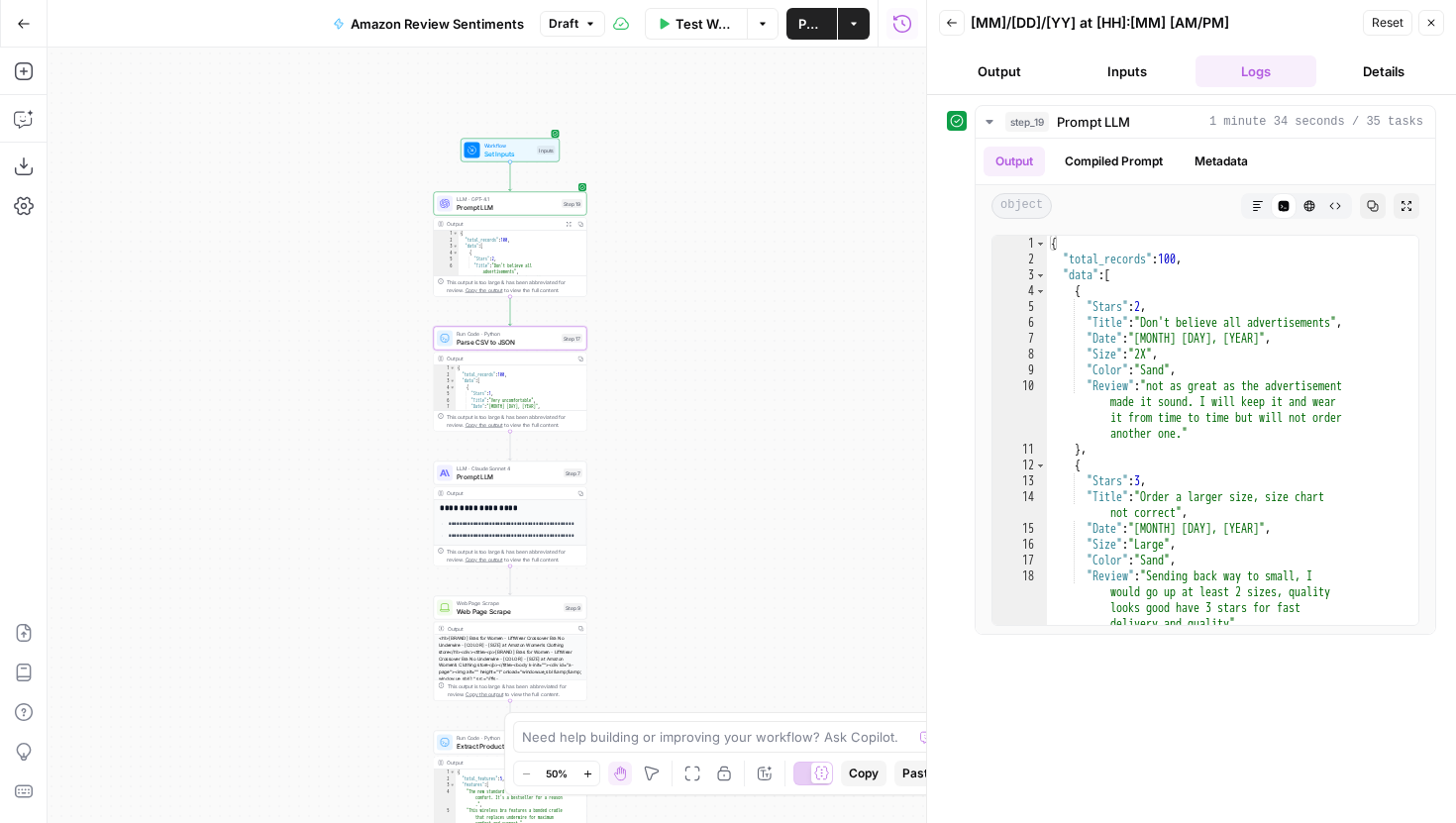 scroll, scrollTop: 0, scrollLeft: 0, axis: both 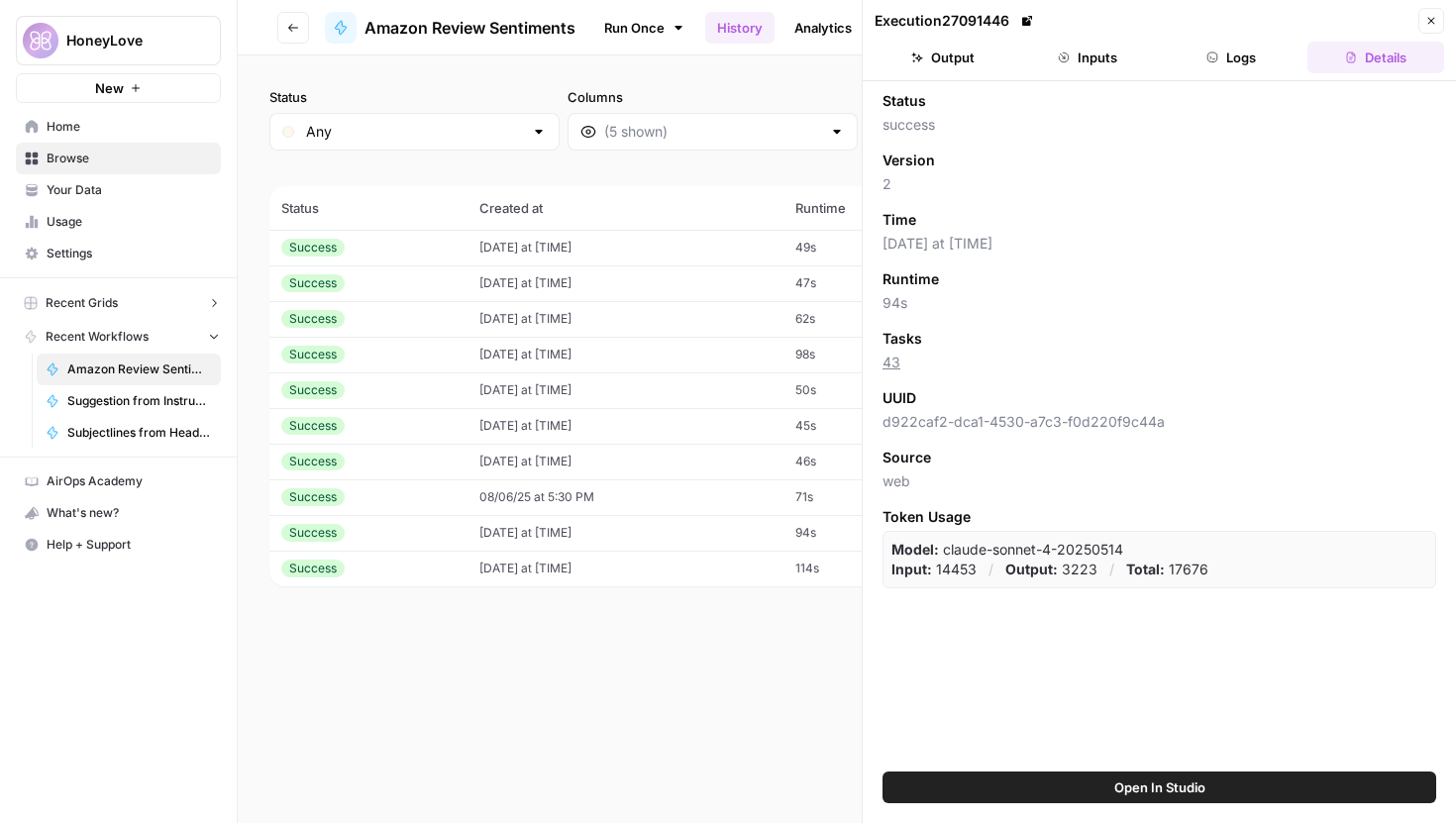 click on "Status Any Columns 2h 24h 7d 30d All Time Custom range" at bounding box center [847, 119] 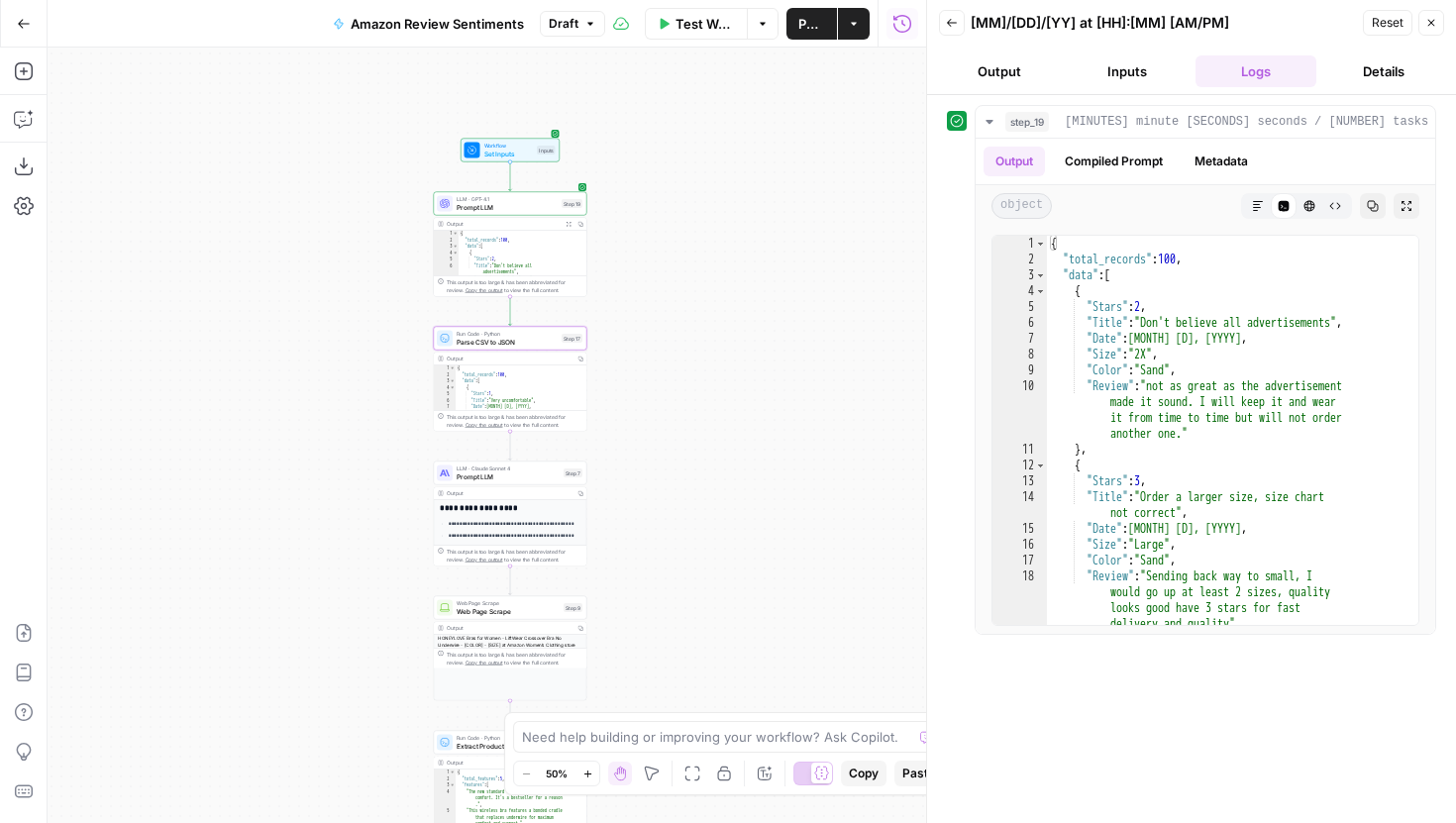 scroll, scrollTop: 0, scrollLeft: 0, axis: both 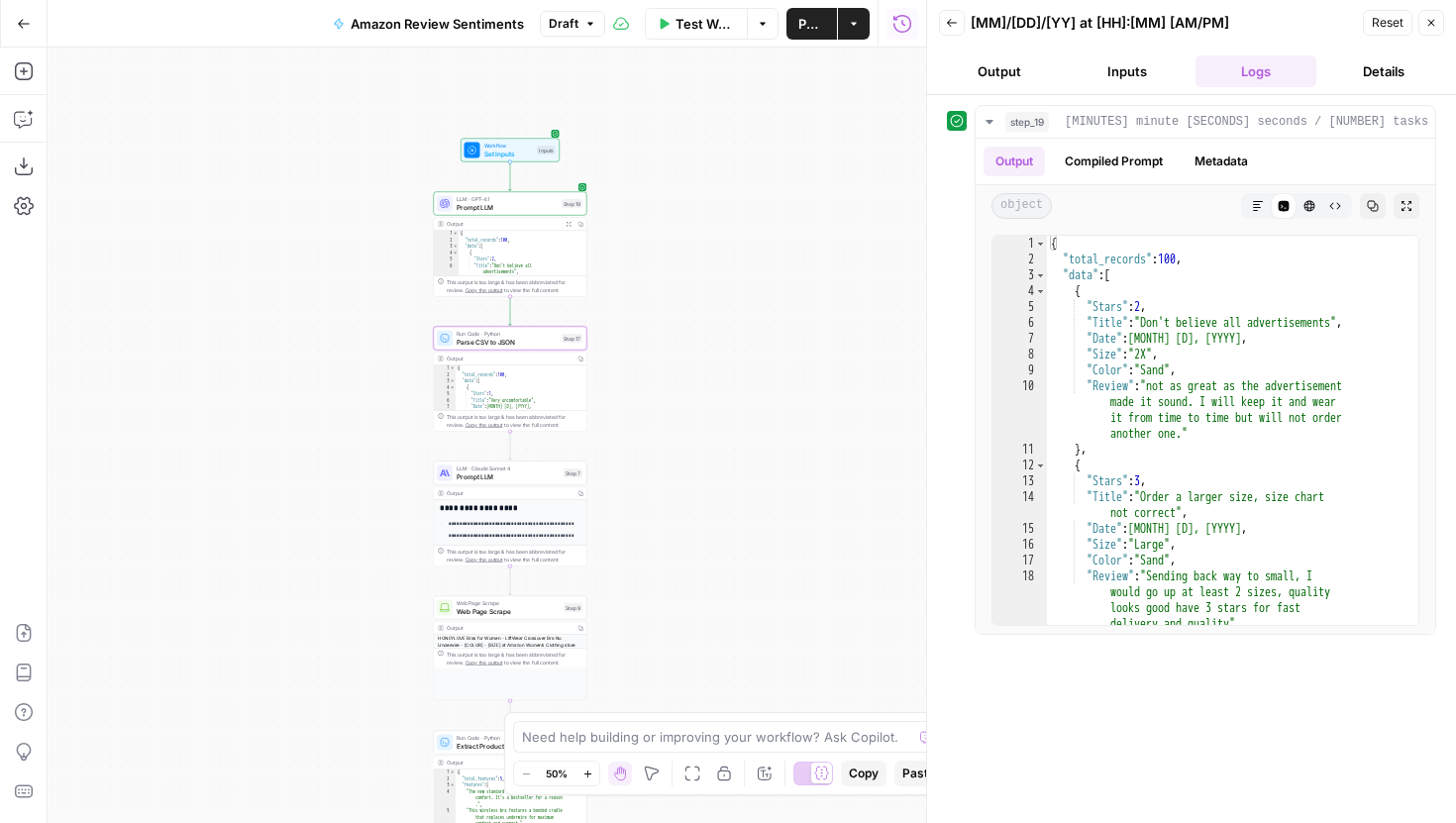 click 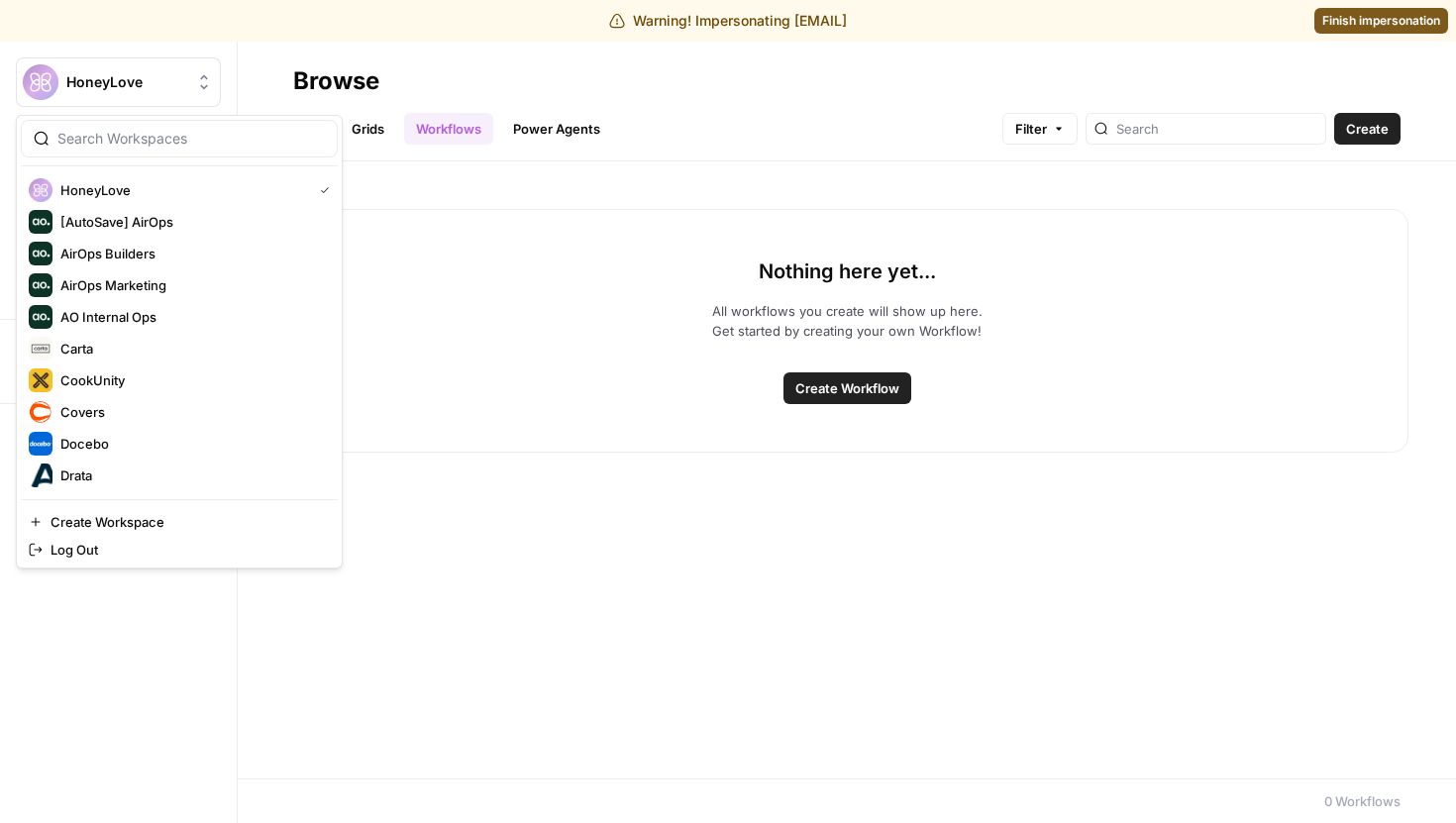 click on "HoneyLove" at bounding box center (118, 82) 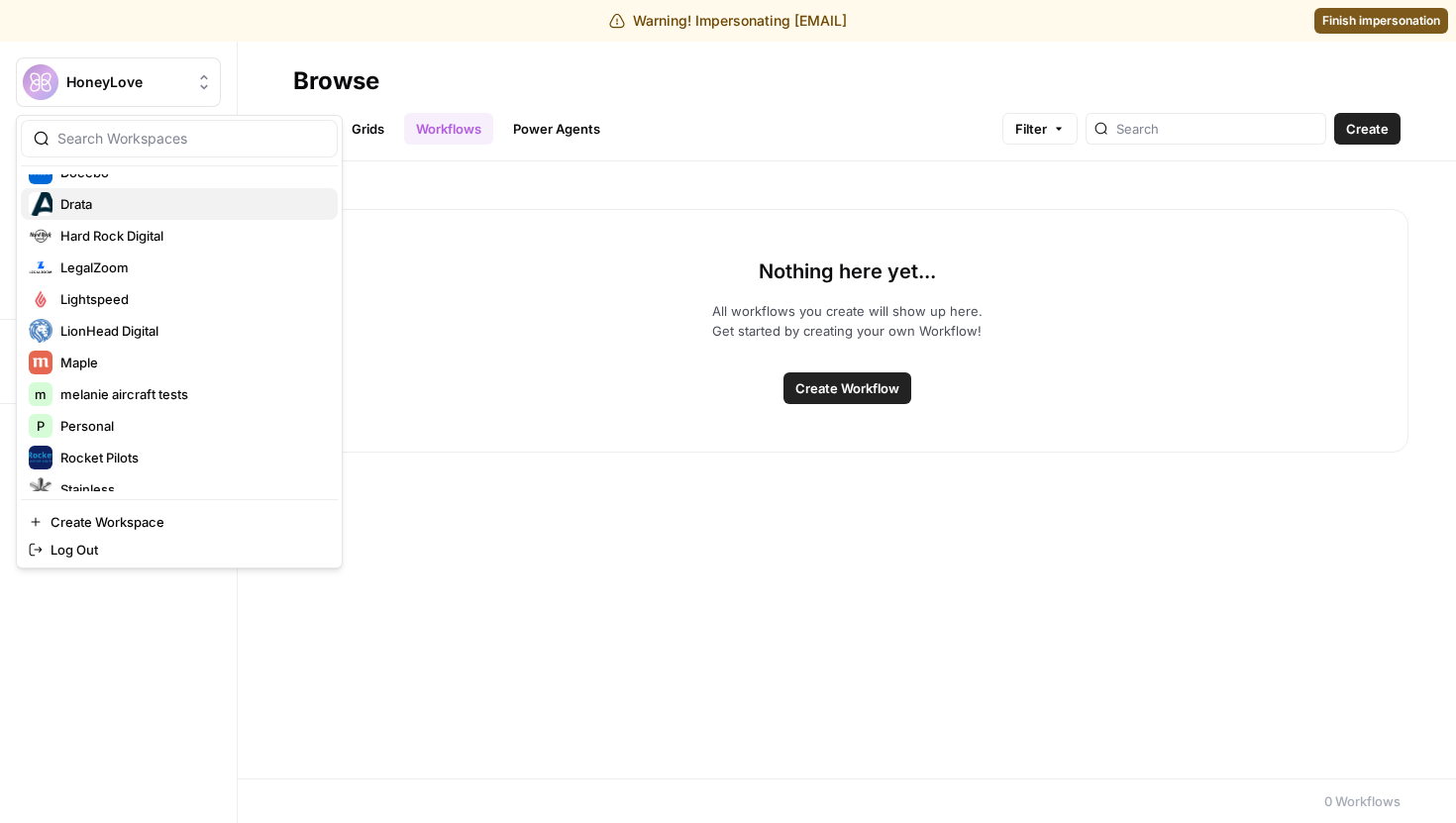 scroll, scrollTop: 317, scrollLeft: 0, axis: vertical 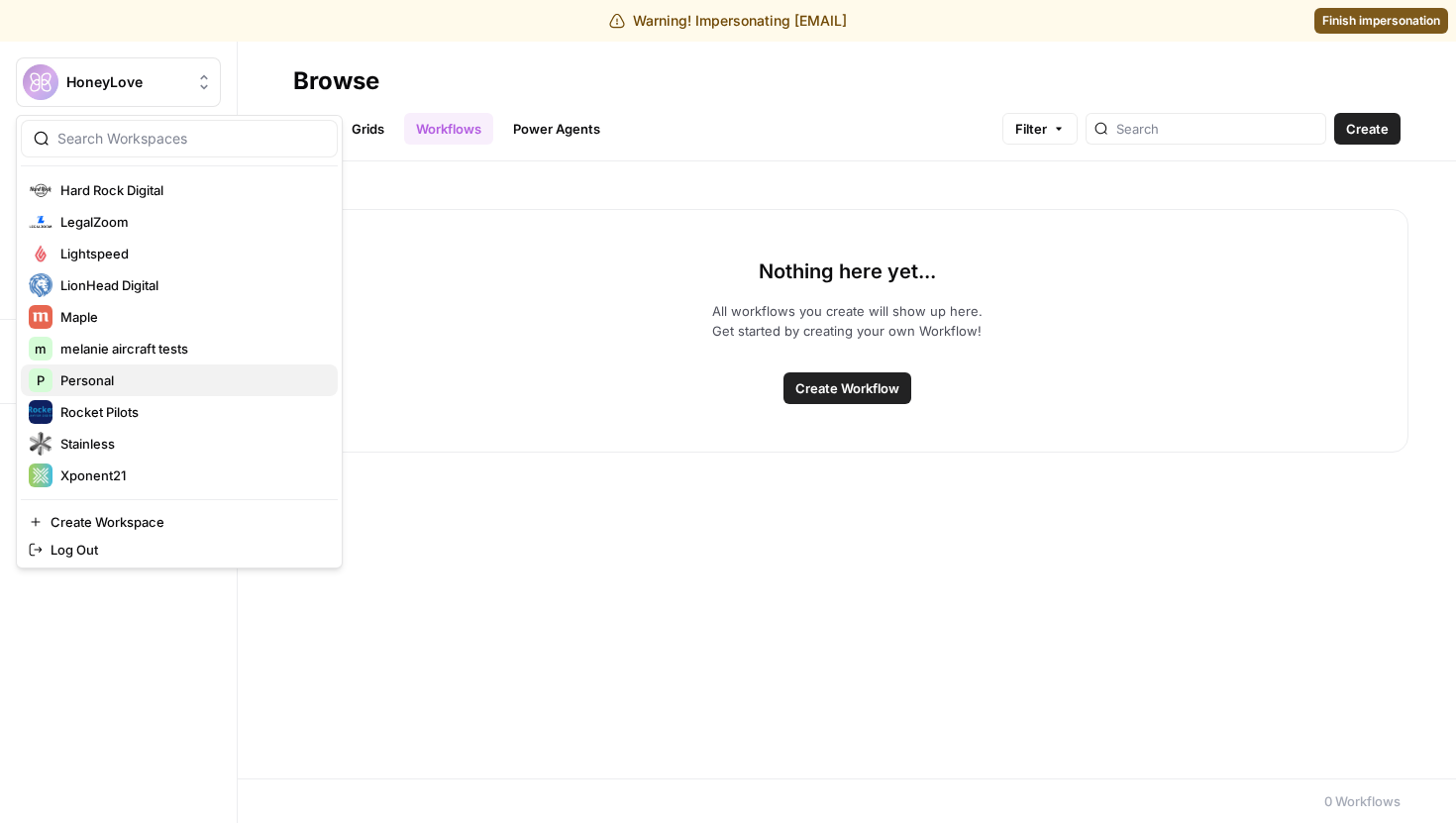 click on "Personal" at bounding box center (191, 380) 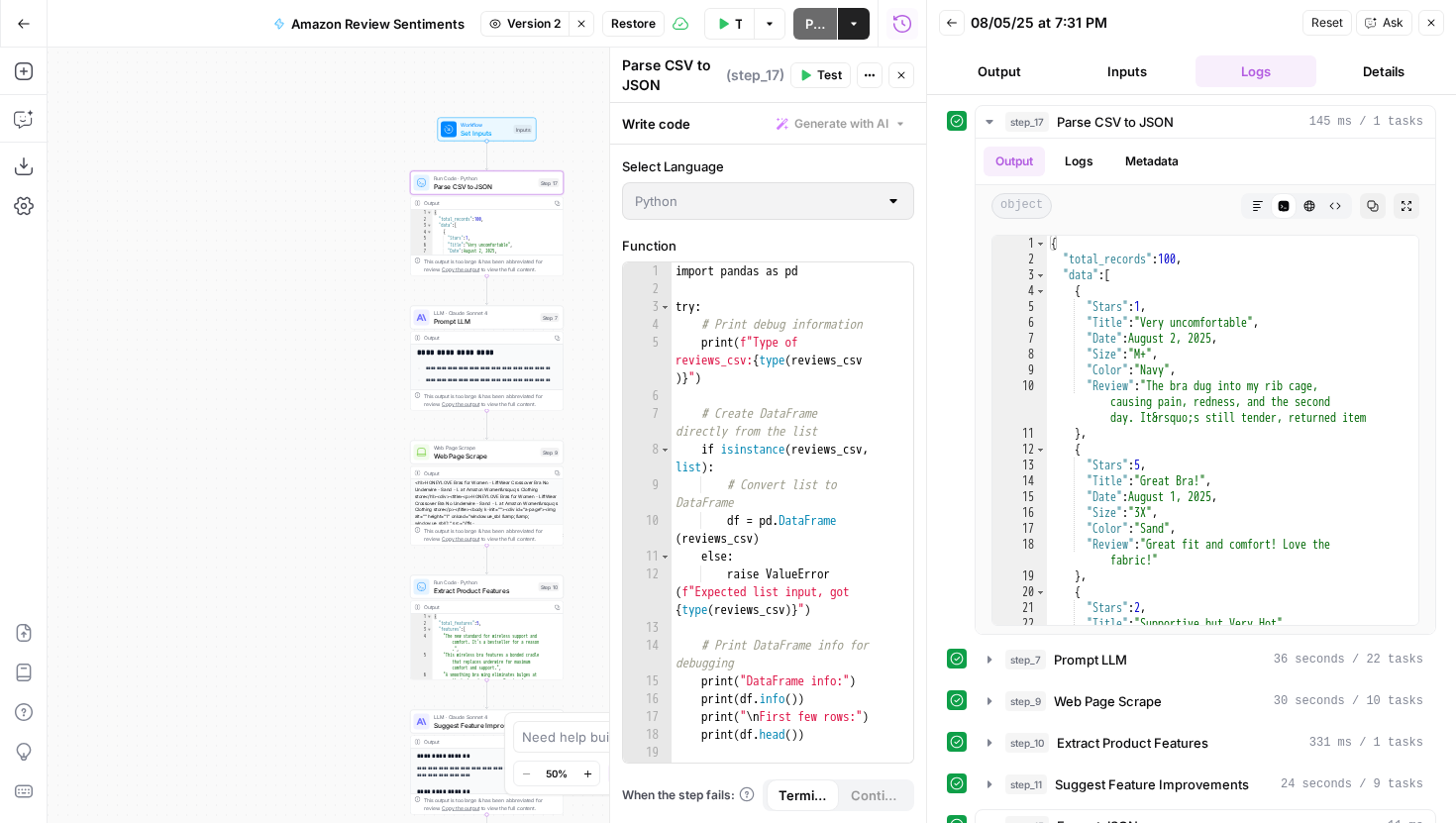 scroll, scrollTop: 0, scrollLeft: 0, axis: both 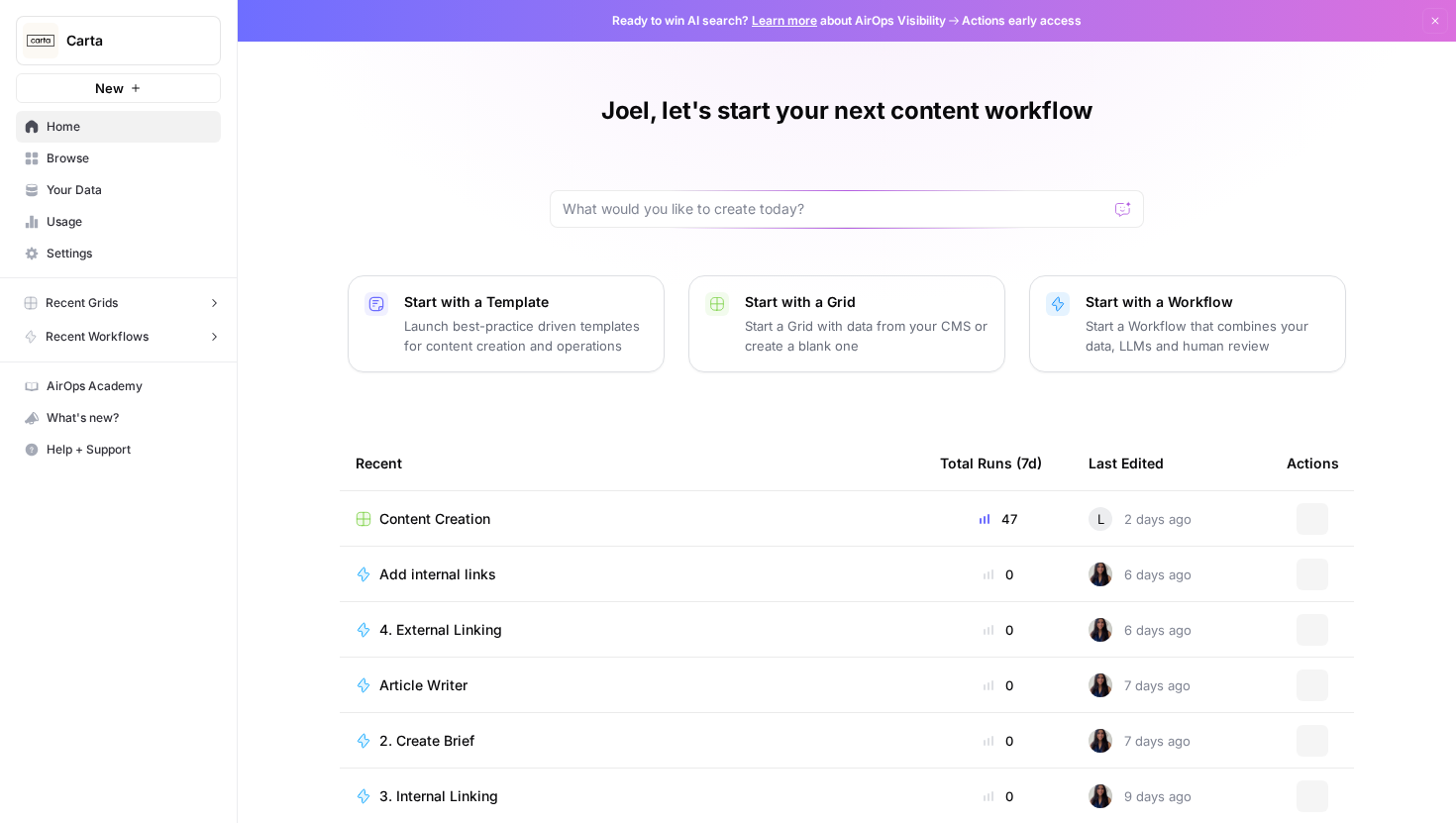 click on "Your Data" at bounding box center (129, 190) 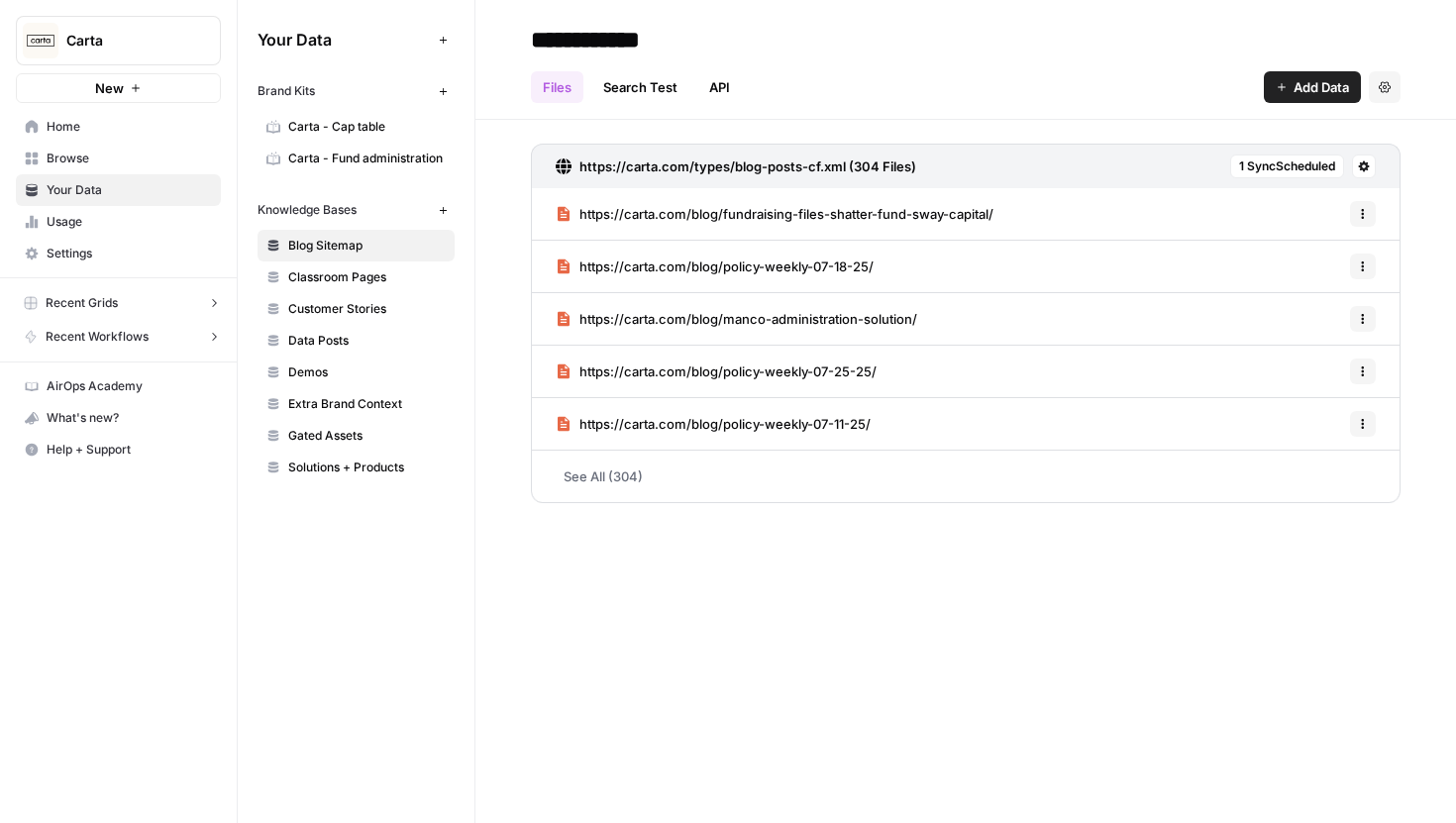 click on "Classroom Pages" at bounding box center [366, 277] 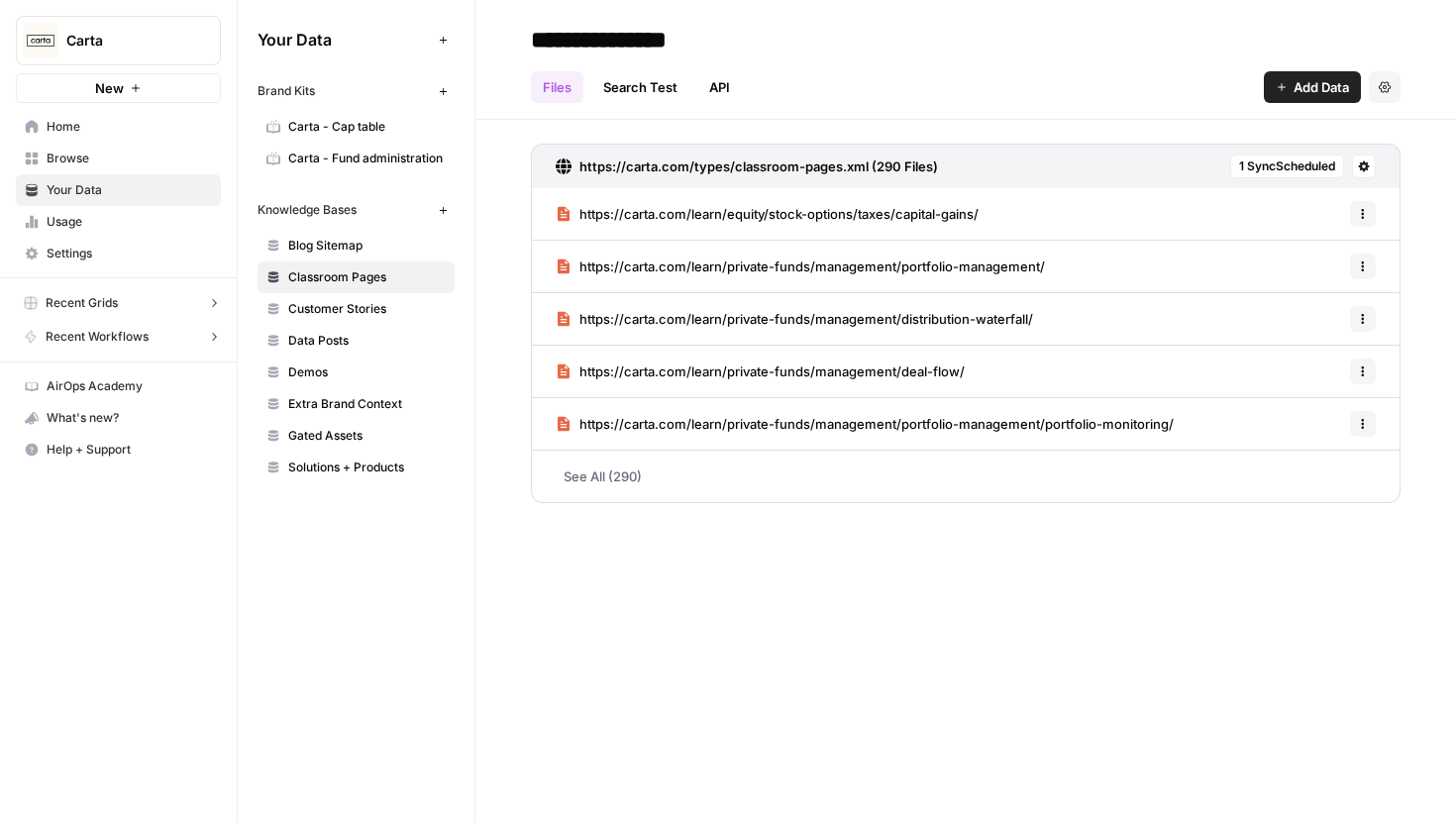 click on "Blog Sitemap" at bounding box center (366, 246) 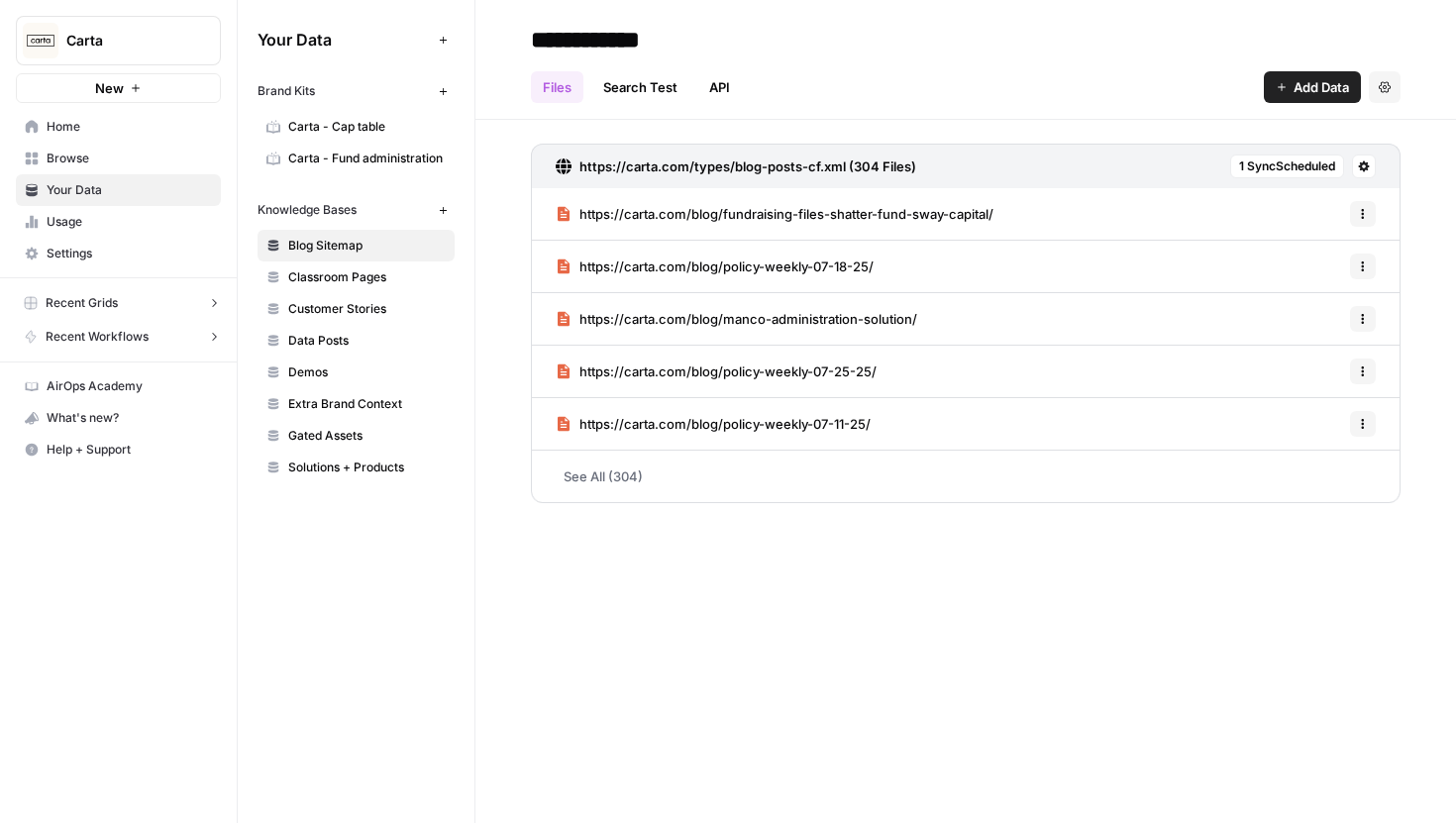 click on "Customer Stories" at bounding box center (366, 309) 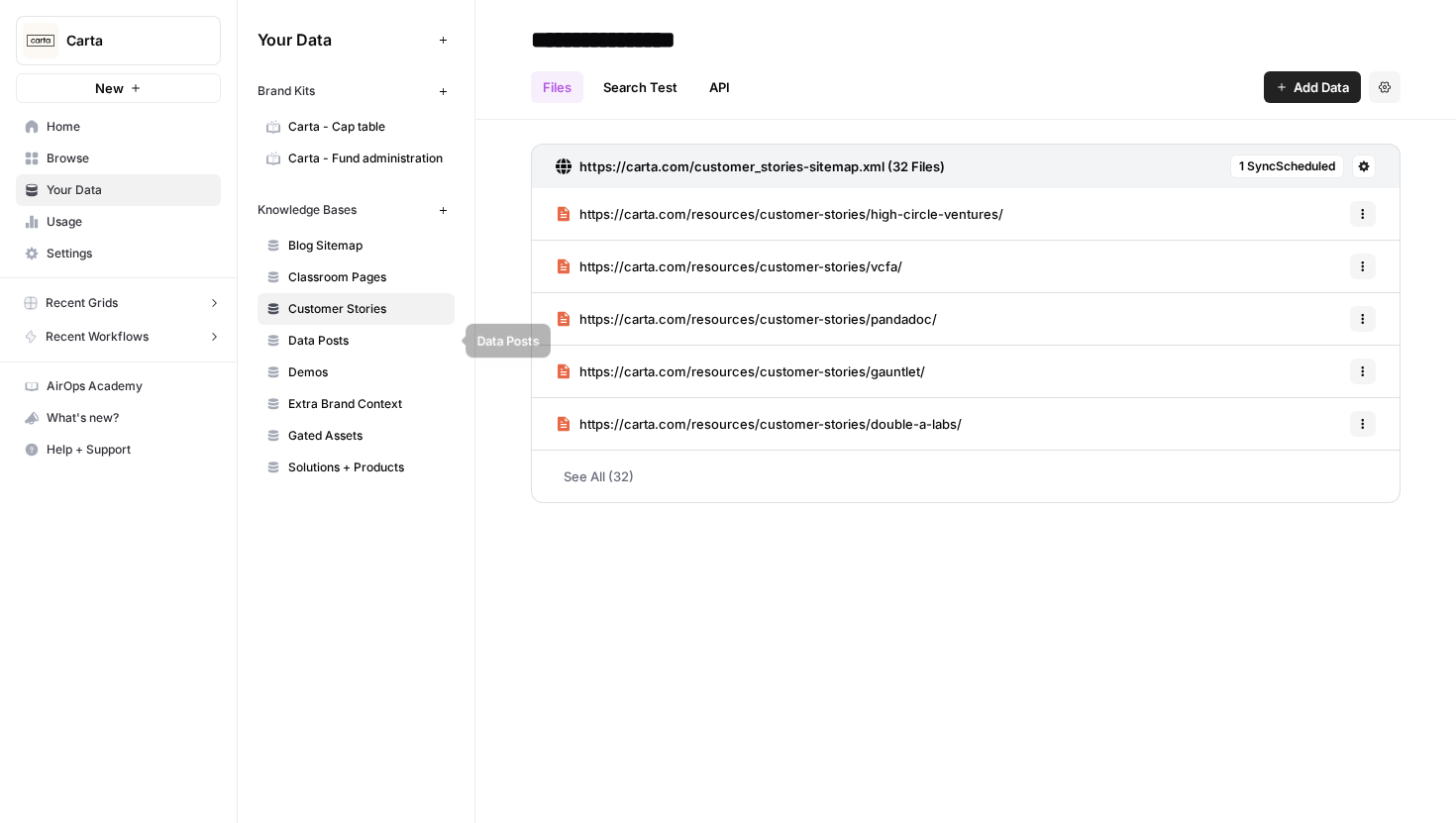 click on "Data Posts" at bounding box center [366, 341] 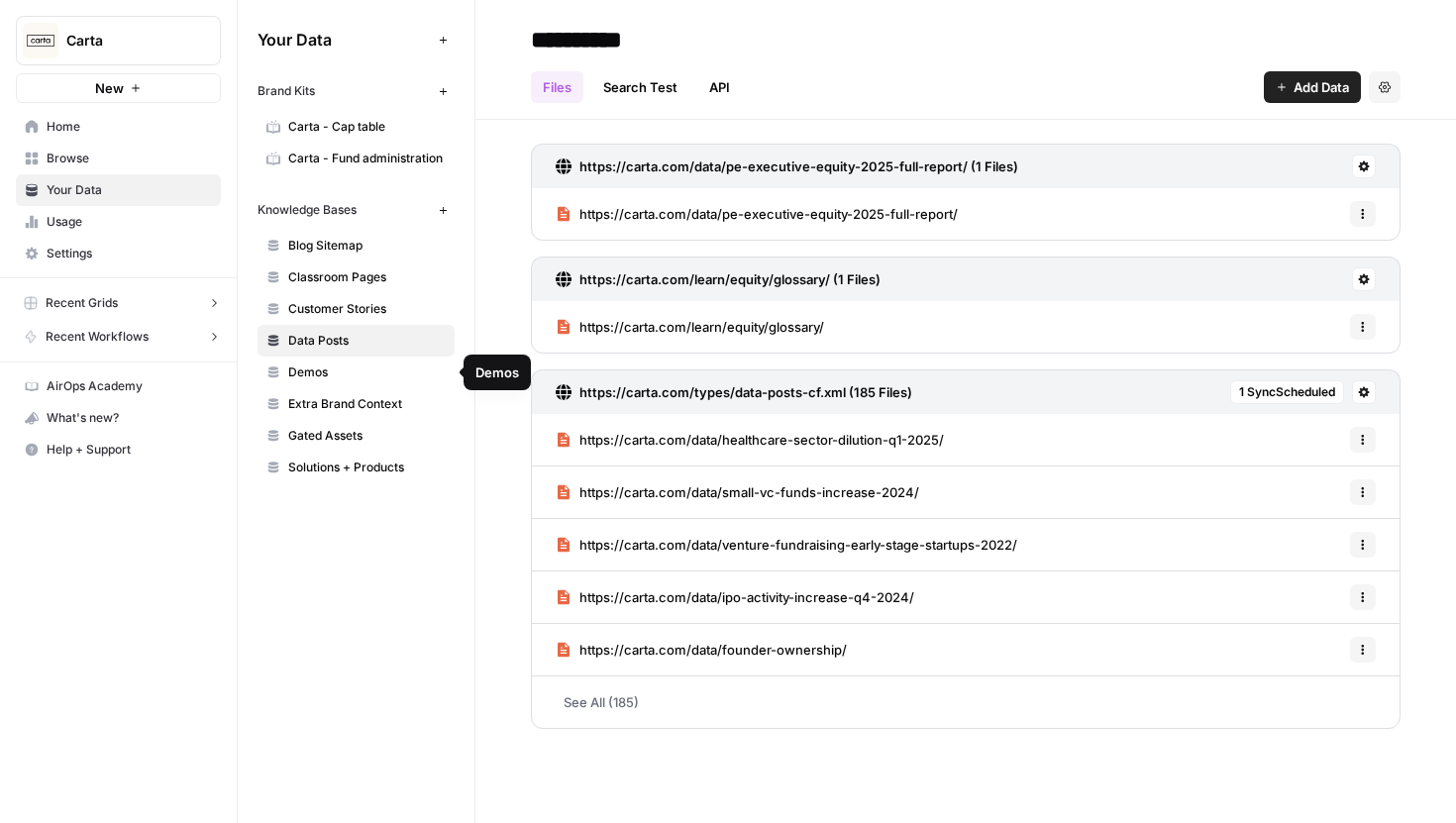 click on "Demos" at bounding box center [366, 372] 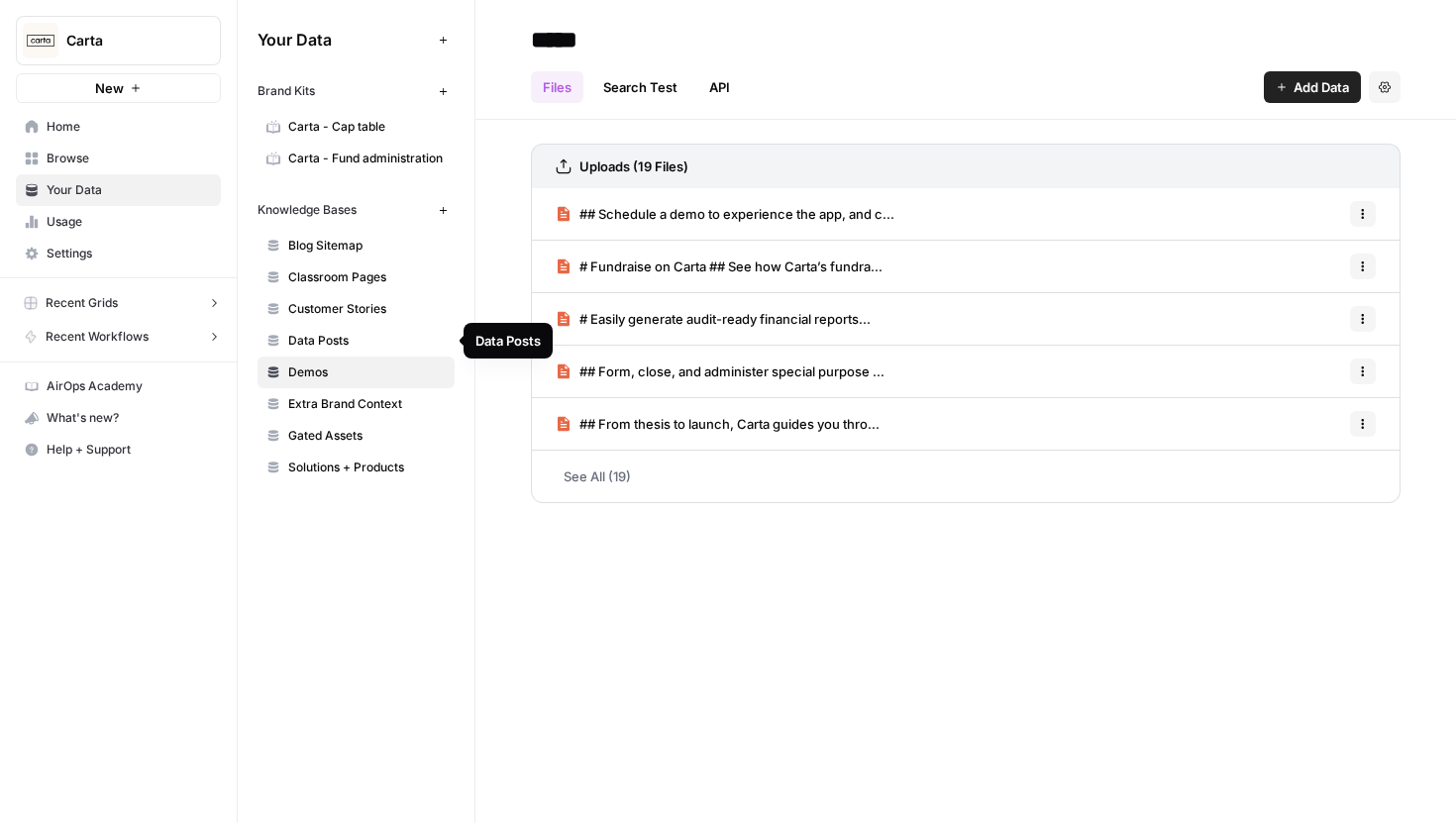 click on "Data Posts" at bounding box center (366, 341) 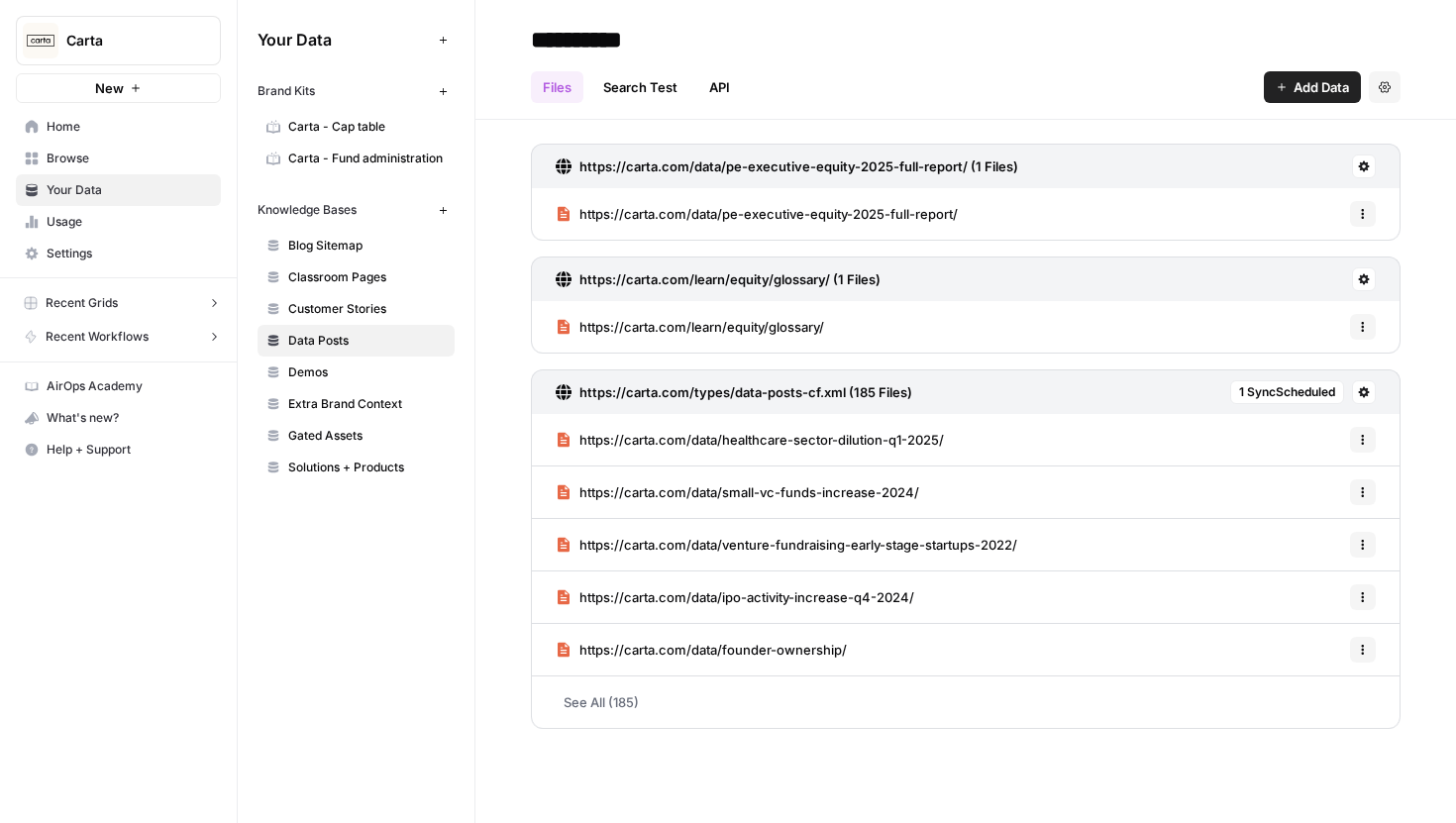 click on "Solutions + Products" at bounding box center (356, 467) 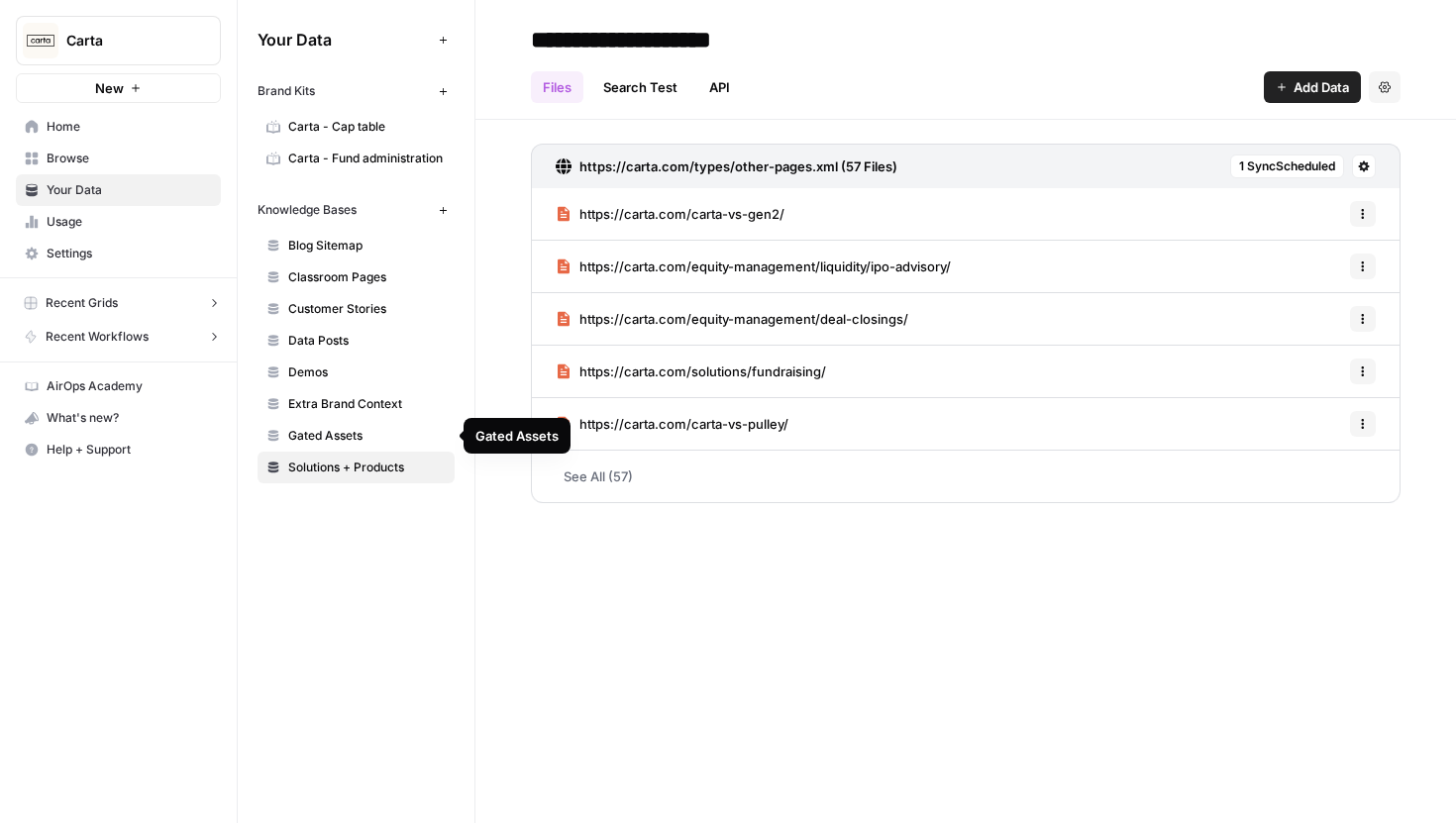 click on "Gated Assets" at bounding box center [366, 436] 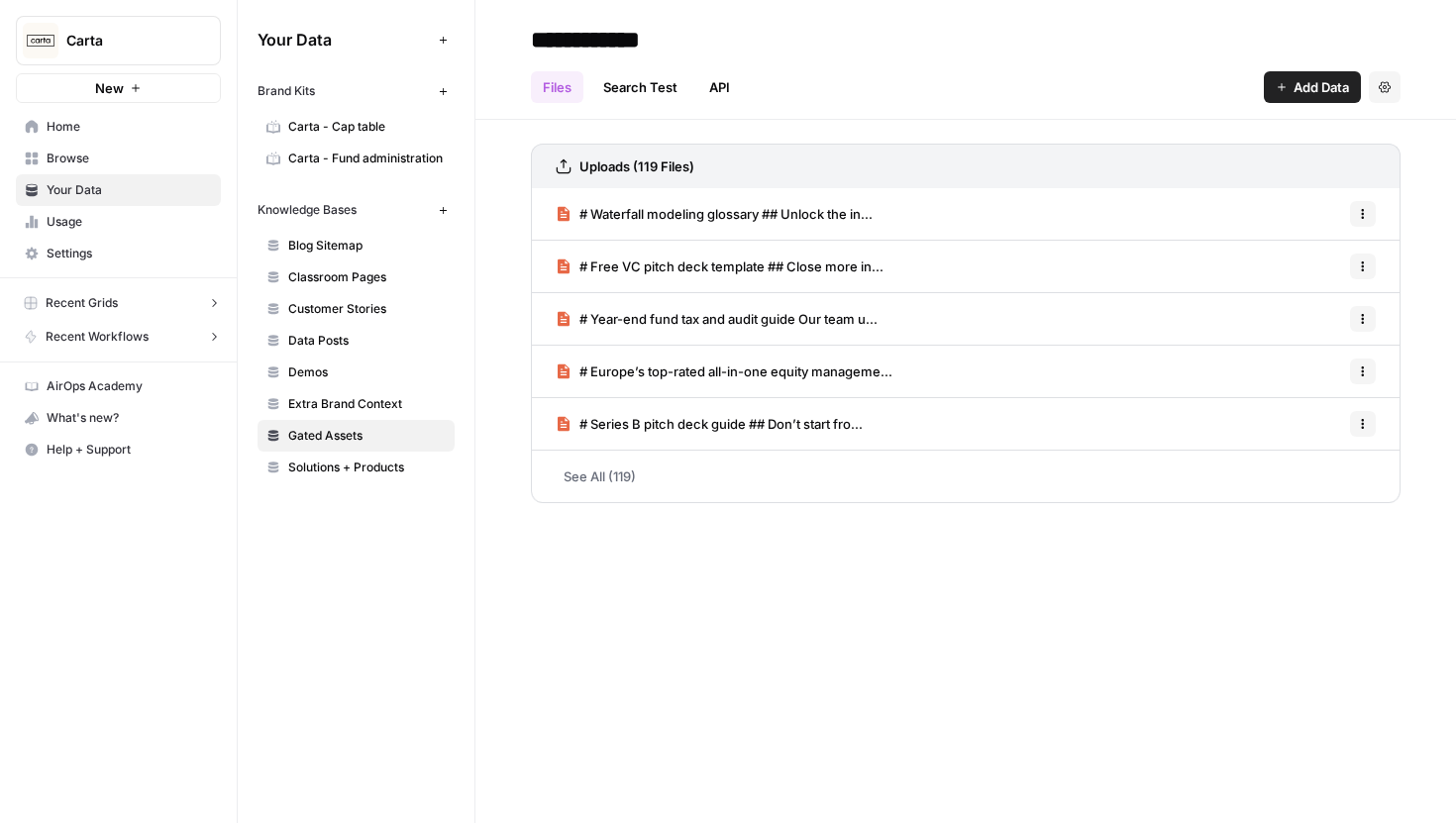 click on "See All (119)" at bounding box center [966, 476] 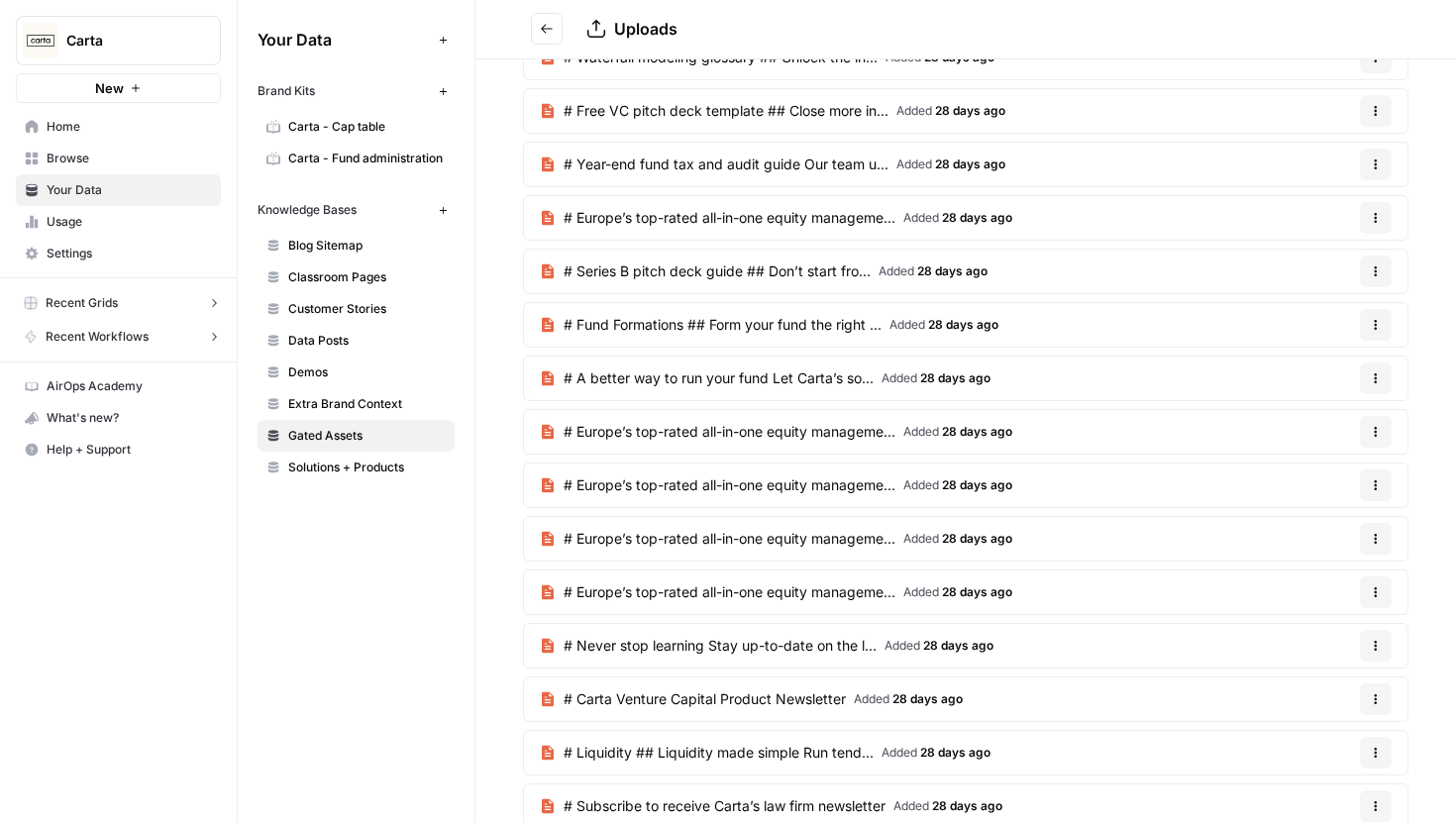 scroll, scrollTop: 96, scrollLeft: 0, axis: vertical 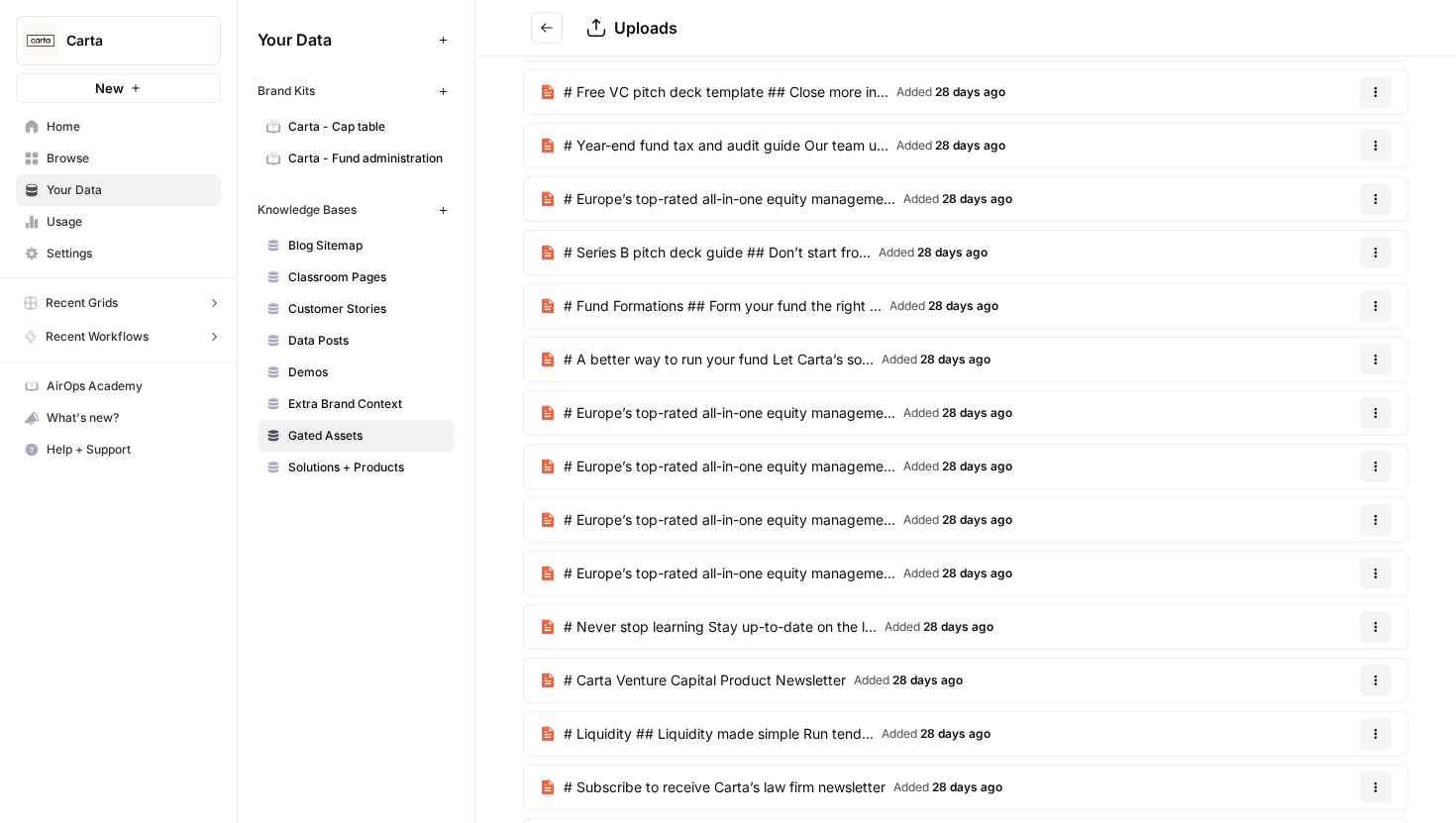 click on "# Fund Formations
## Form your fund the right ..." at bounding box center [722, 306] 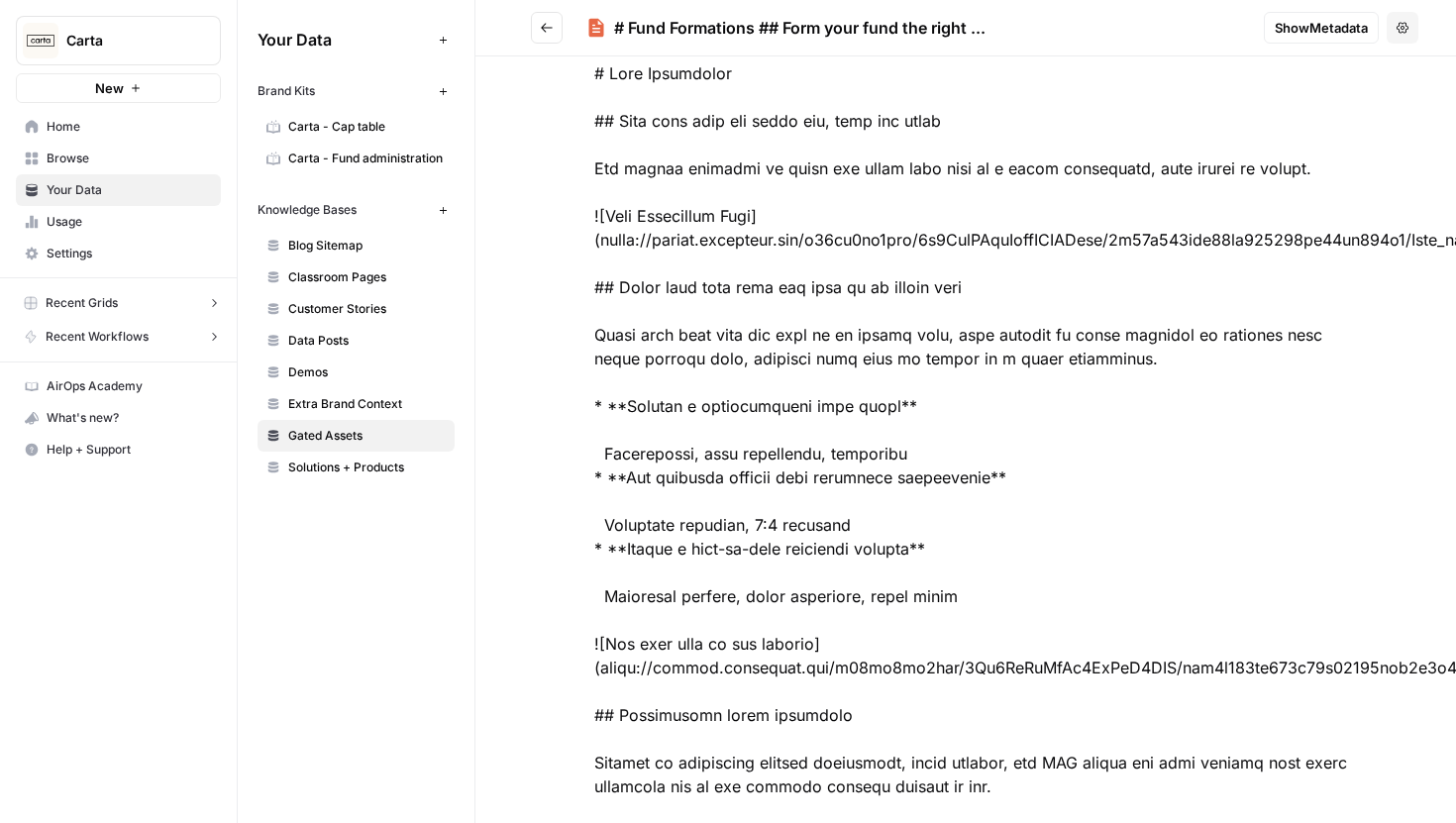 scroll, scrollTop: 0, scrollLeft: 0, axis: both 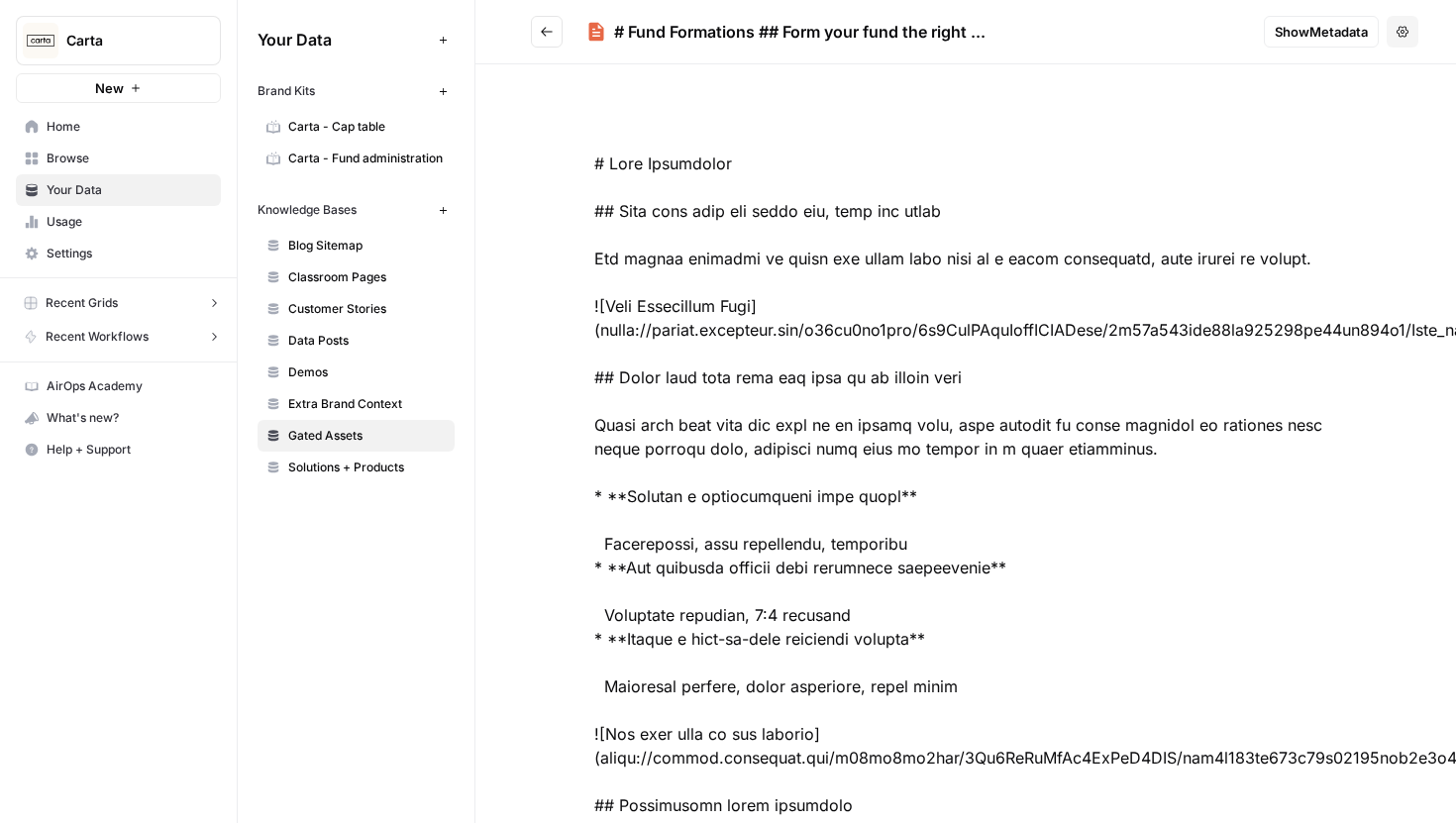 click 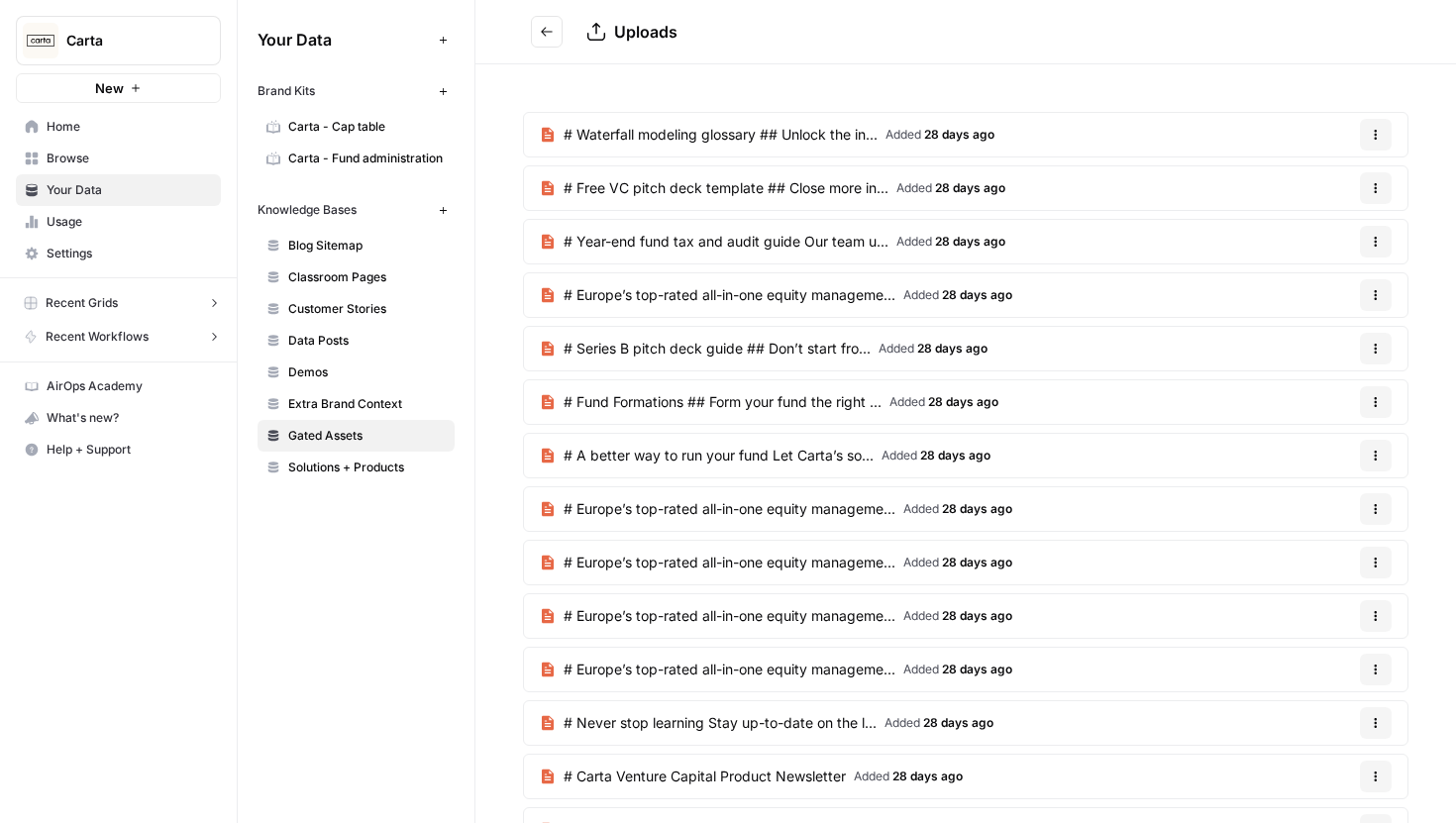 click on "Carta" at bounding box center (126, 41) 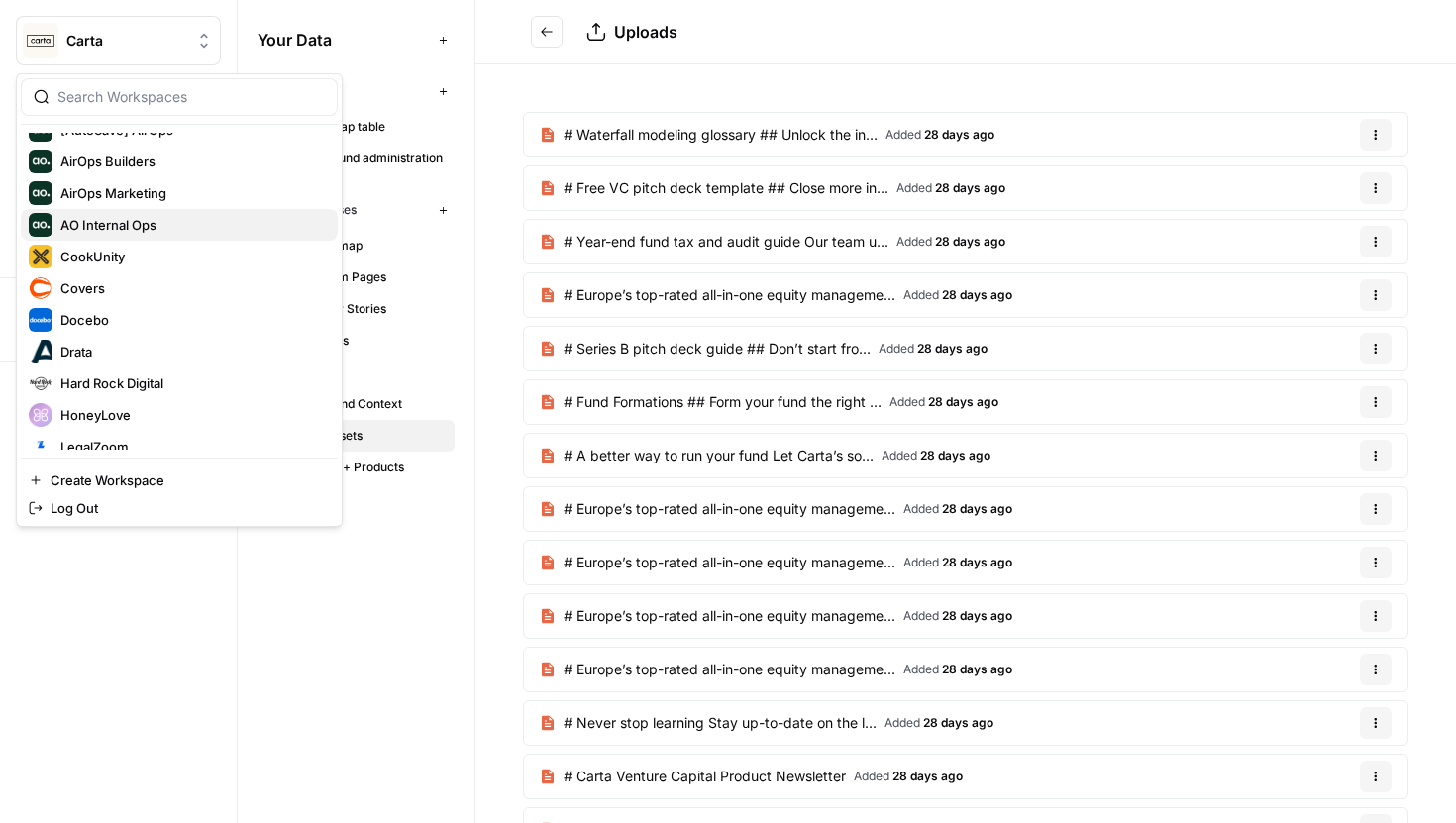 scroll, scrollTop: 53, scrollLeft: 0, axis: vertical 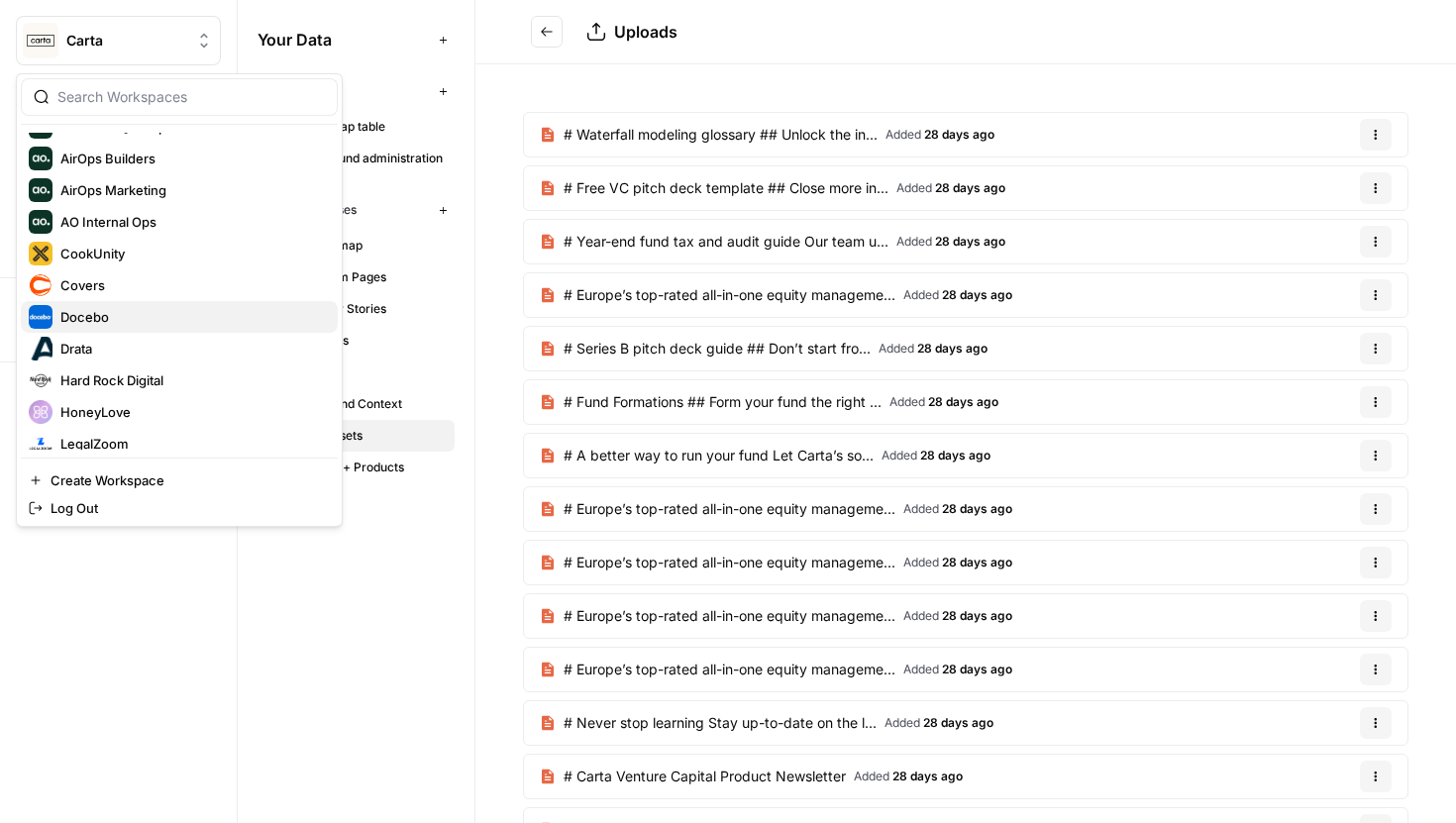 click on "Docebo" at bounding box center [191, 317] 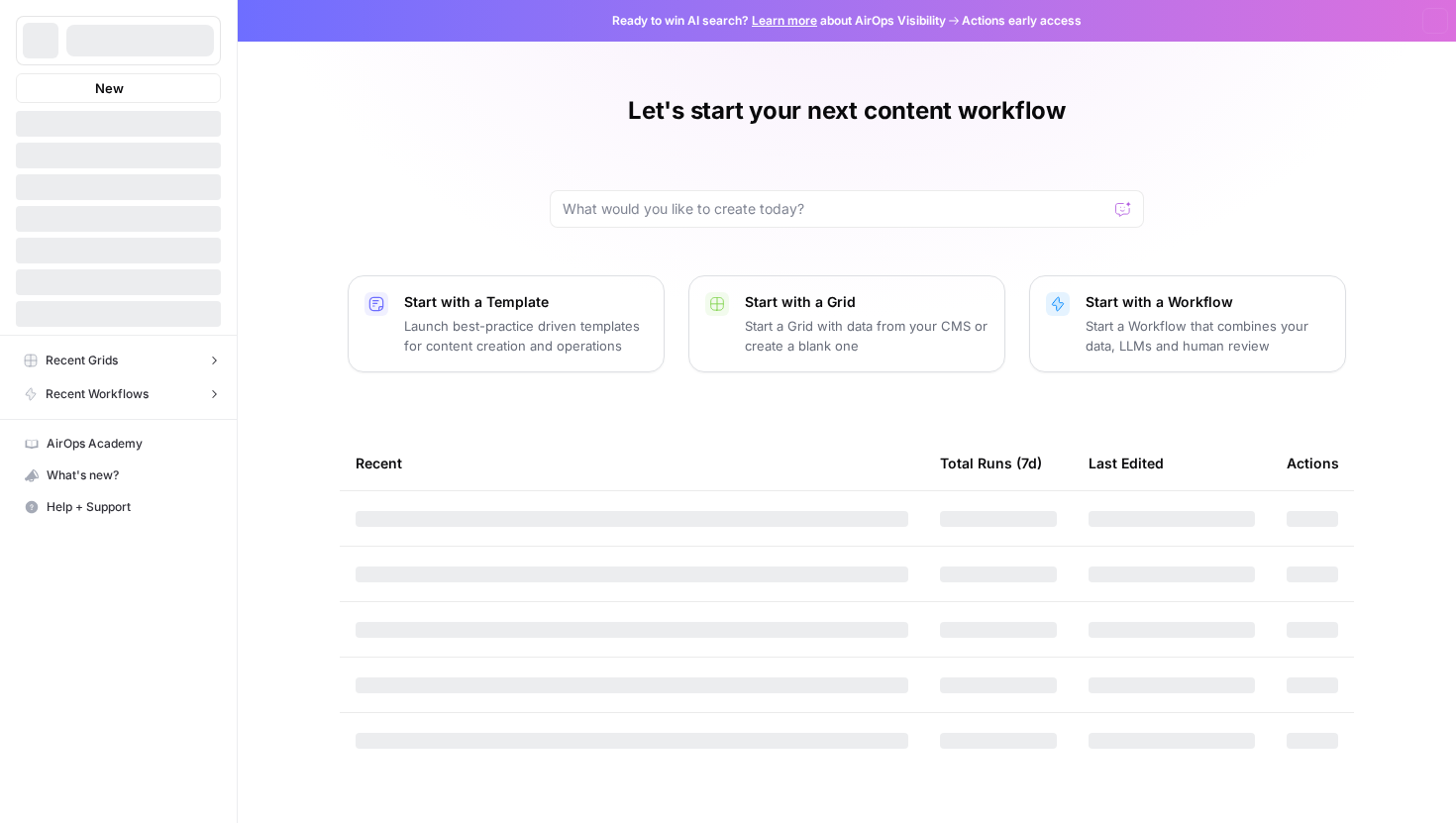 scroll, scrollTop: 0, scrollLeft: 0, axis: both 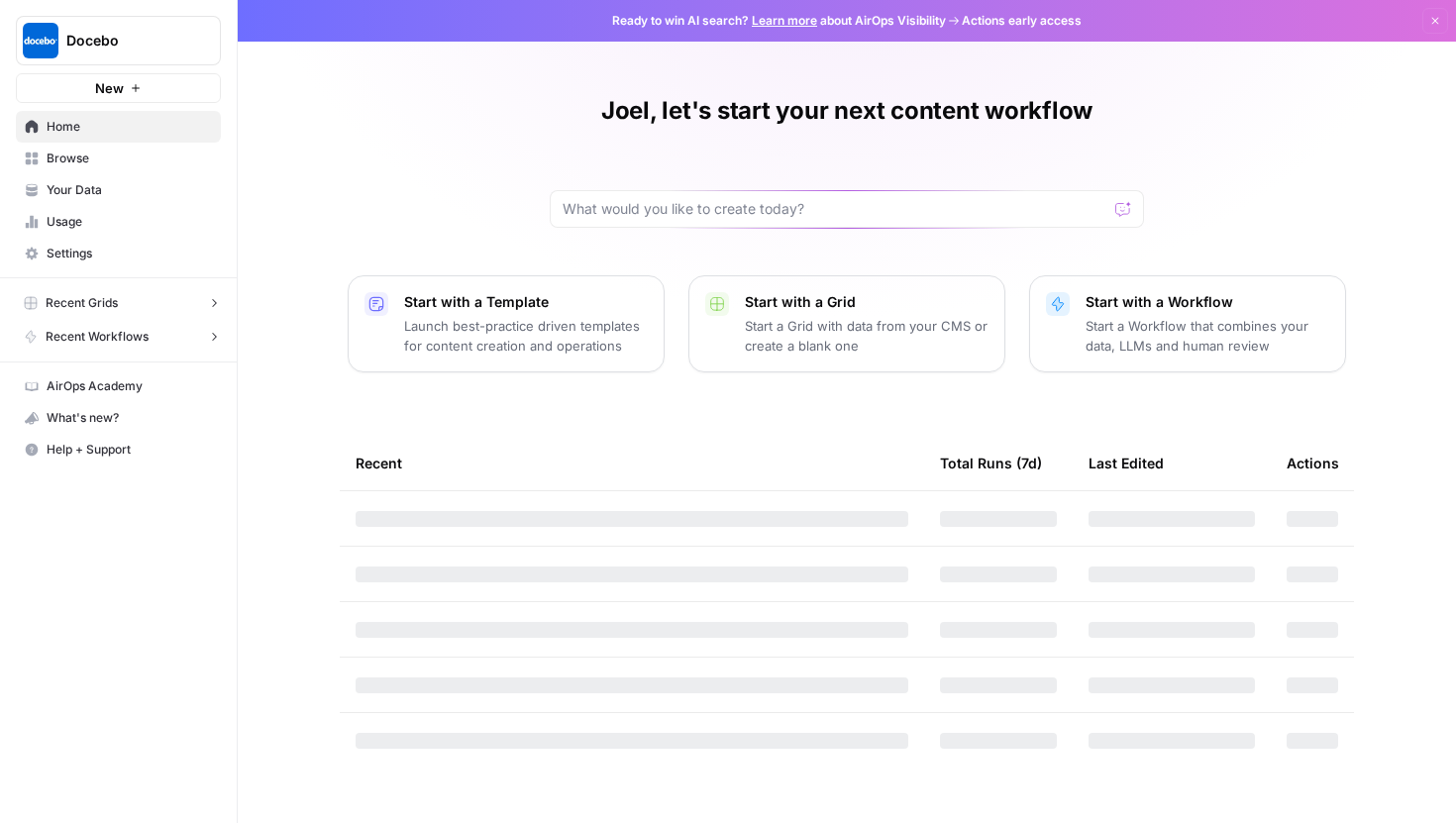 click on "Your Data" at bounding box center (129, 190) 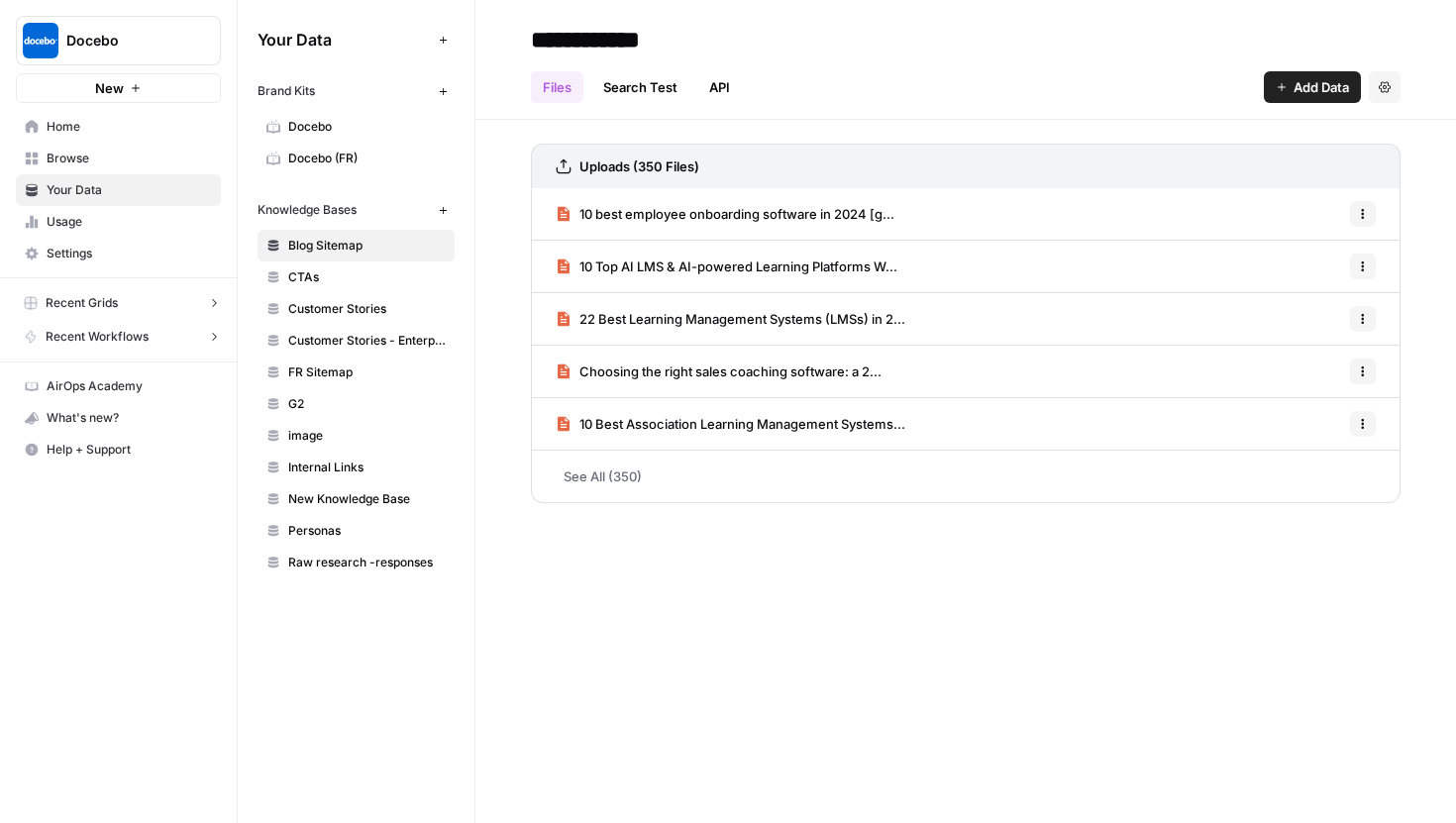 click on "image" at bounding box center (366, 436) 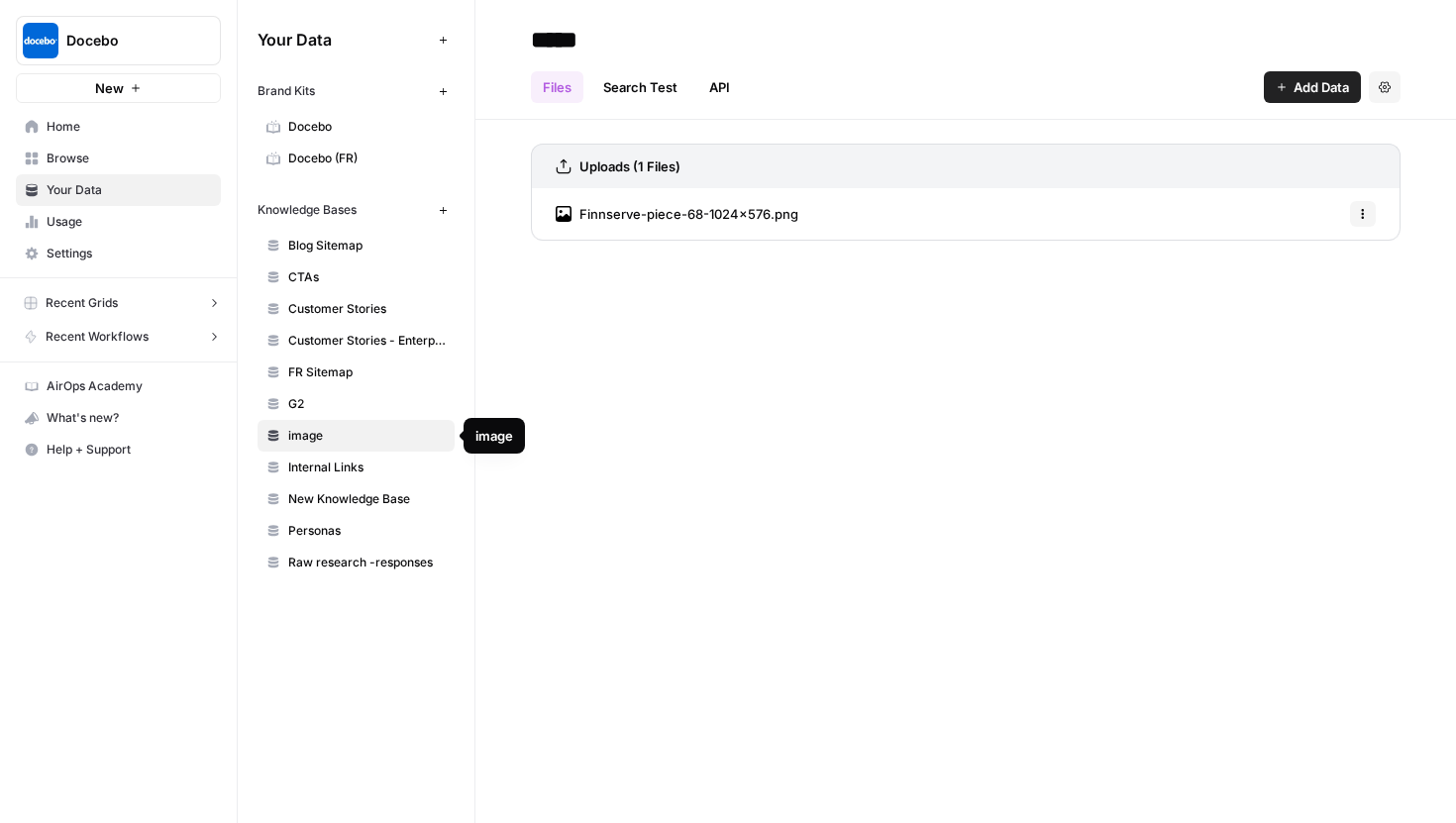 click on "Internal Links" at bounding box center [356, 467] 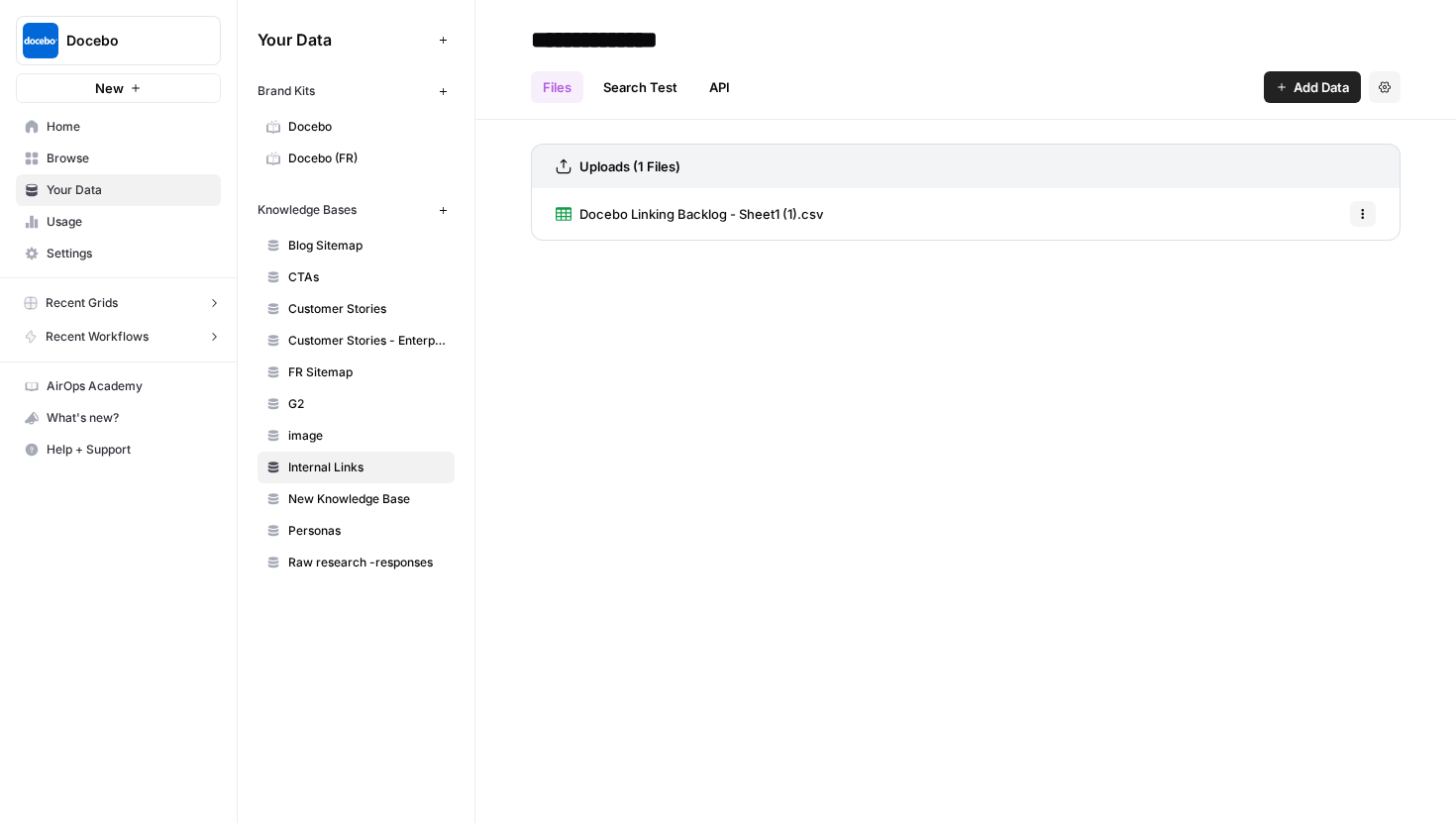 click on "New Knowledge Base" at bounding box center [366, 499] 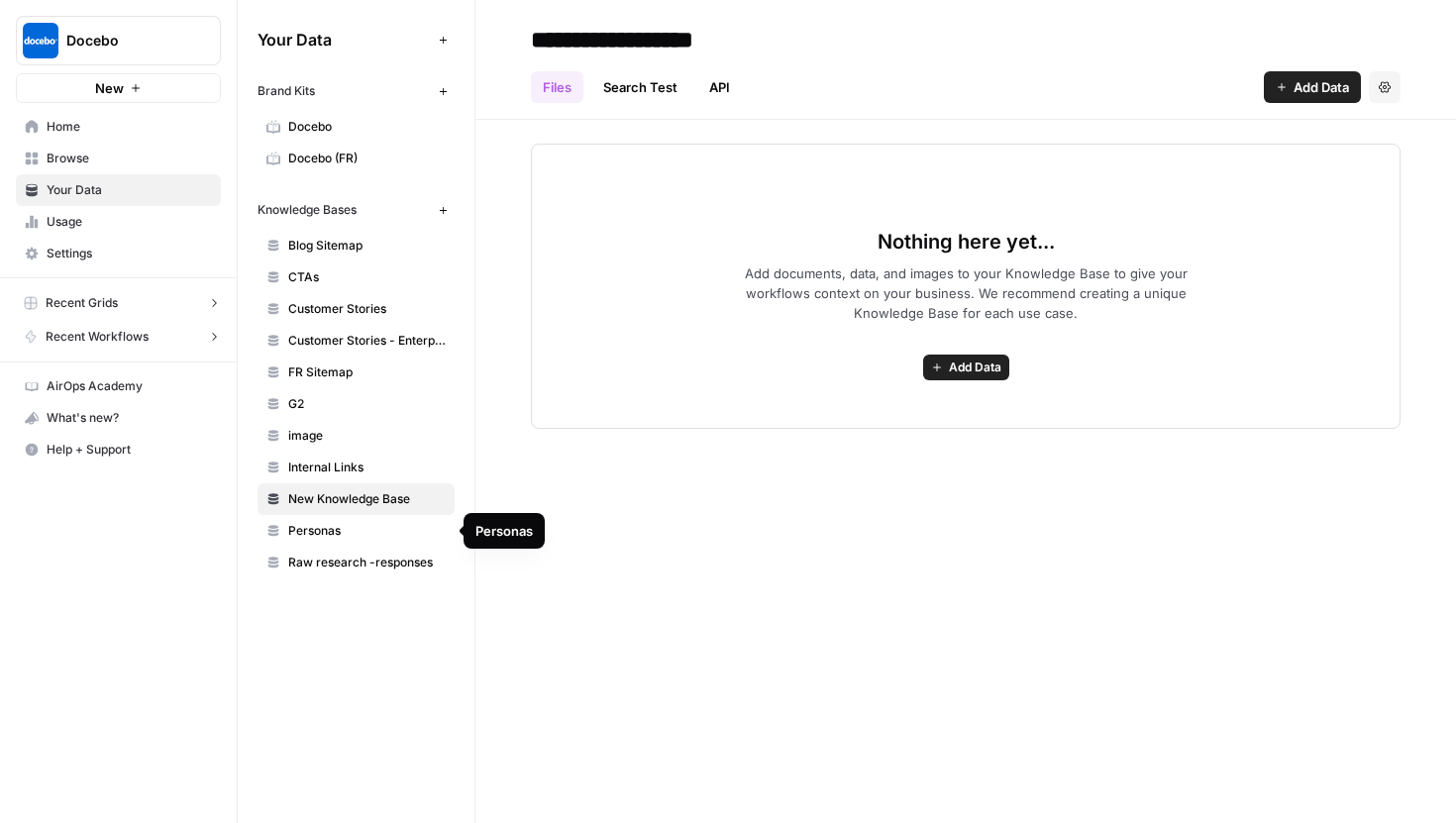 click on "Personas" at bounding box center [366, 531] 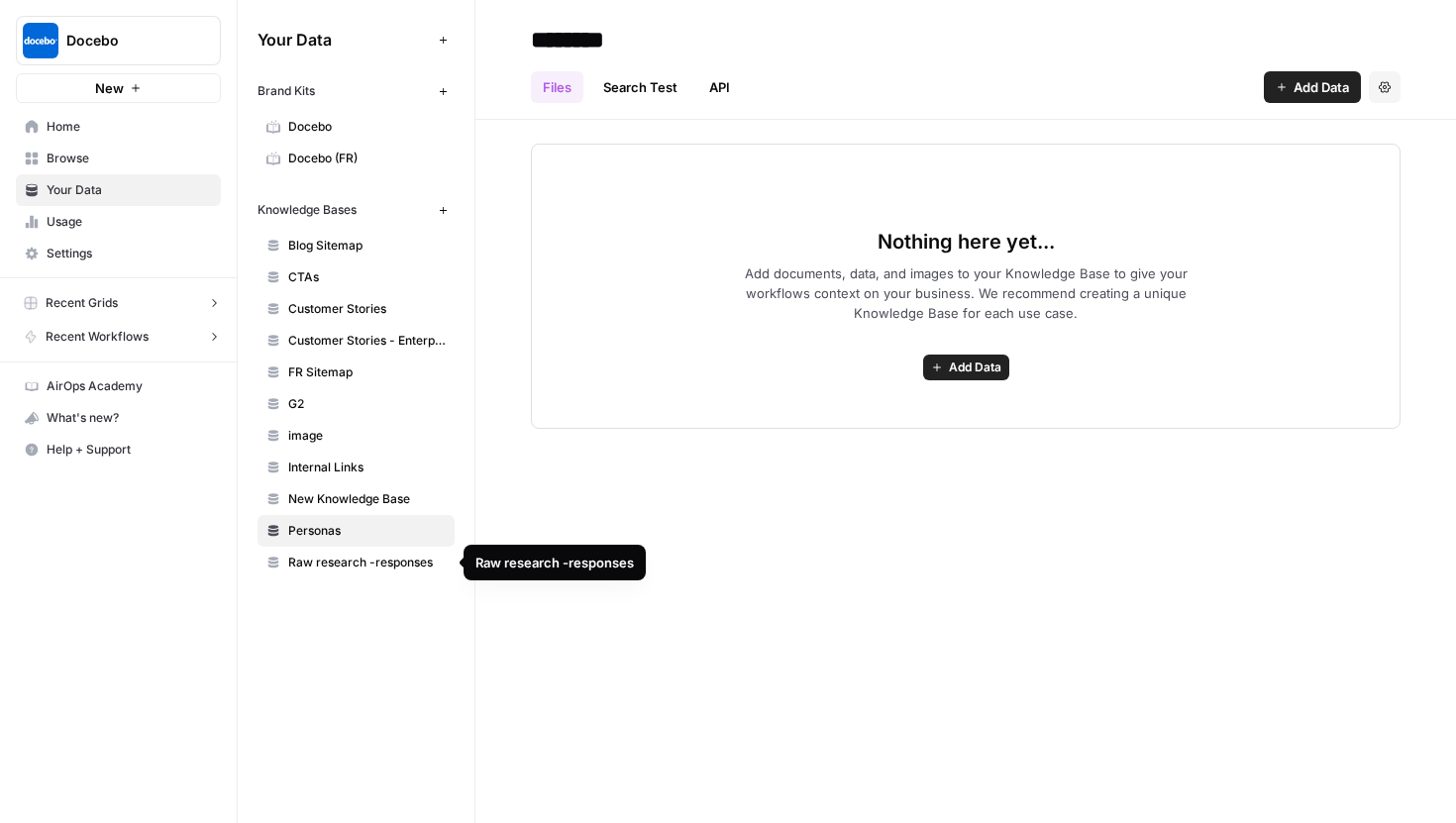 click on "FR Sitemap" at bounding box center [366, 372] 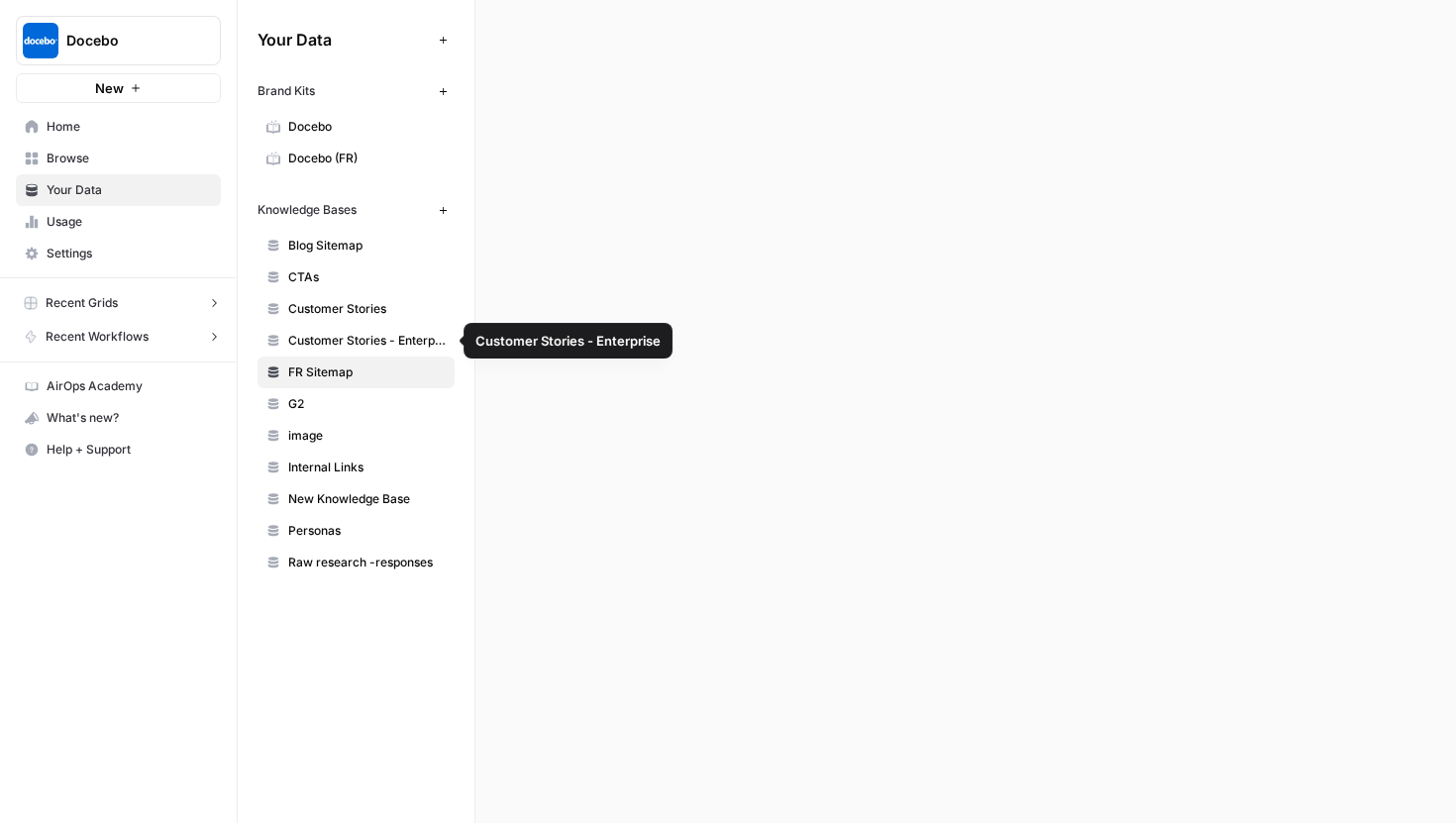 click on "Customer Stories - Enterprise" at bounding box center (366, 341) 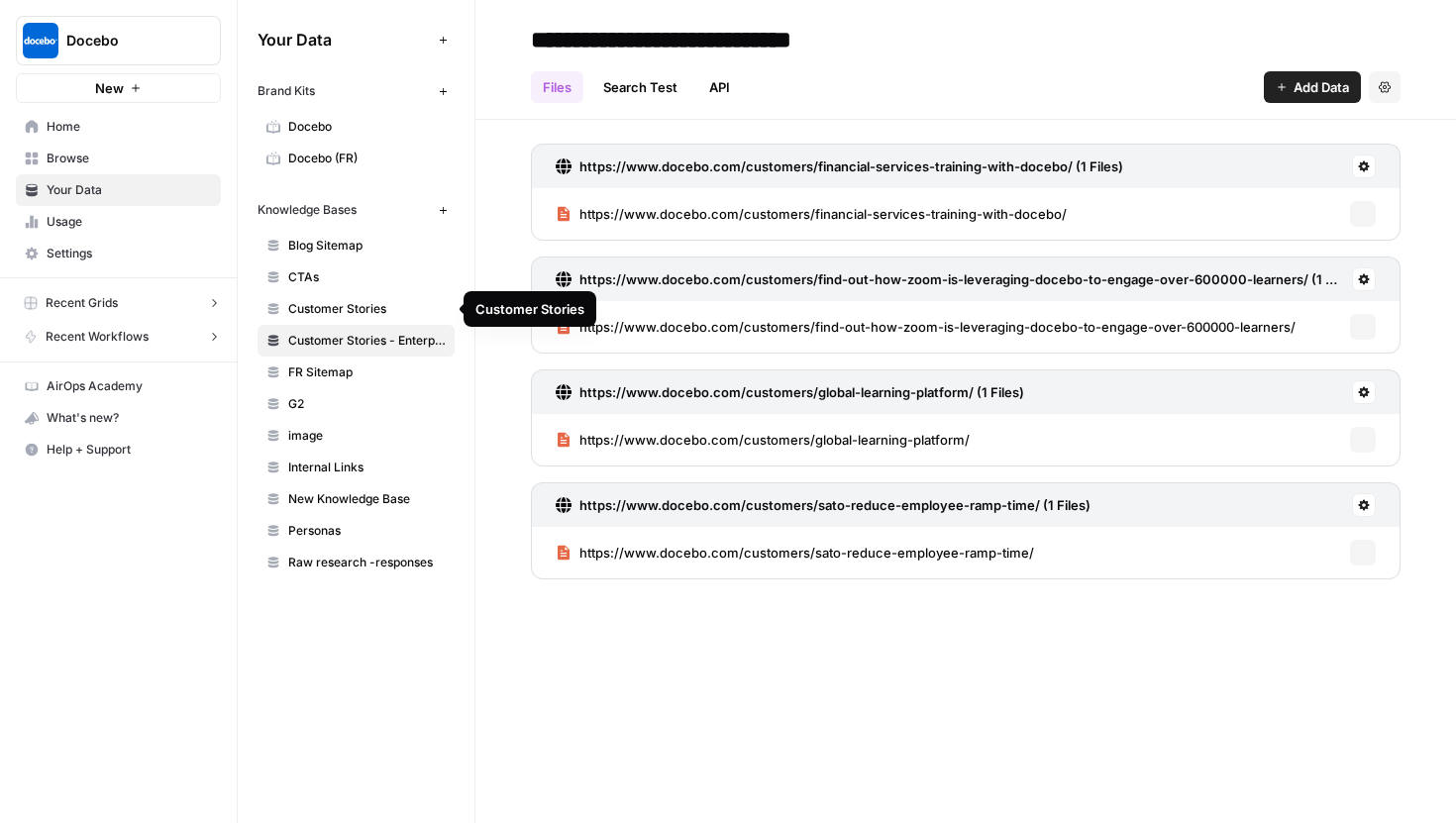 click on "Customer Stories" at bounding box center [366, 309] 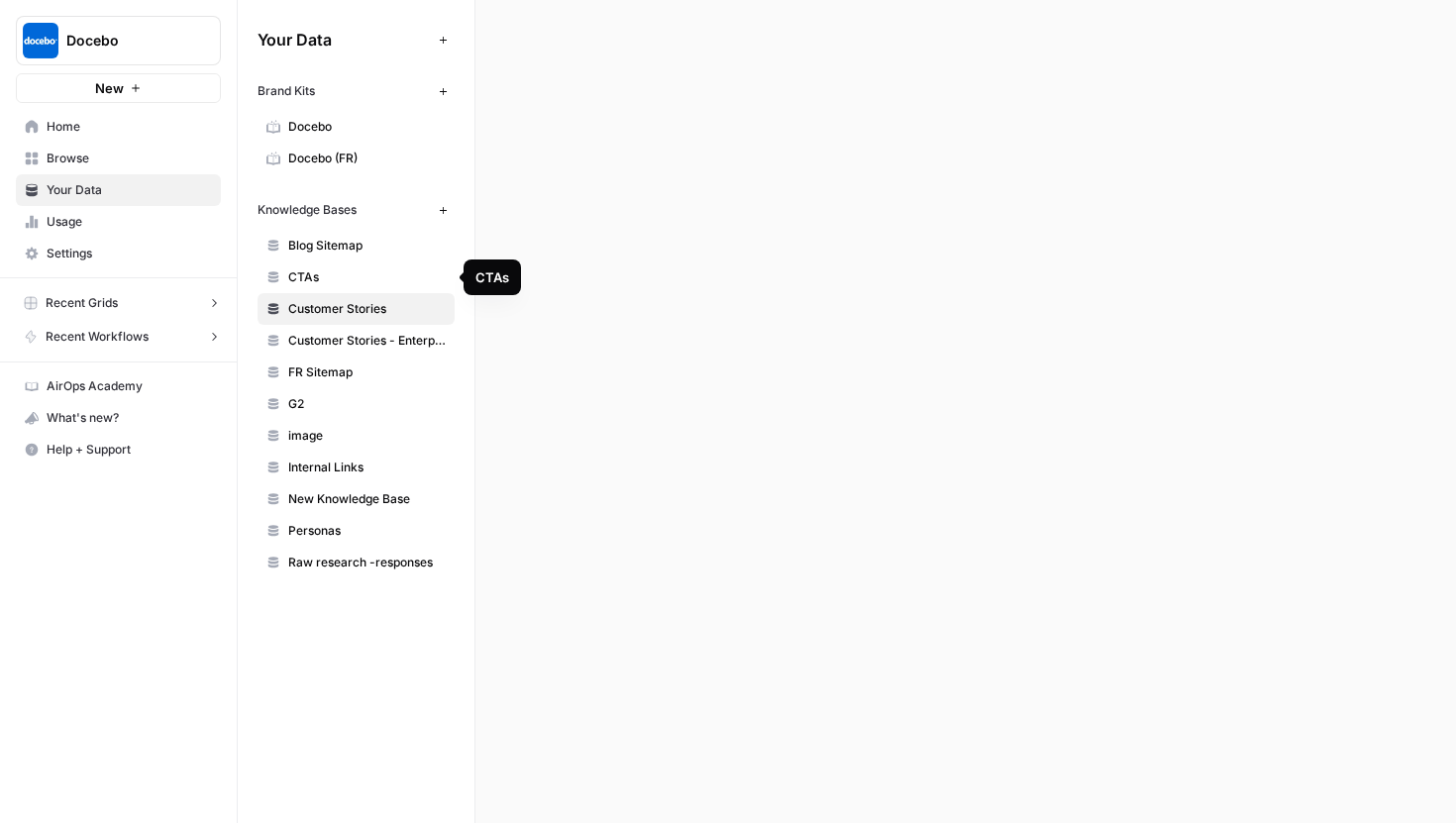 click on "CTAs" at bounding box center [366, 277] 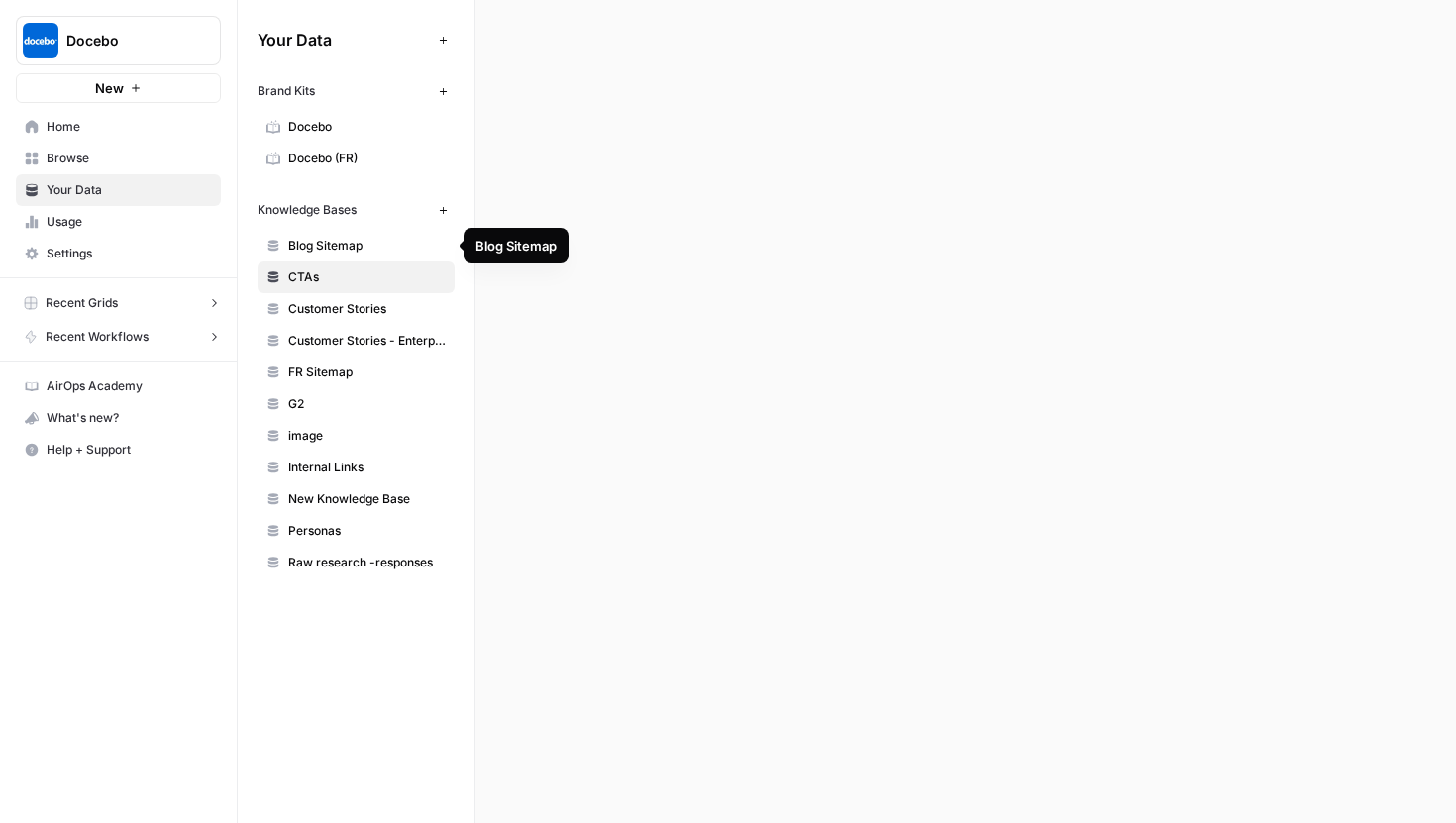 click on "Blog Sitemap" at bounding box center (366, 246) 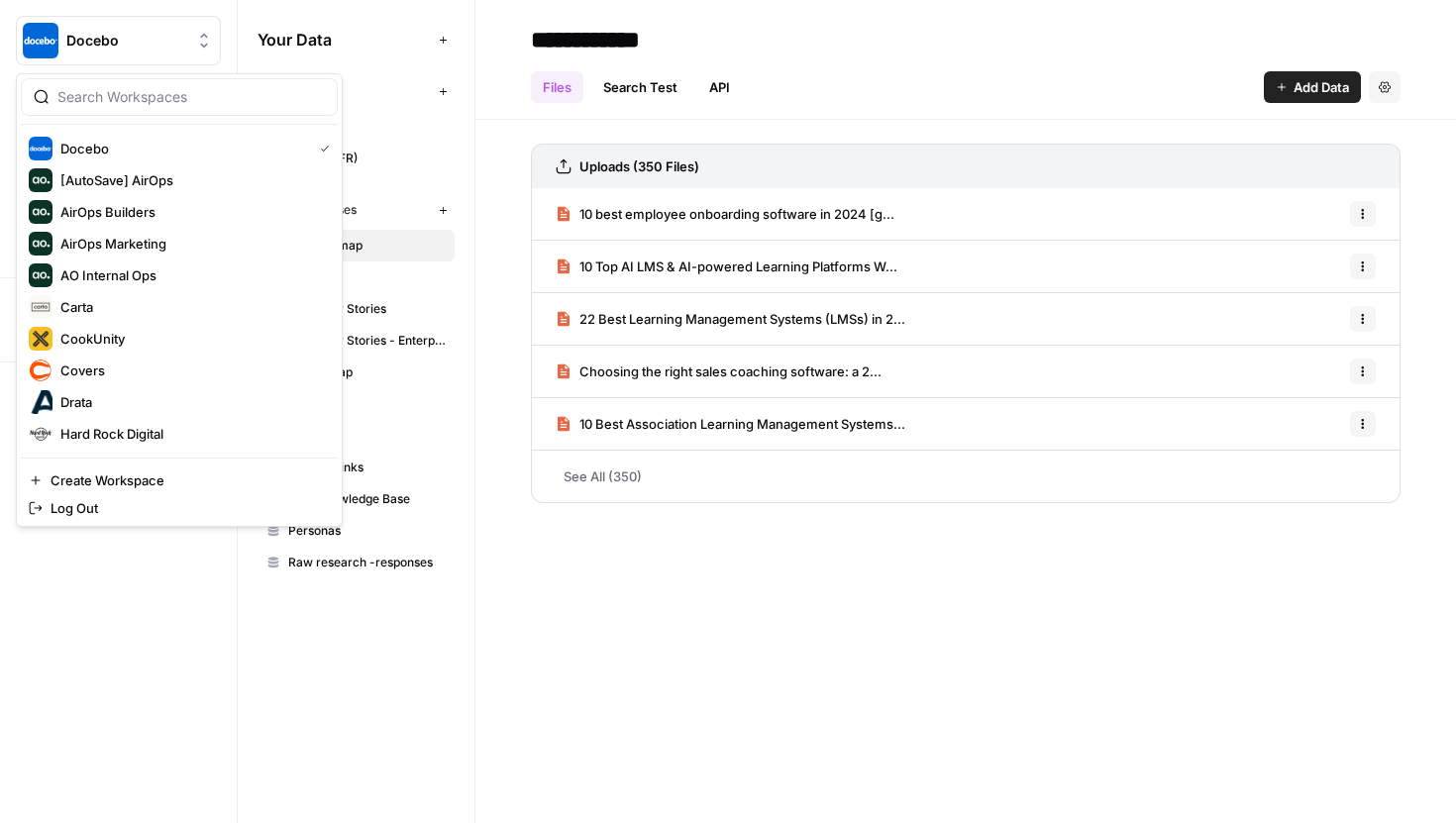 click on "Docebo" at bounding box center (126, 41) 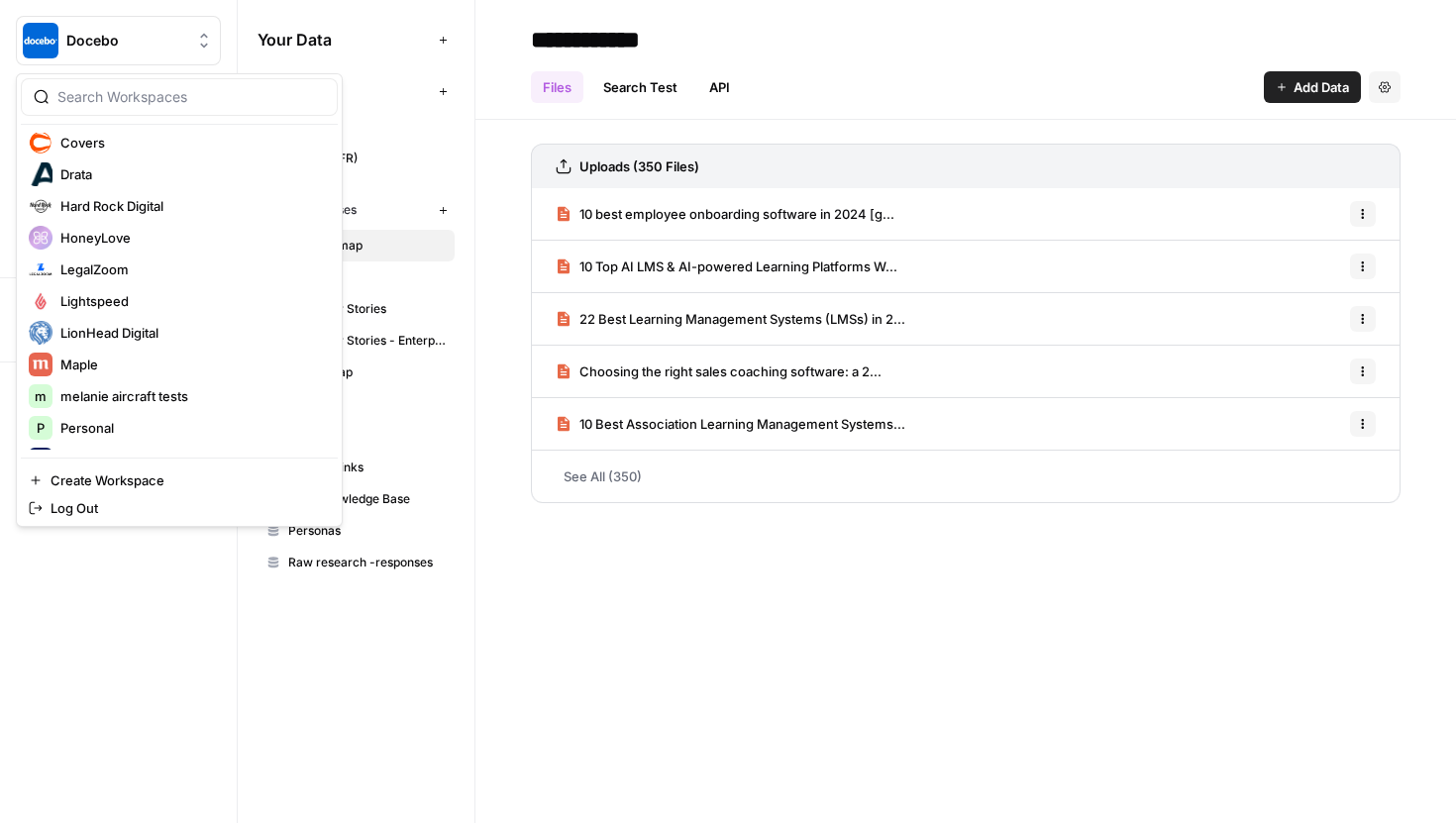 scroll, scrollTop: 317, scrollLeft: 0, axis: vertical 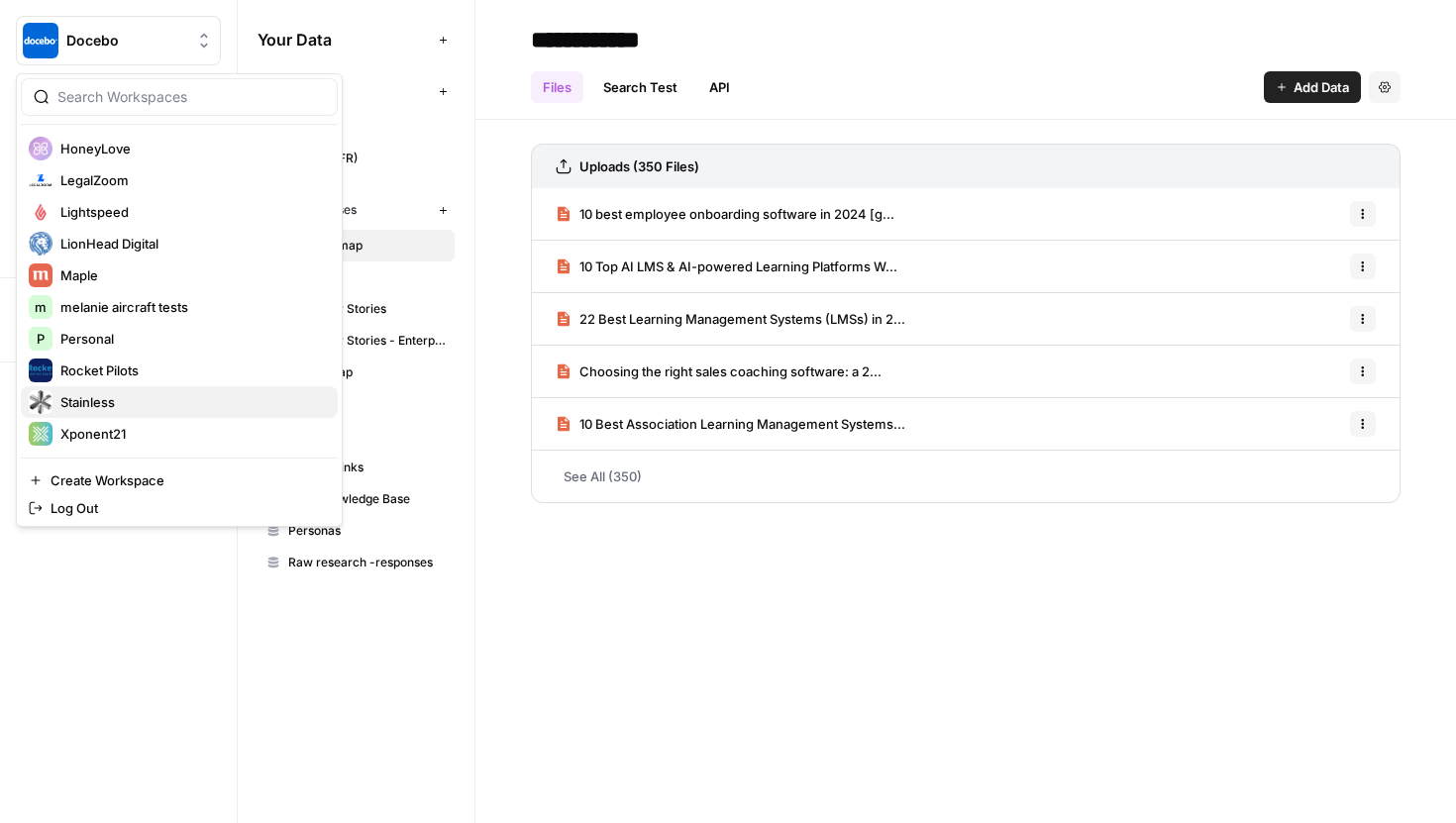 click on "Stainless" at bounding box center (179, 402) 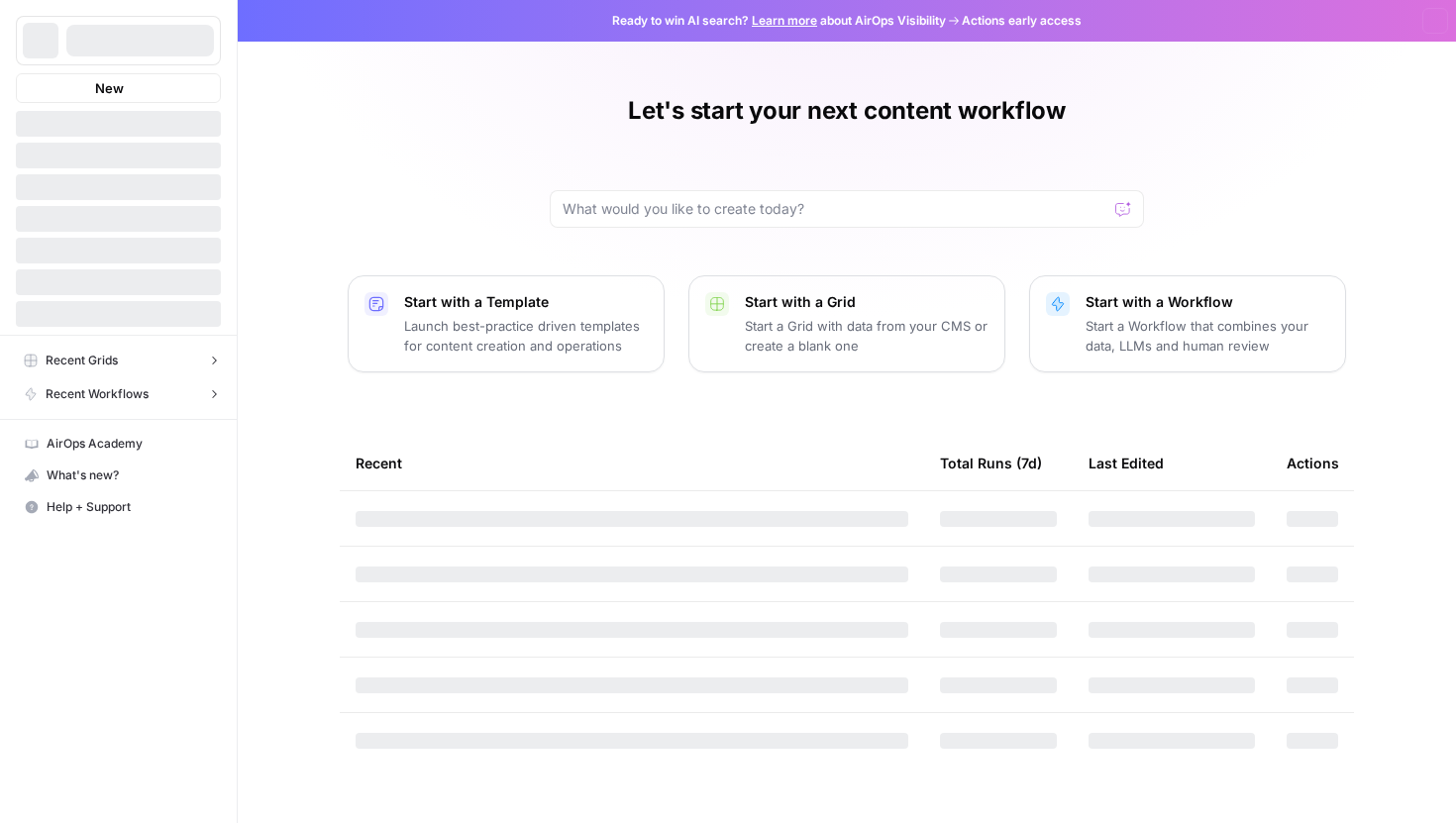scroll, scrollTop: 0, scrollLeft: 0, axis: both 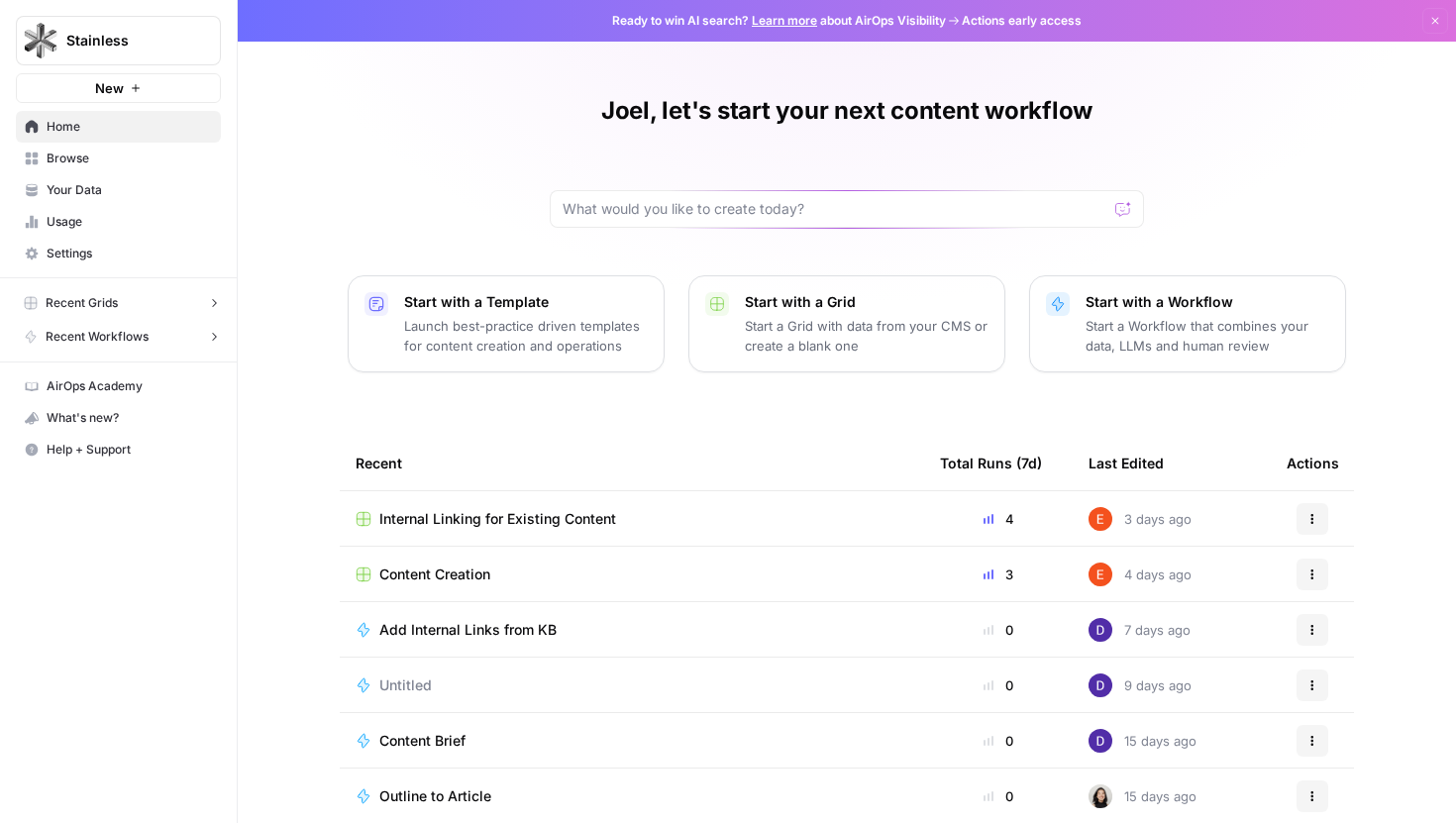 click on "Your Data" at bounding box center (129, 190) 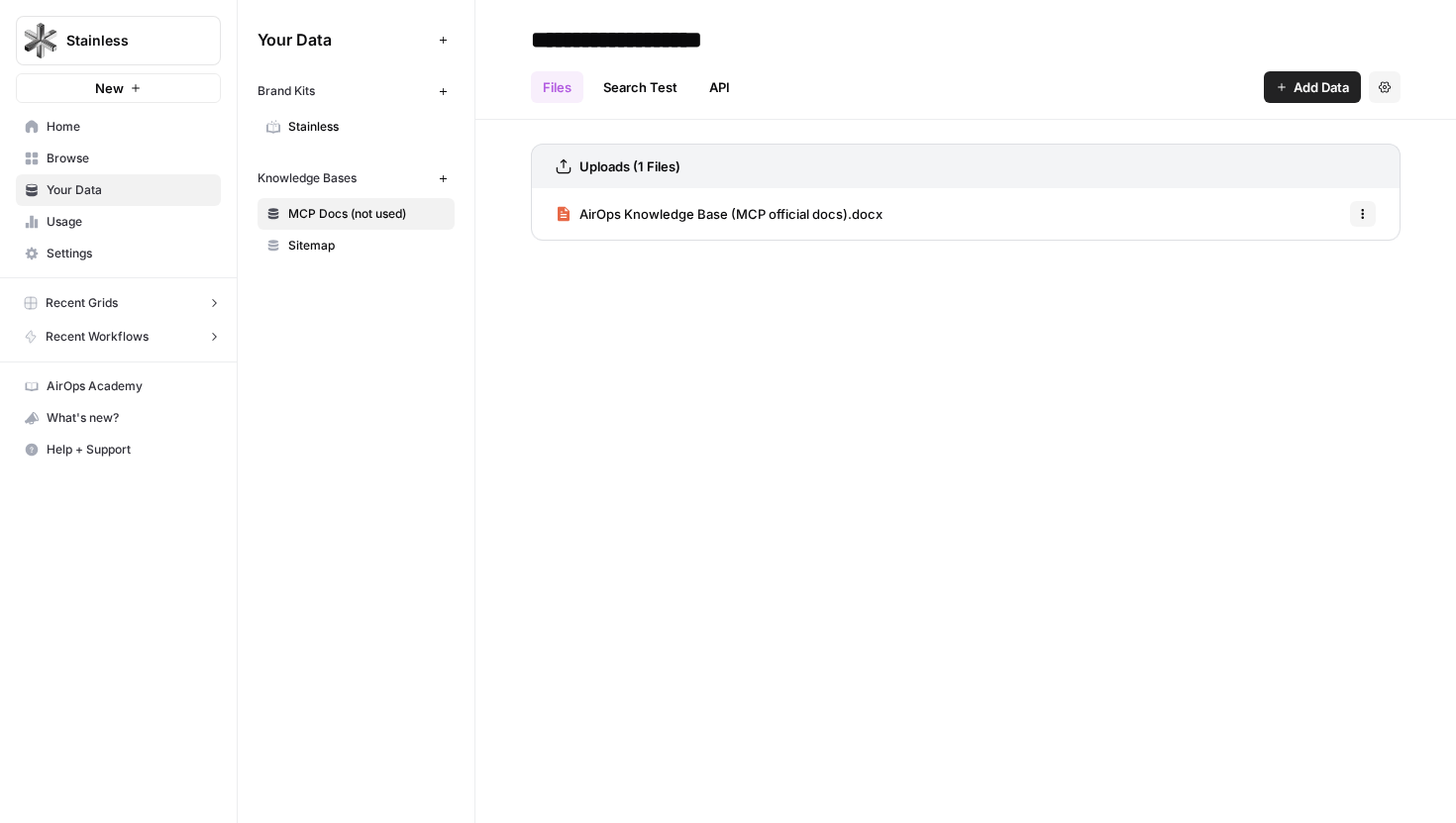 click on "Sitemap" at bounding box center (366, 246) 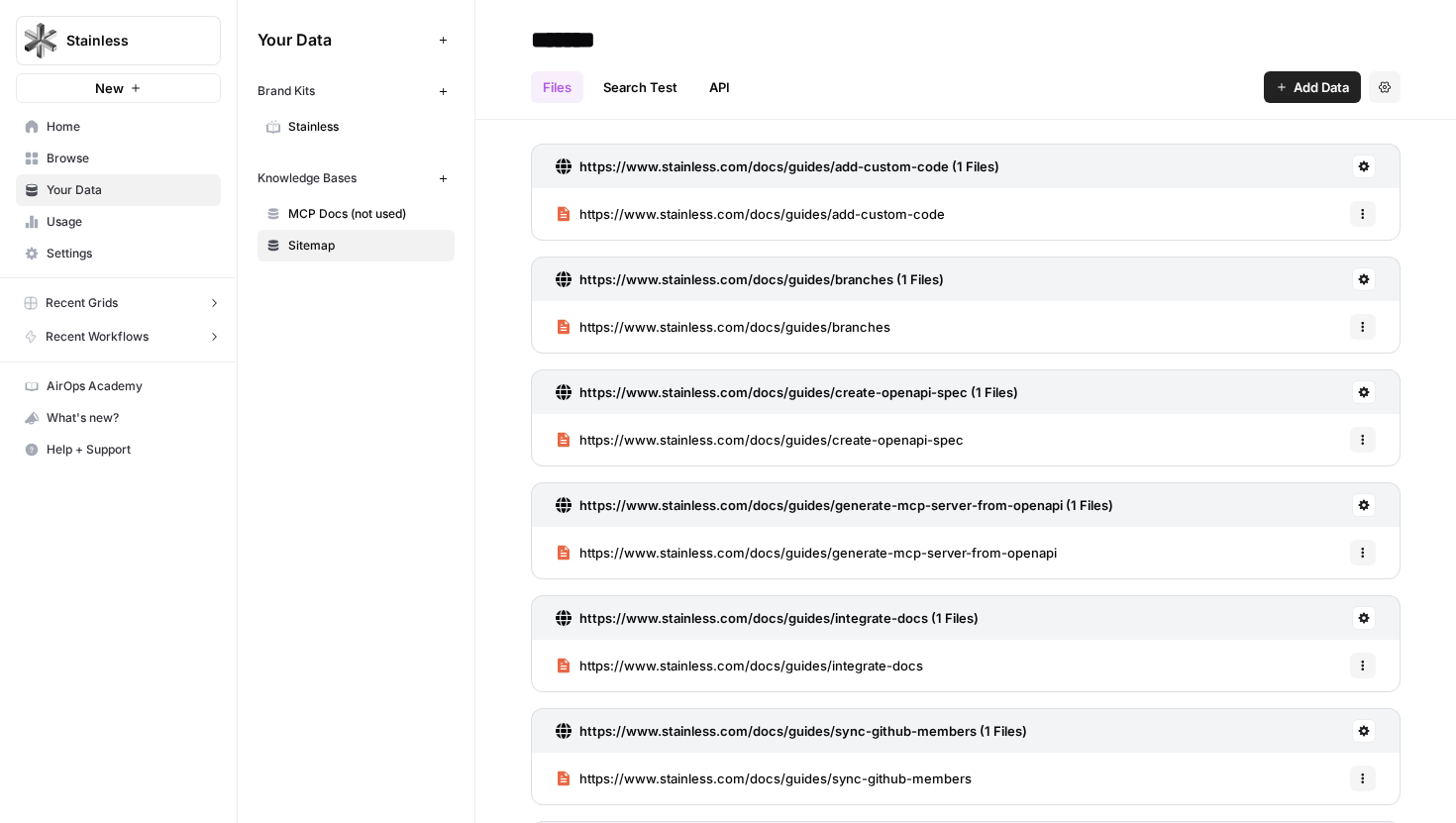click on "Stainless" at bounding box center (126, 41) 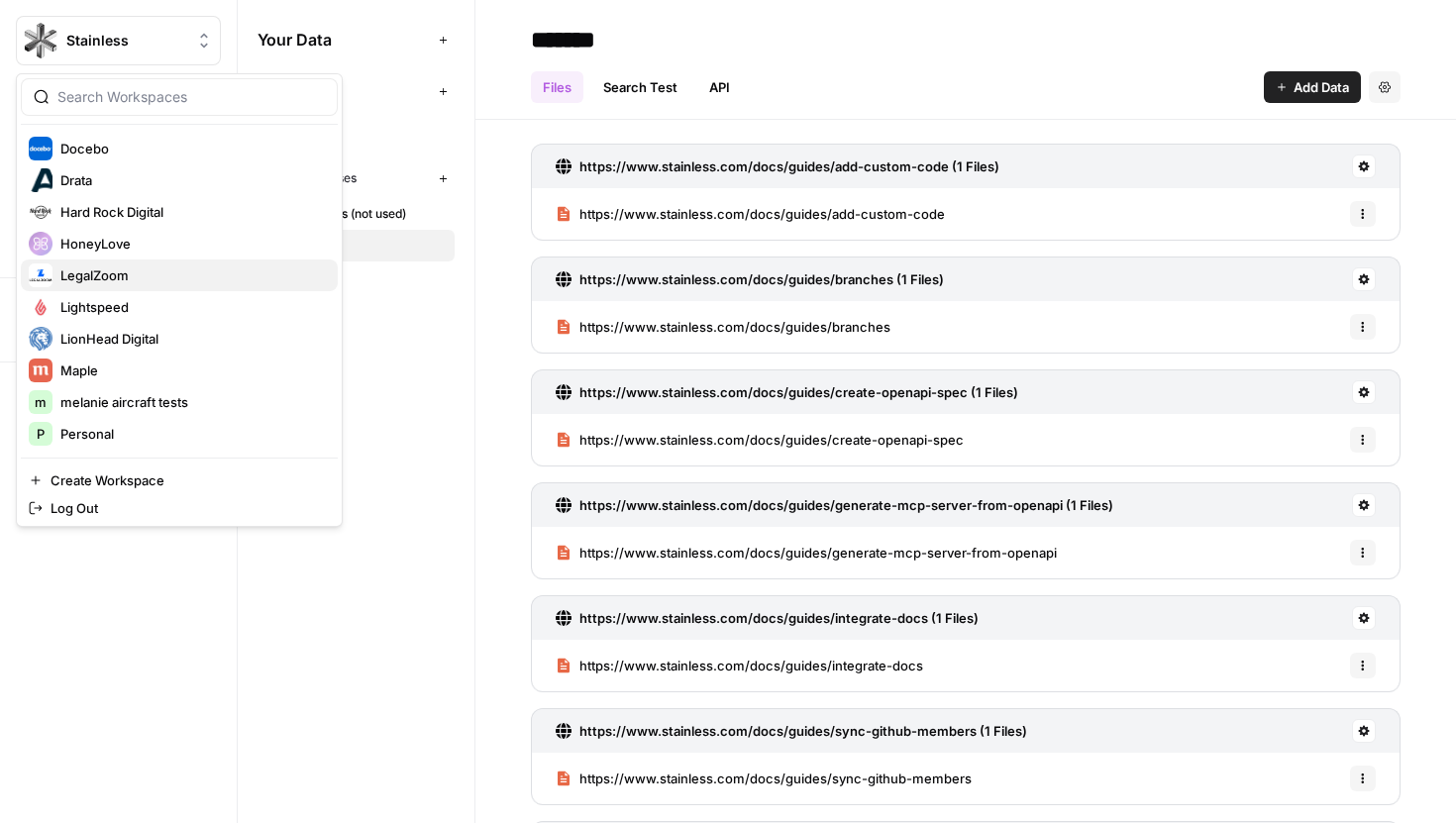 scroll, scrollTop: 256, scrollLeft: 0, axis: vertical 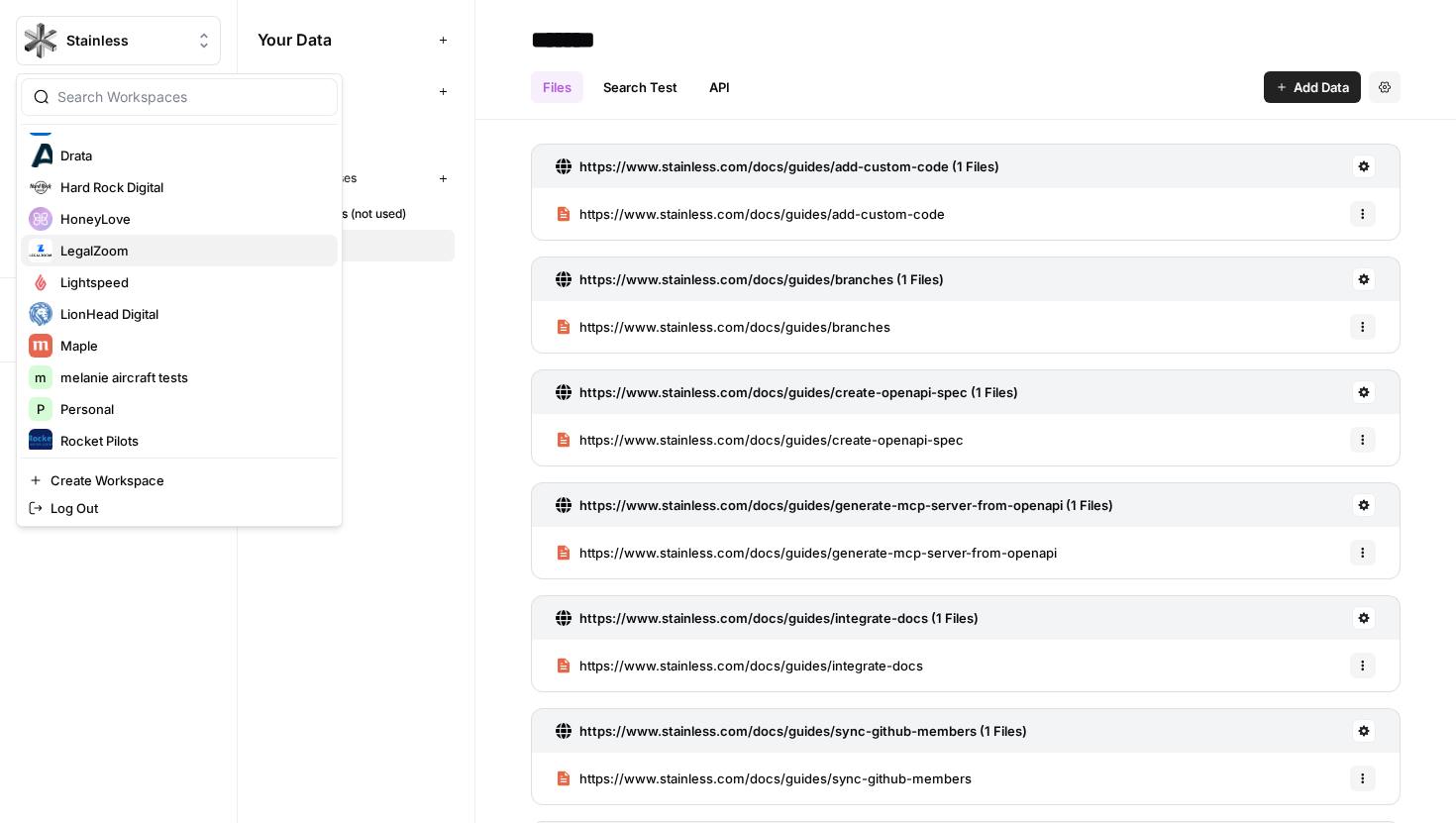 click on "LegalZoom" at bounding box center [191, 251] 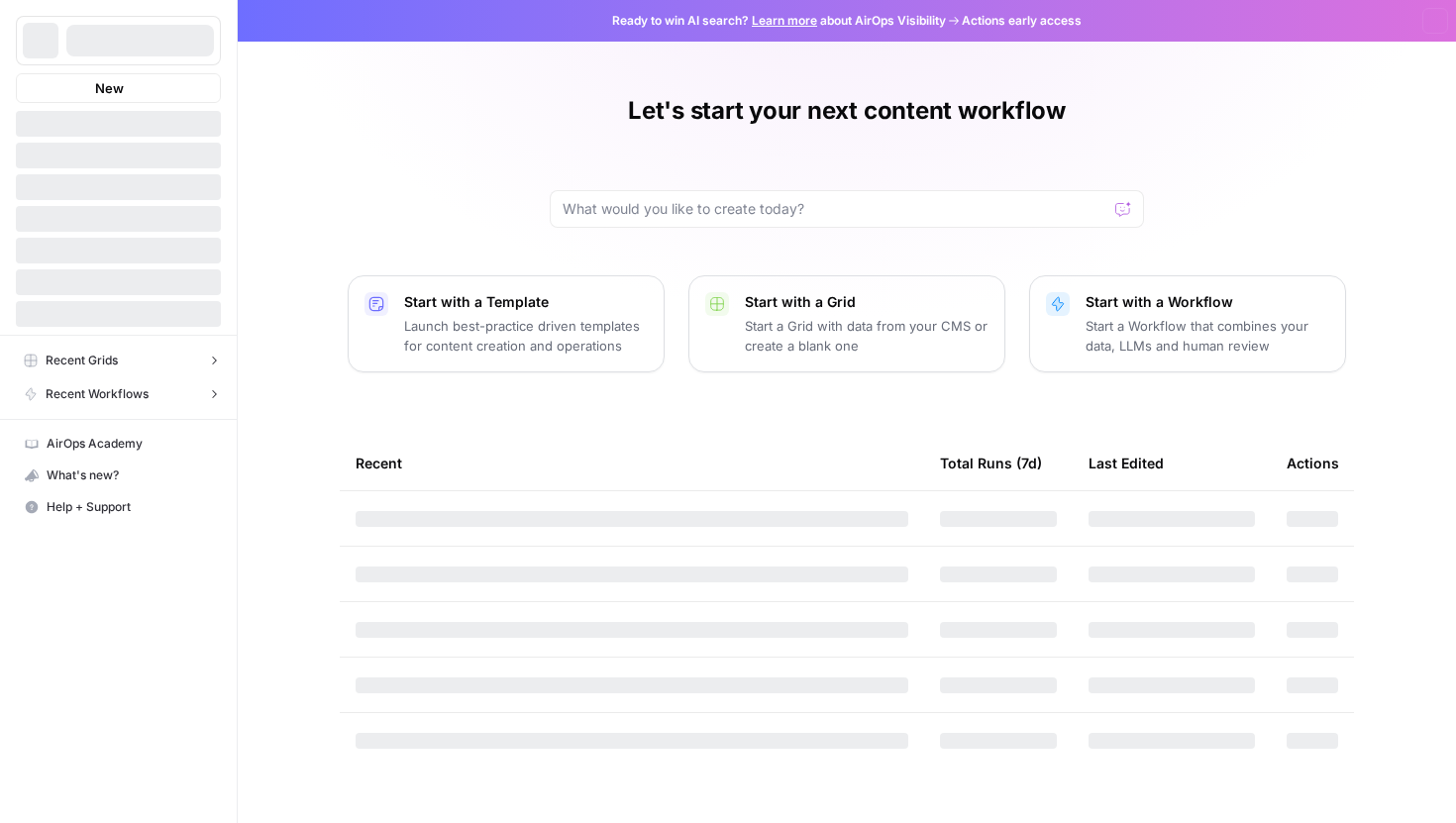 scroll, scrollTop: 0, scrollLeft: 0, axis: both 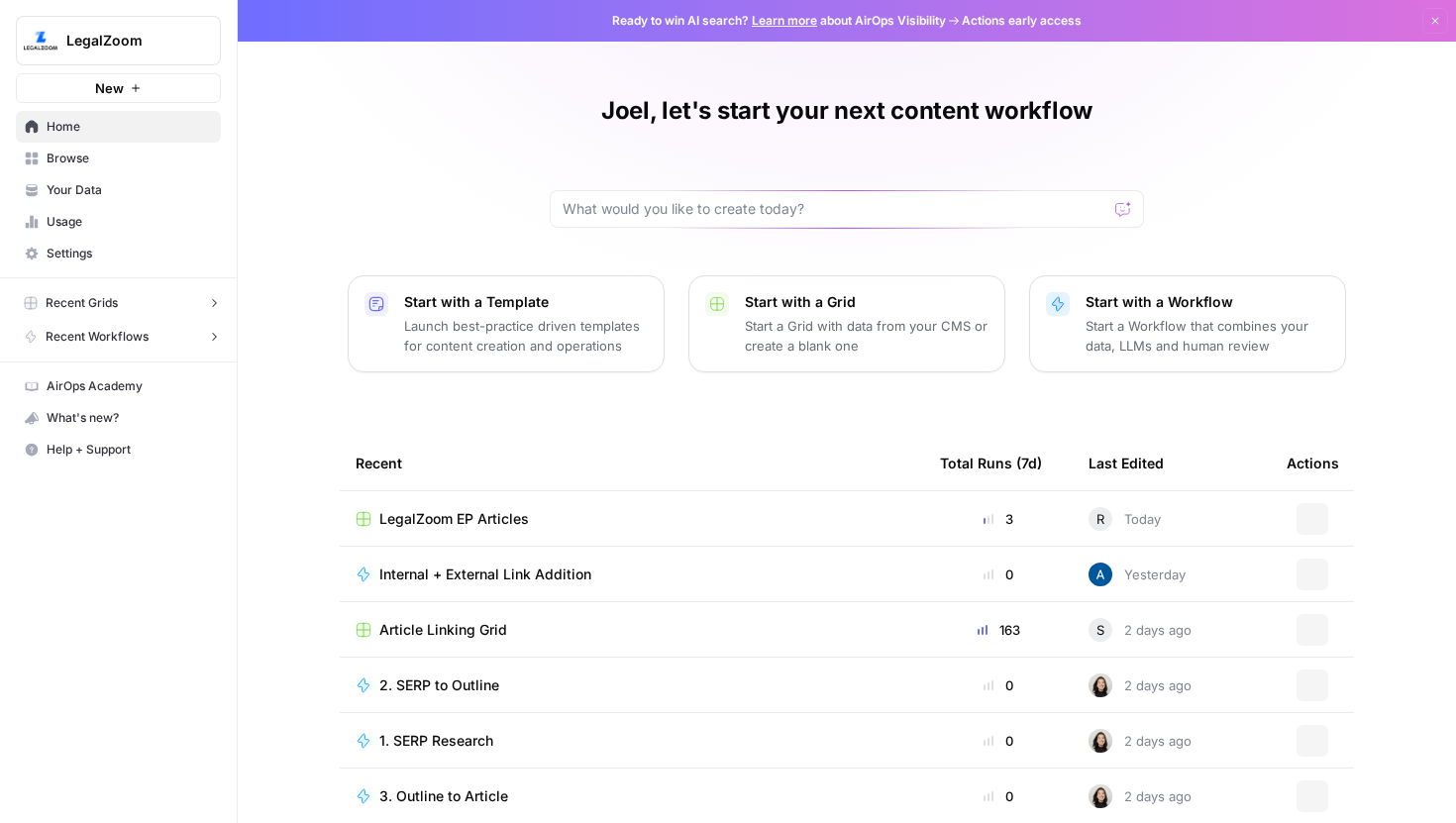 click on "Your Data" at bounding box center (129, 190) 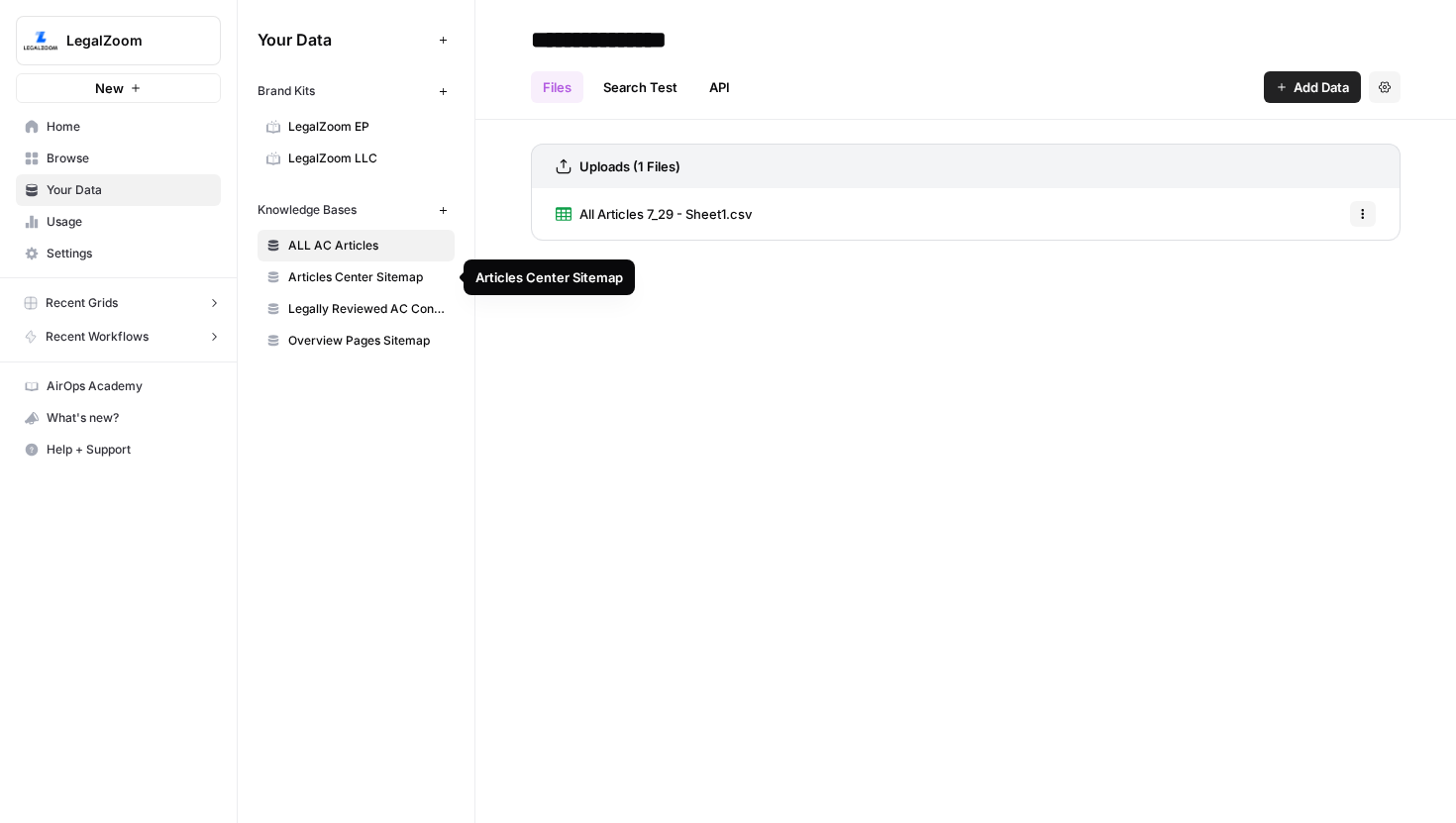 click on "Articles Center Sitemap" at bounding box center [366, 277] 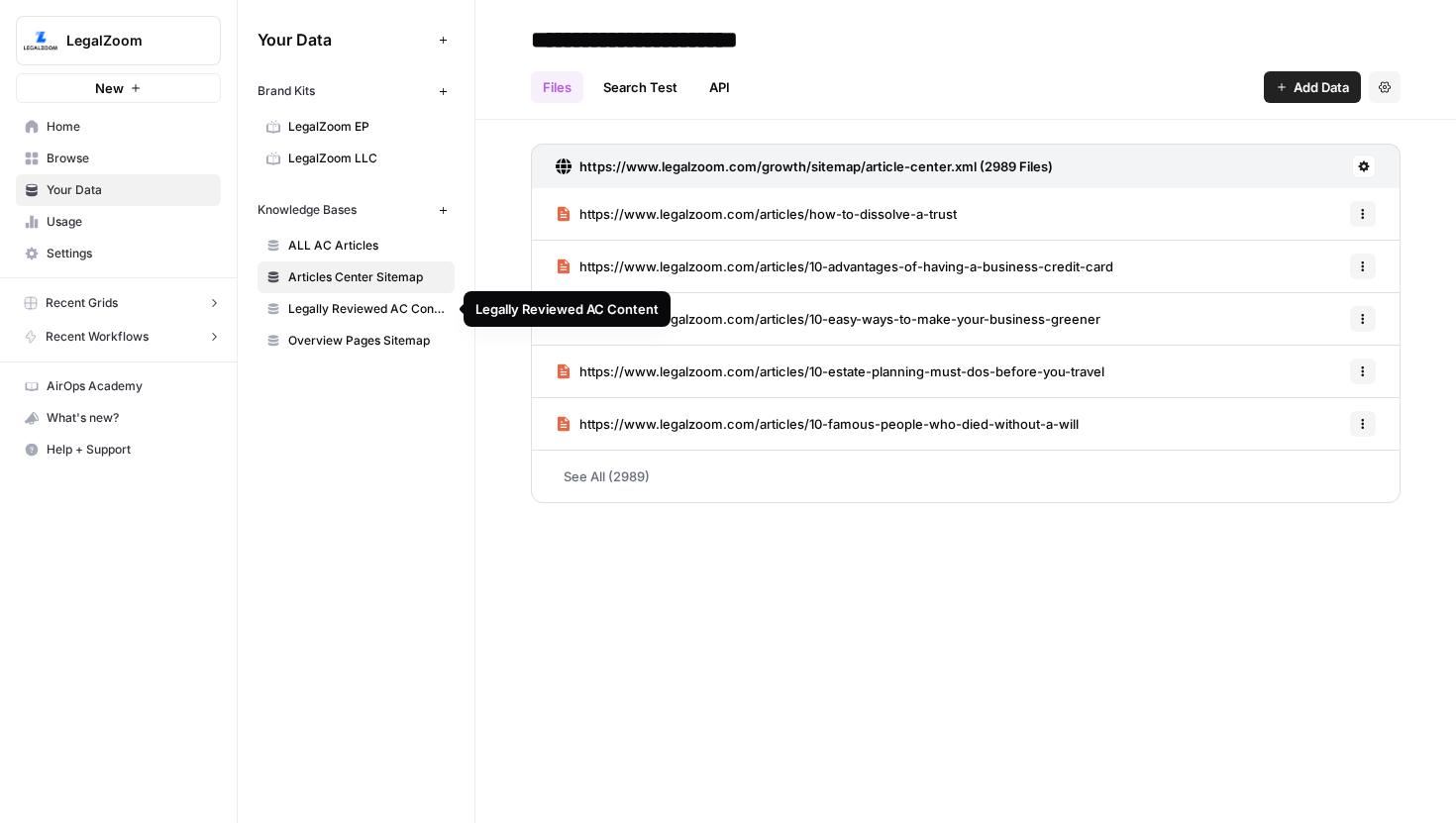 click on "Legally Reviewed AC Content" at bounding box center [366, 309] 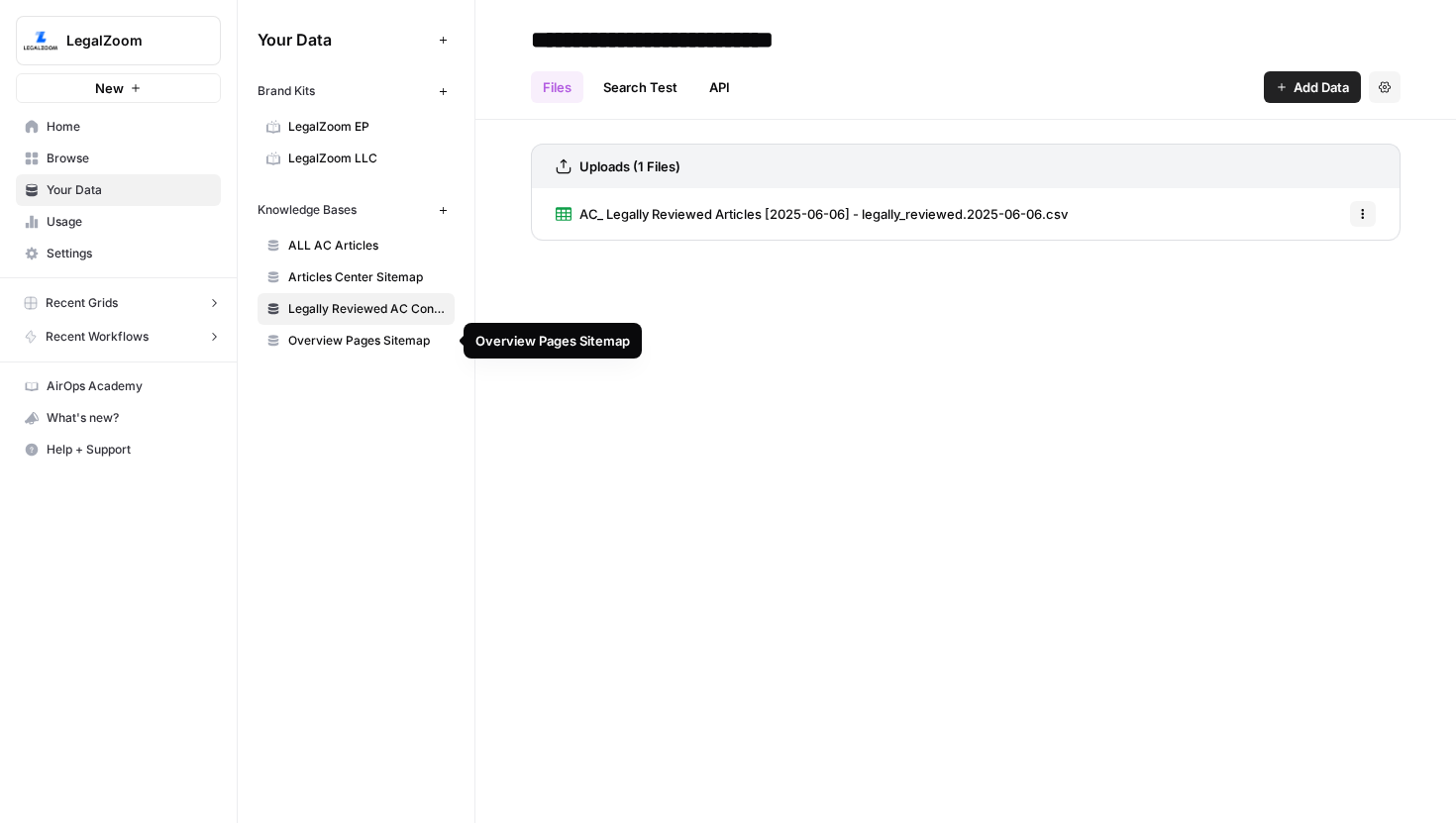 click on "Overview Pages Sitemap" at bounding box center (366, 341) 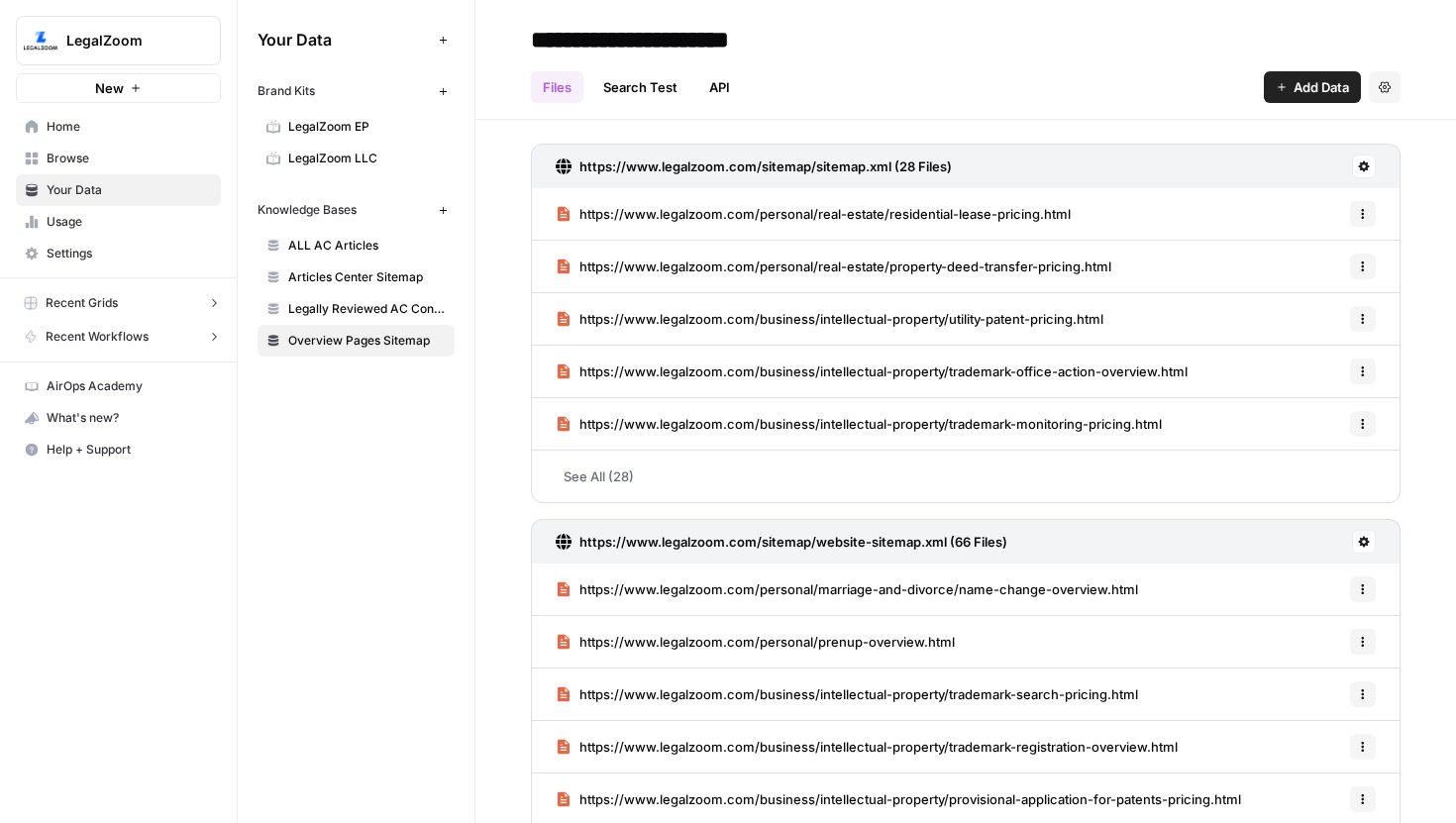 click on "LegalZoom" at bounding box center [118, 41] 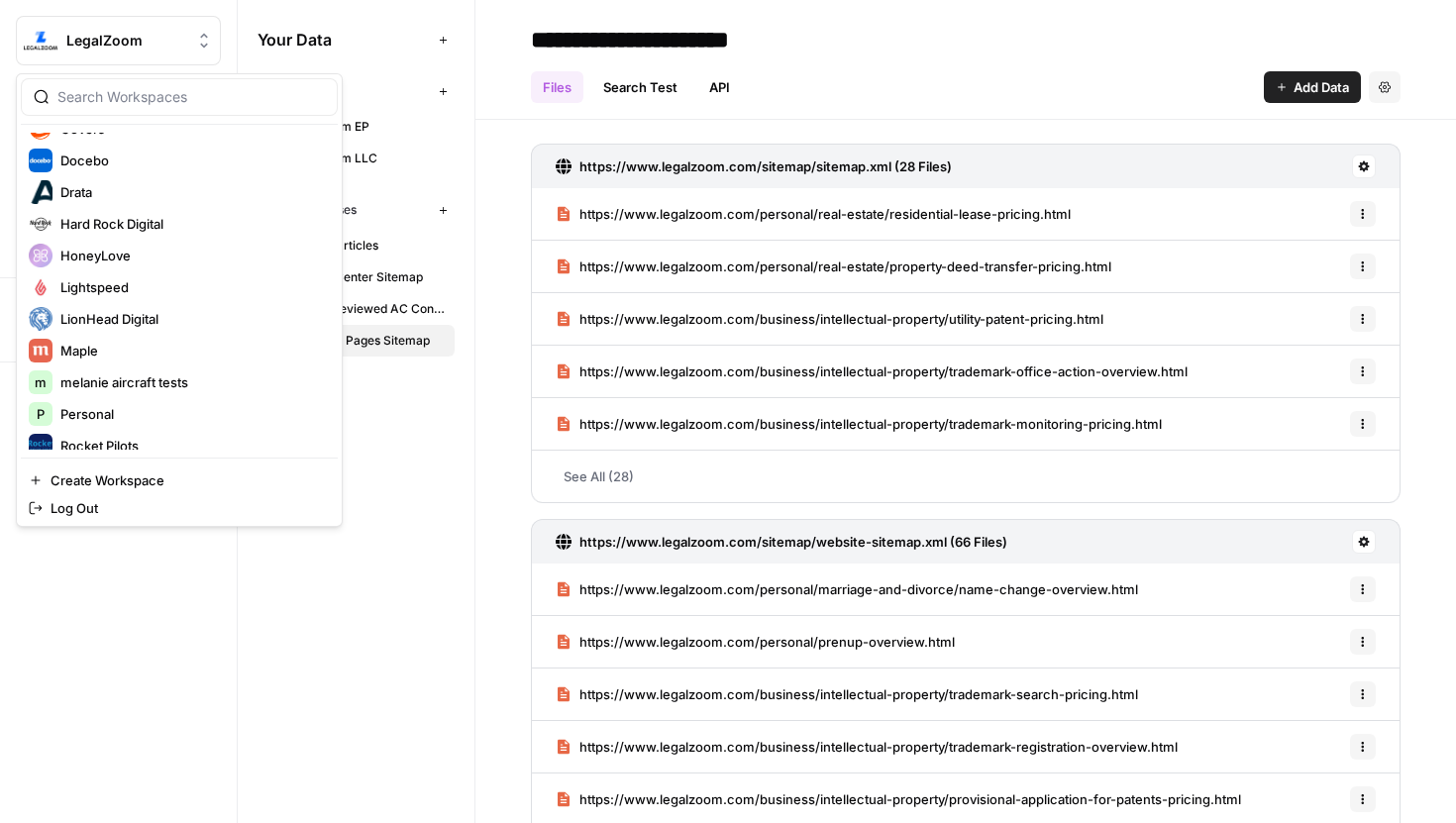 scroll, scrollTop: 317, scrollLeft: 0, axis: vertical 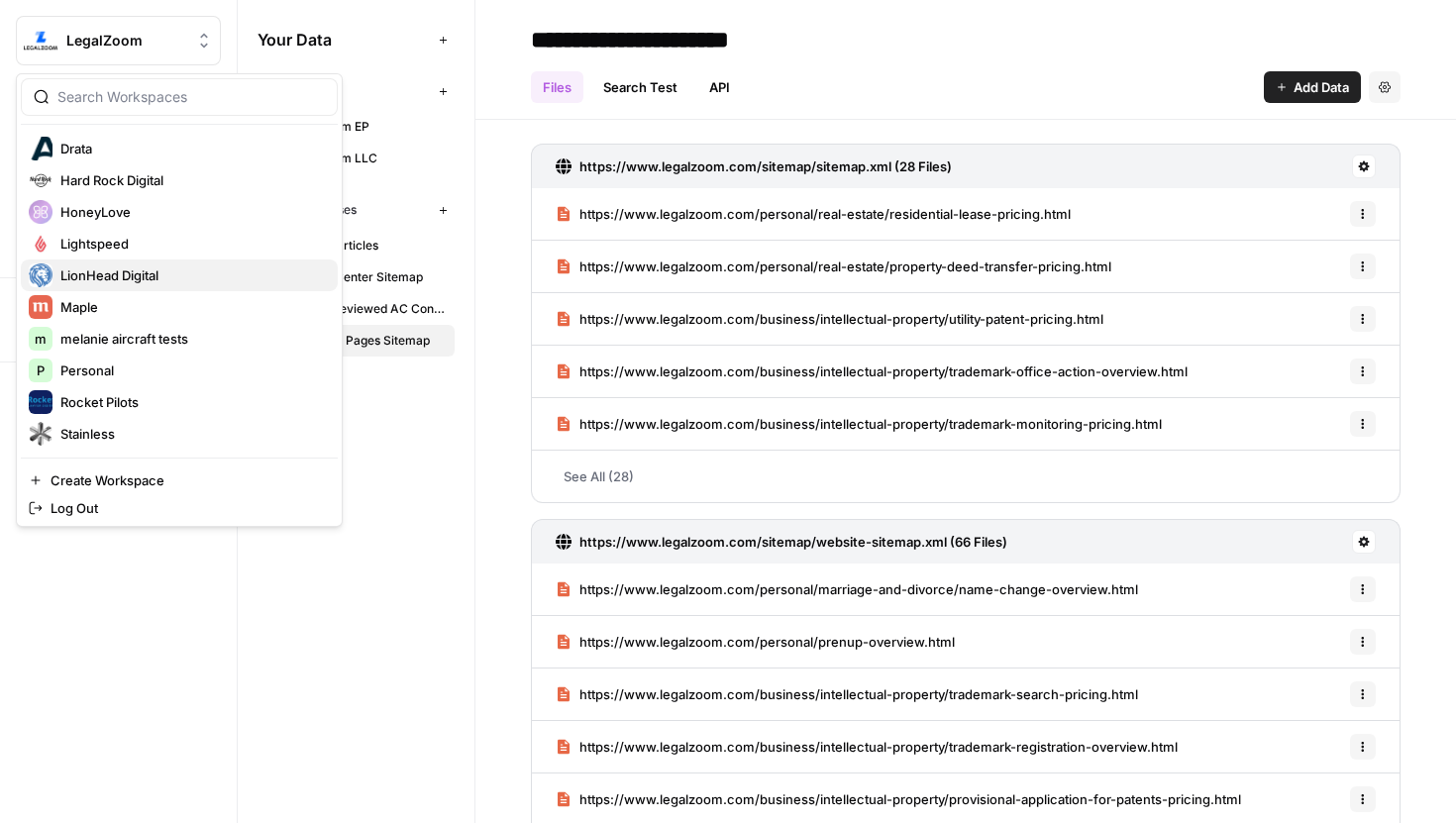 click on "LionHead Digital" at bounding box center [191, 275] 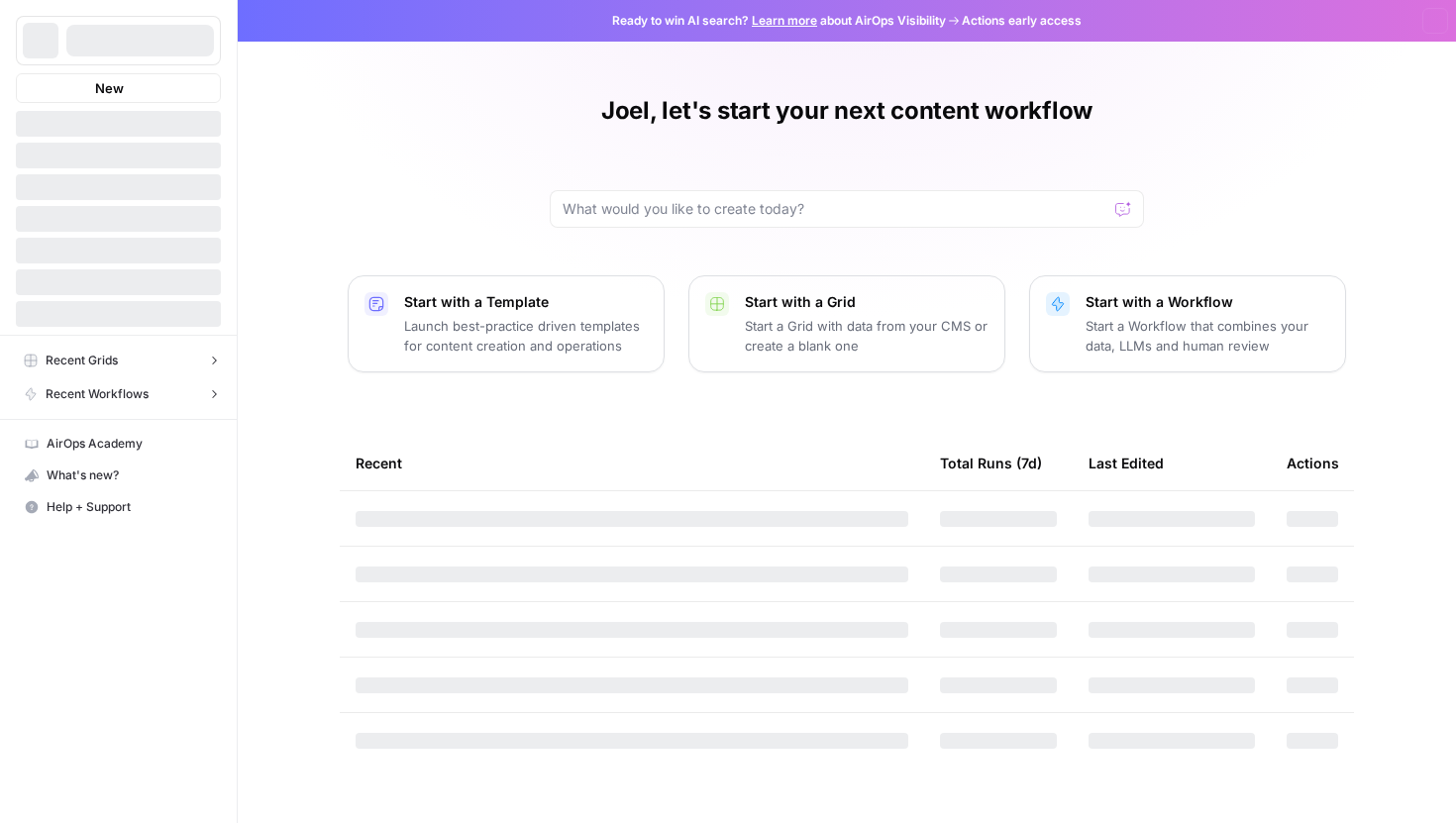 scroll, scrollTop: 0, scrollLeft: 0, axis: both 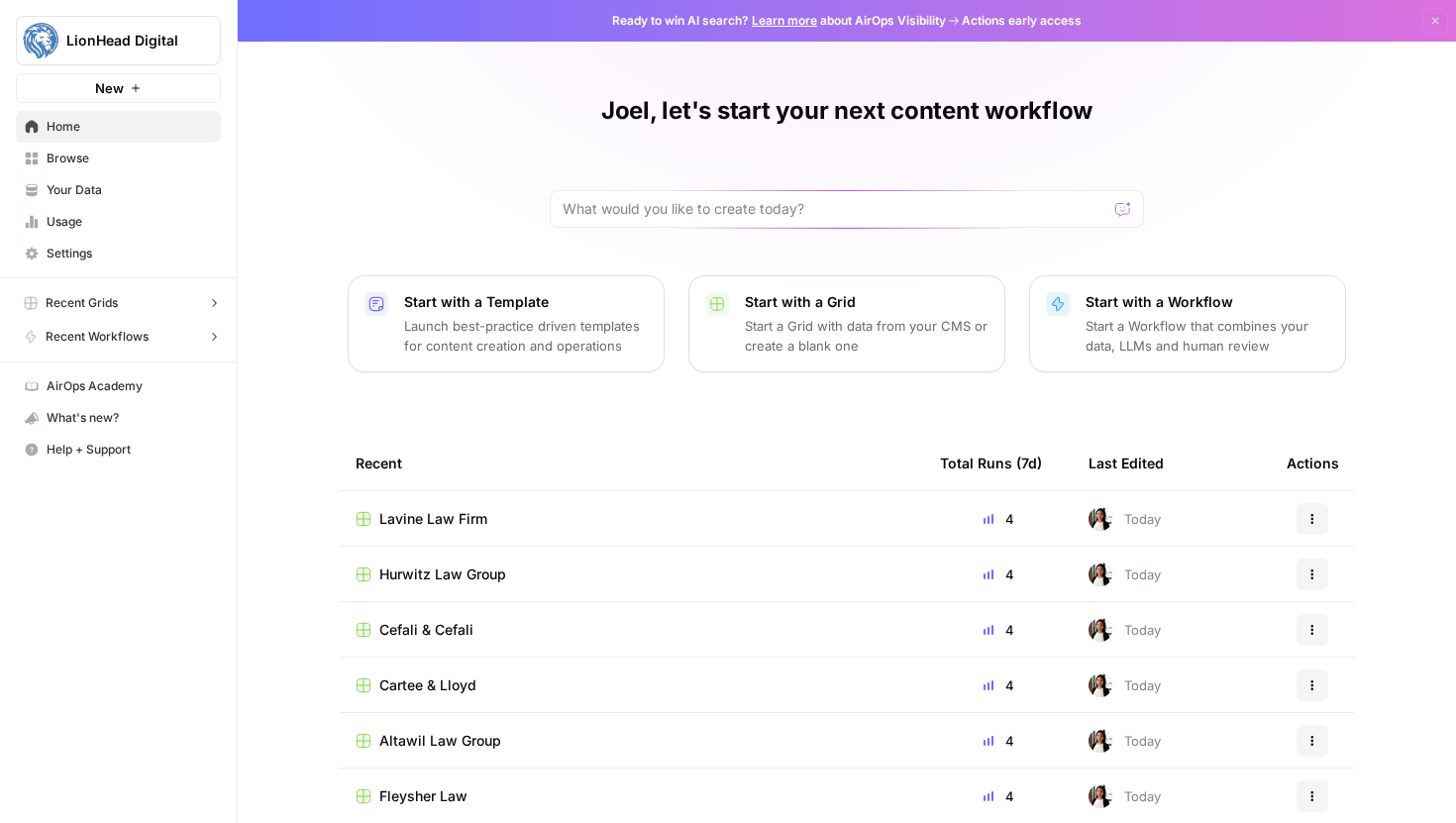 click on "Your Data" at bounding box center [129, 190] 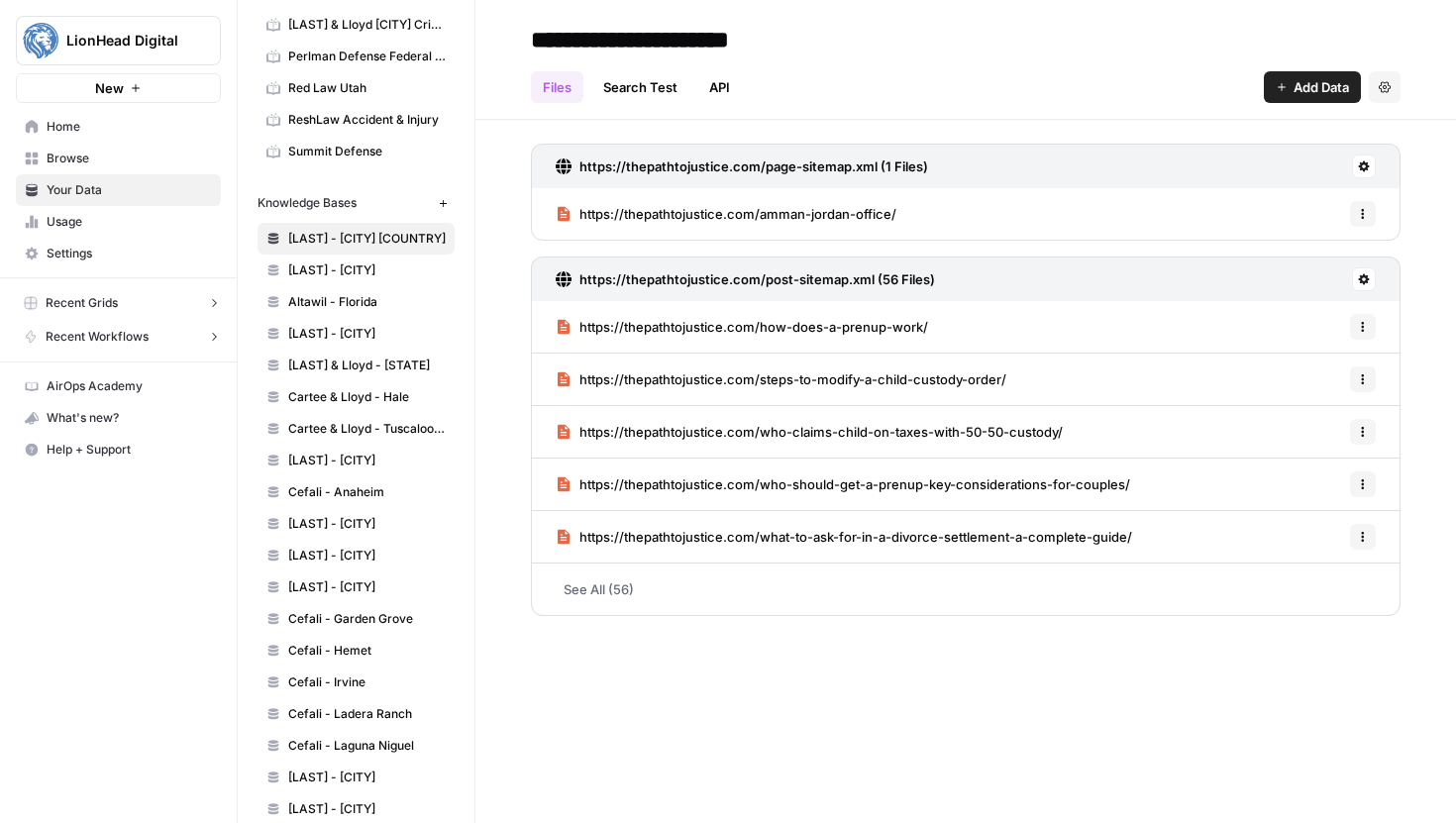 scroll, scrollTop: 552, scrollLeft: 0, axis: vertical 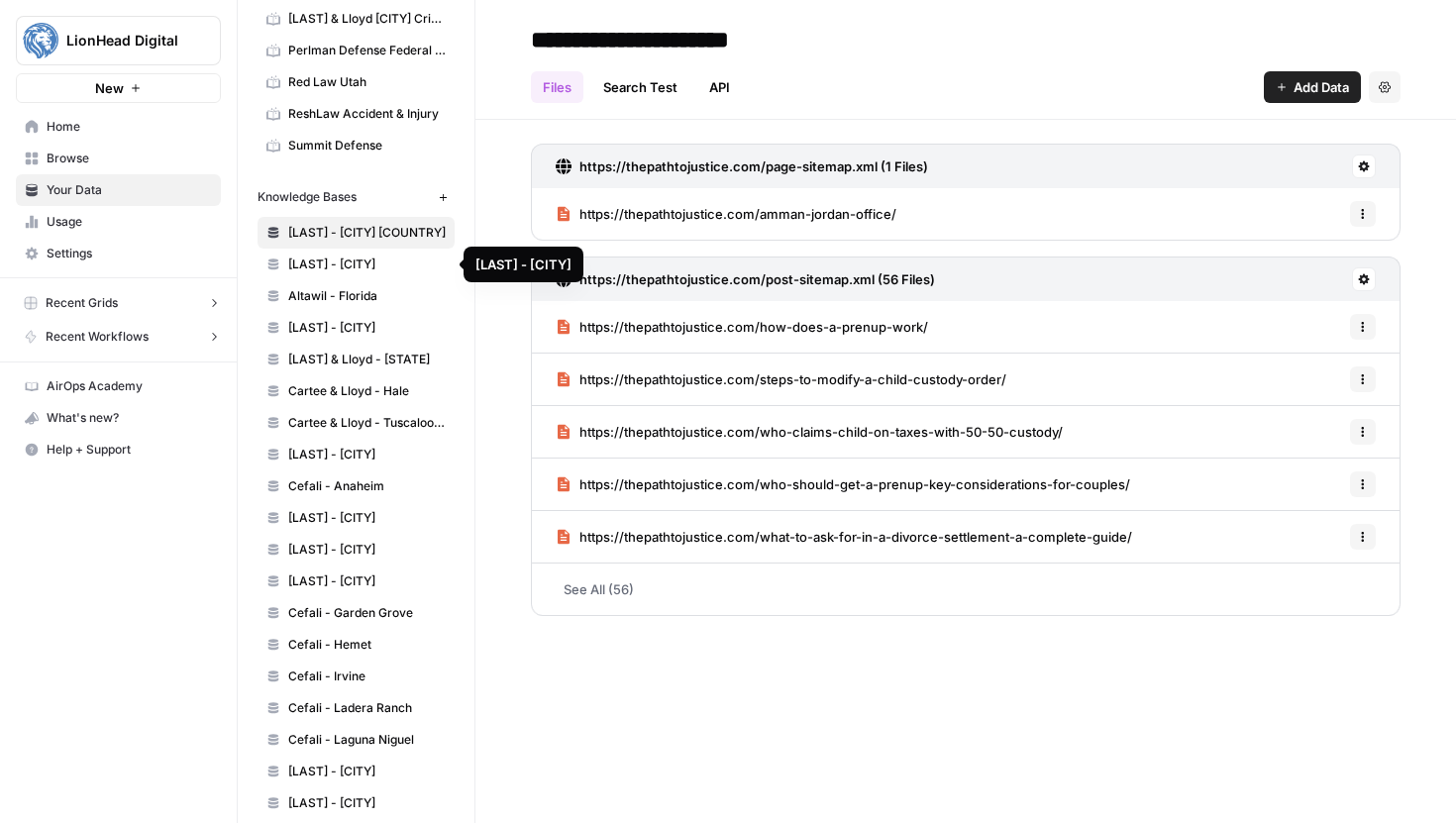 click on "Altawil - Coral Gables" at bounding box center [356, 264] 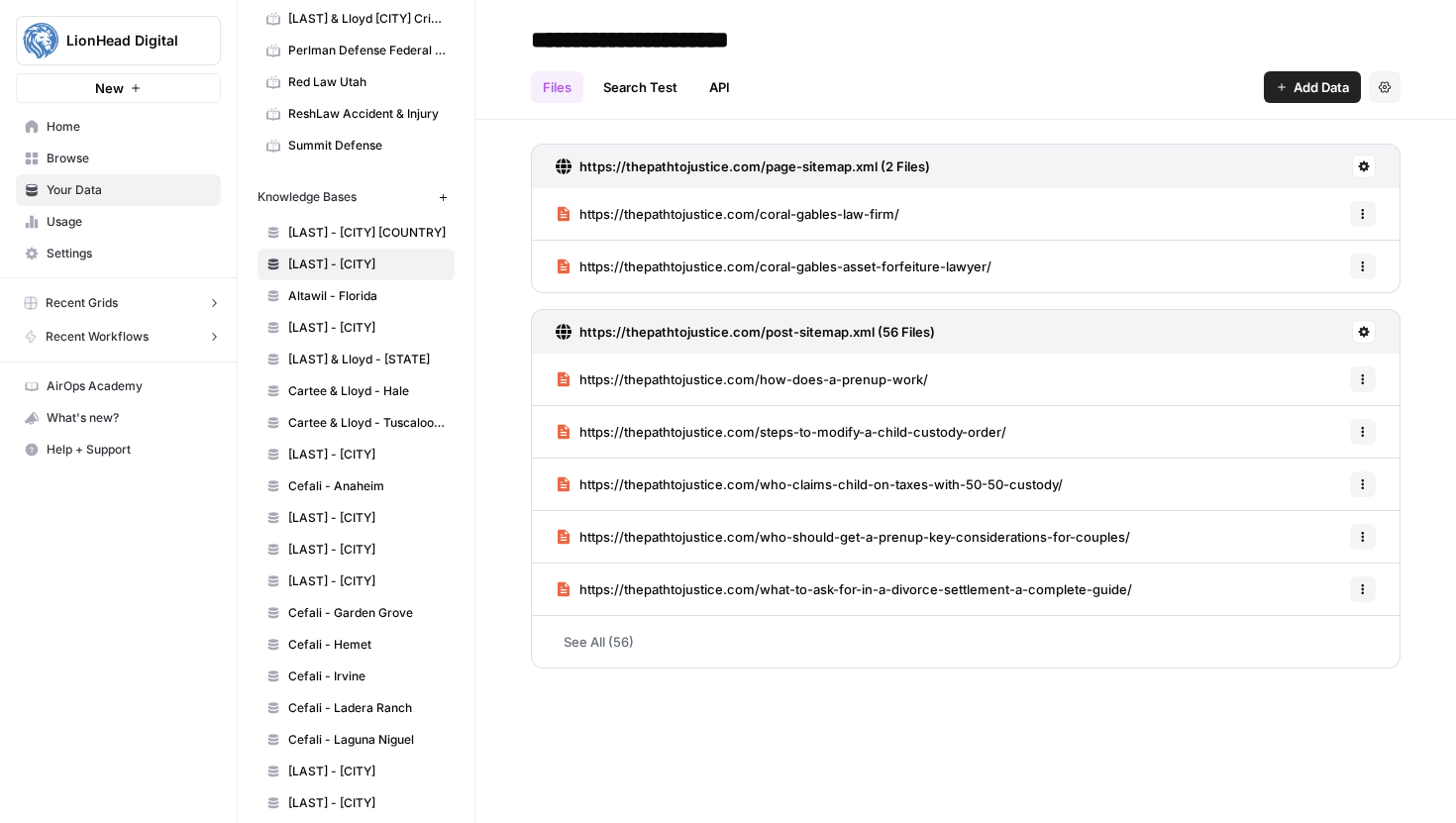 click on "LionHead Digital" at bounding box center (126, 41) 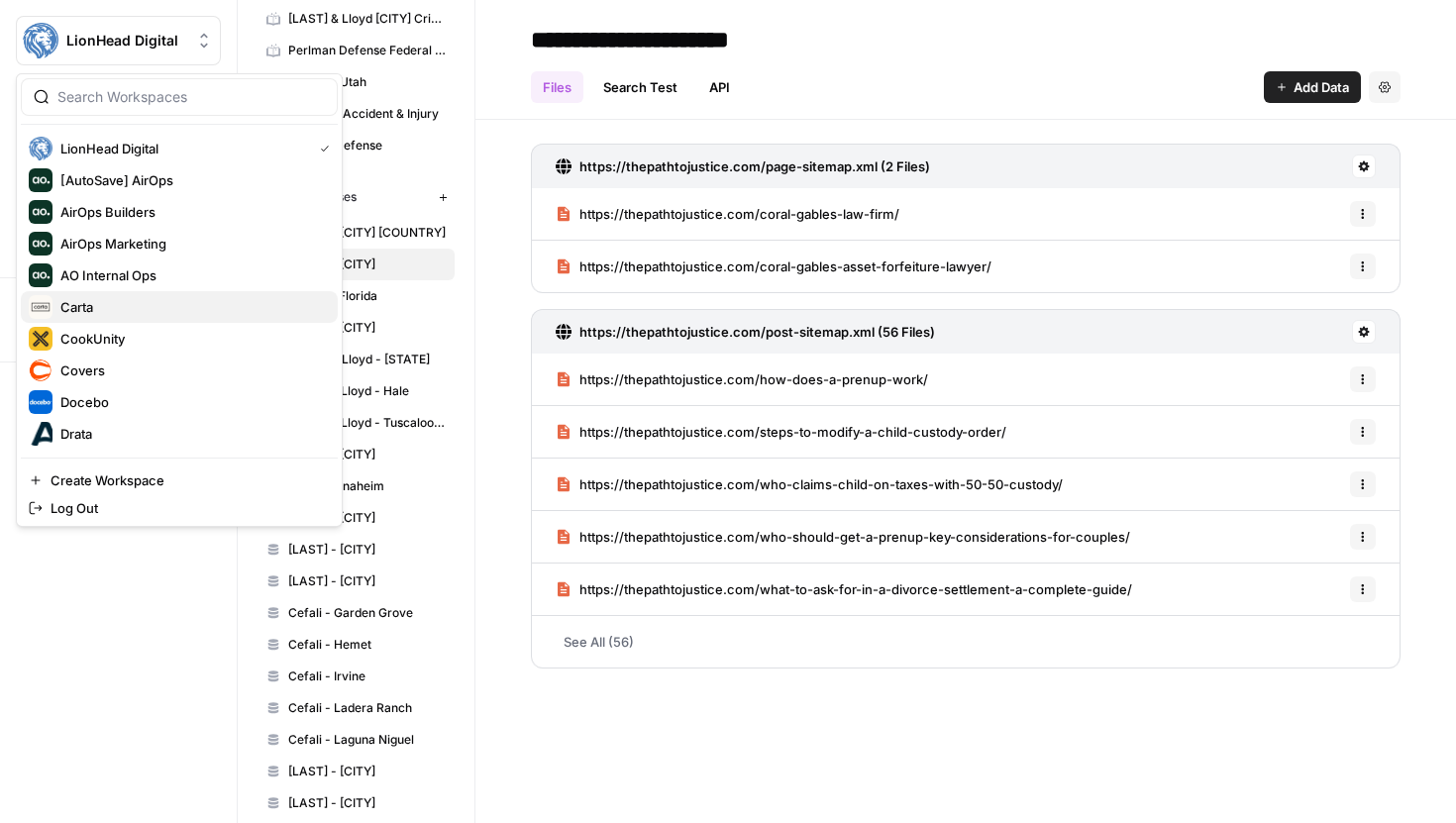 click on "Carta" at bounding box center [191, 307] 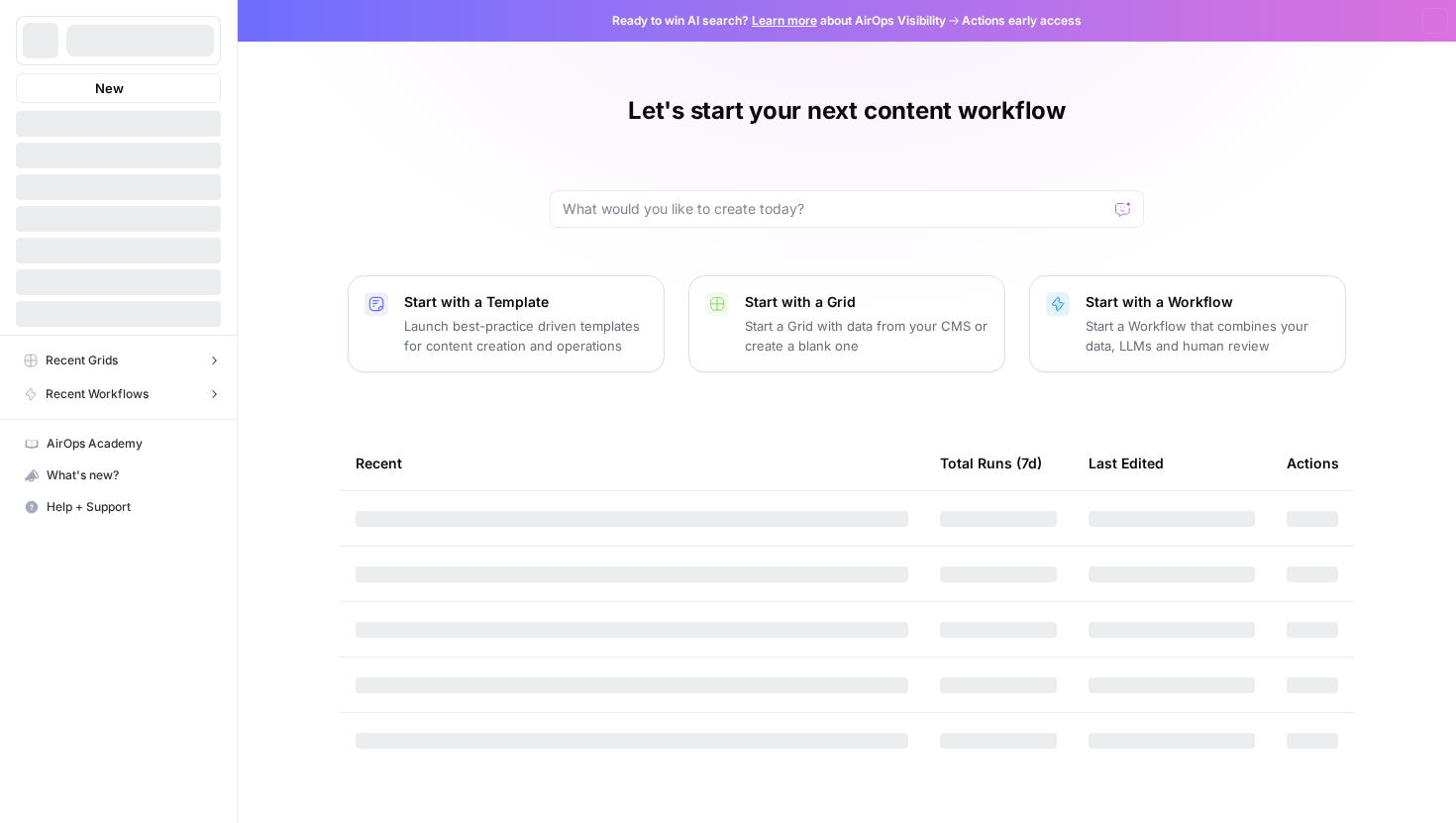 scroll, scrollTop: 0, scrollLeft: 0, axis: both 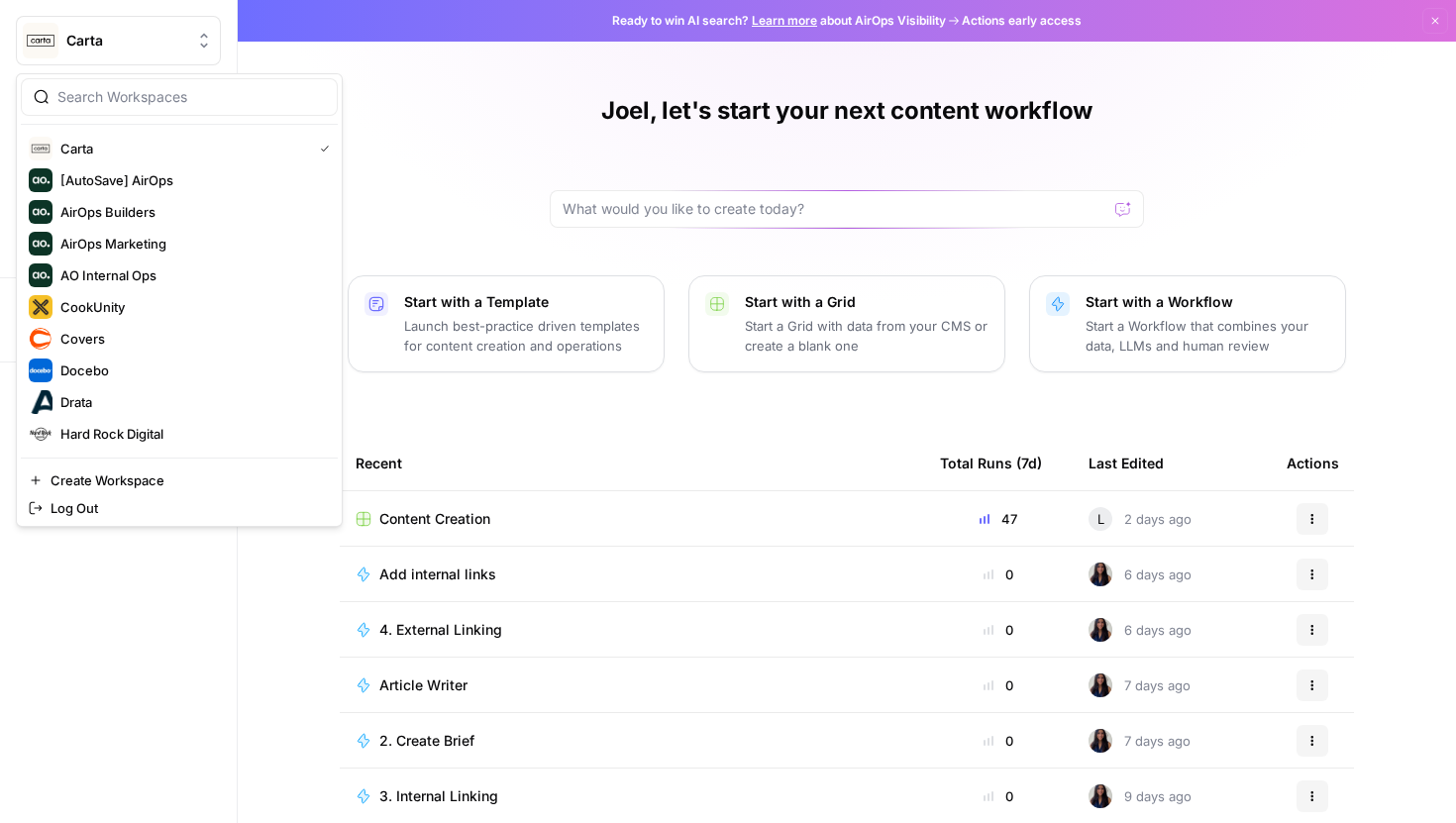 click on "Carta" at bounding box center [126, 41] 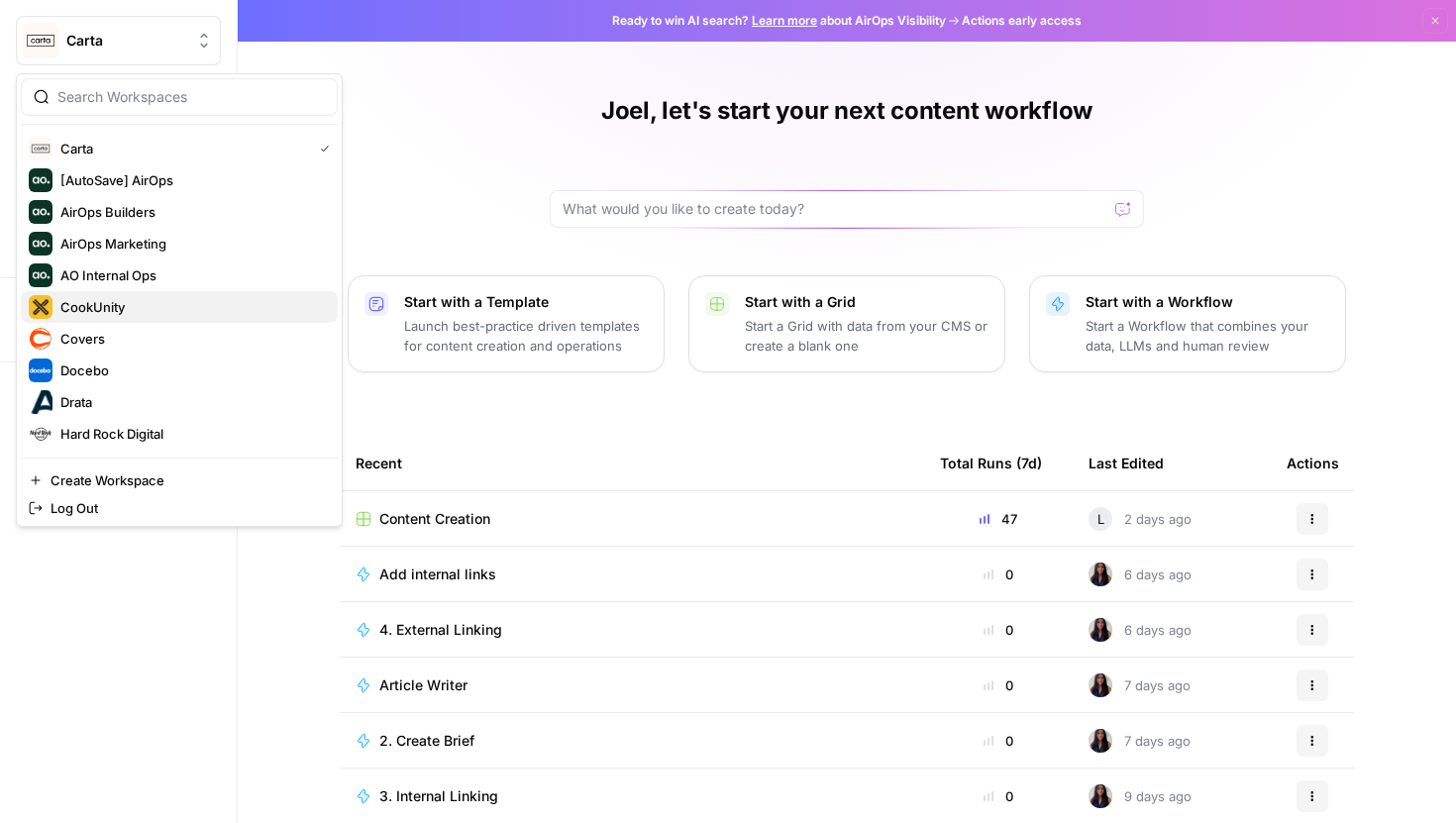 click on "CookUnity" at bounding box center (191, 307) 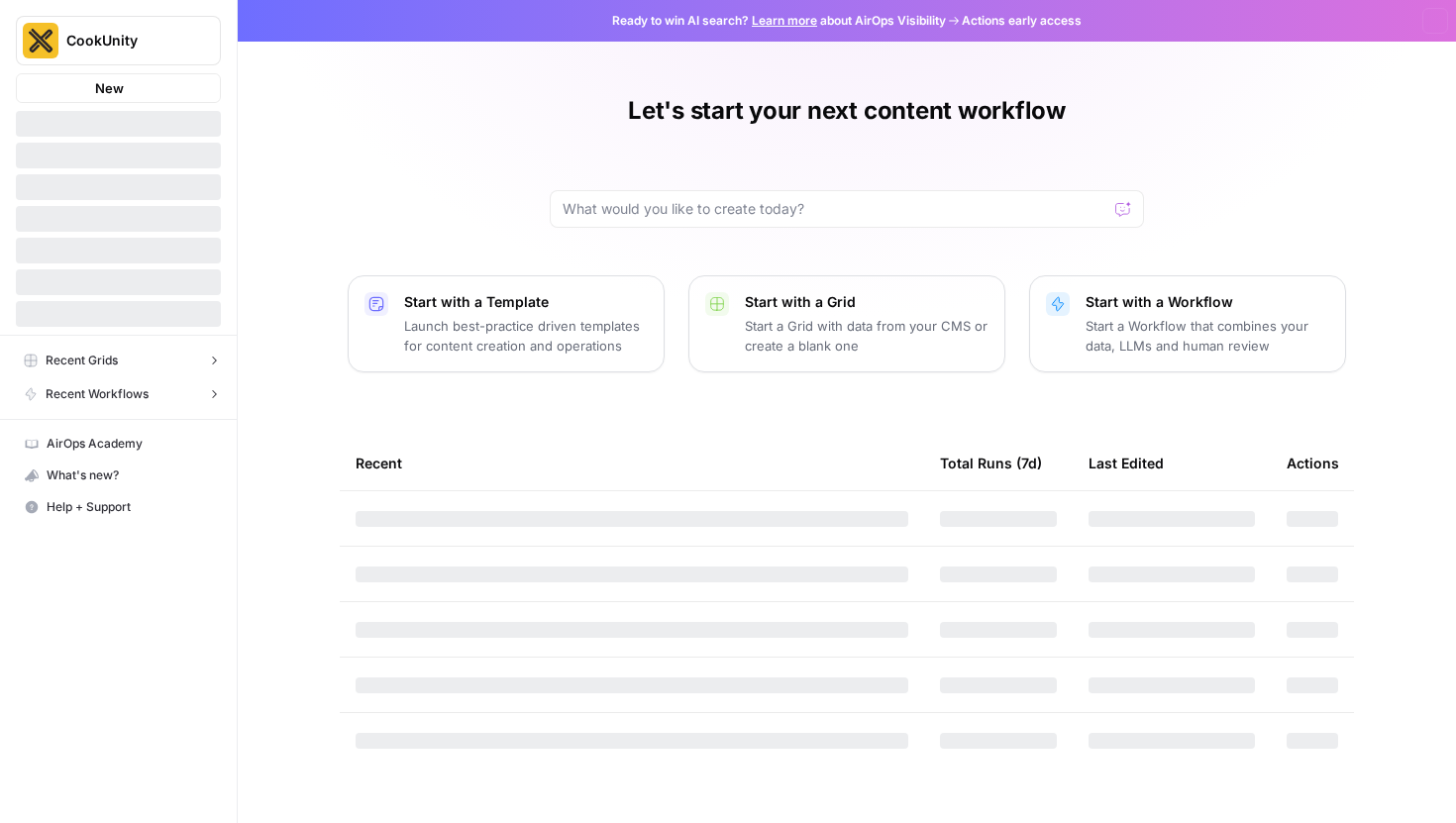 scroll, scrollTop: 0, scrollLeft: 0, axis: both 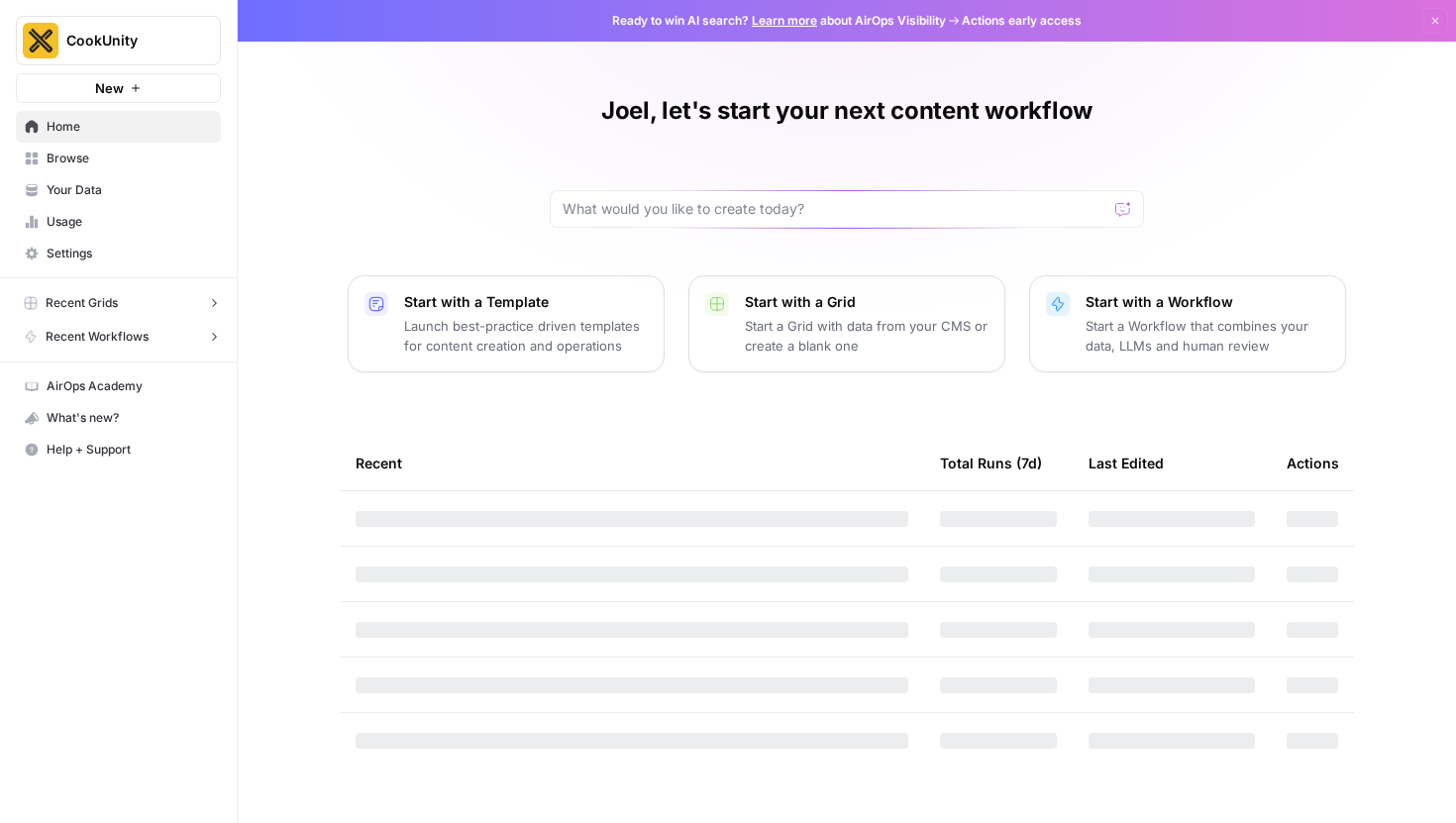 click on "Your Data" at bounding box center (129, 190) 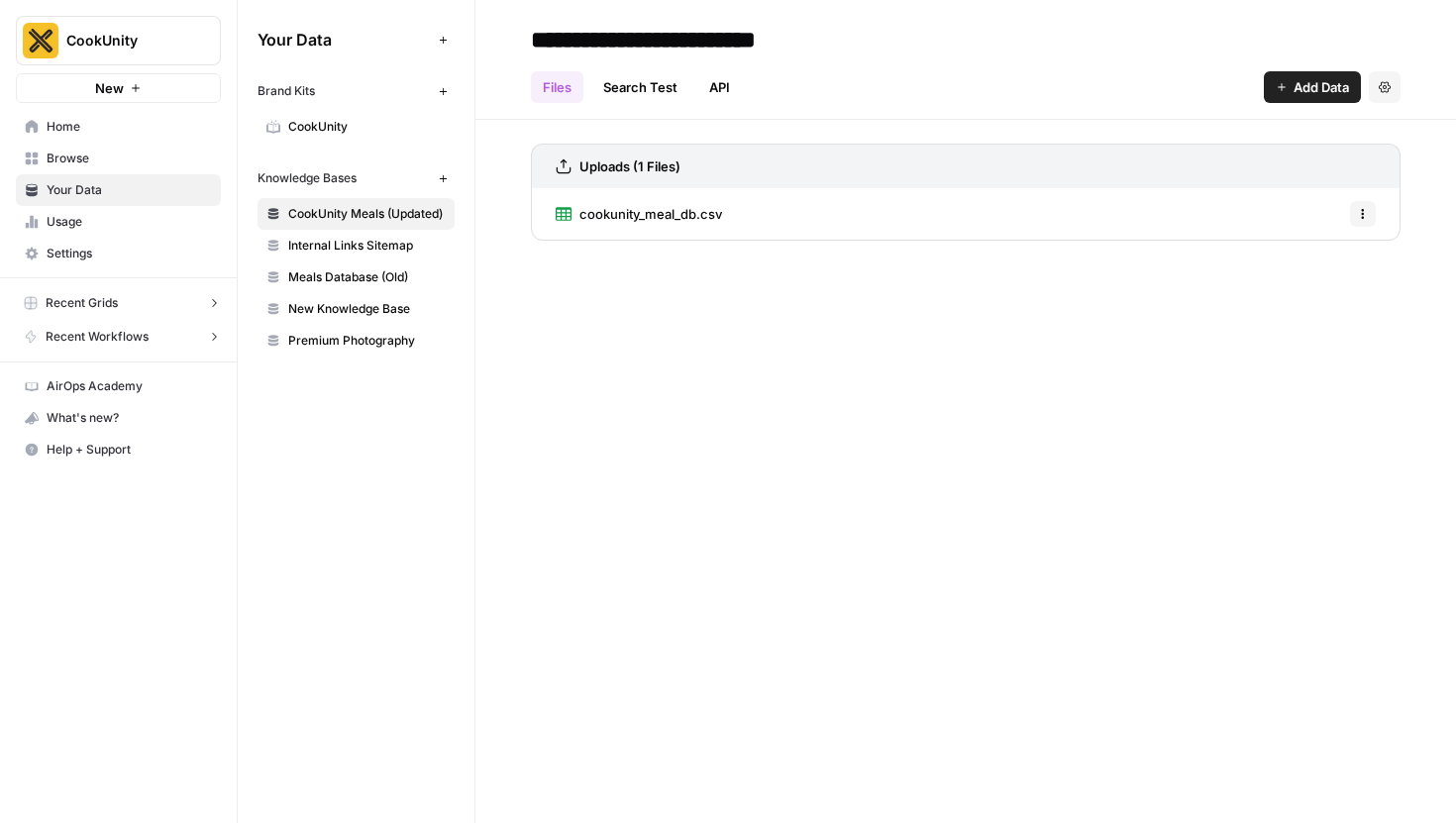 click on "Internal Links Sitemap" at bounding box center (366, 246) 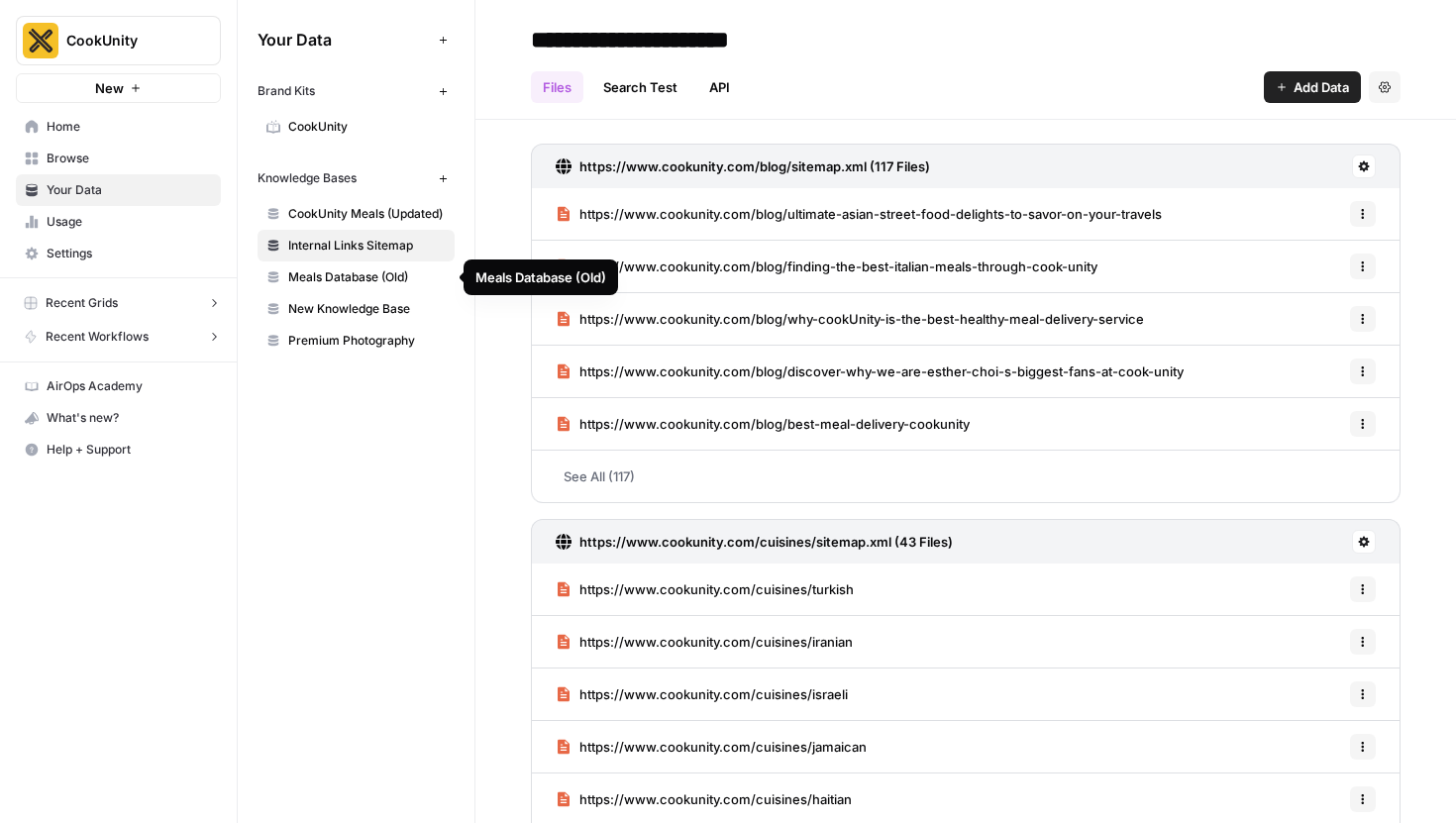 click on "Meals Database (Old)" at bounding box center (366, 277) 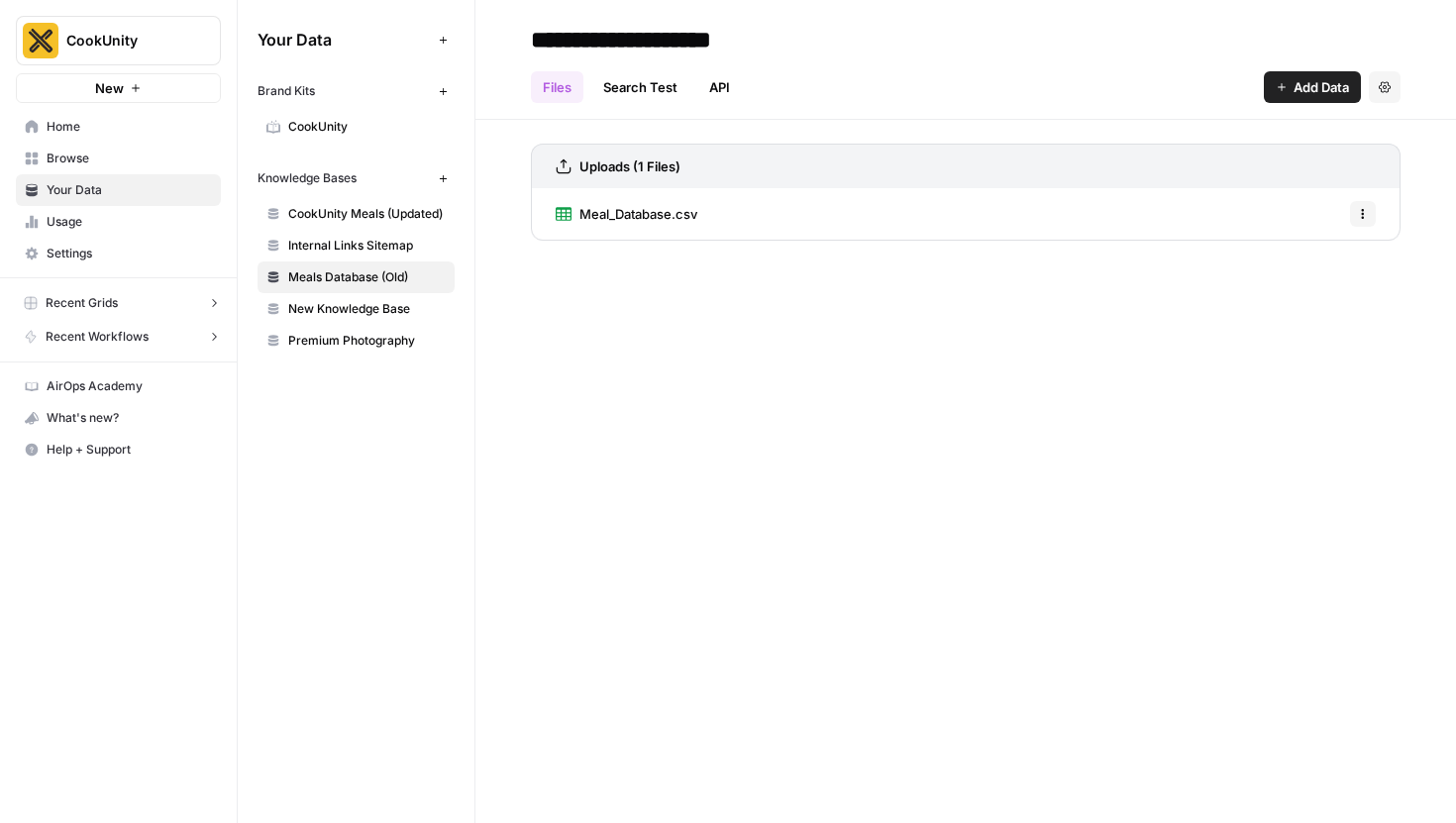 click on "New Knowledge Base" at bounding box center (366, 309) 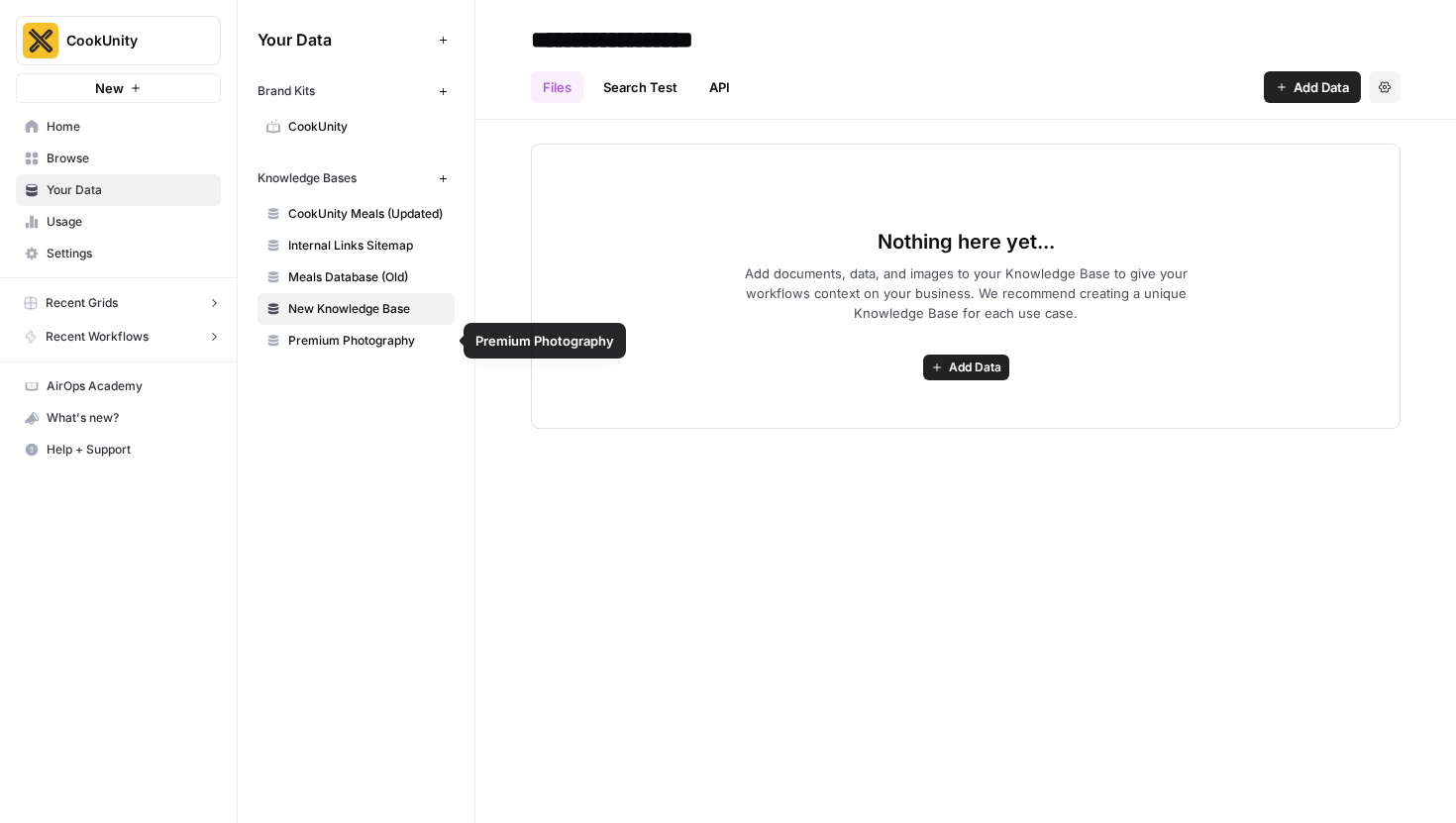 click on "Premium Photography" at bounding box center [366, 341] 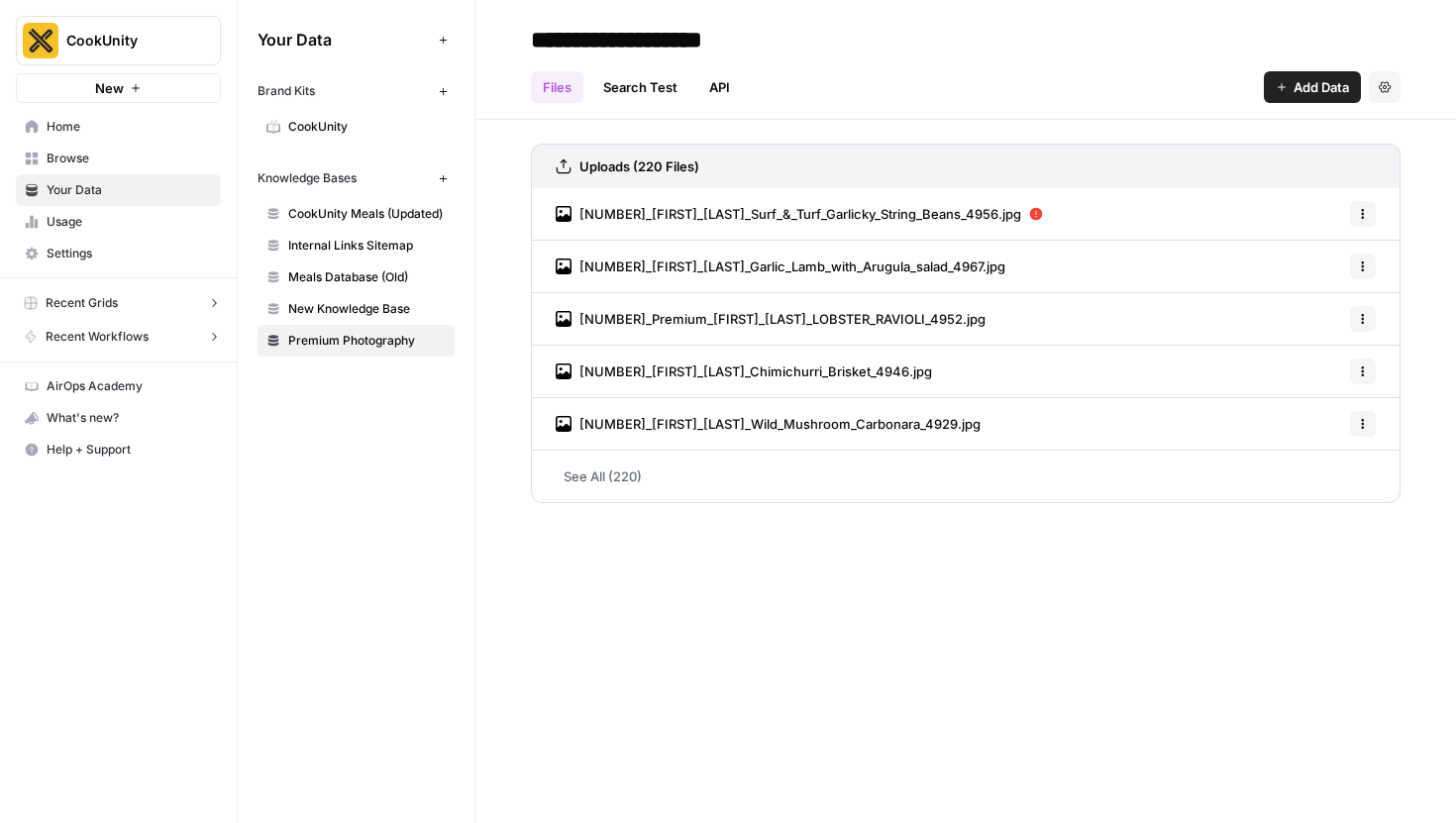 click on "See All (220)" at bounding box center [966, 476] 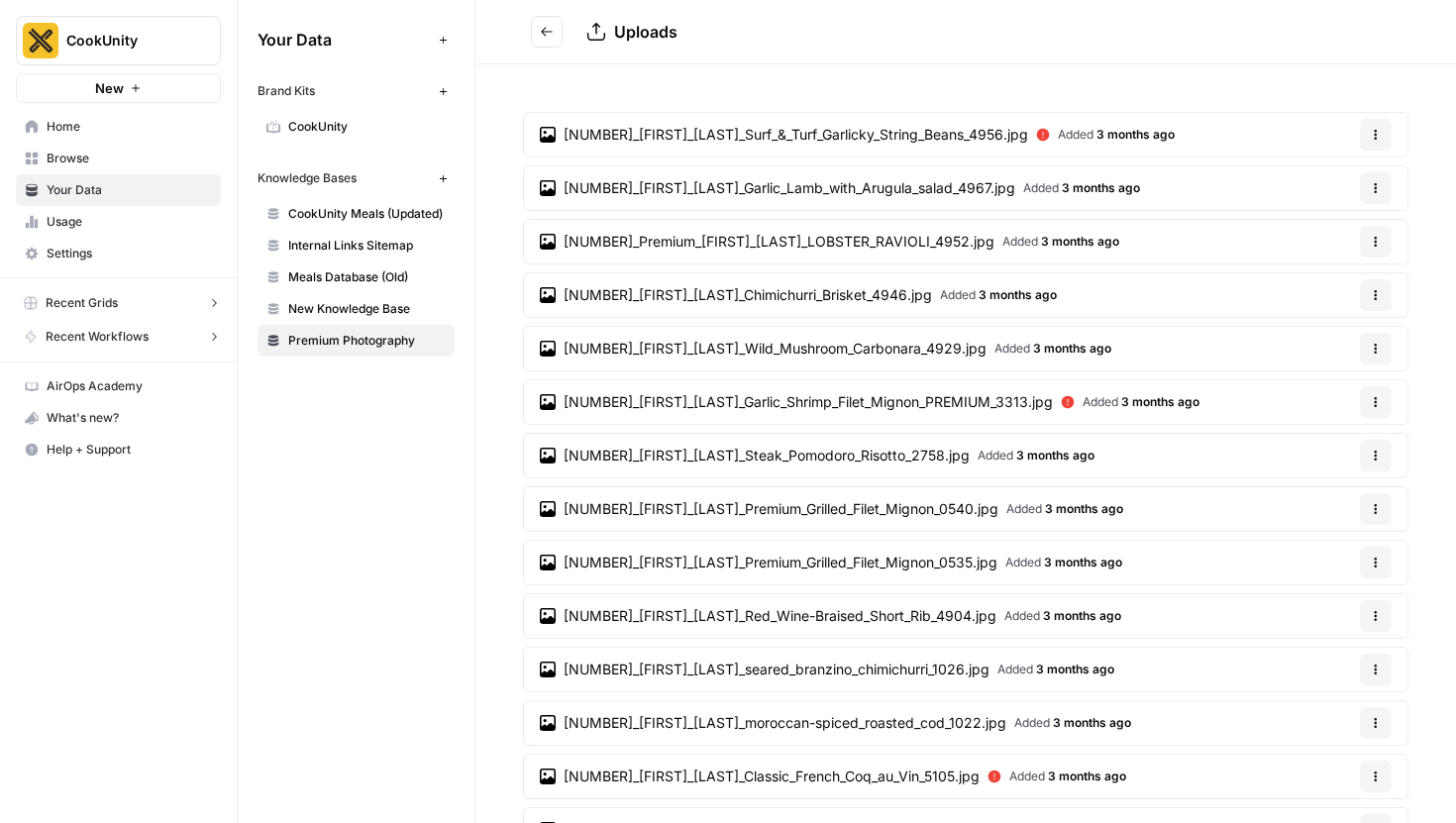 click on "6043_John_DeLucie_Premium_Grilled_Filet_Mignon_0540.jpg" at bounding box center (780, 509) 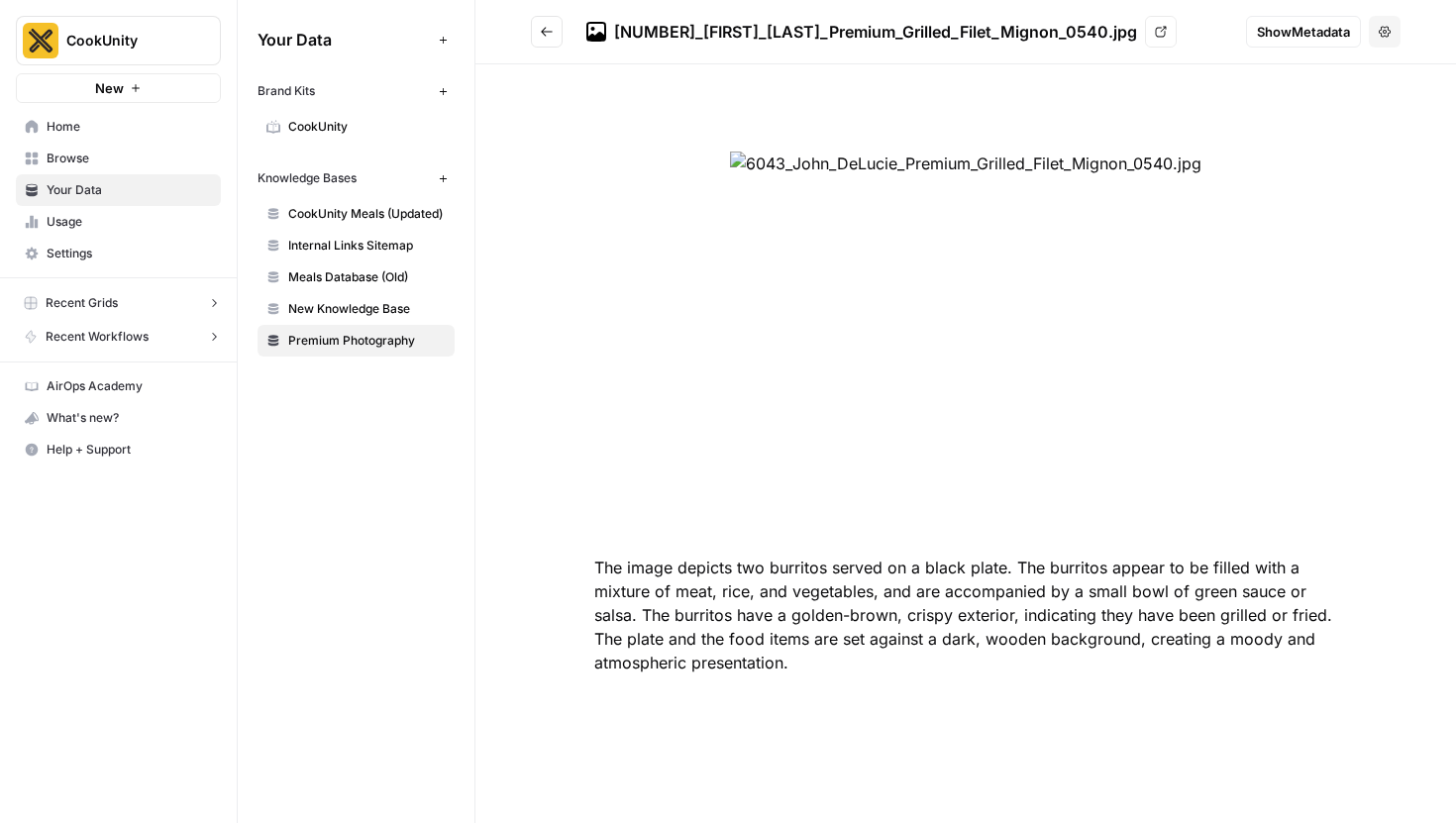 click 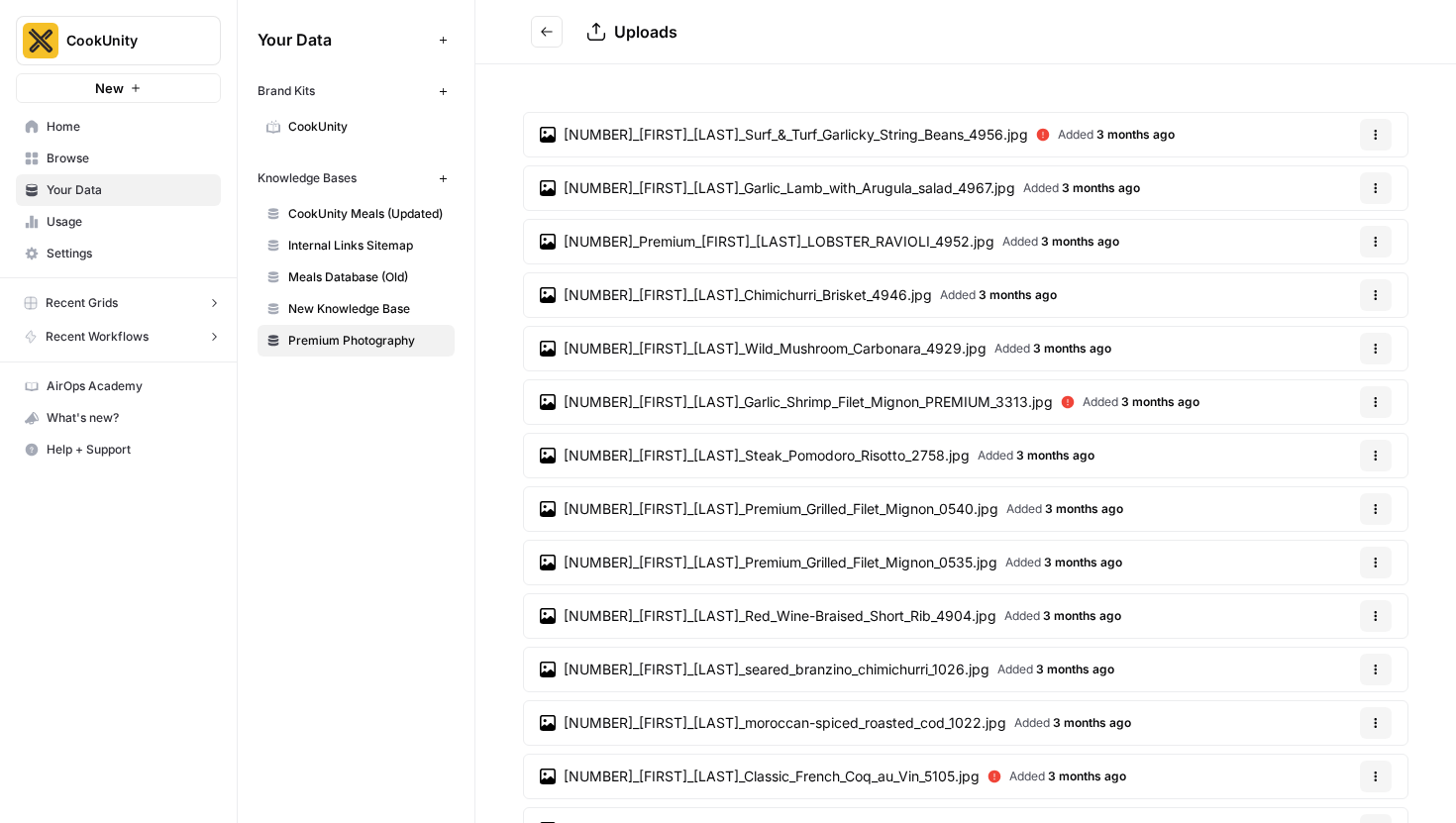 click on "5849_Miriam_Milord_Red_Wine-Braised_Short_Rib_4904.jpg" at bounding box center (780, 616) 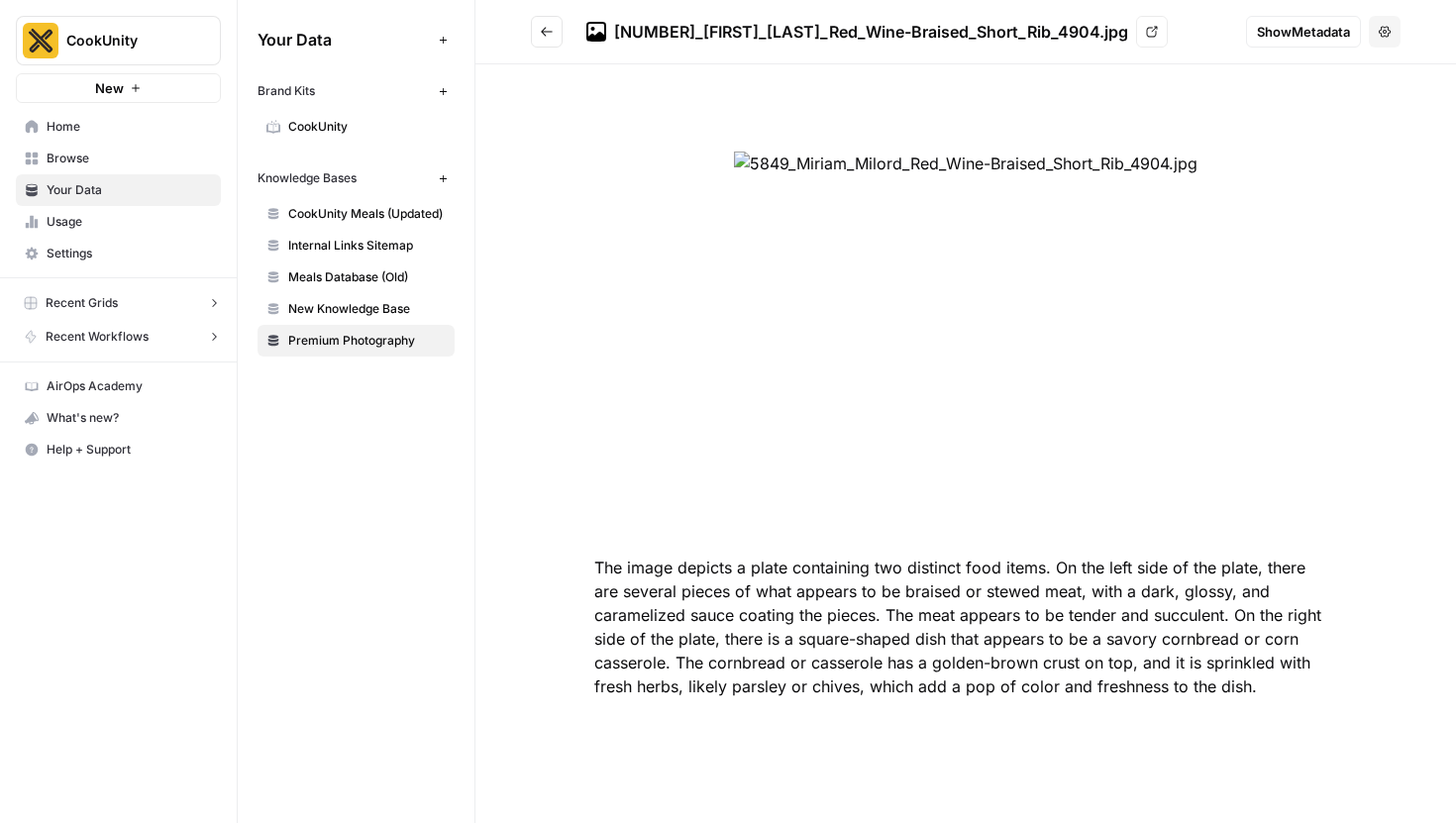 click 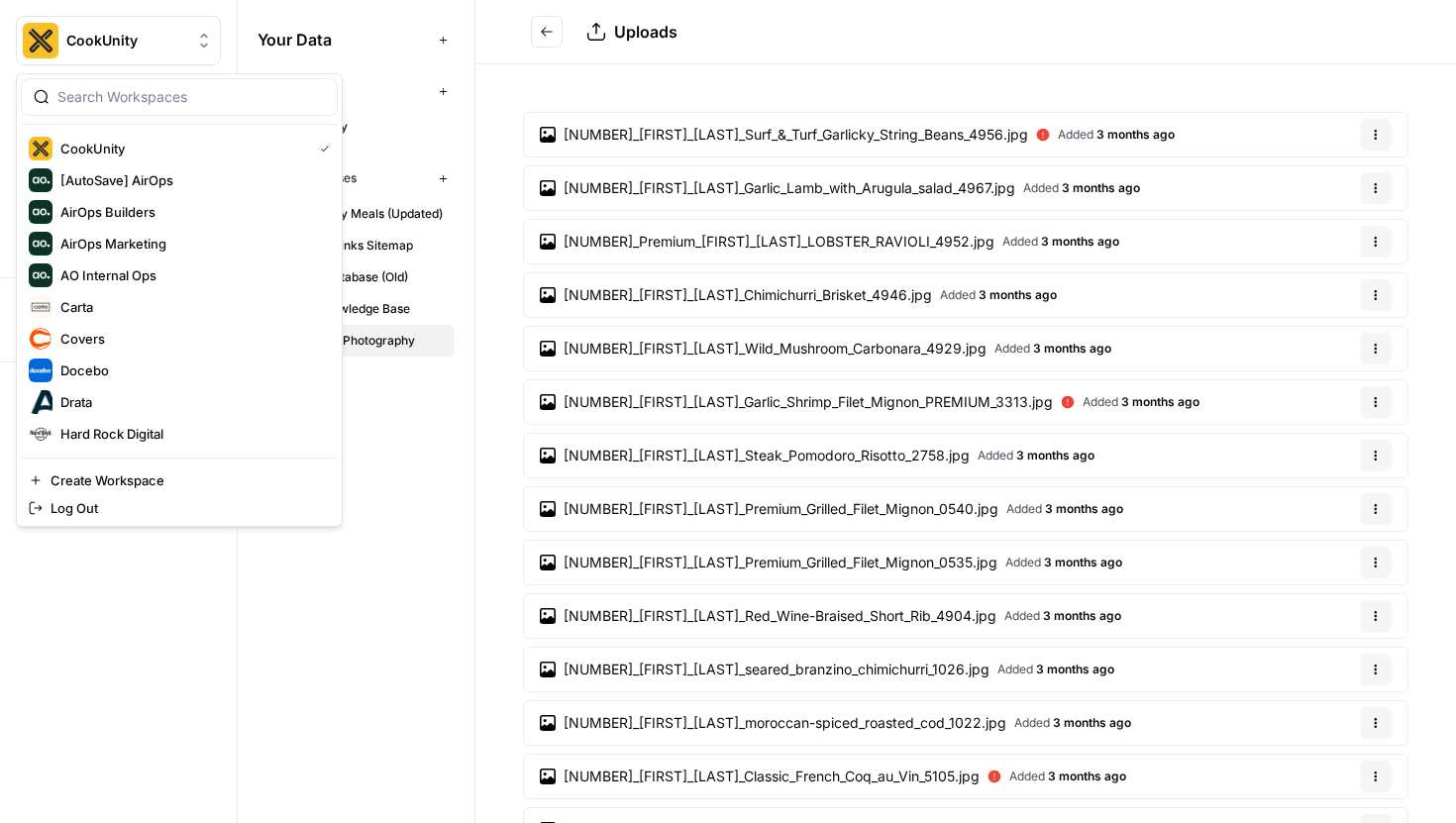 click on "CookUnity" at bounding box center [118, 41] 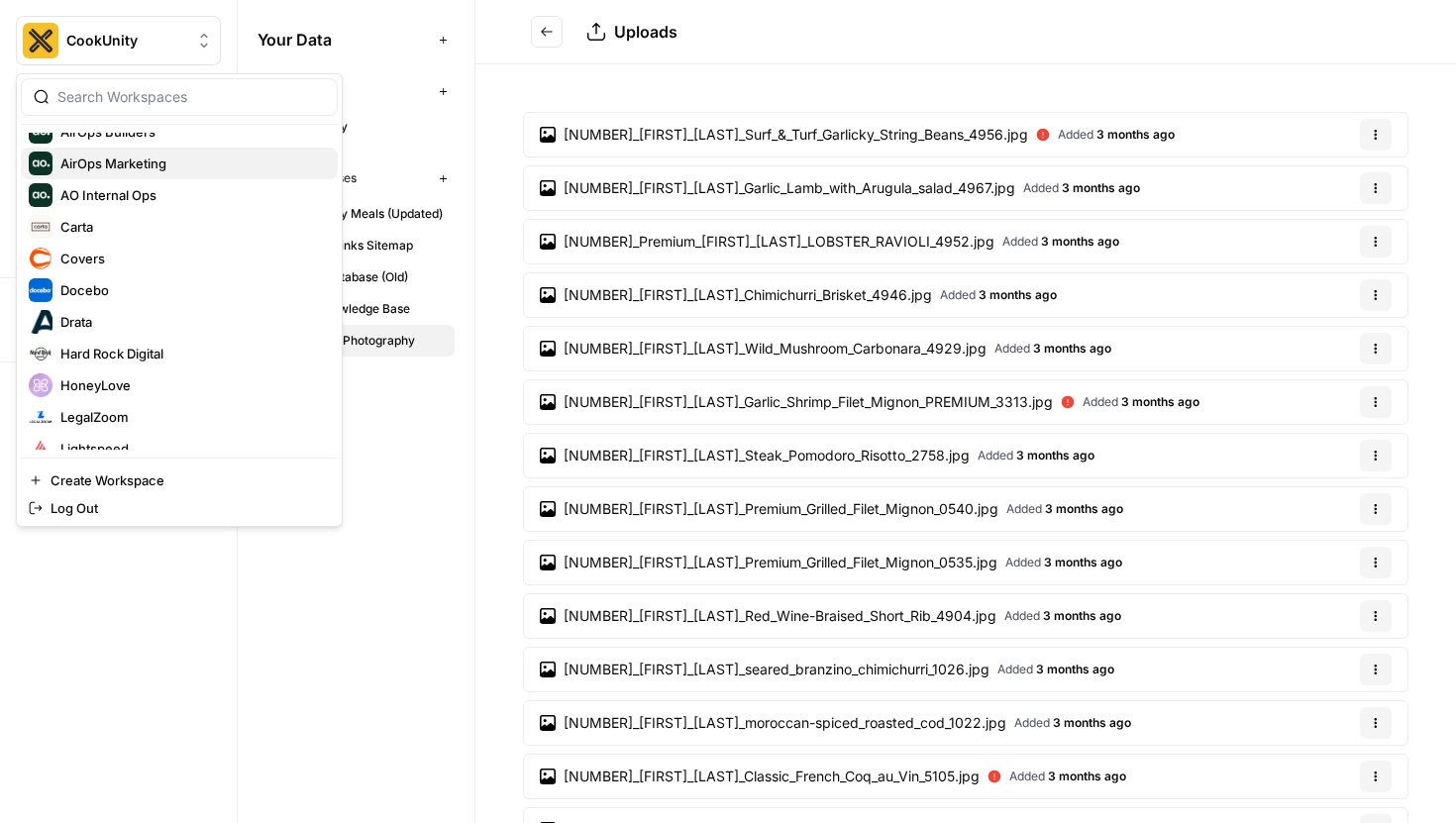 scroll, scrollTop: 101, scrollLeft: 0, axis: vertical 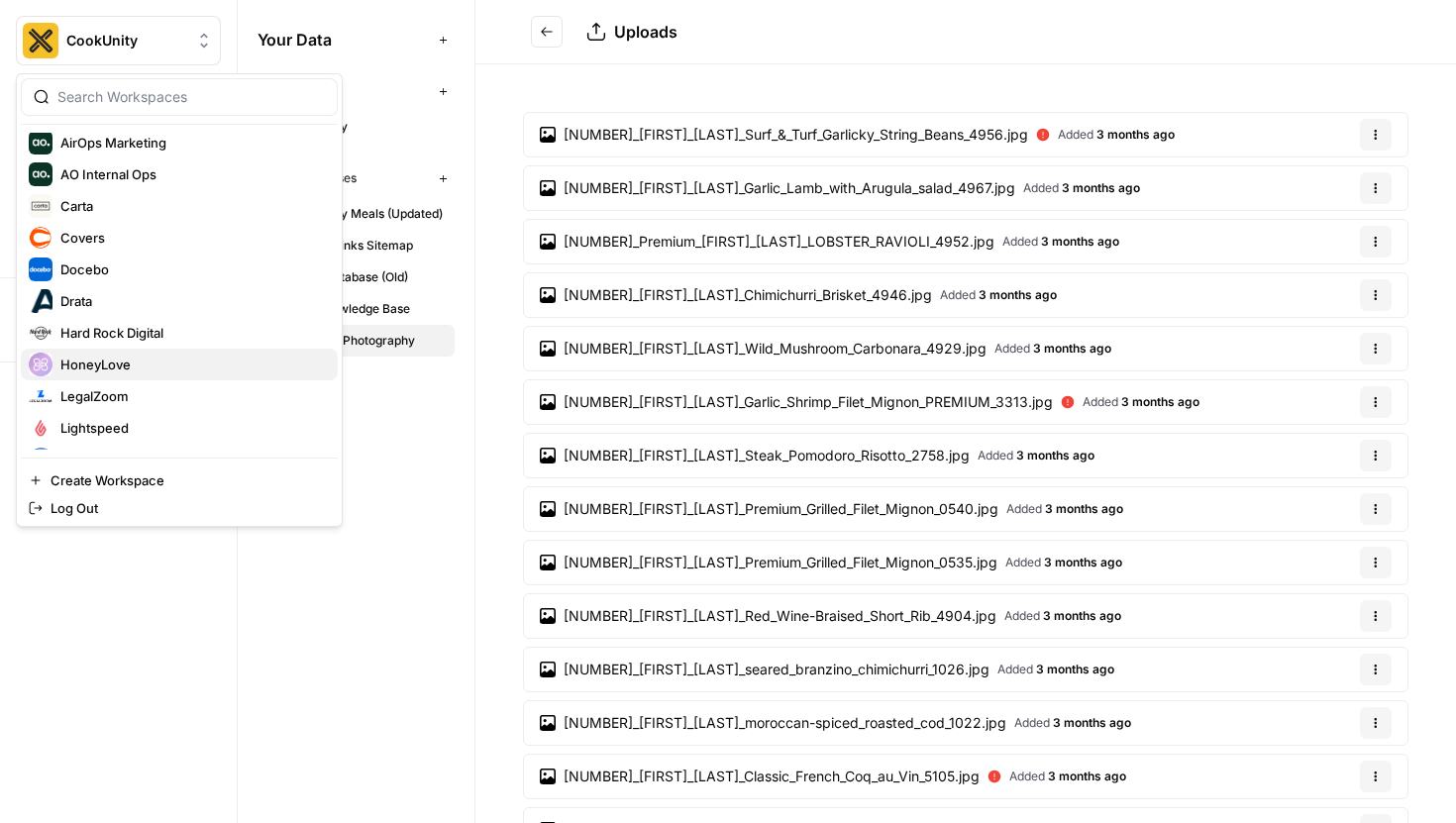 click on "HoneyLove" at bounding box center (191, 364) 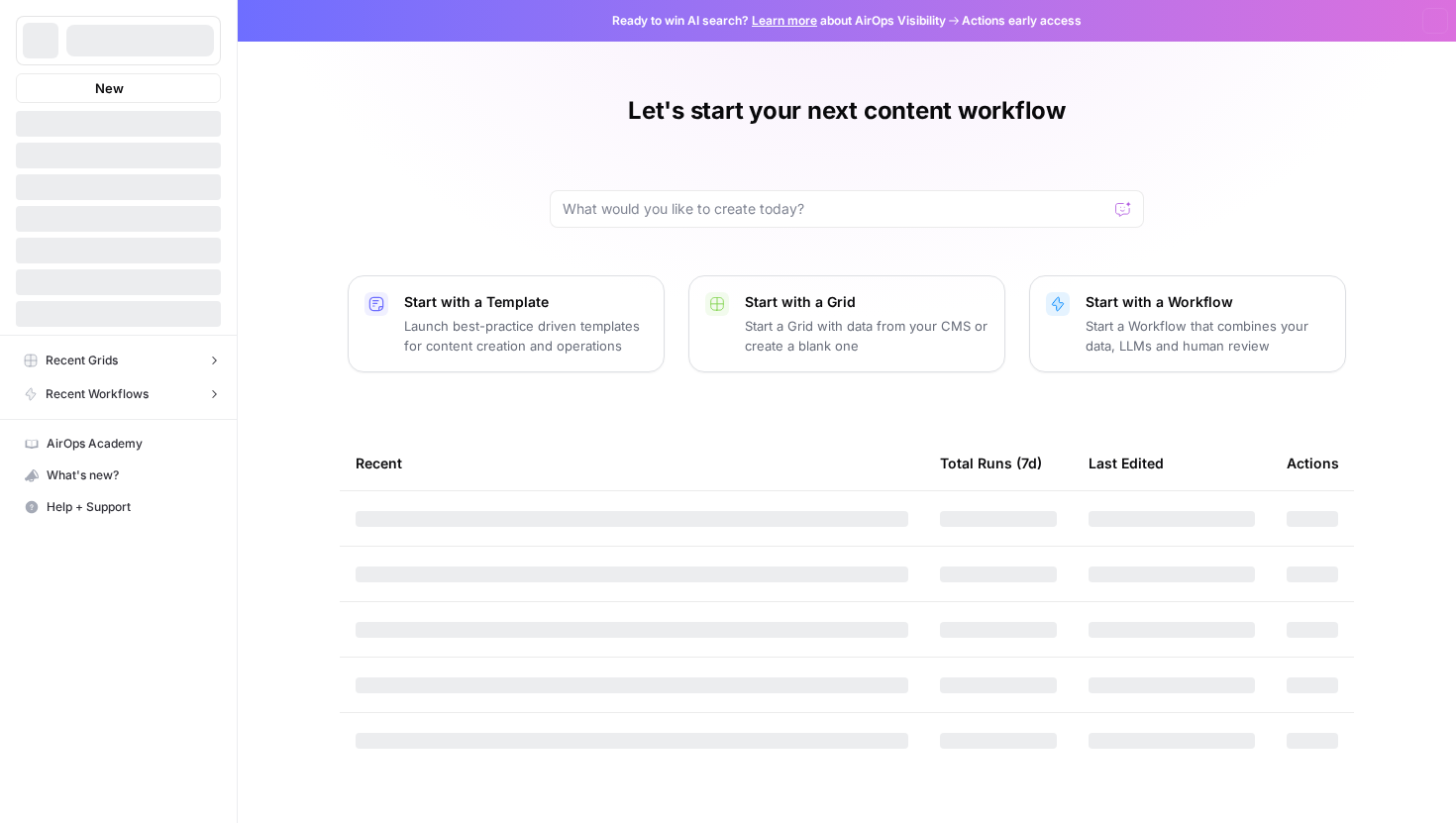 scroll, scrollTop: 0, scrollLeft: 0, axis: both 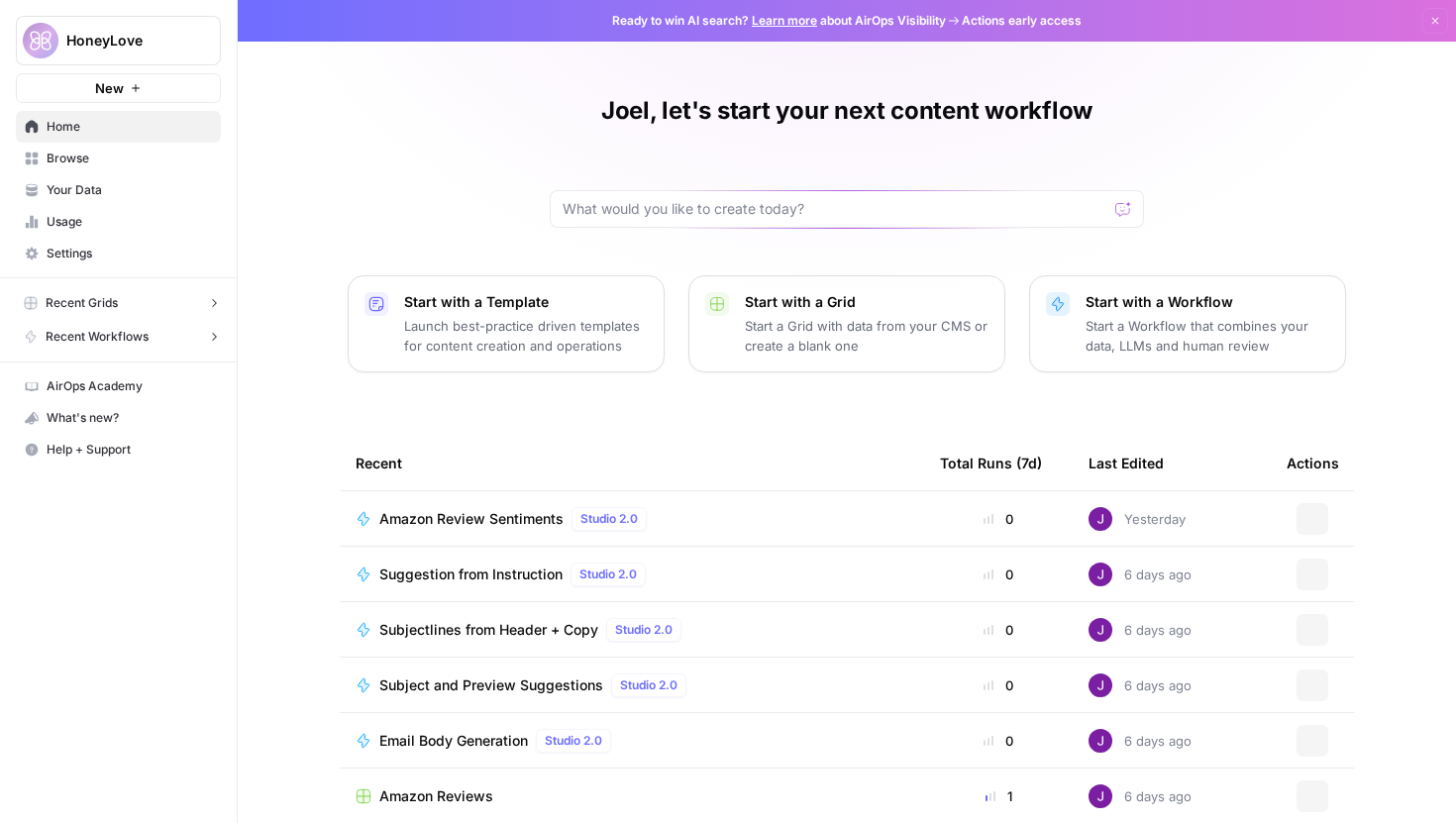 click on "Your Data" at bounding box center (129, 190) 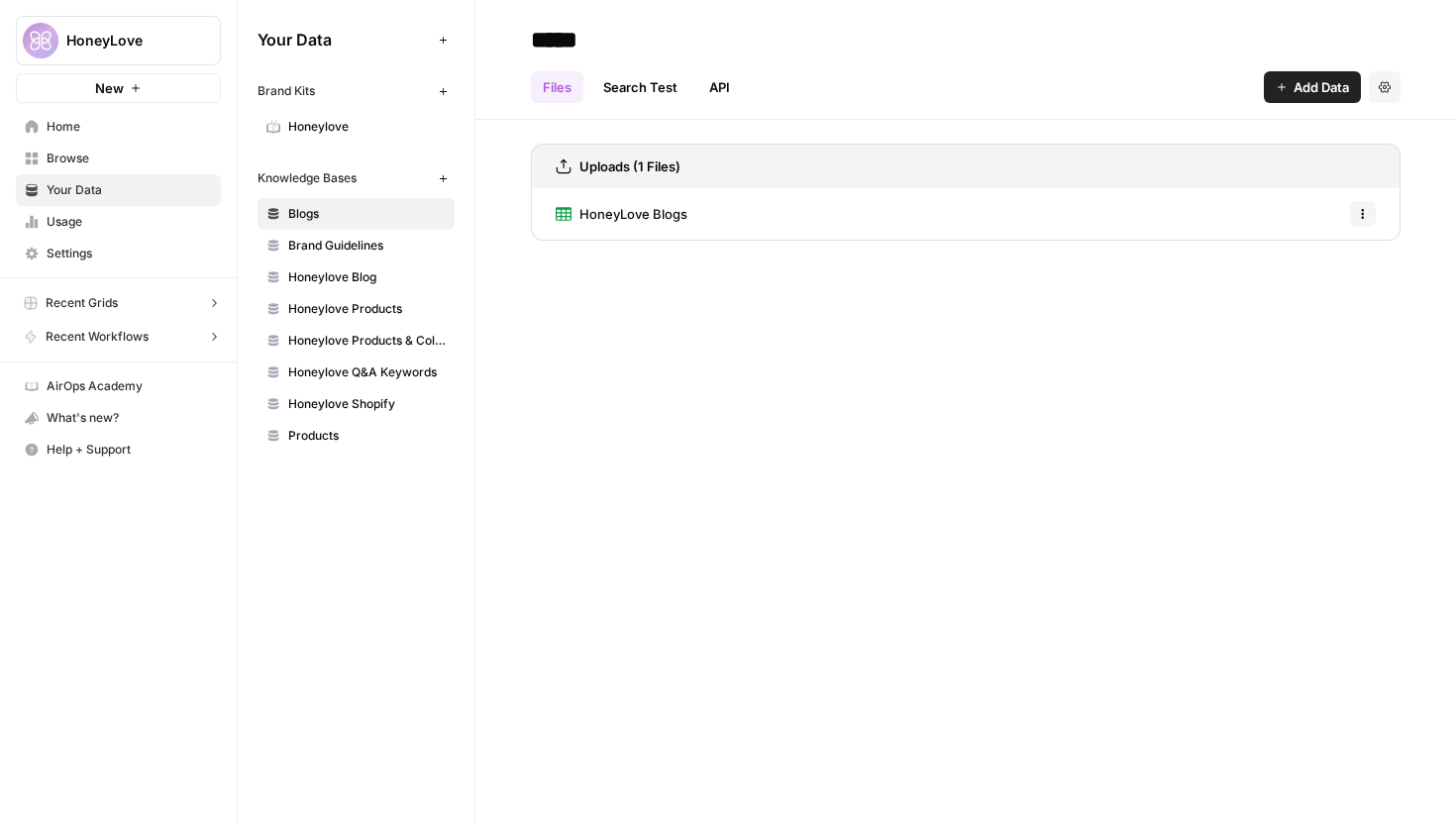 click on "Brand Guidelines" at bounding box center (356, 246) 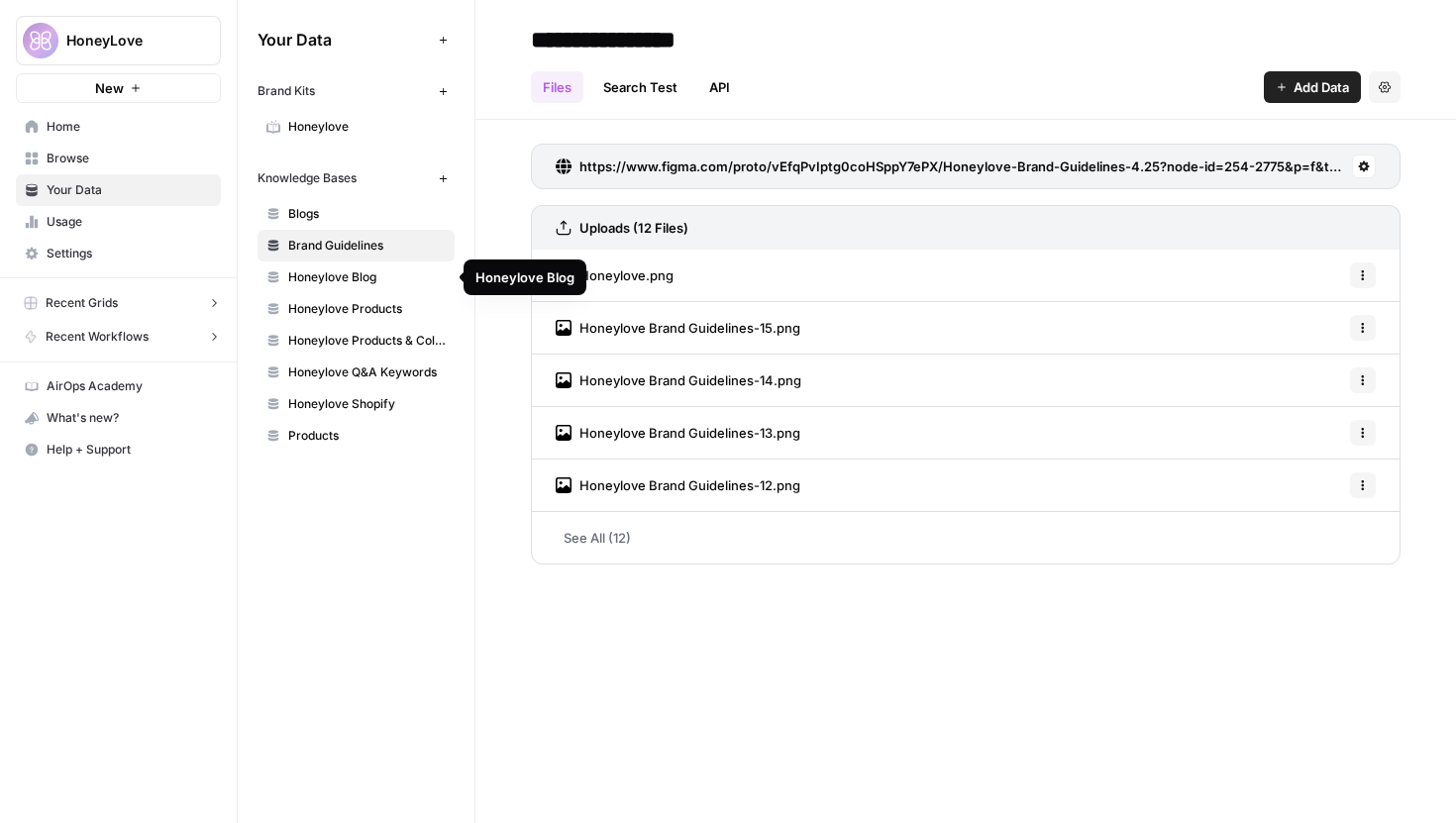 click on "Honeylove Blog" at bounding box center [366, 277] 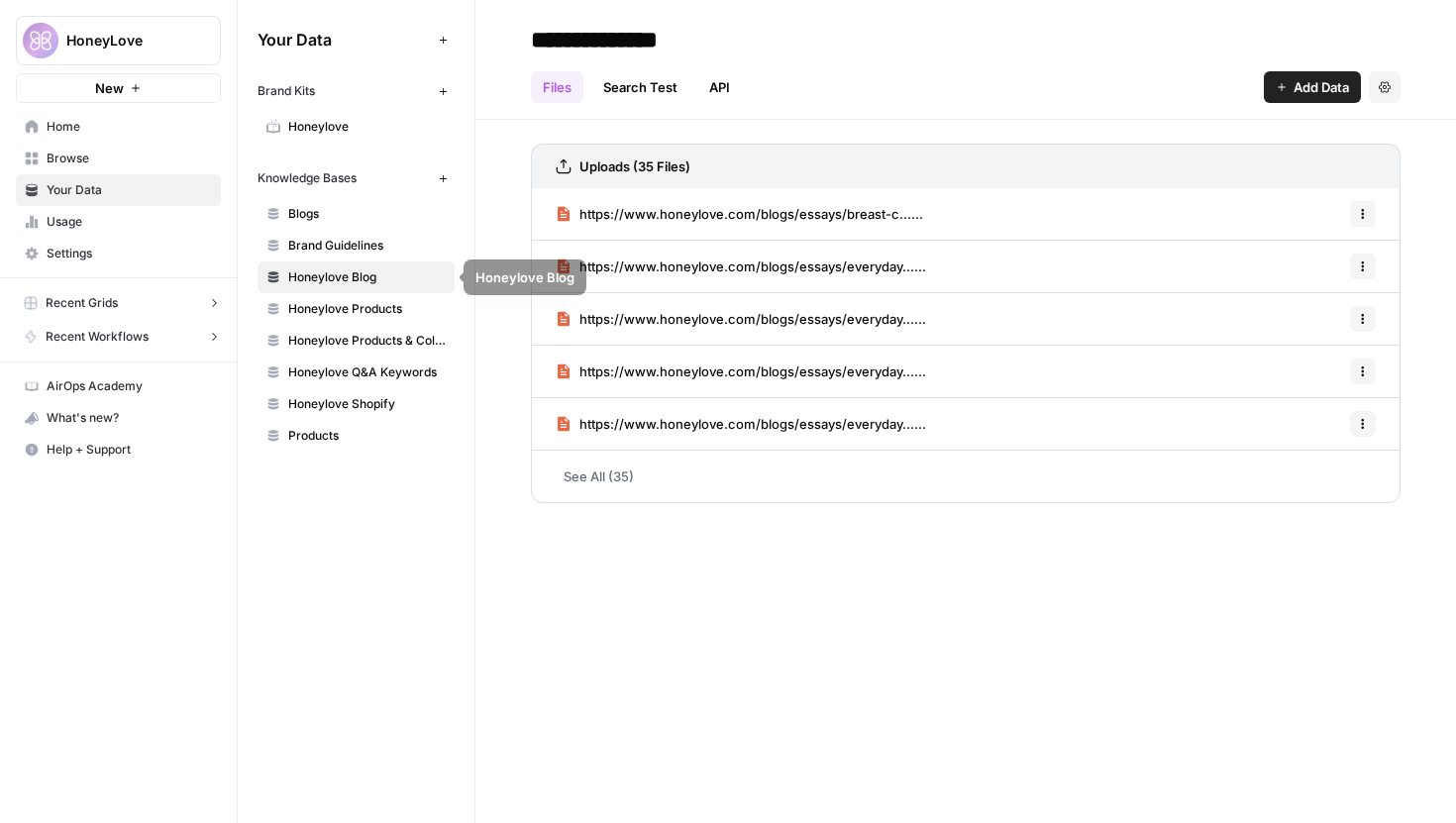 click on "Brand Guidelines" at bounding box center [366, 246] 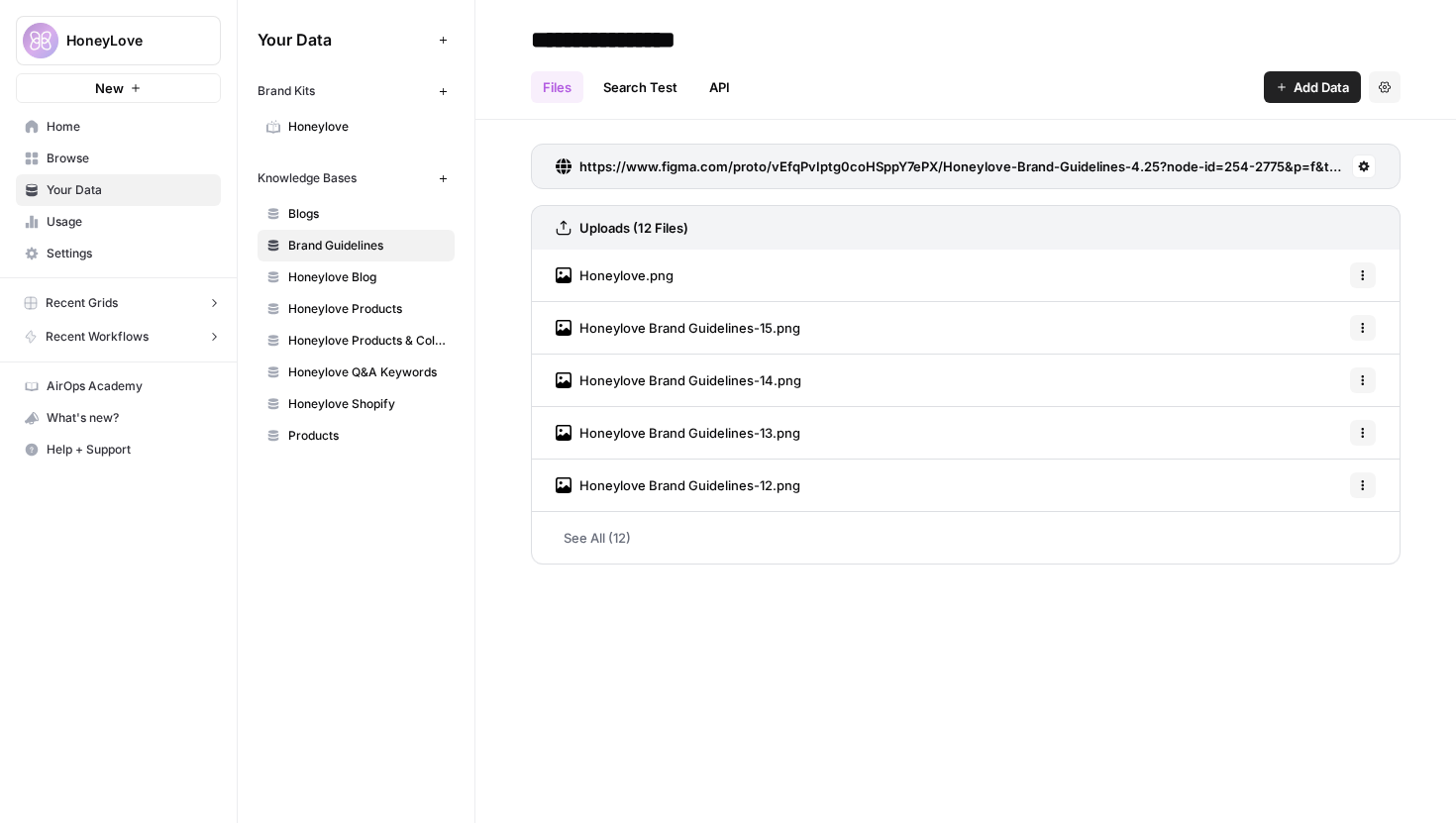 click on "Honeylove Brand Guidelines-14.png" at bounding box center [690, 380] 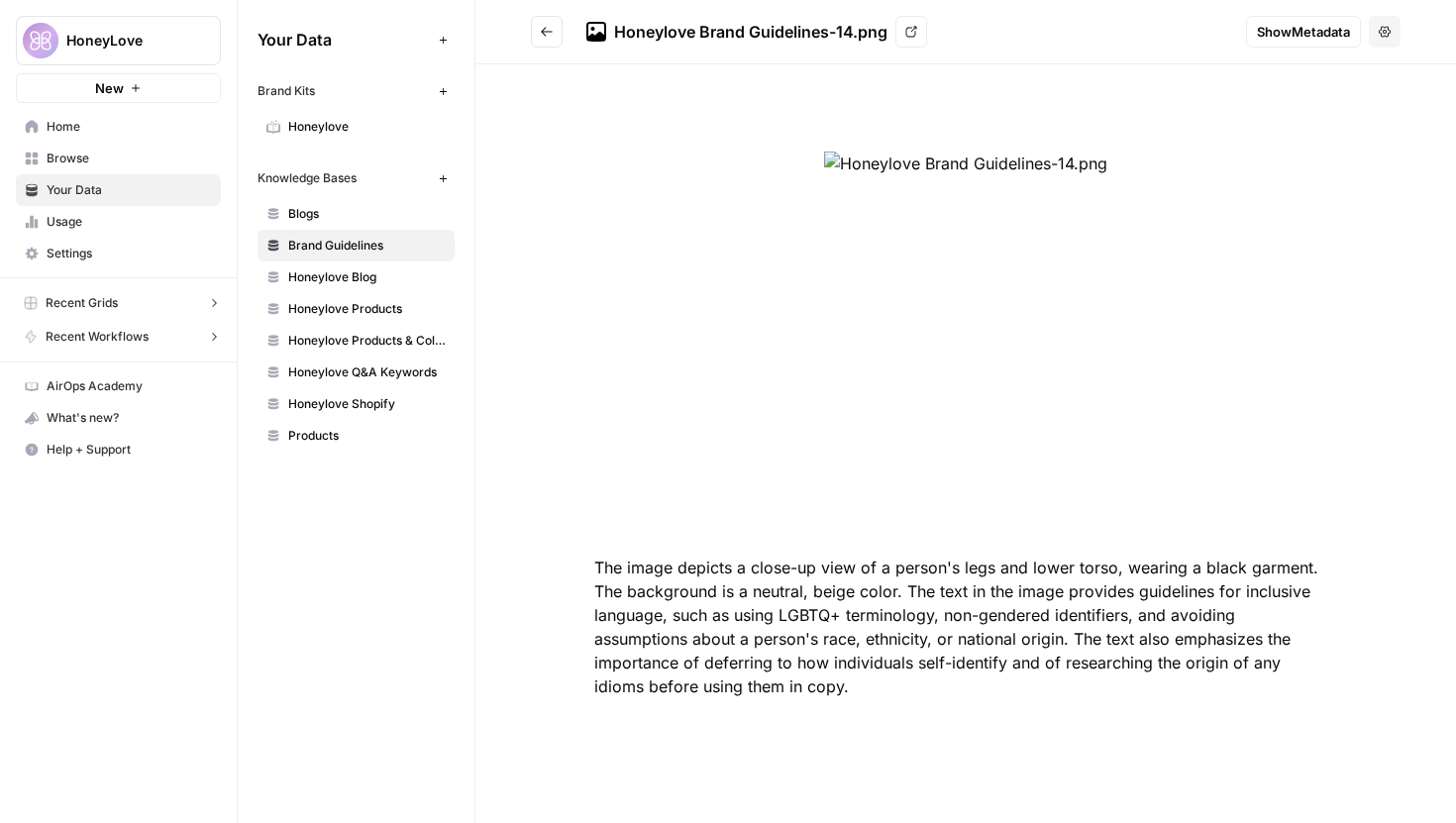click 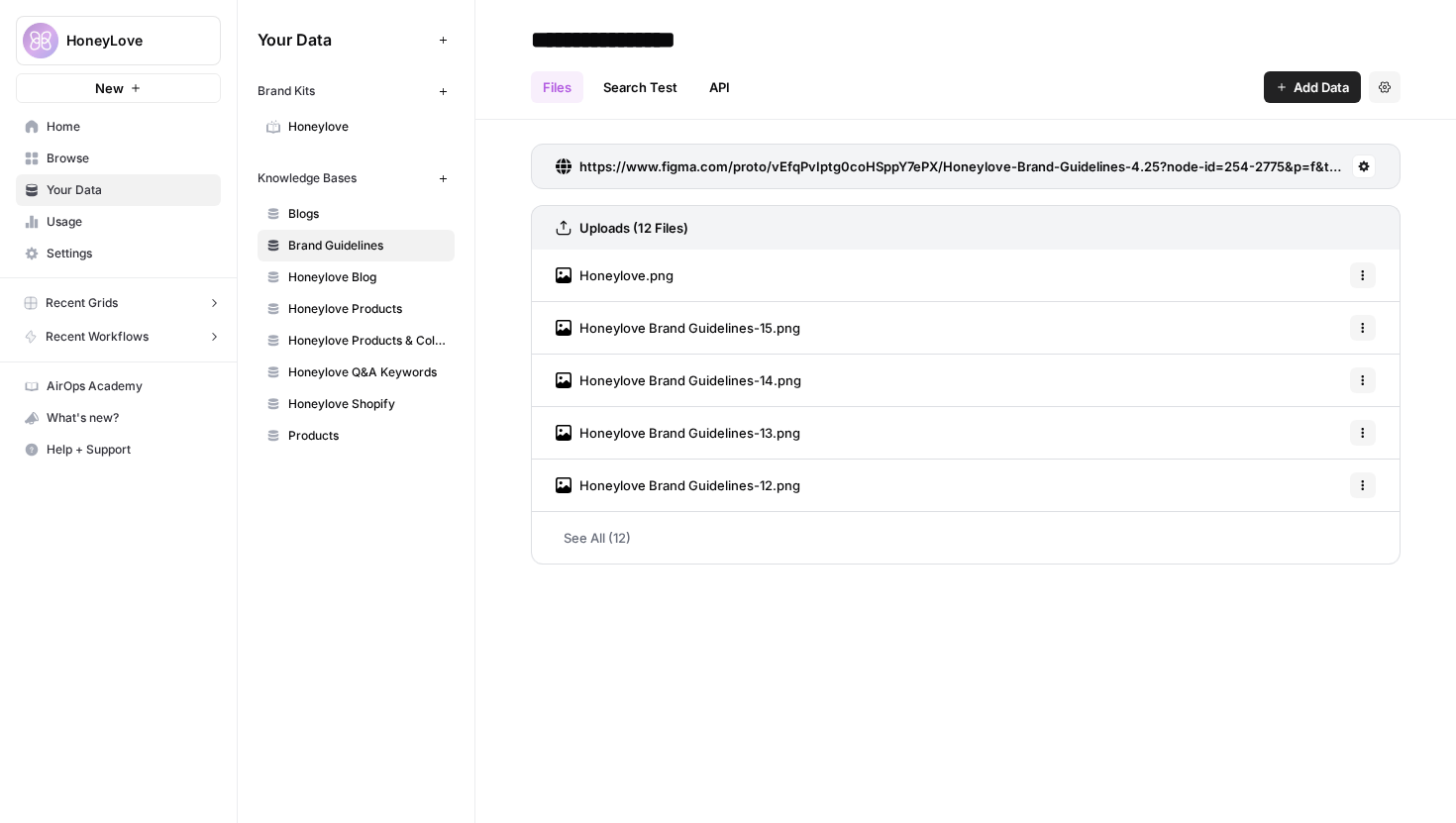 click on "See All (12)" at bounding box center (966, 538) 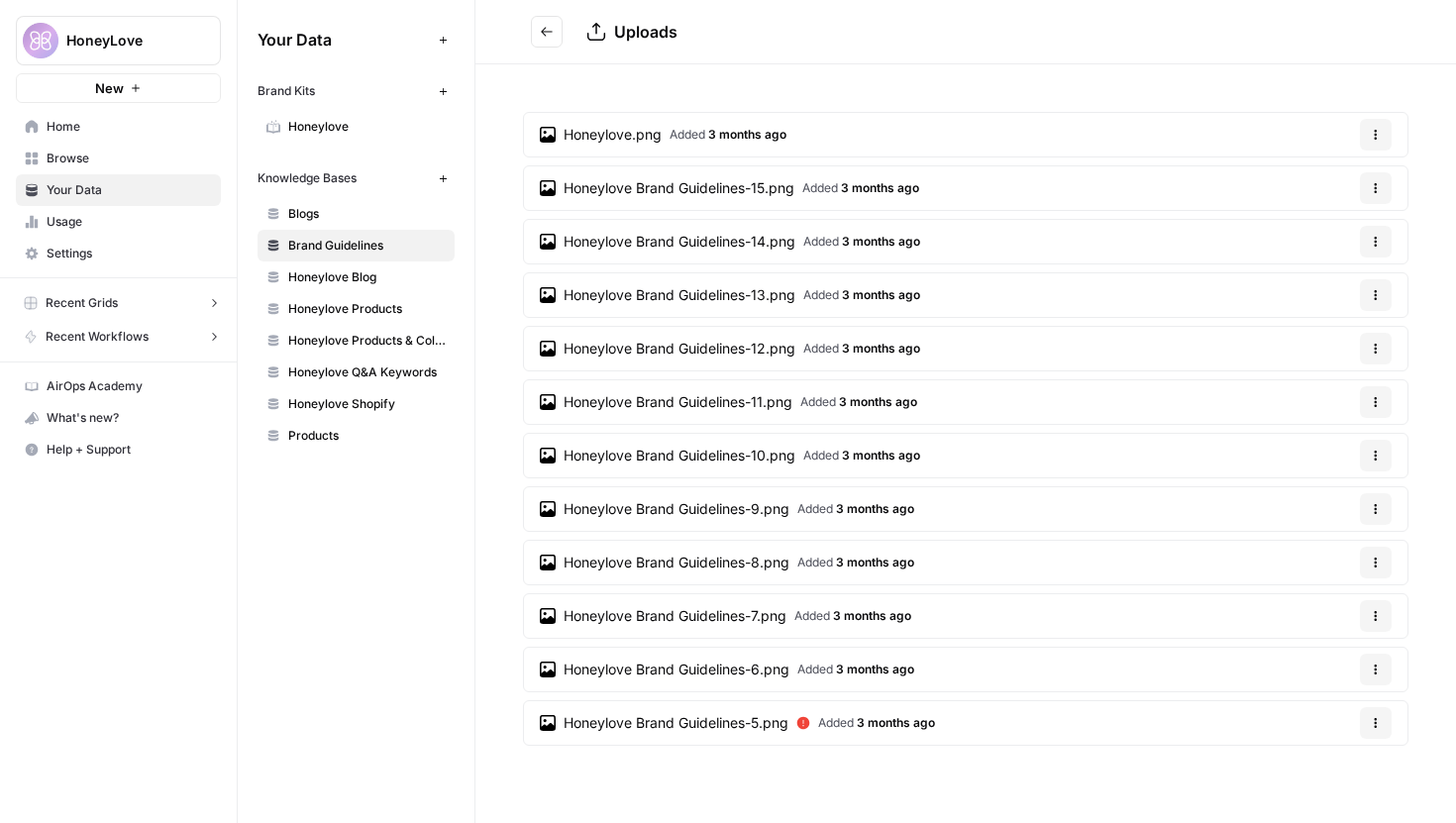 click on "Honeylove Brand Guidelines-7.png" at bounding box center (675, 616) 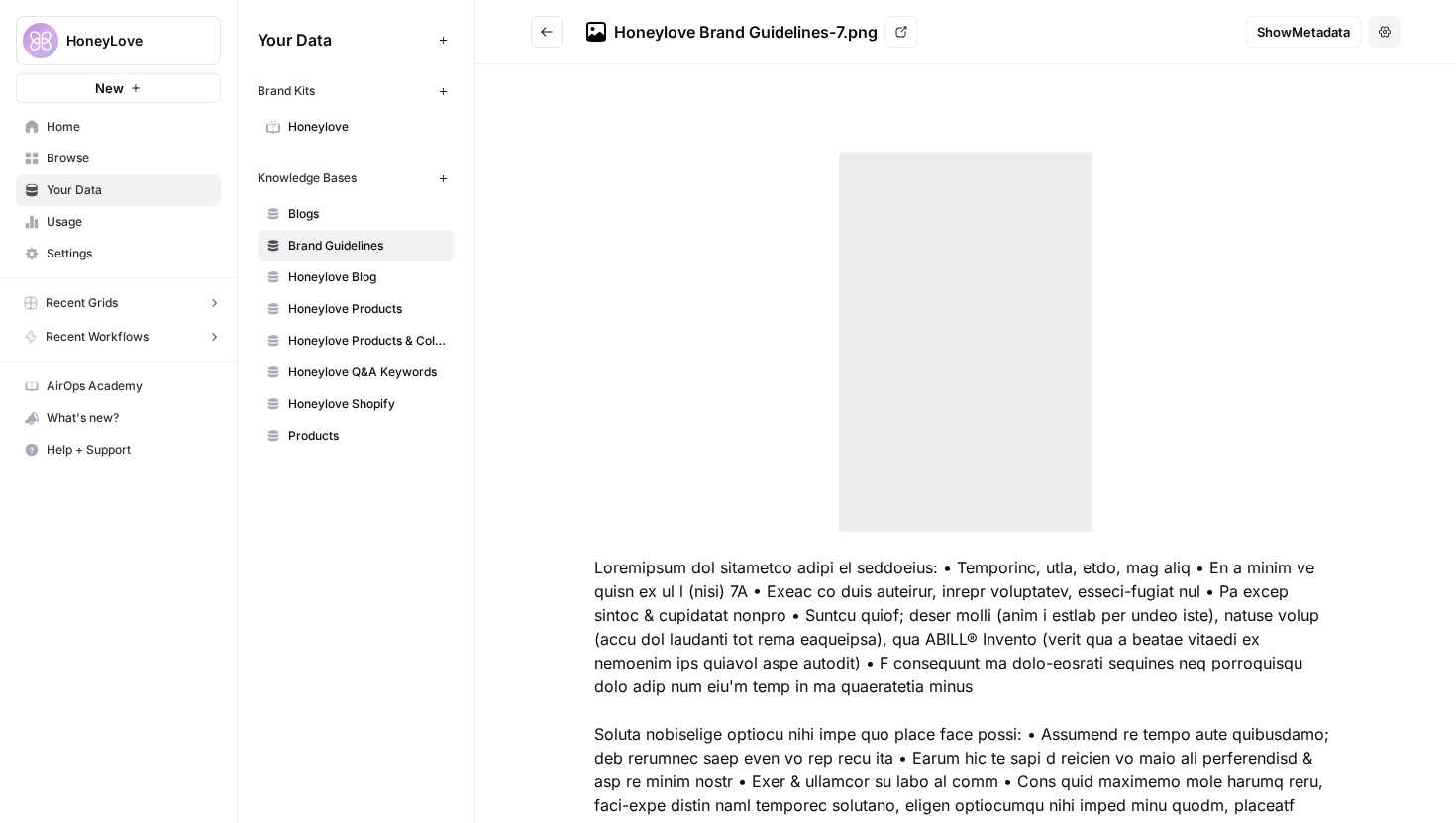 click 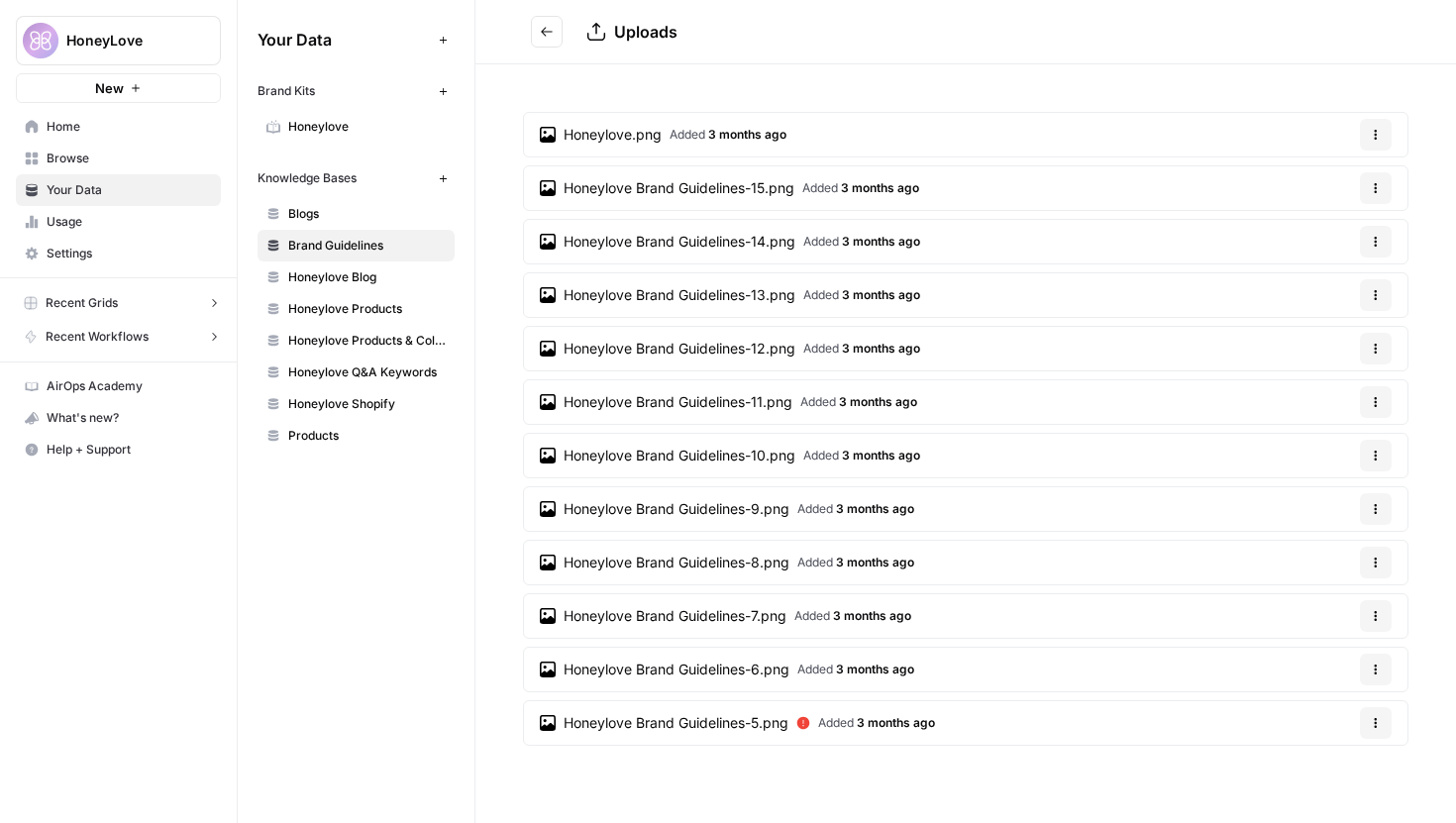 click on "Honeylove Blog" at bounding box center (366, 277) 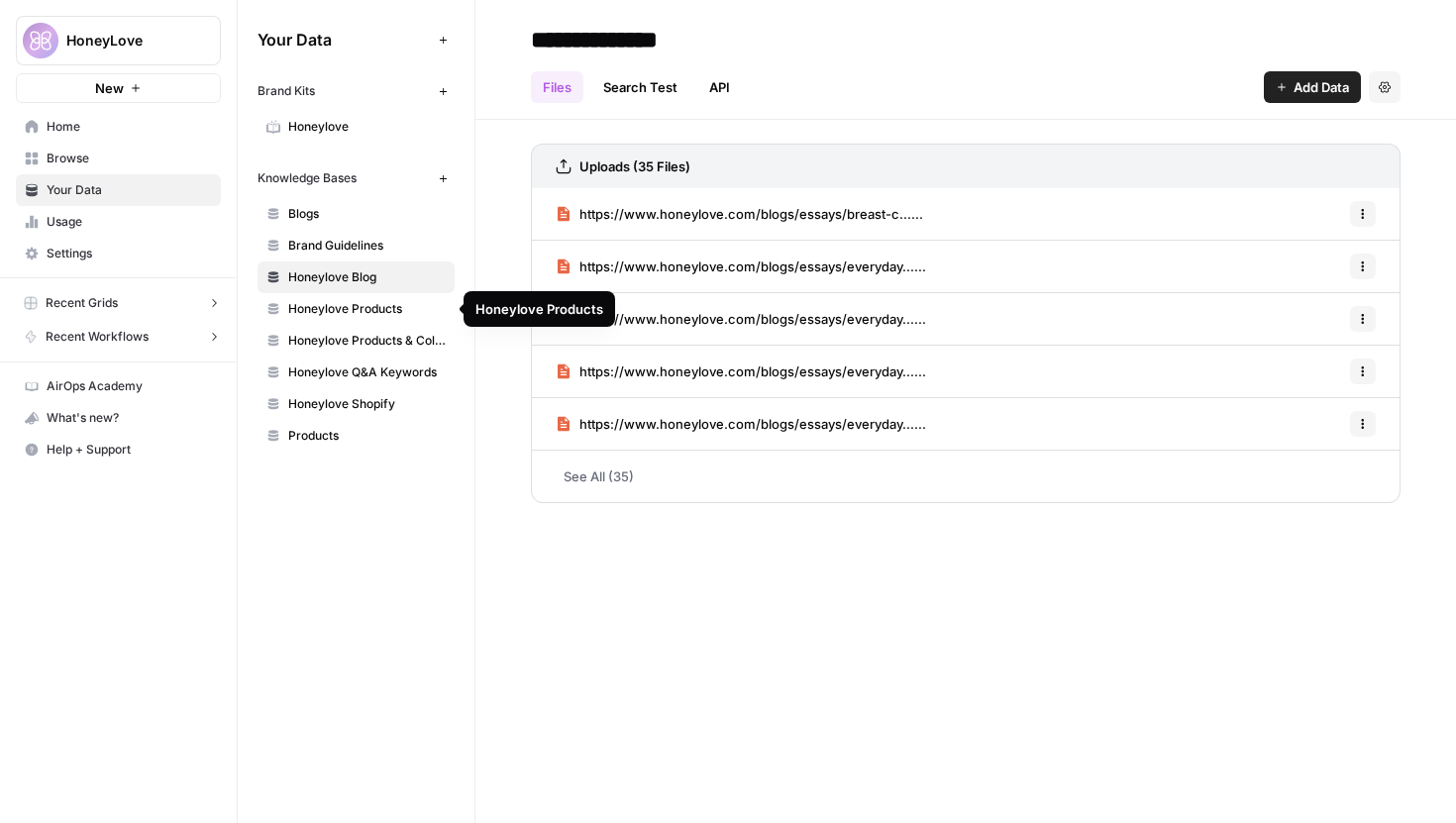 click on "Honeylove Products" at bounding box center [366, 309] 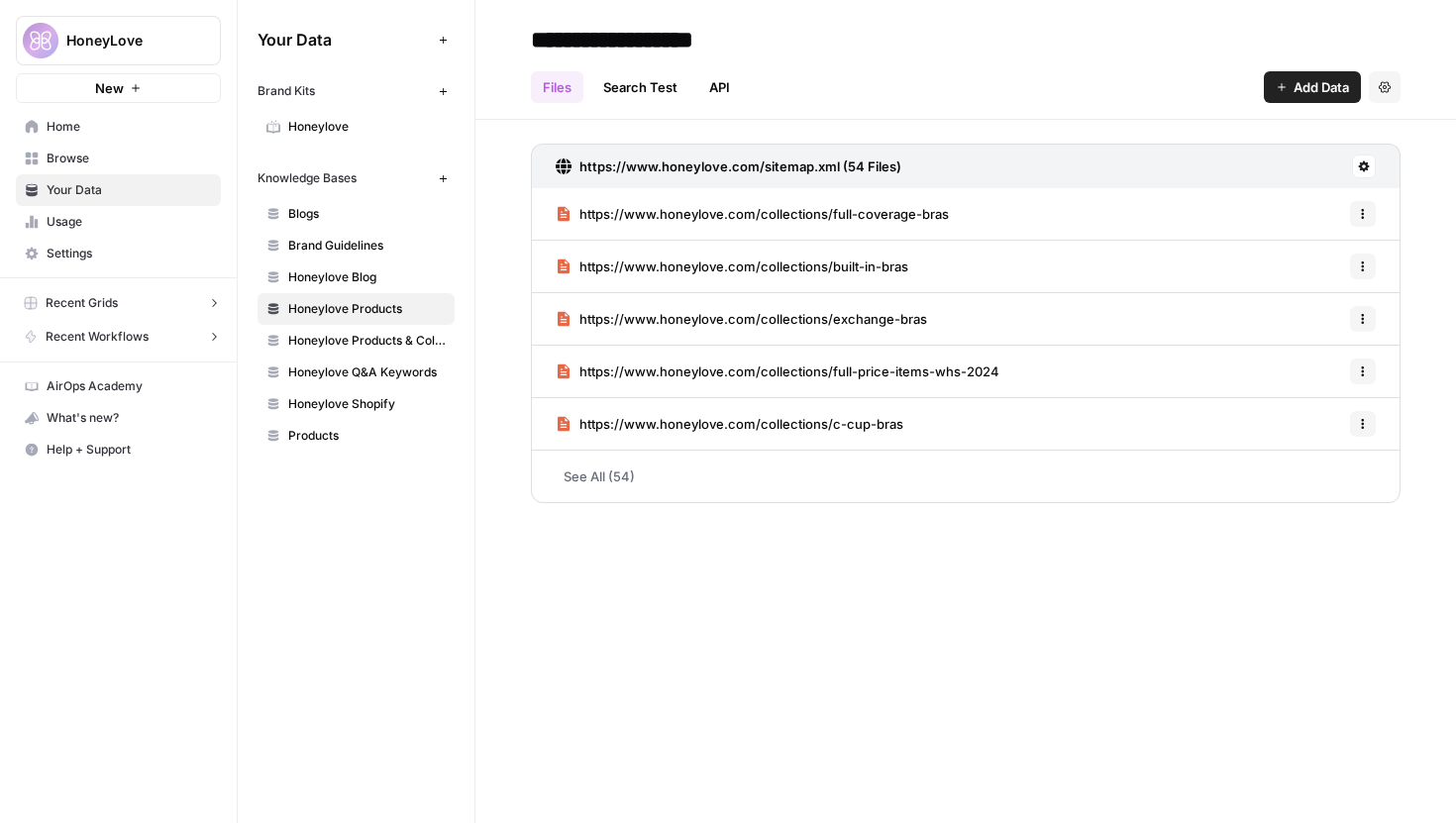 click on "Honeylove Products & Collections" at bounding box center [366, 341] 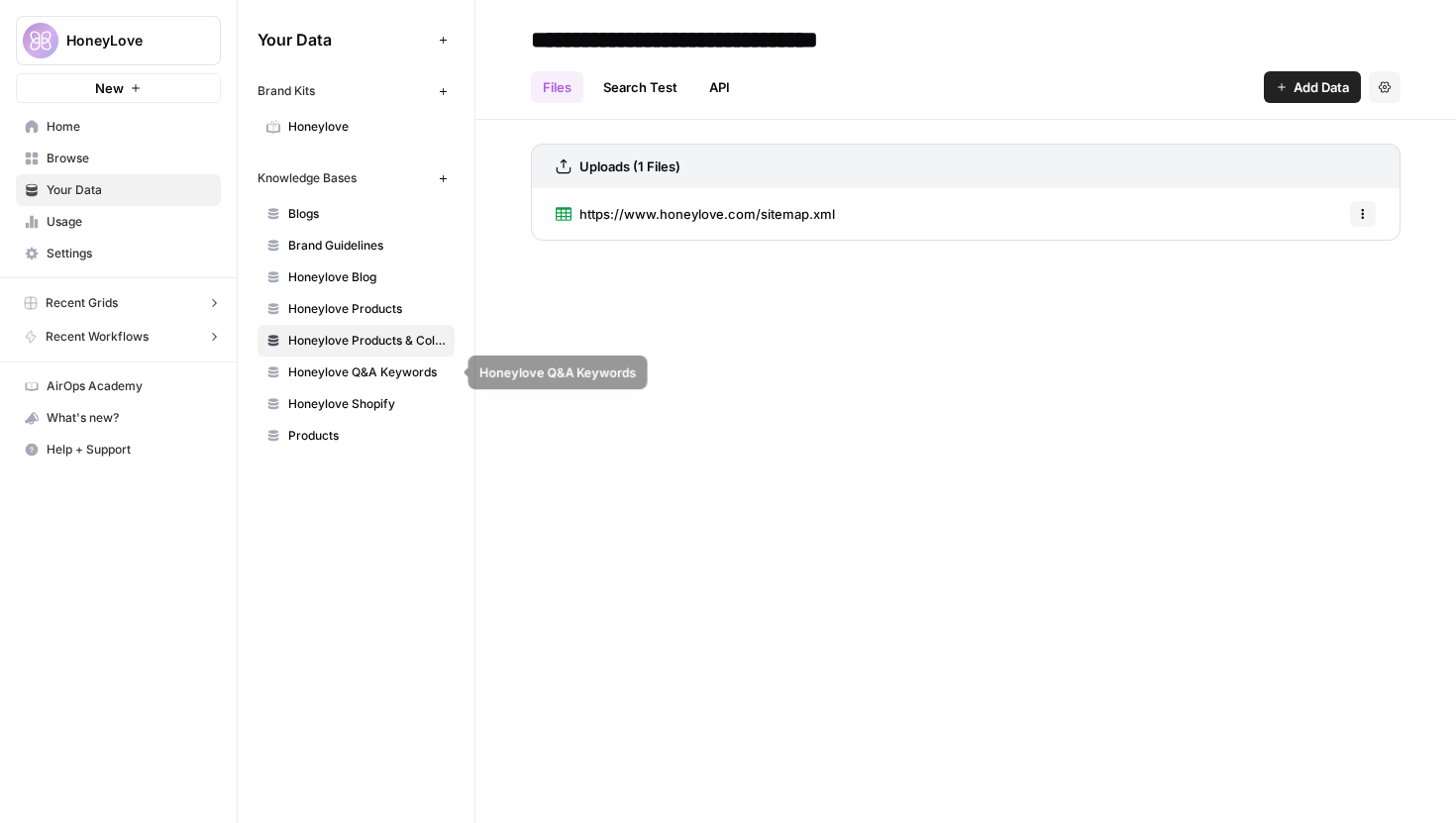 click on "Honeylove Q&A Keywords" at bounding box center [356, 372] 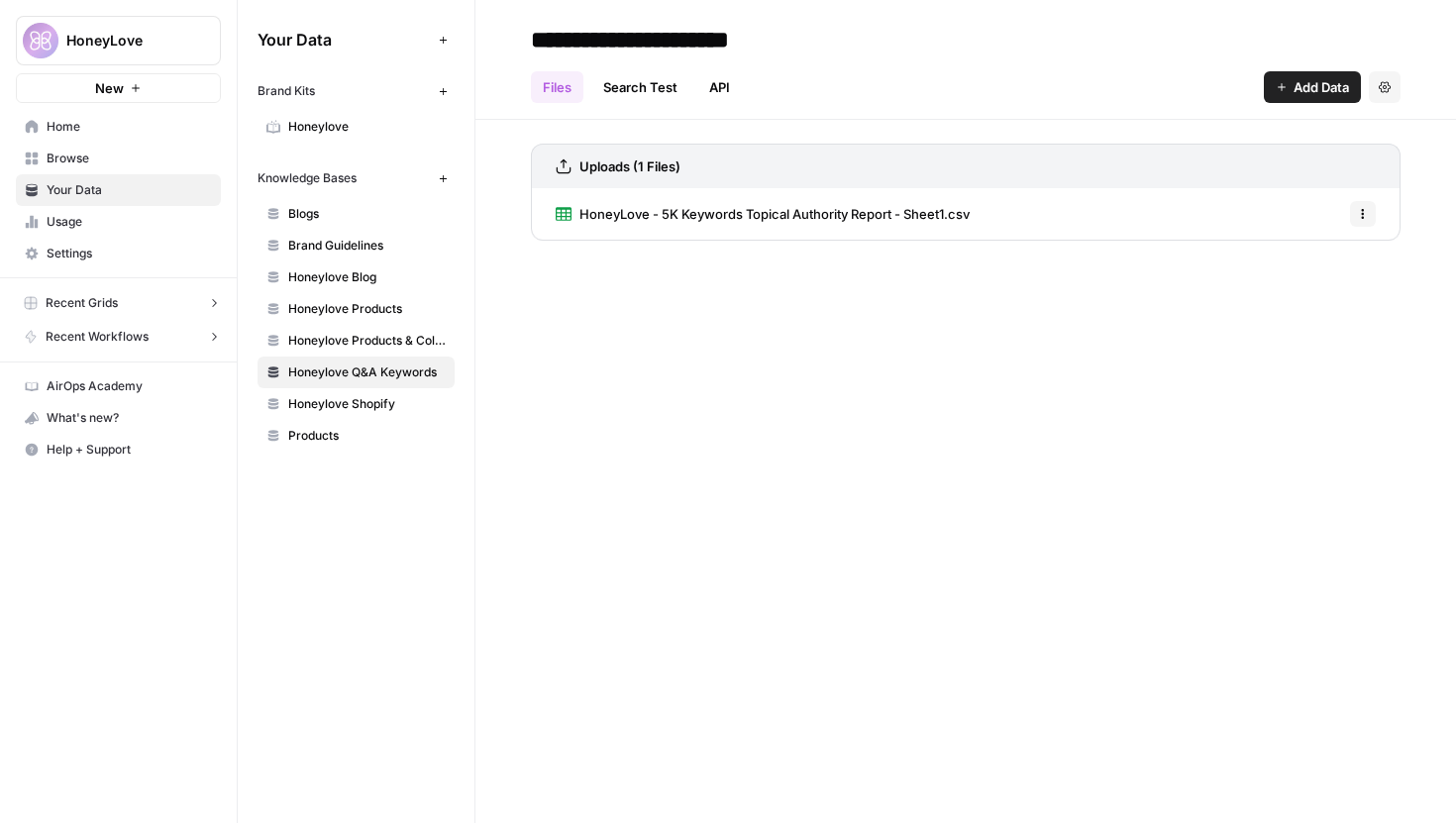 click on "Honeylove Shopify" at bounding box center (366, 404) 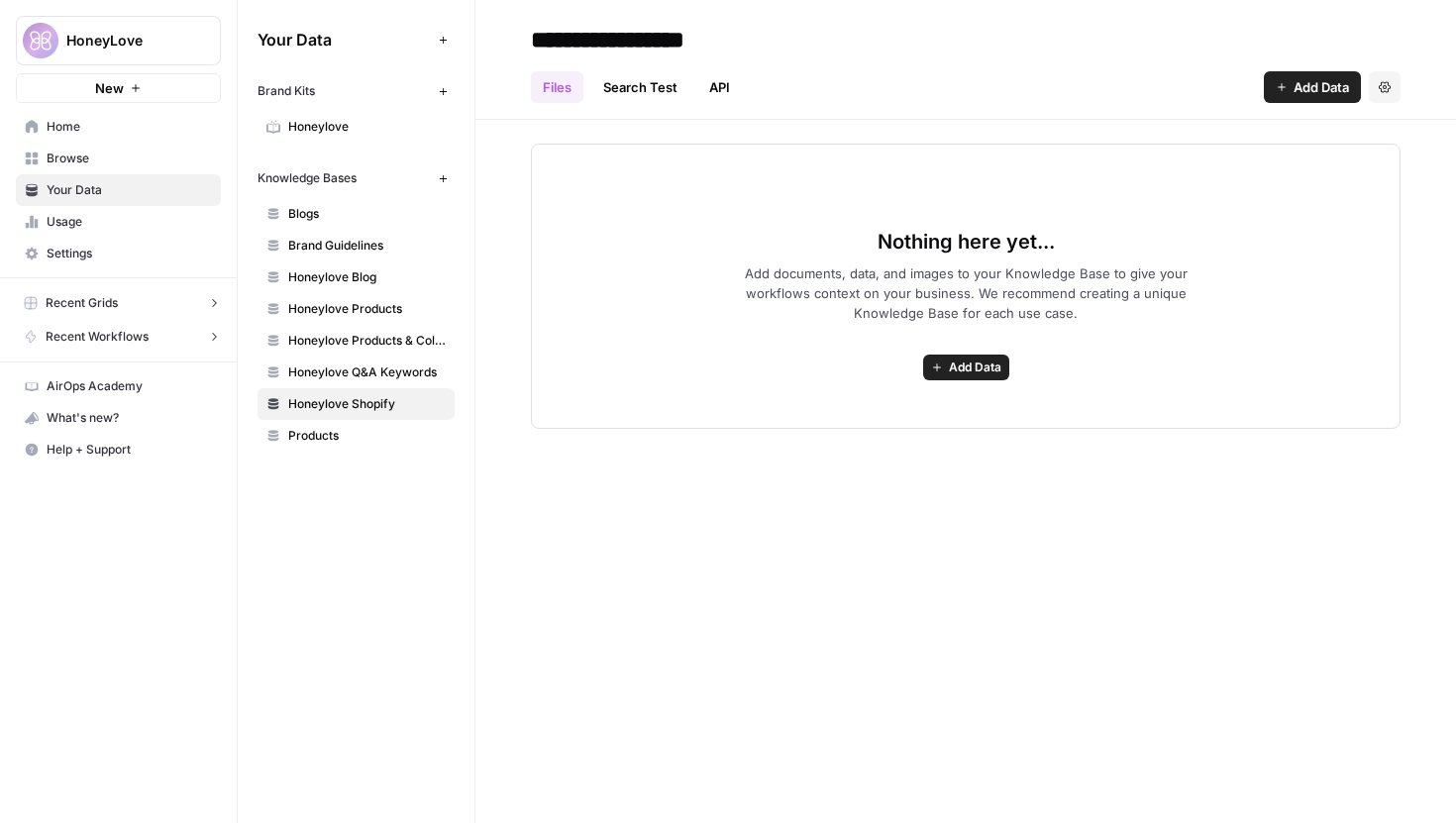 click on "Products" at bounding box center (366, 436) 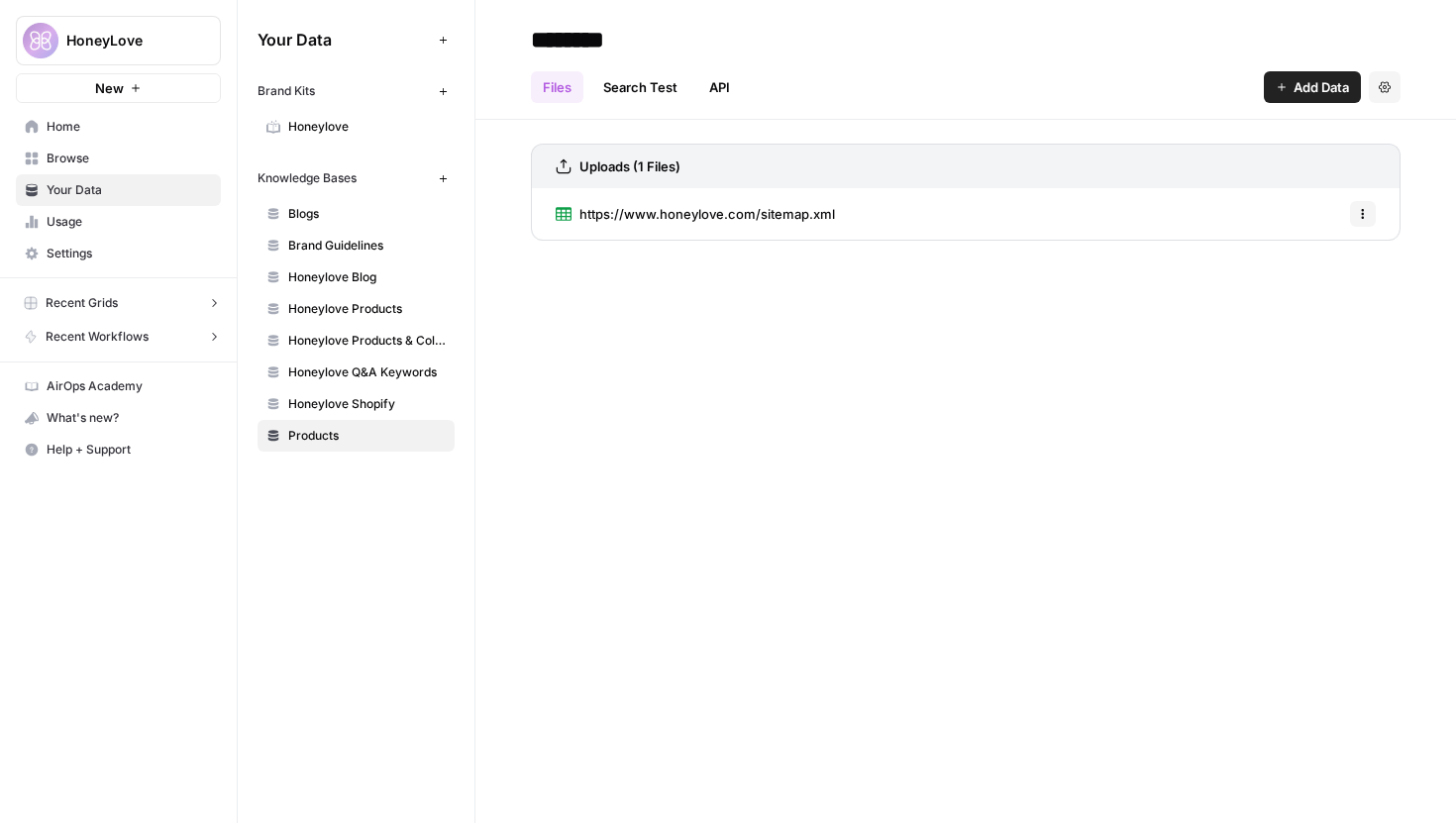 click on "HoneyLove" at bounding box center (126, 41) 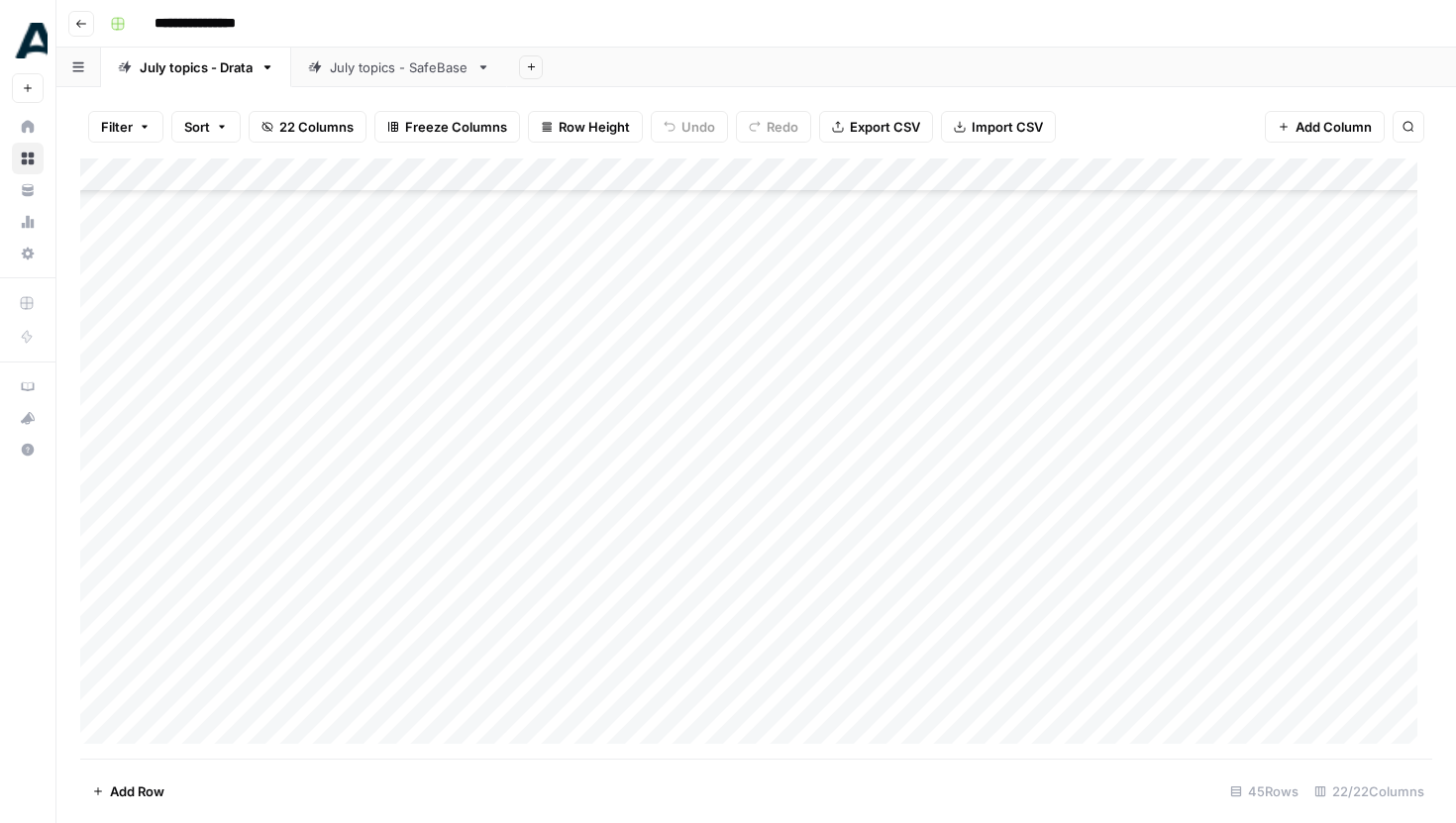 scroll, scrollTop: 0, scrollLeft: 0, axis: both 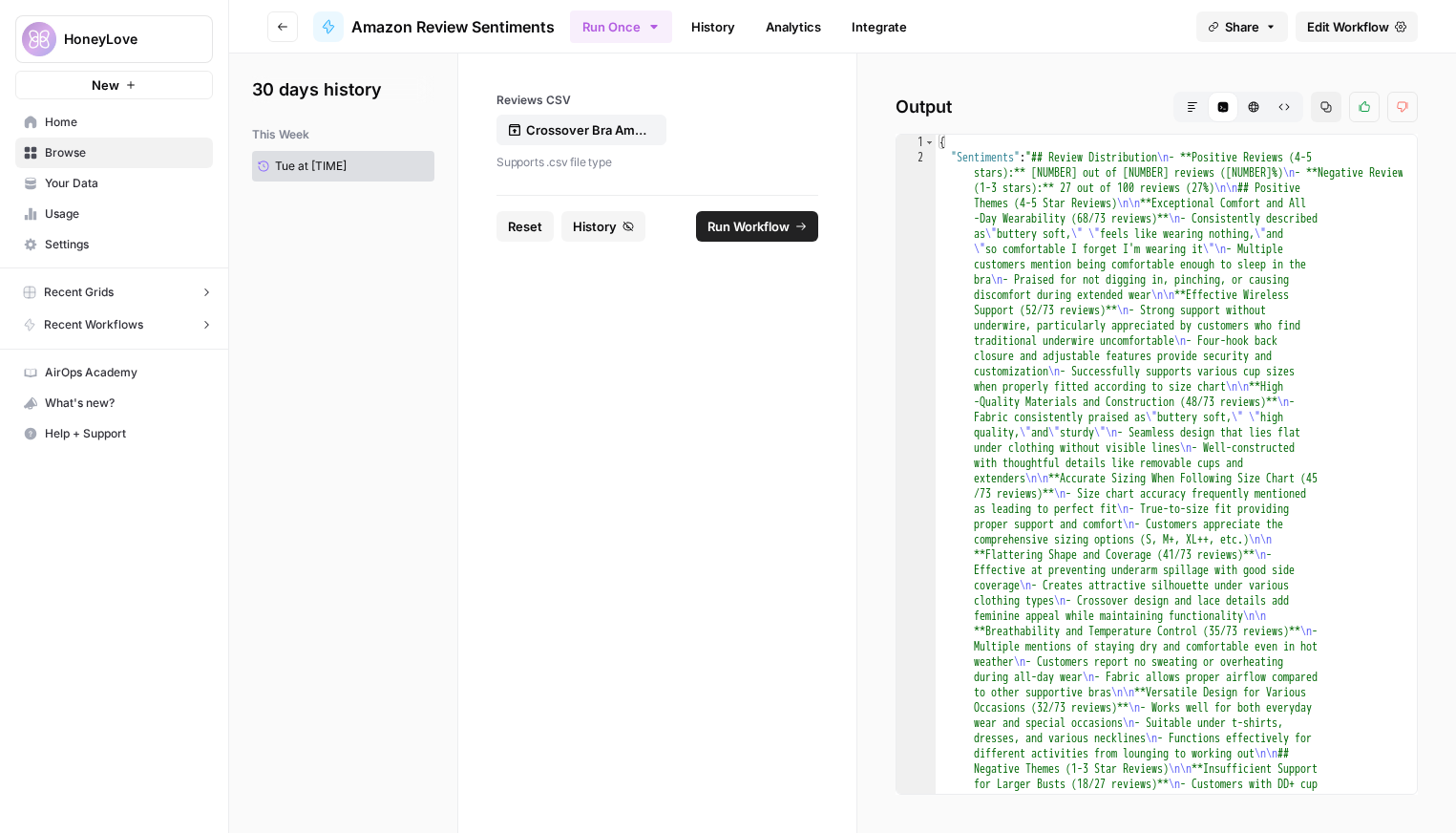 click on "Reset" at bounding box center (525, 226) 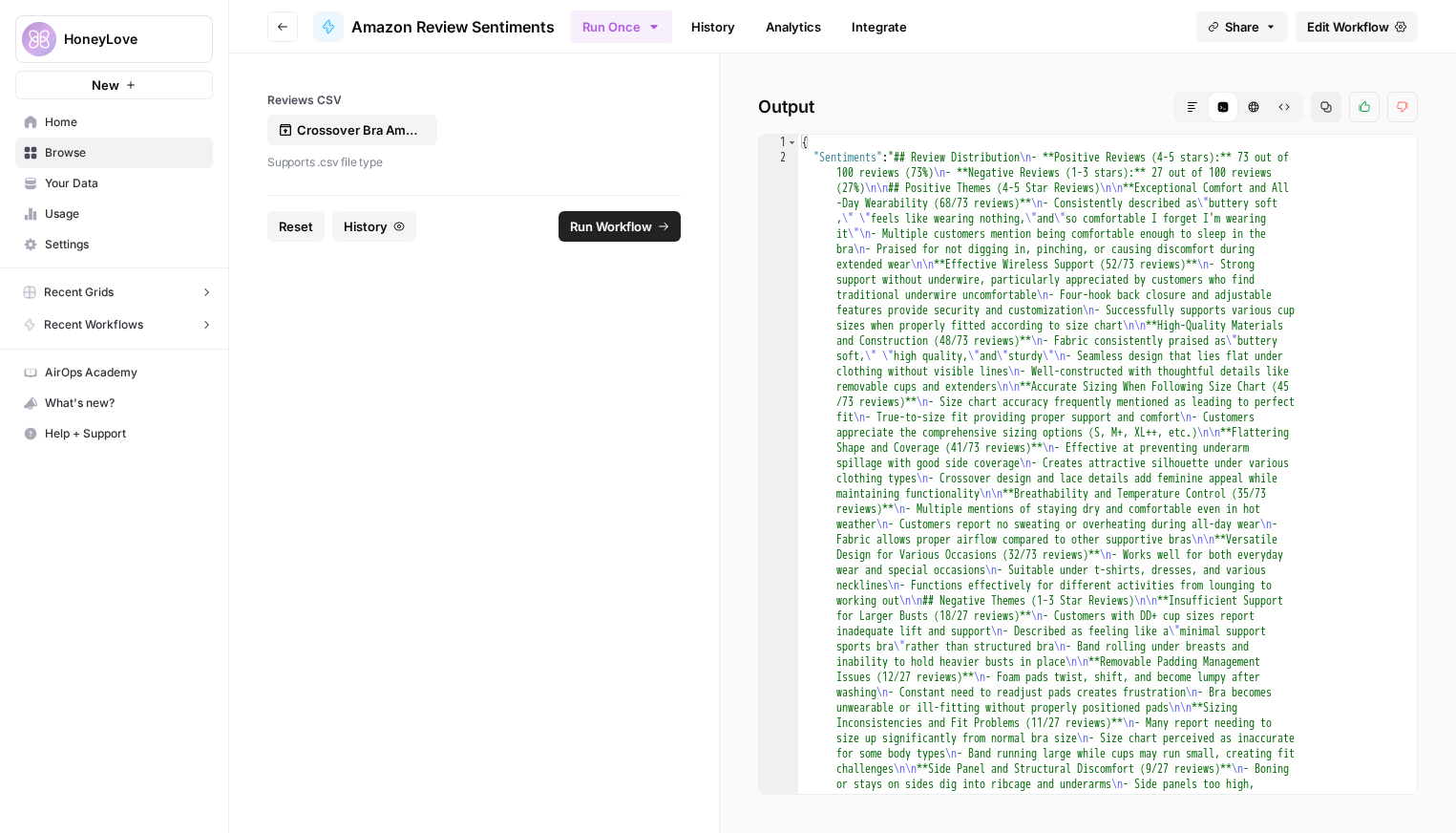 click on "Reset" at bounding box center [296, 226] 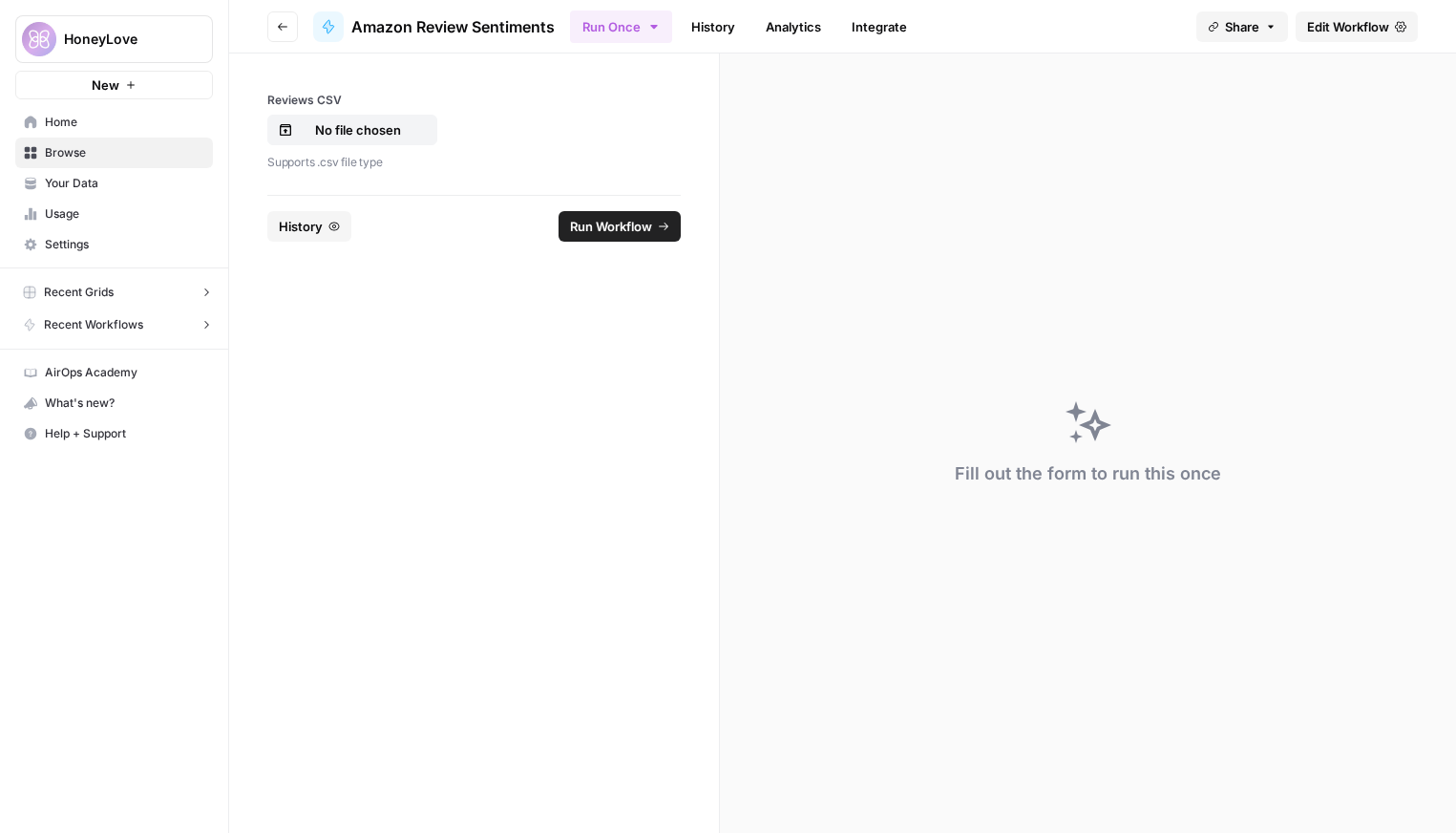 click on "History" at bounding box center [713, 27] 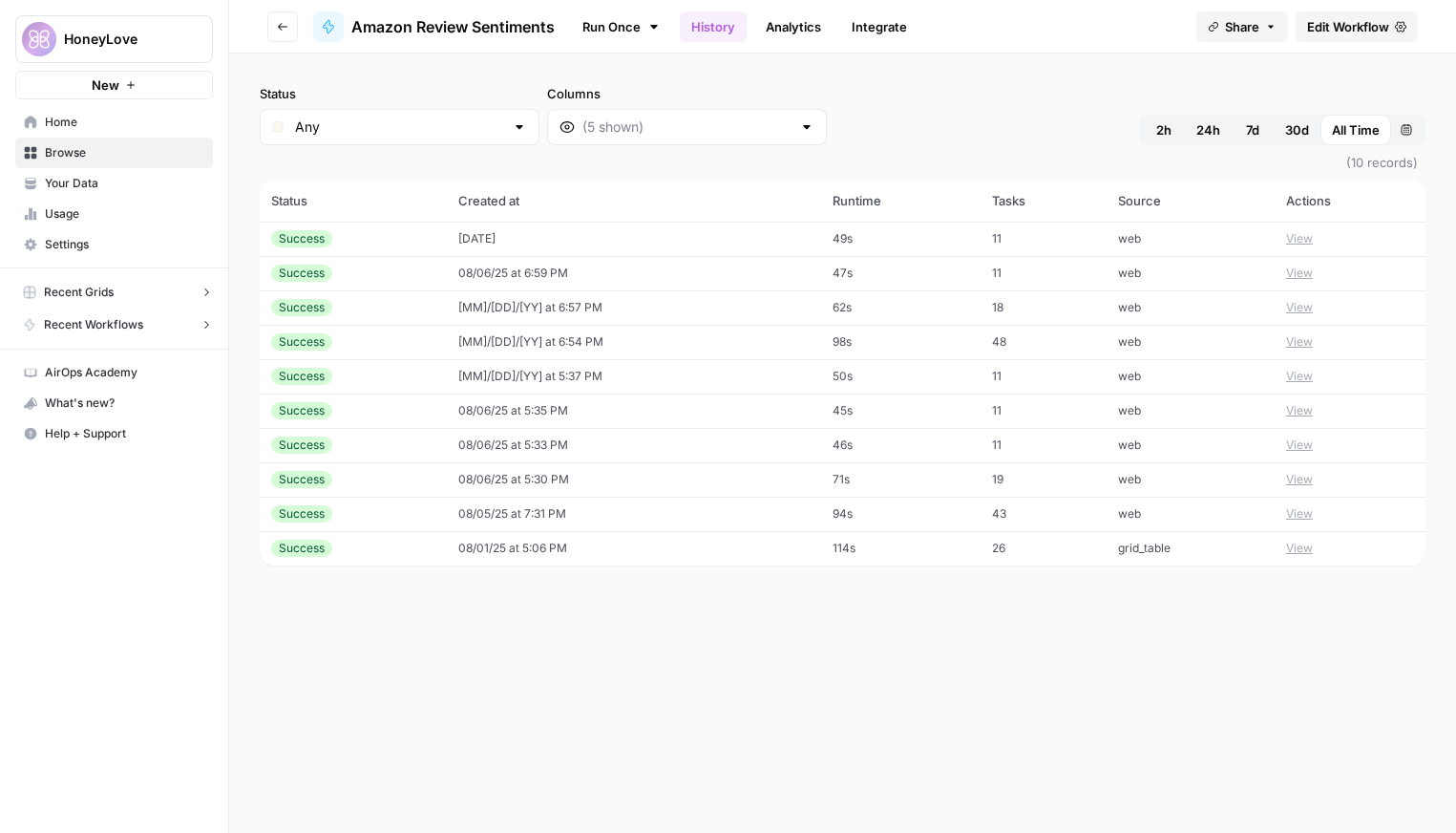 click on "View" at bounding box center [1299, 239] 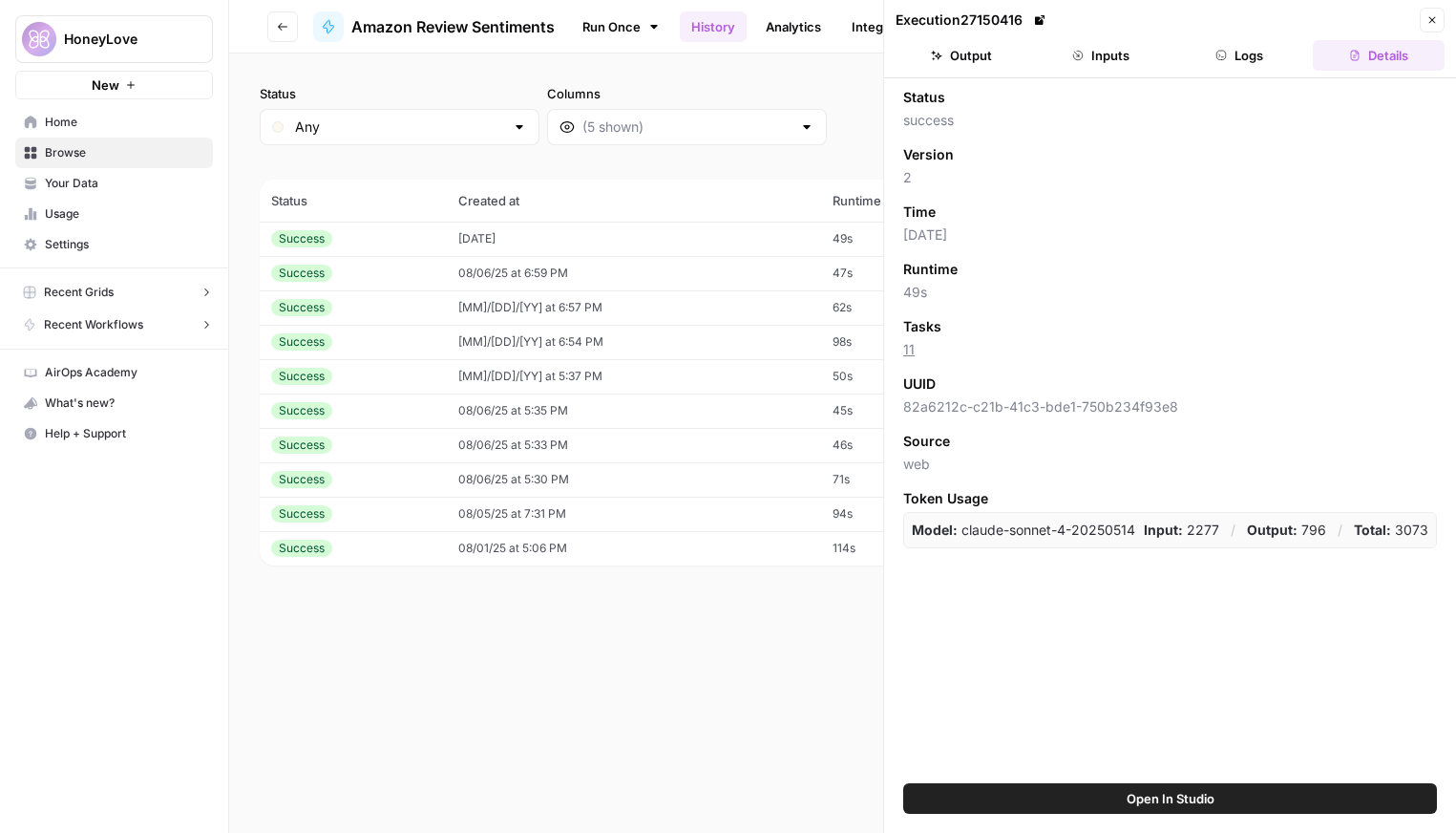 click 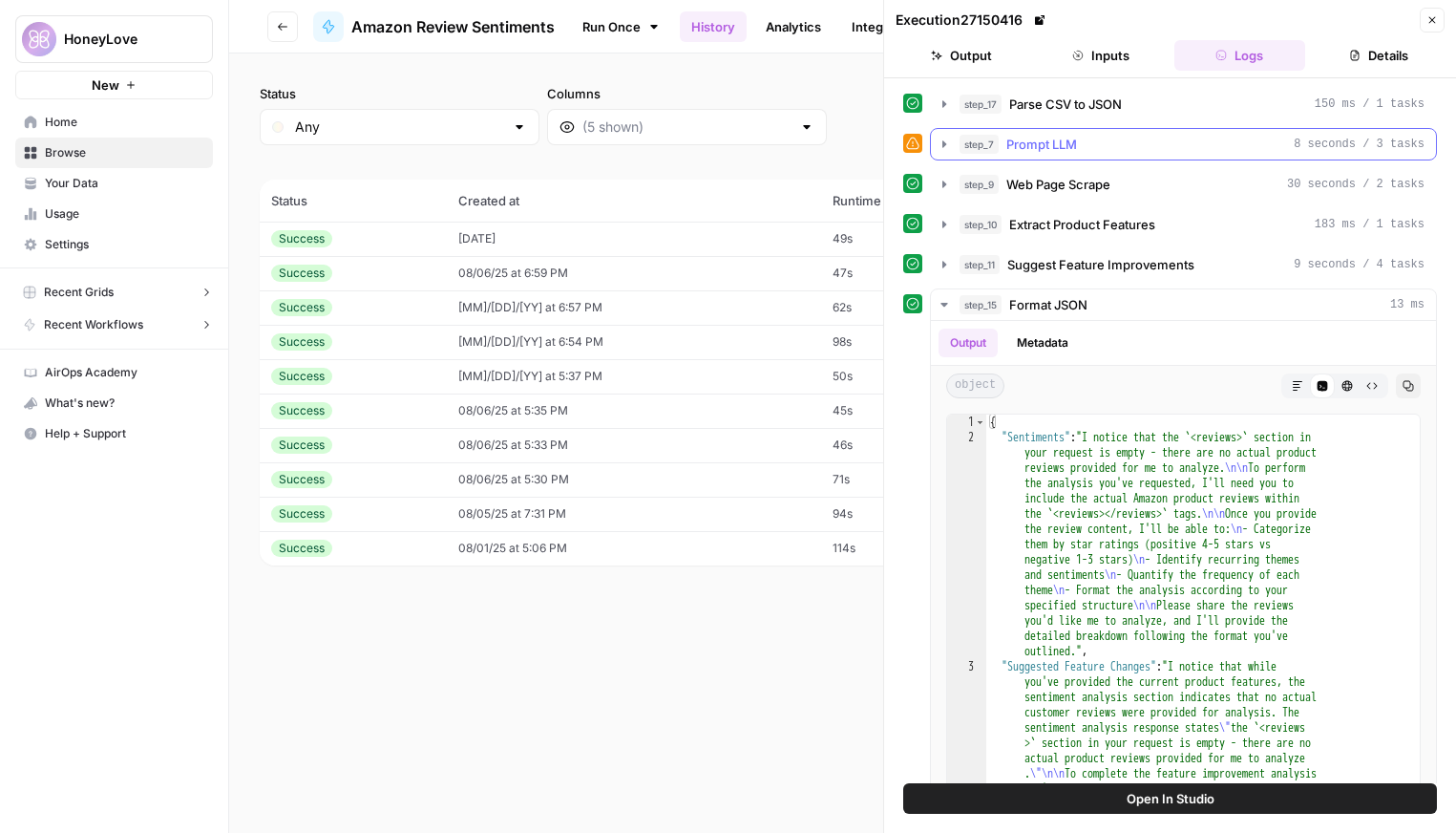 click 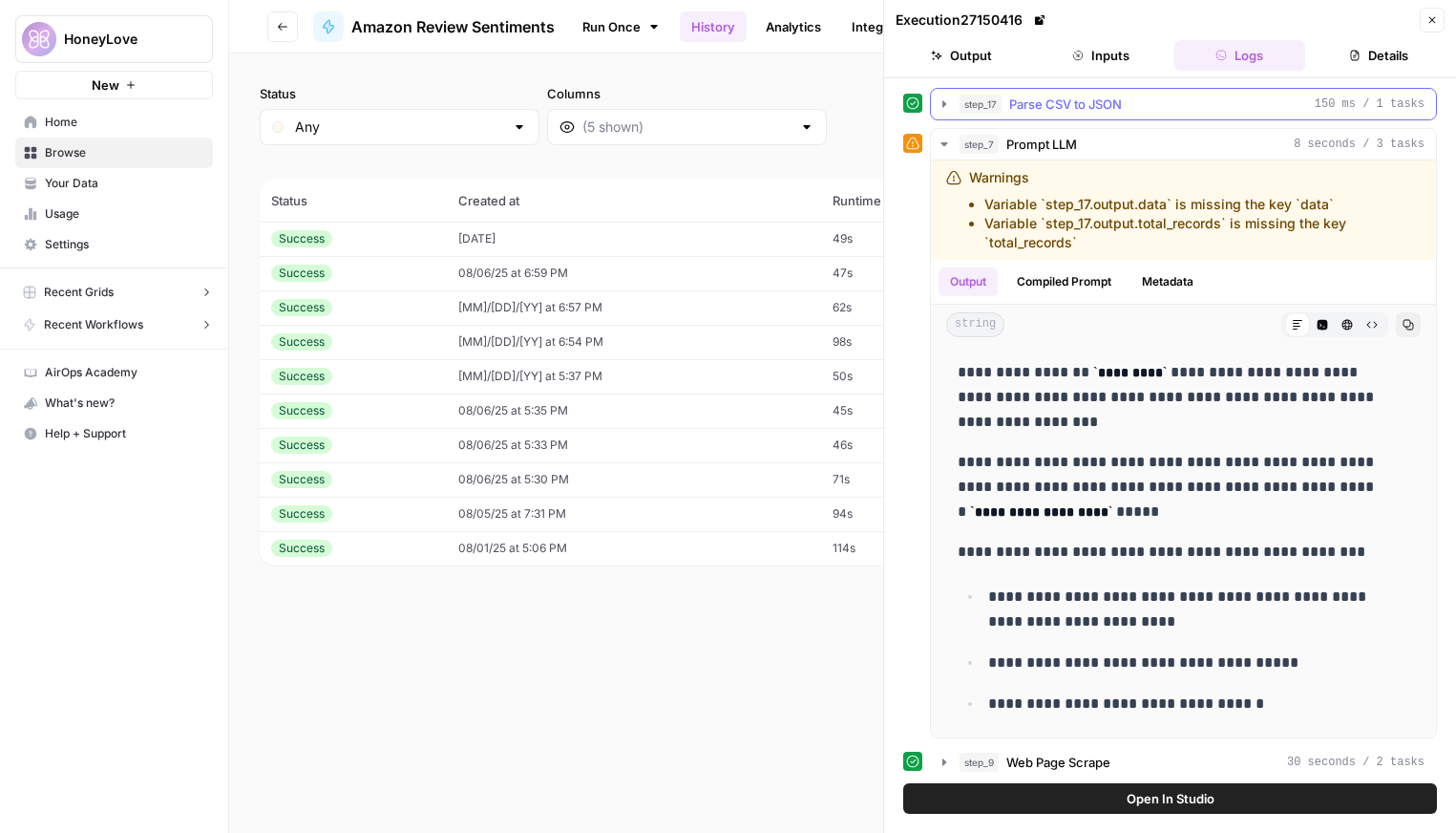 click 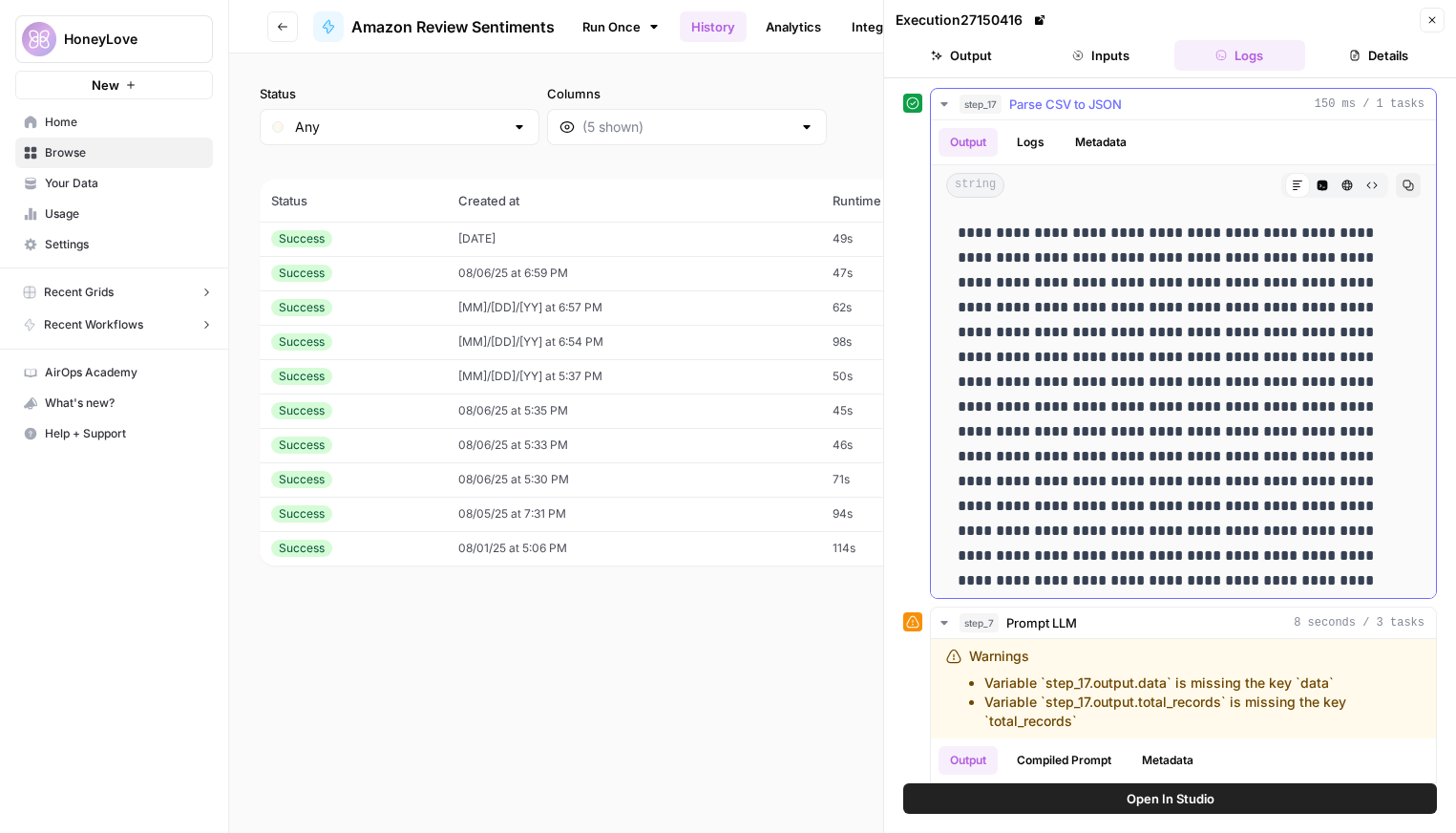 scroll, scrollTop: 1122, scrollLeft: 0, axis: vertical 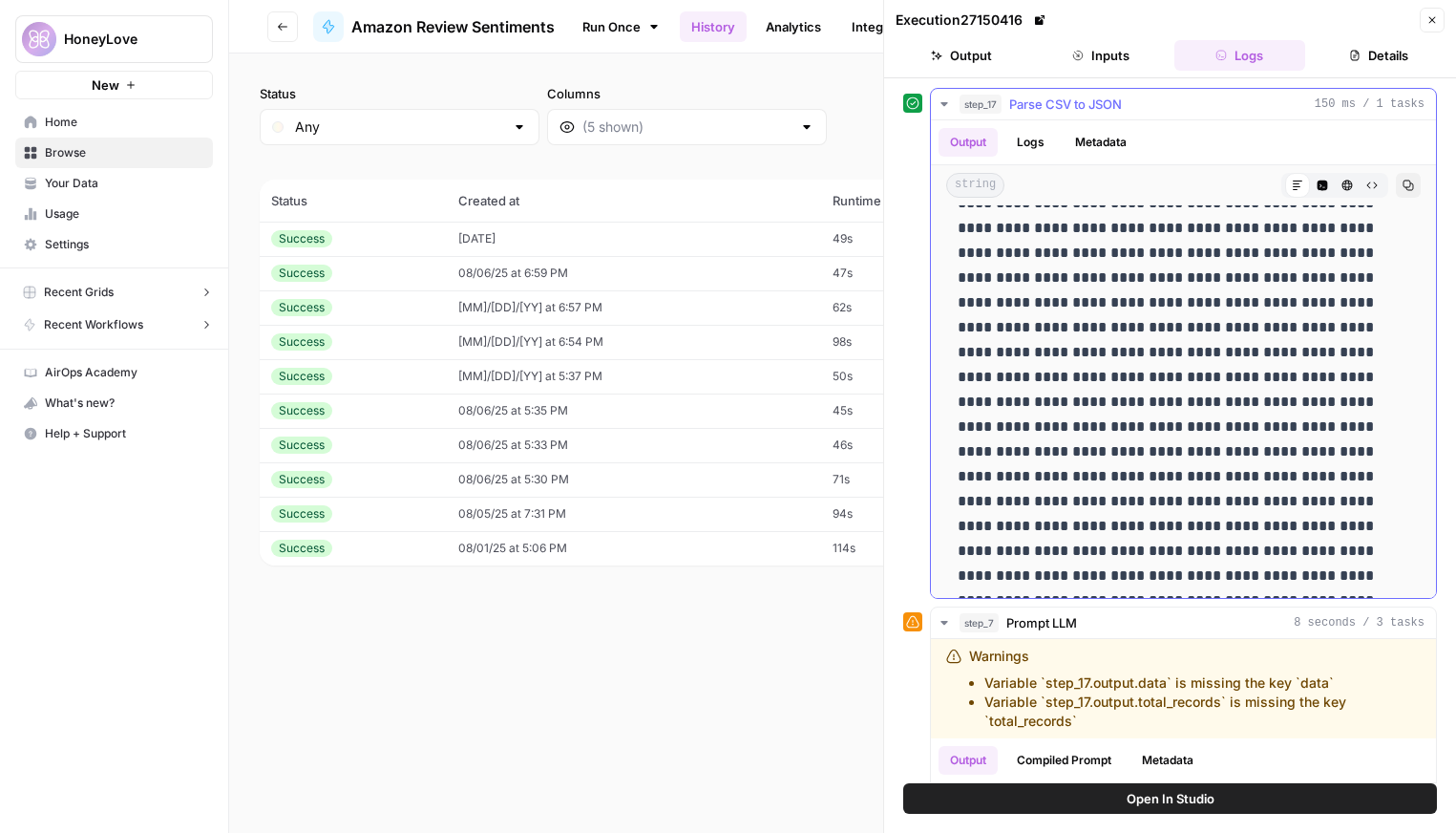 click 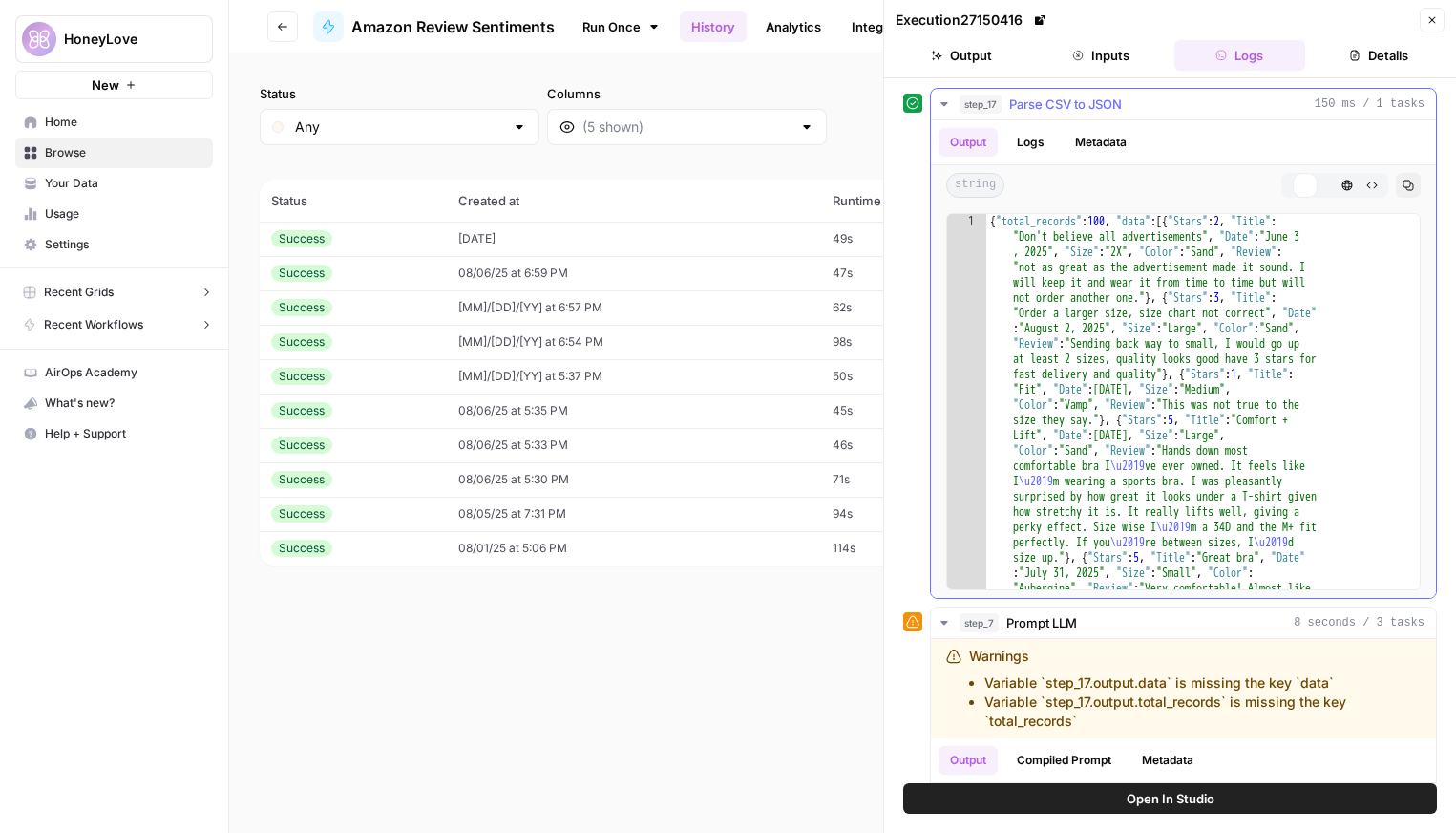 scroll, scrollTop: 0, scrollLeft: 0, axis: both 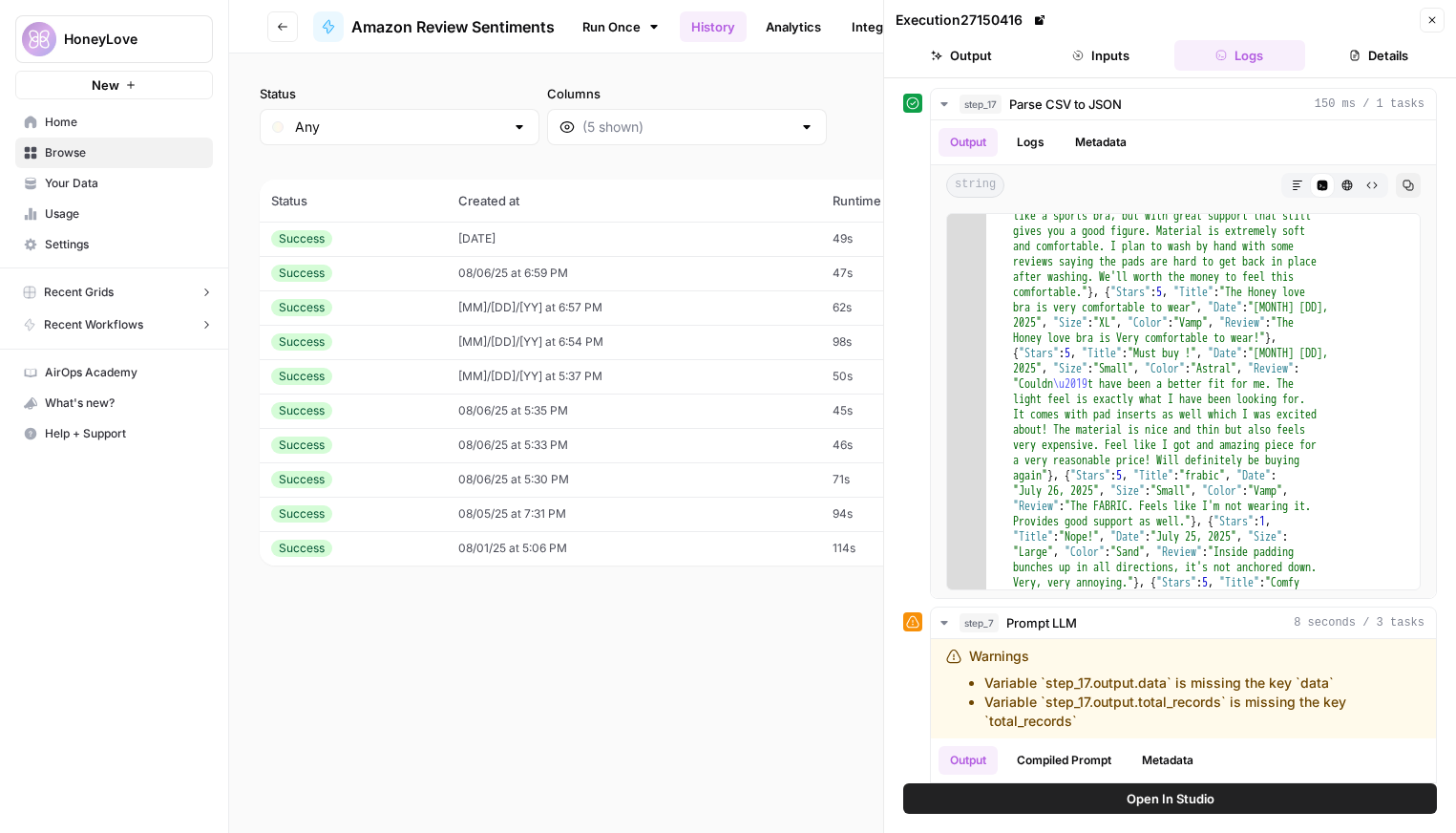 click 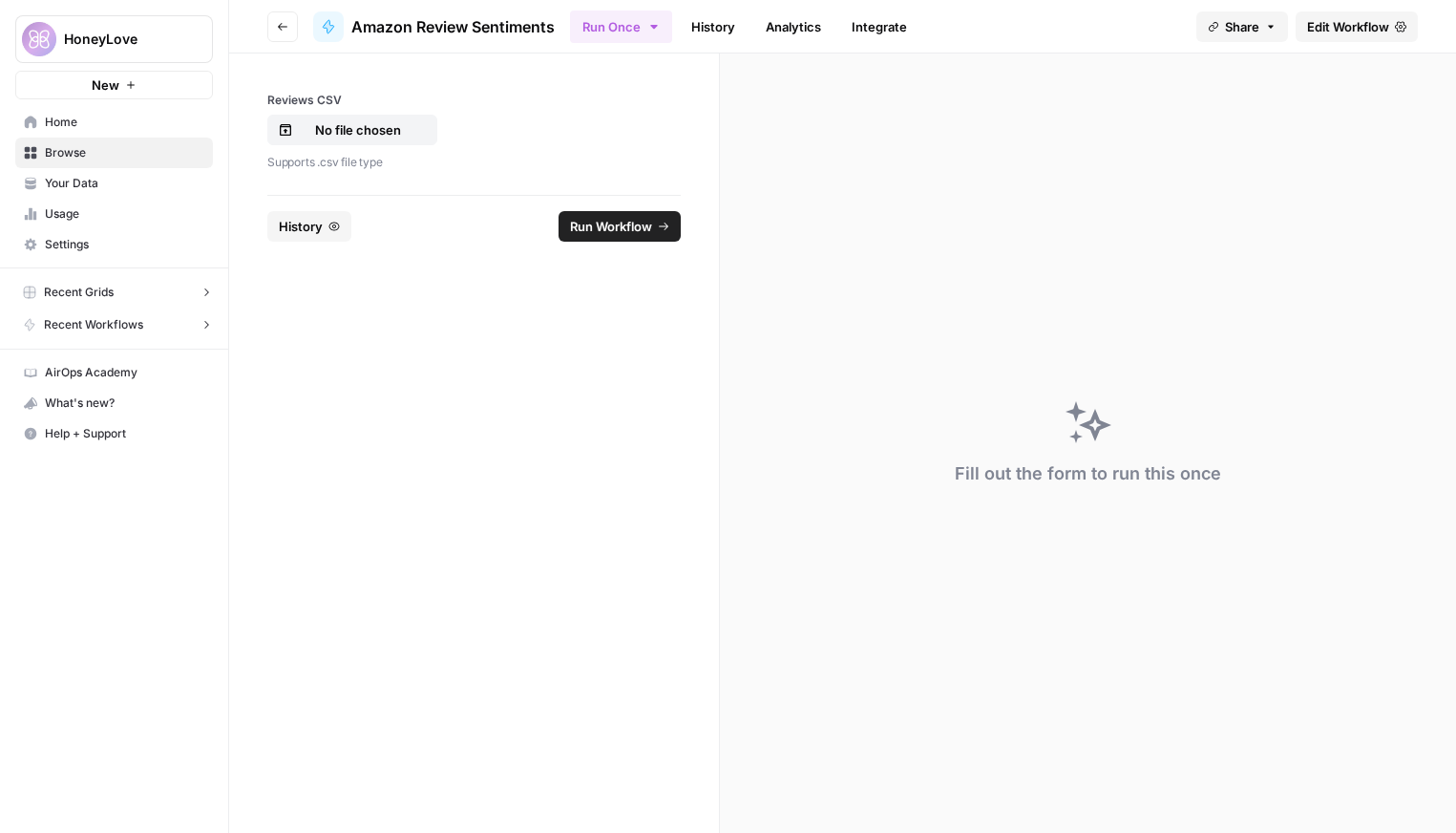 click on "History" at bounding box center [713, 27] 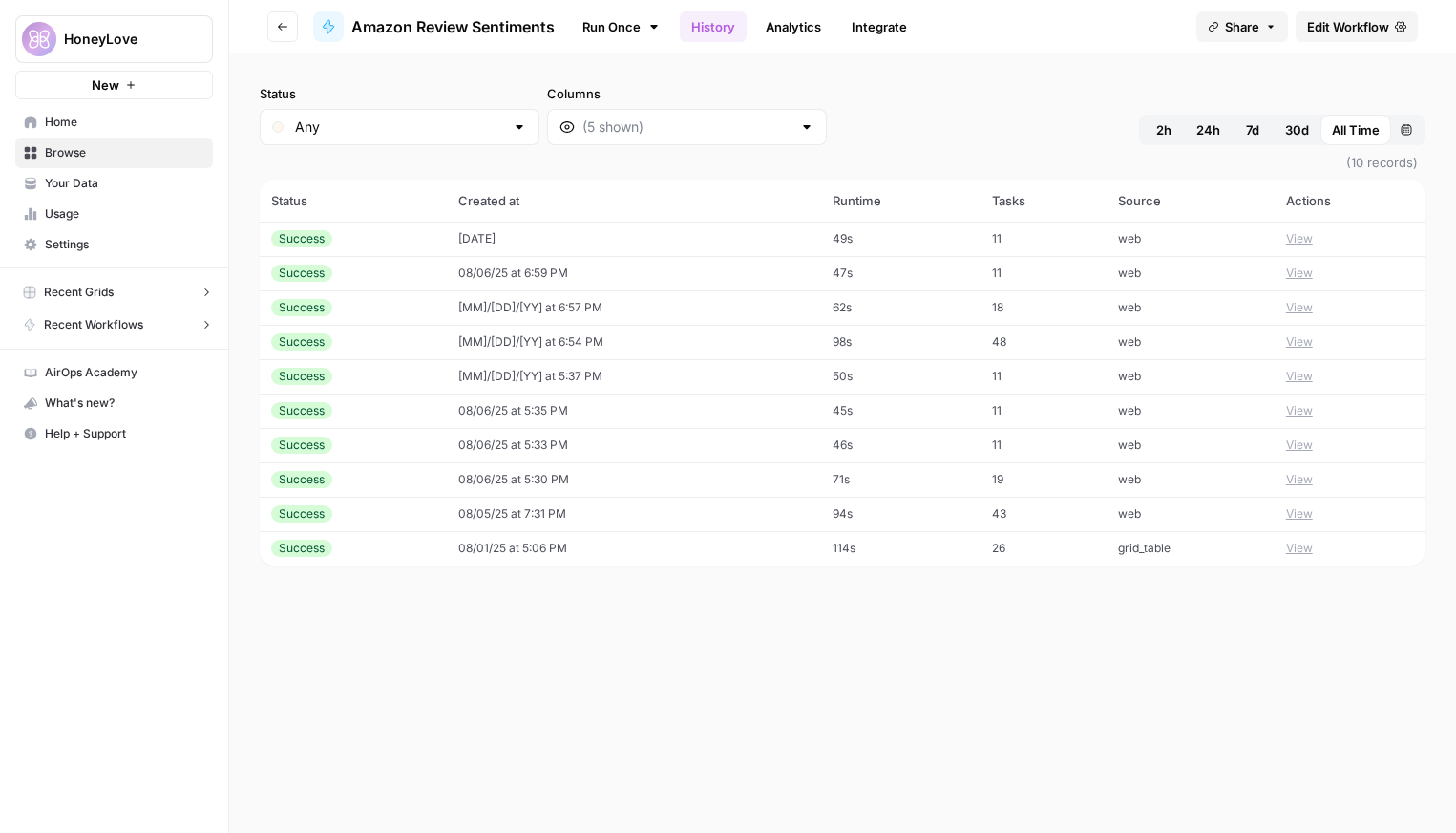 click on "View" at bounding box center (1299, 514) 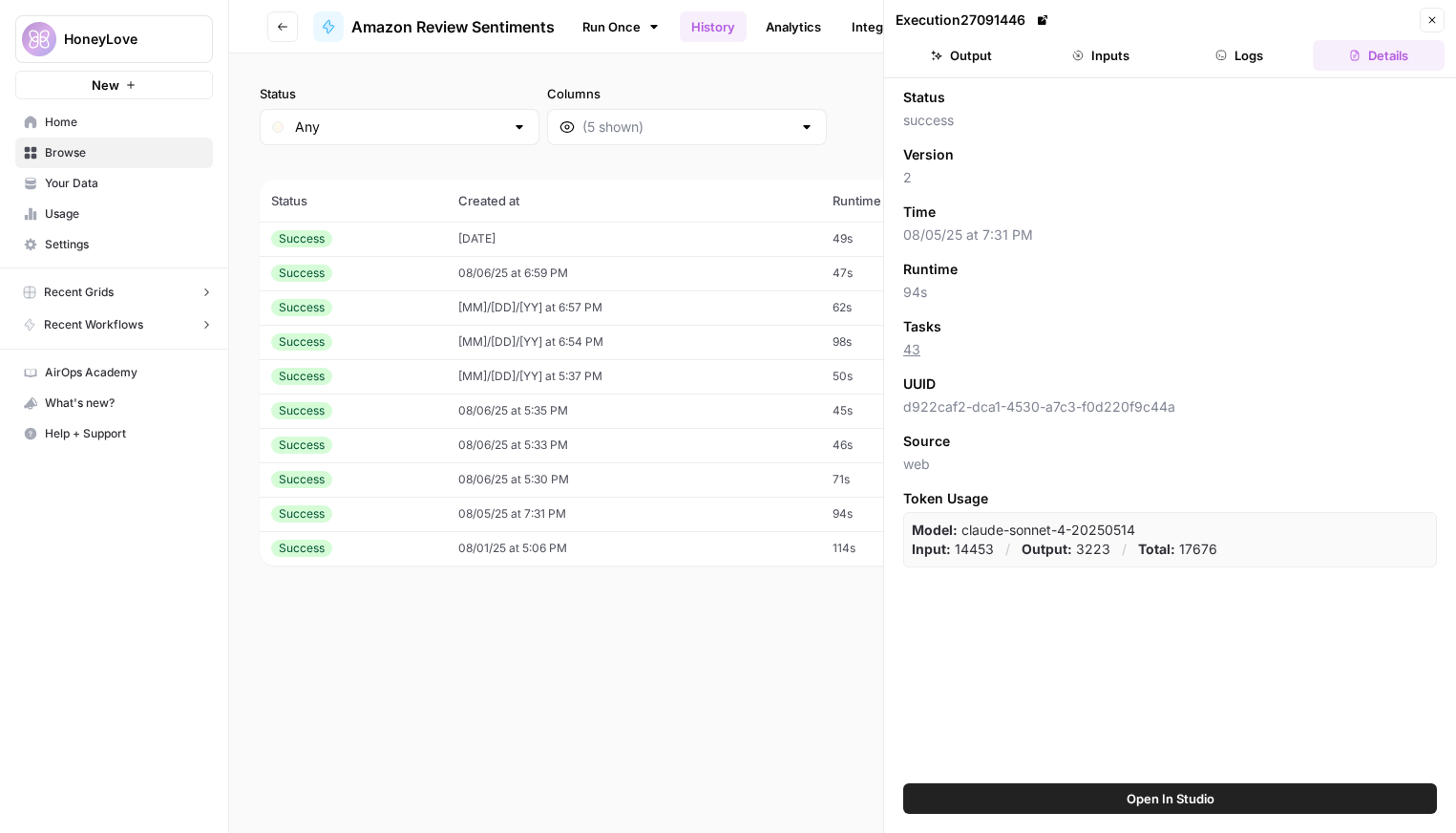 click on "Execution  27091446 Close Output Inputs Logs Details" at bounding box center (1170, 39) 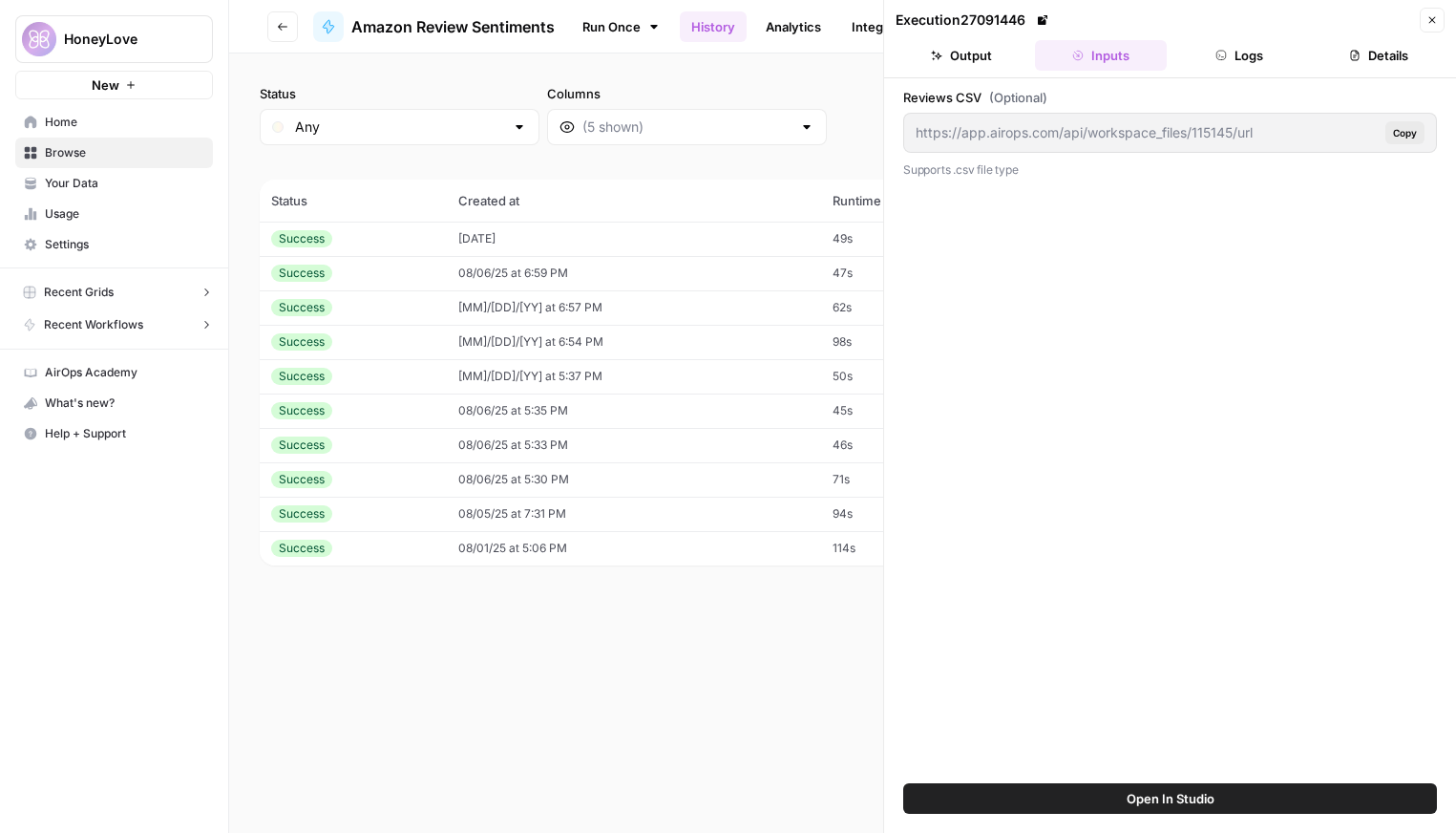click on "Logs" at bounding box center (1240, 55) 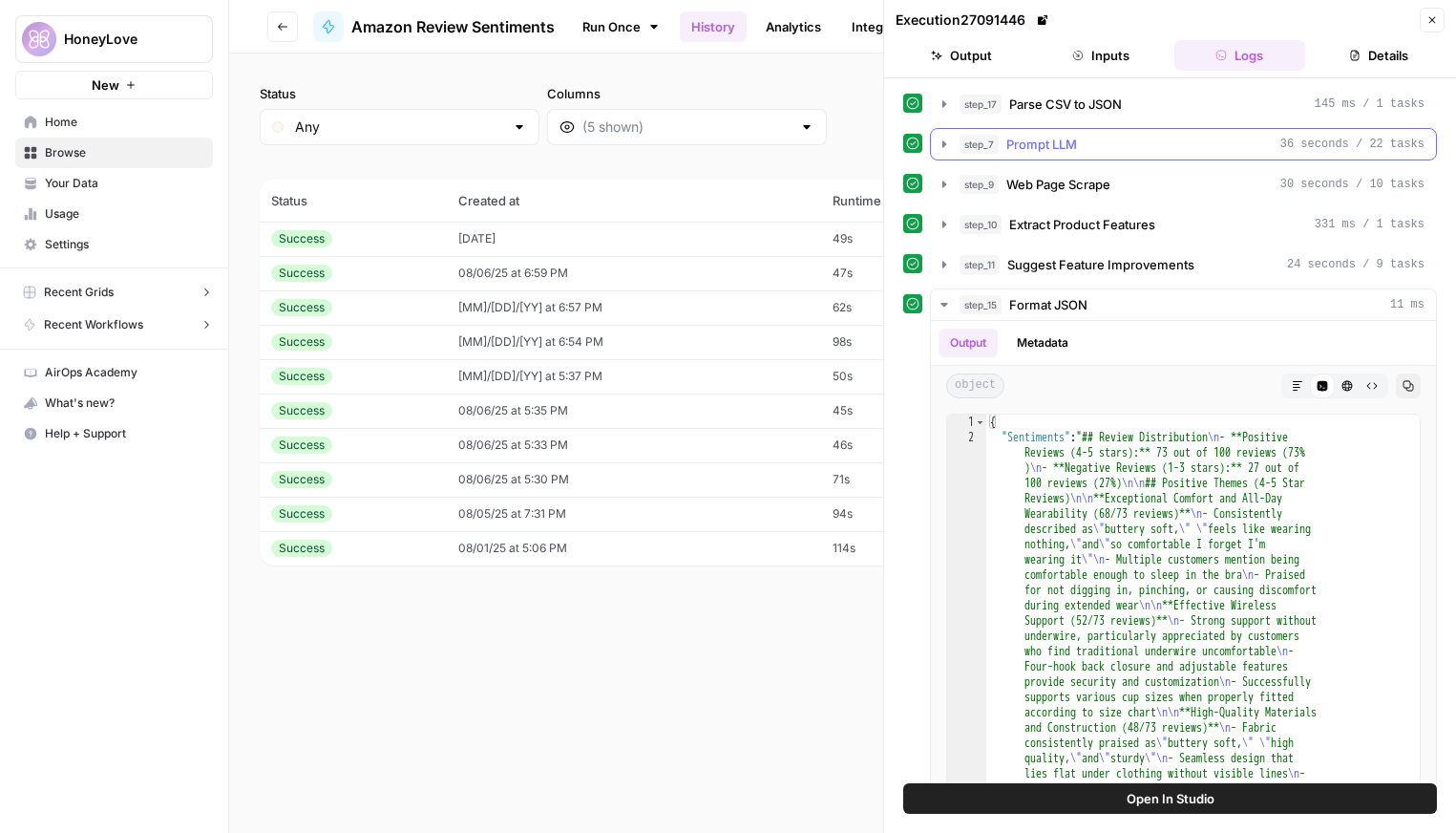click 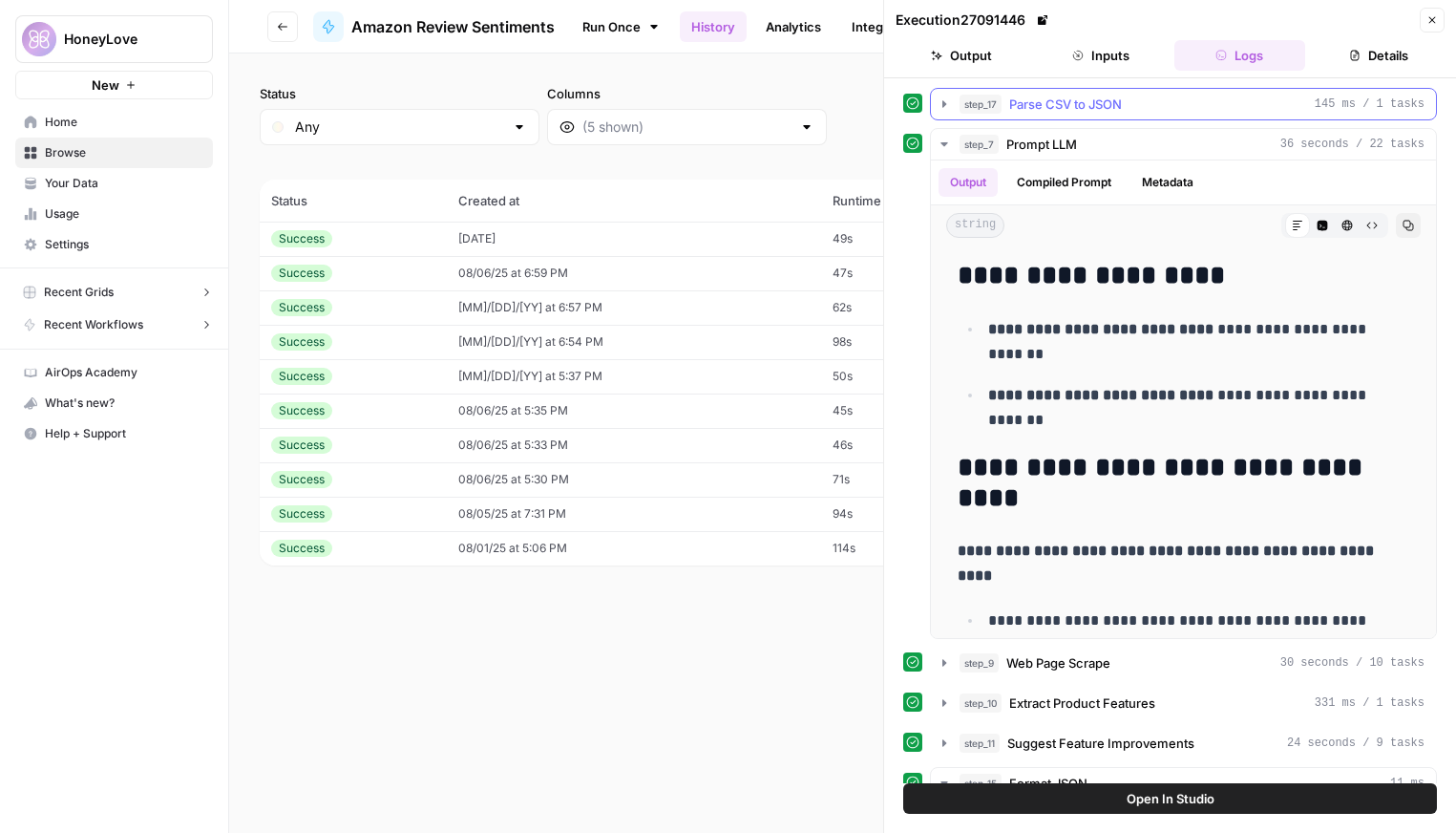 click 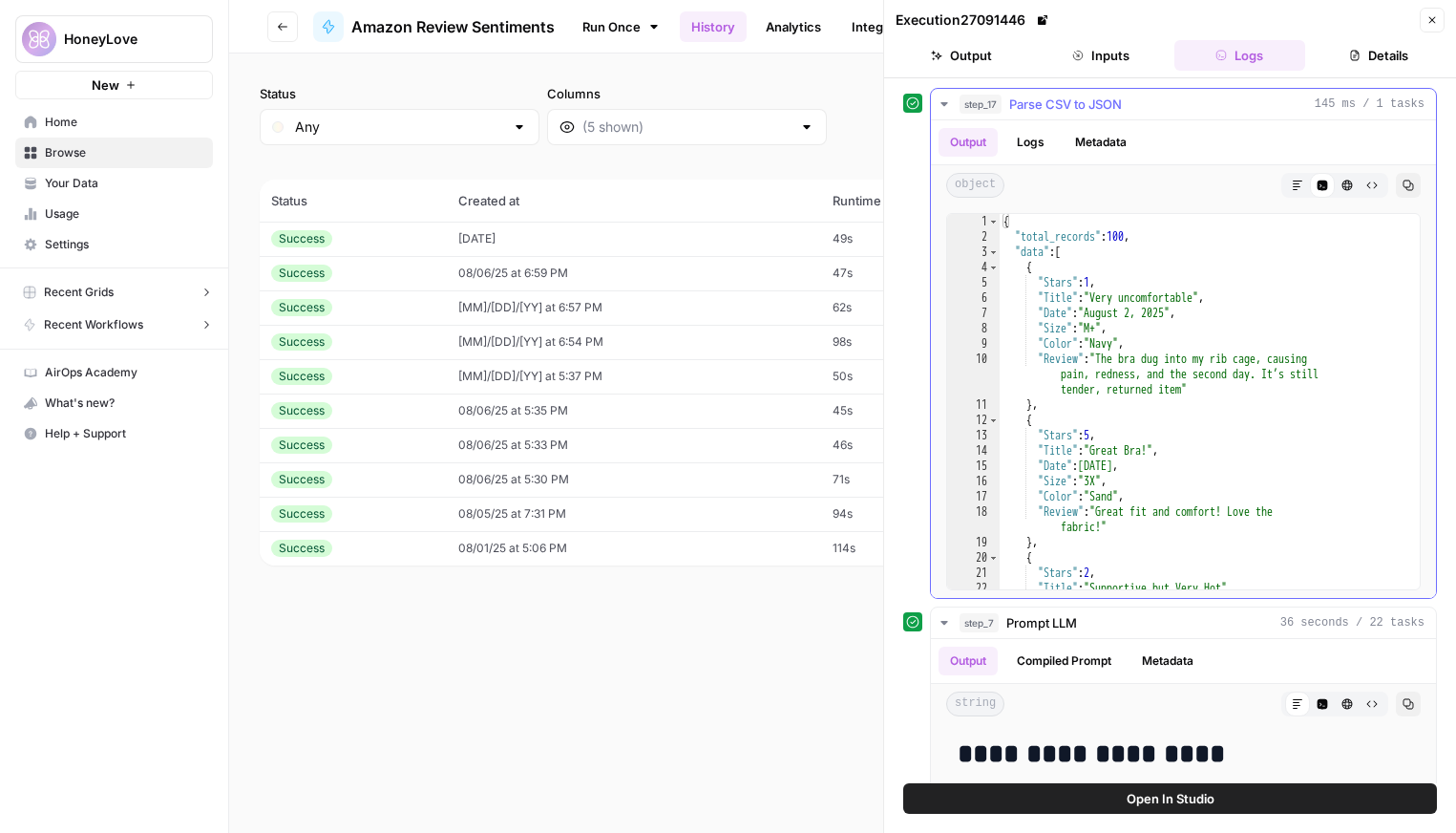 click 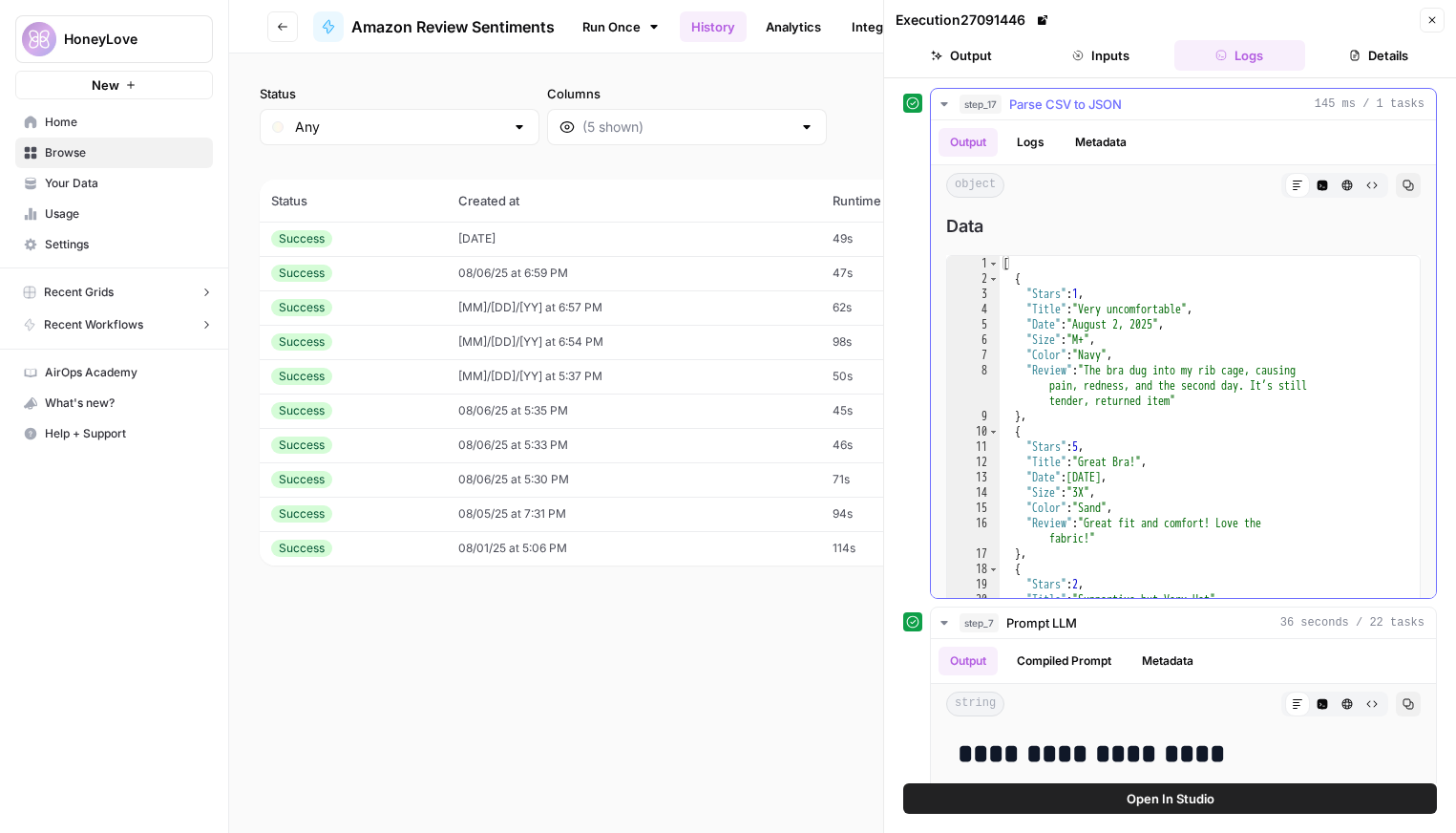 scroll, scrollTop: 97, scrollLeft: 0, axis: vertical 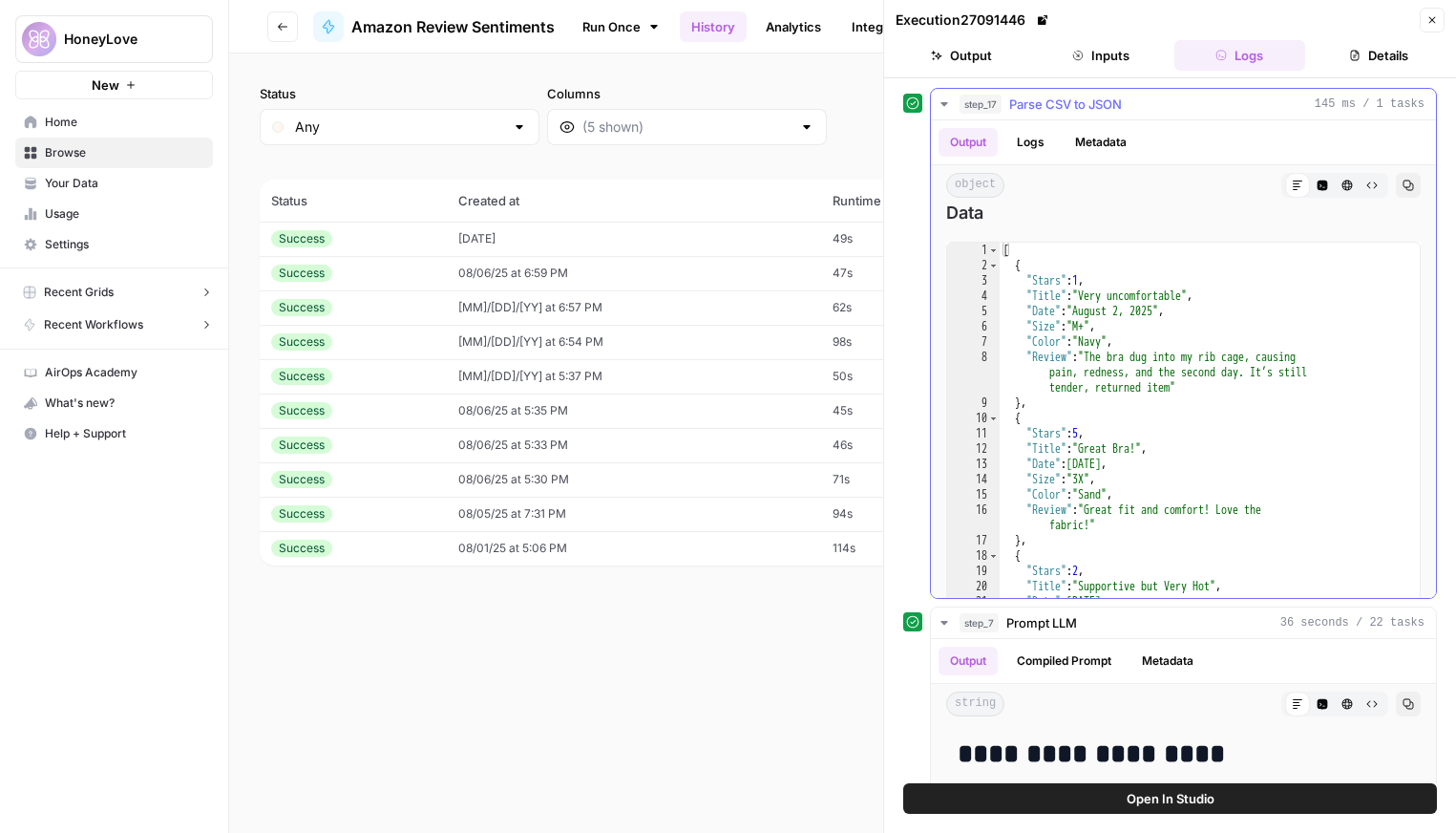 click 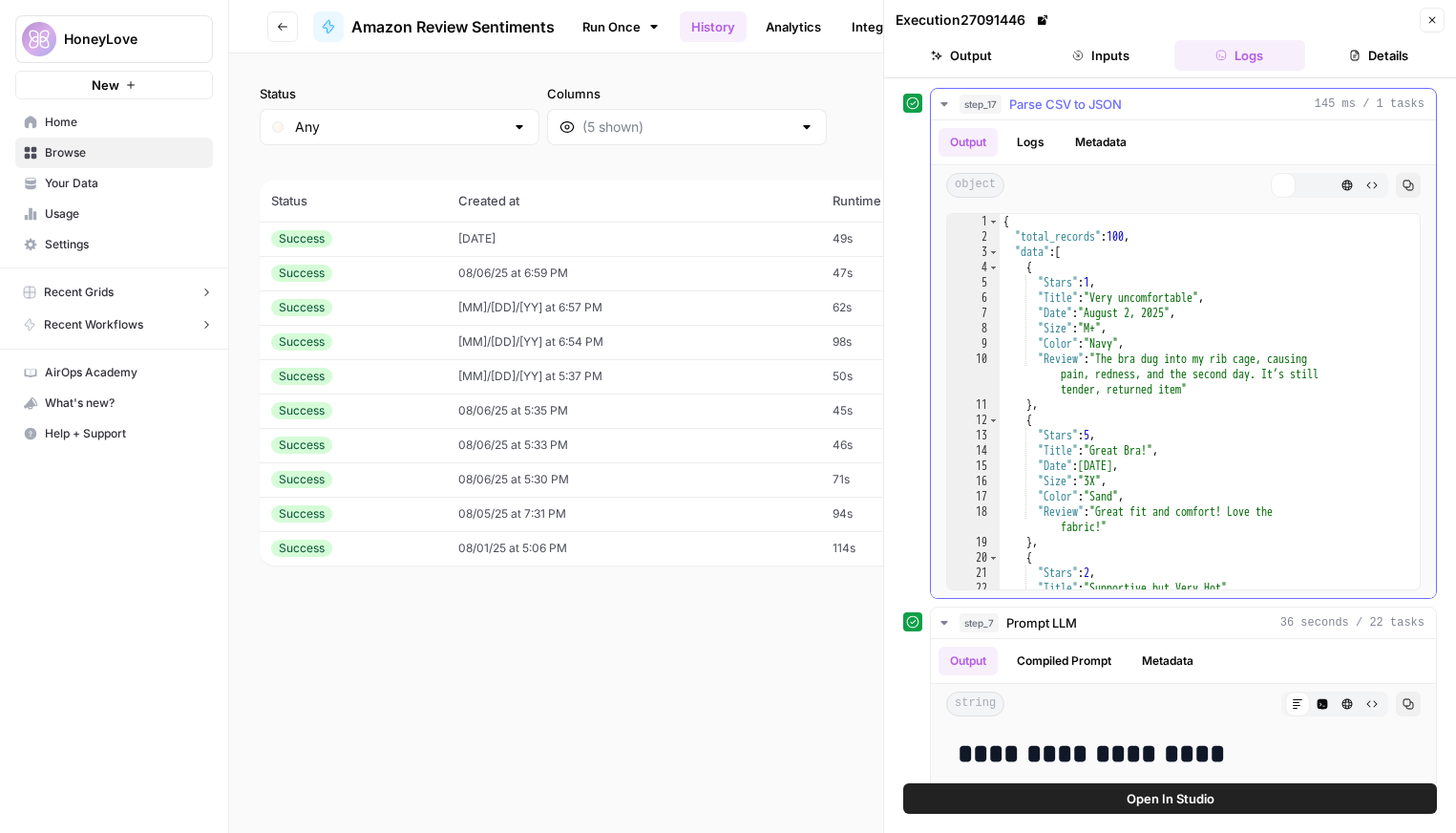 scroll, scrollTop: 0, scrollLeft: 0, axis: both 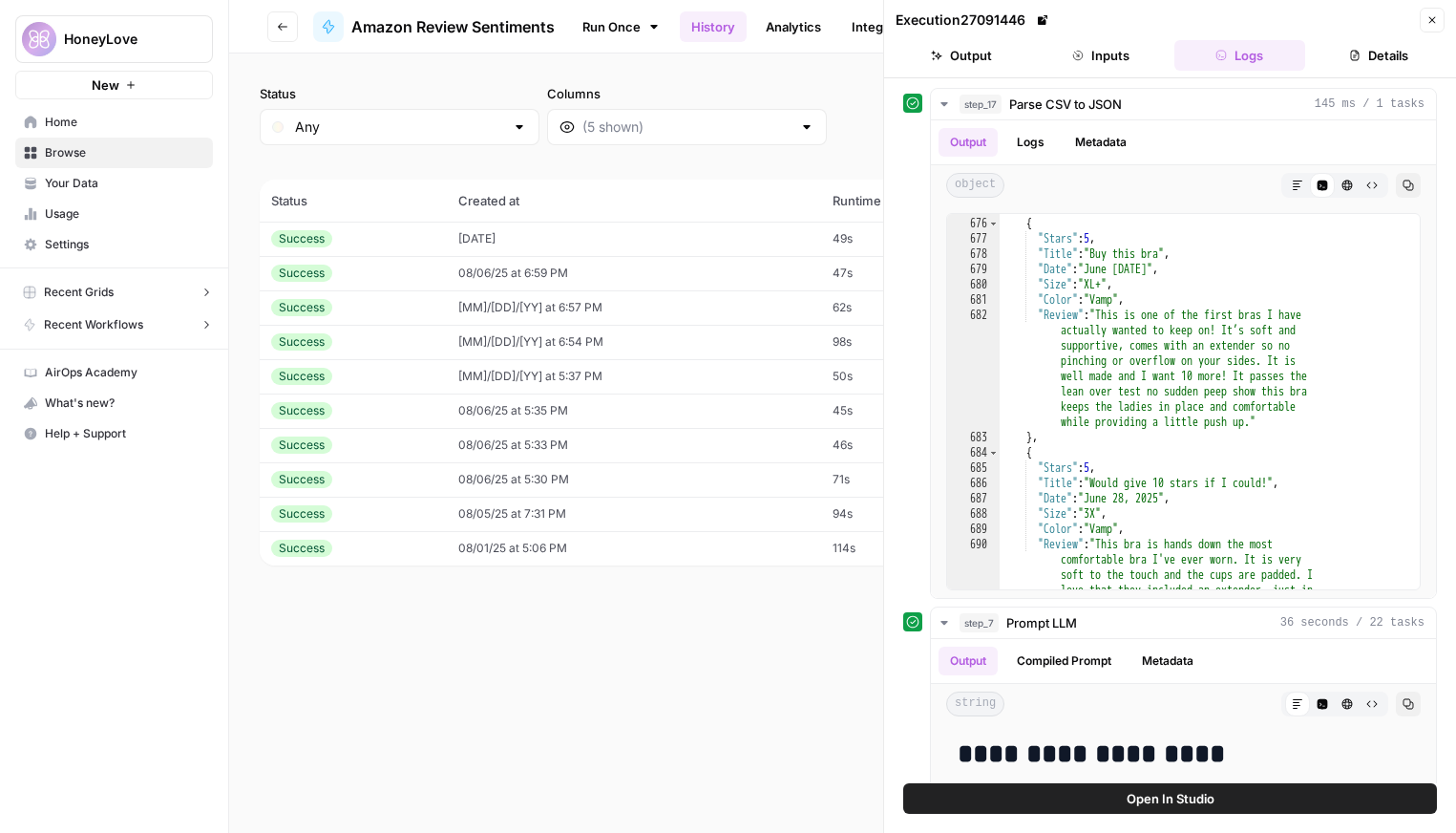 click on "Status Any Columns 2h 24h 7d 30d All Time Custom range" at bounding box center (842, 115) 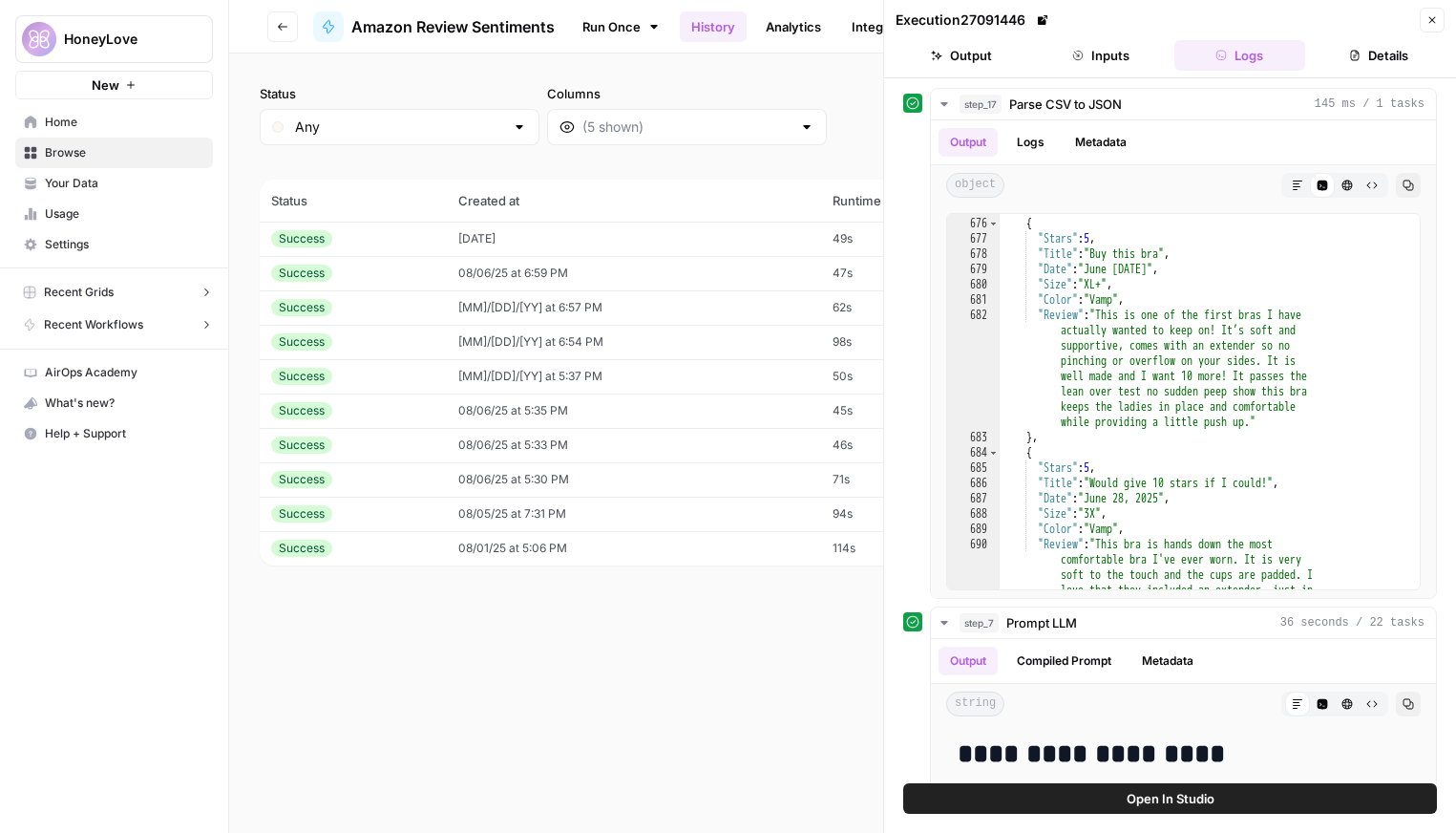 click 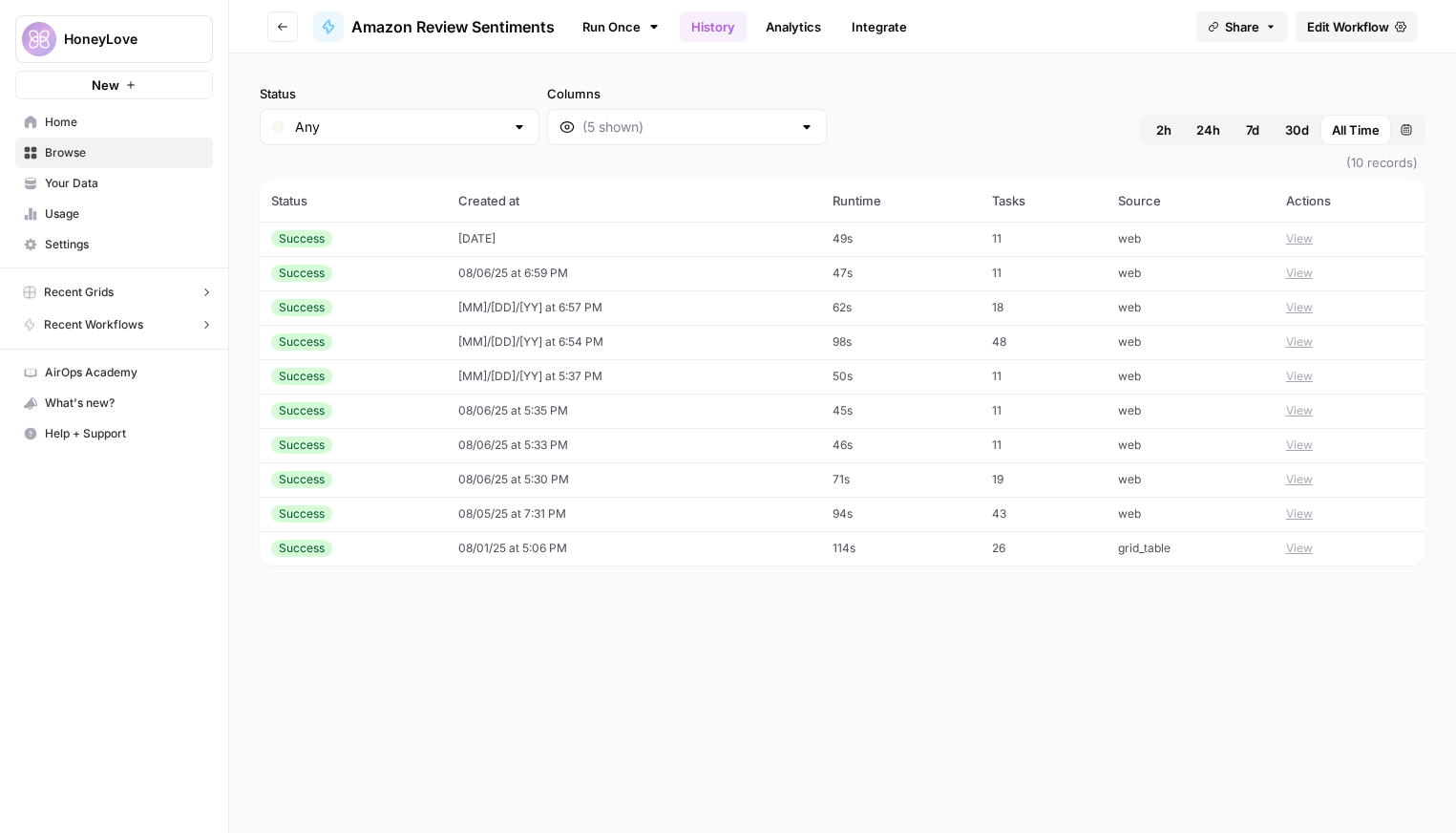 click on "Edit Workflow" at bounding box center (1348, 27) 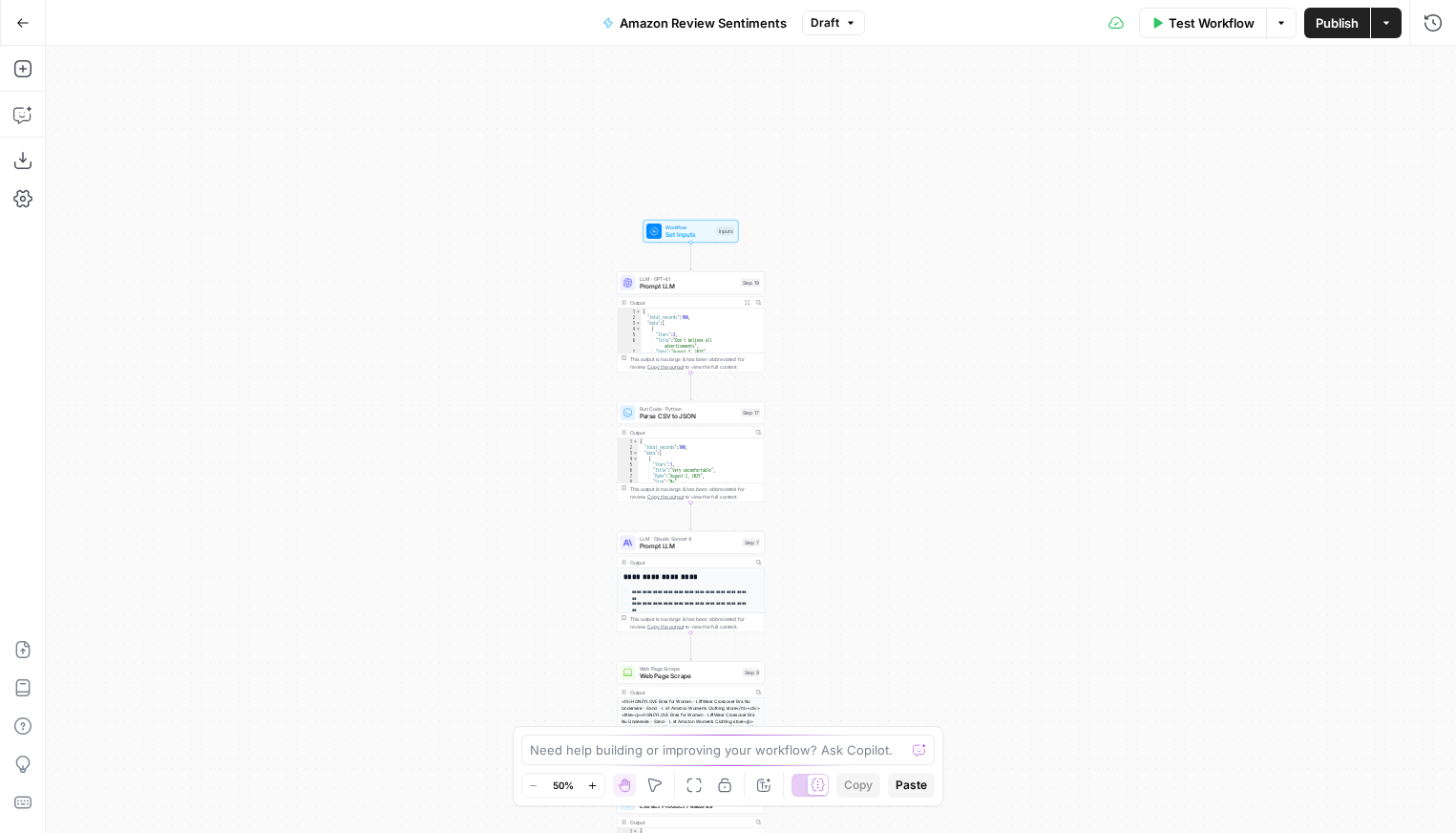 drag, startPoint x: 980, startPoint y: 127, endPoint x: 906, endPoint y: 423, distance: 305.1098 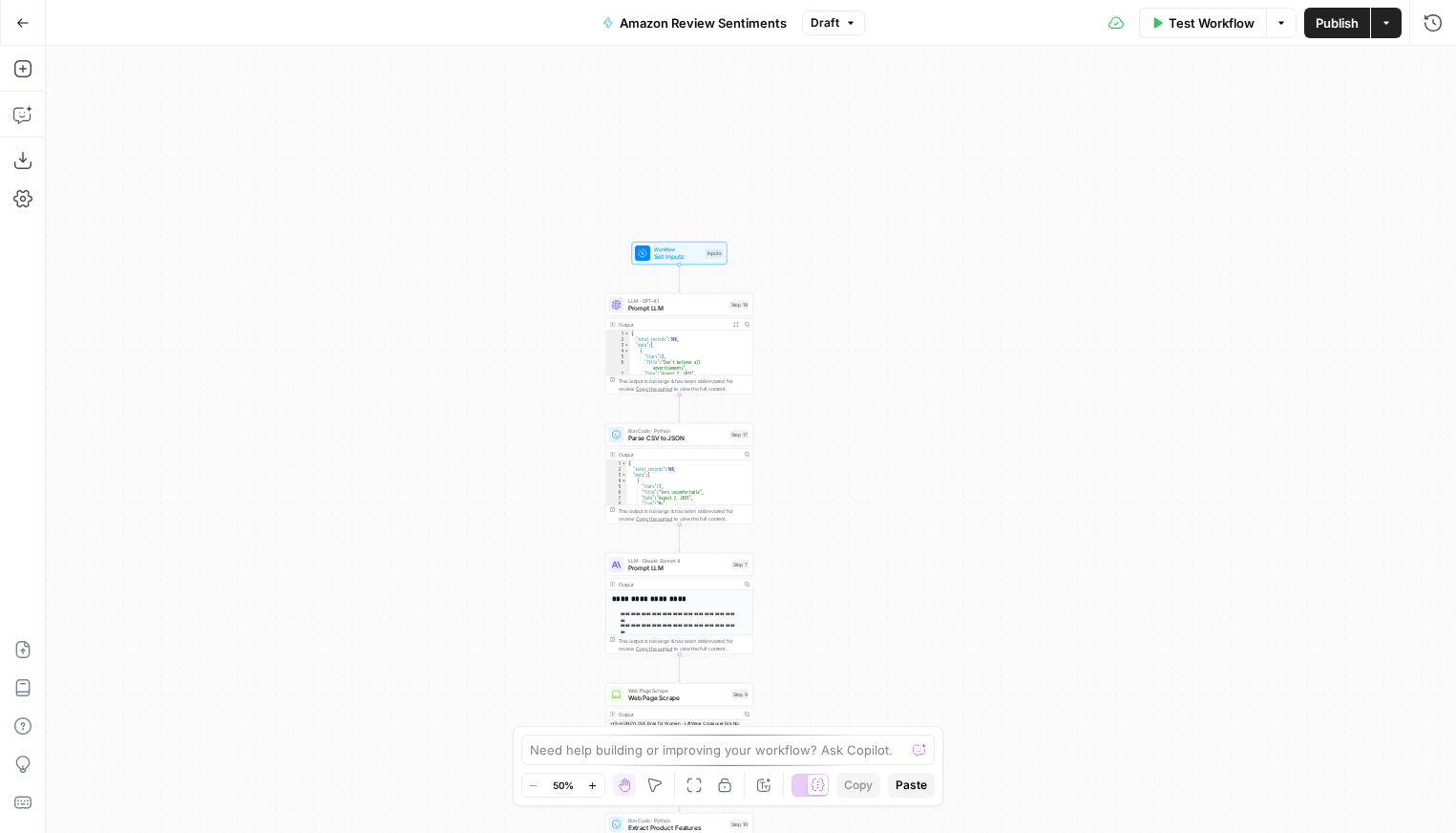 click on "Zoom In" at bounding box center (593, 785) 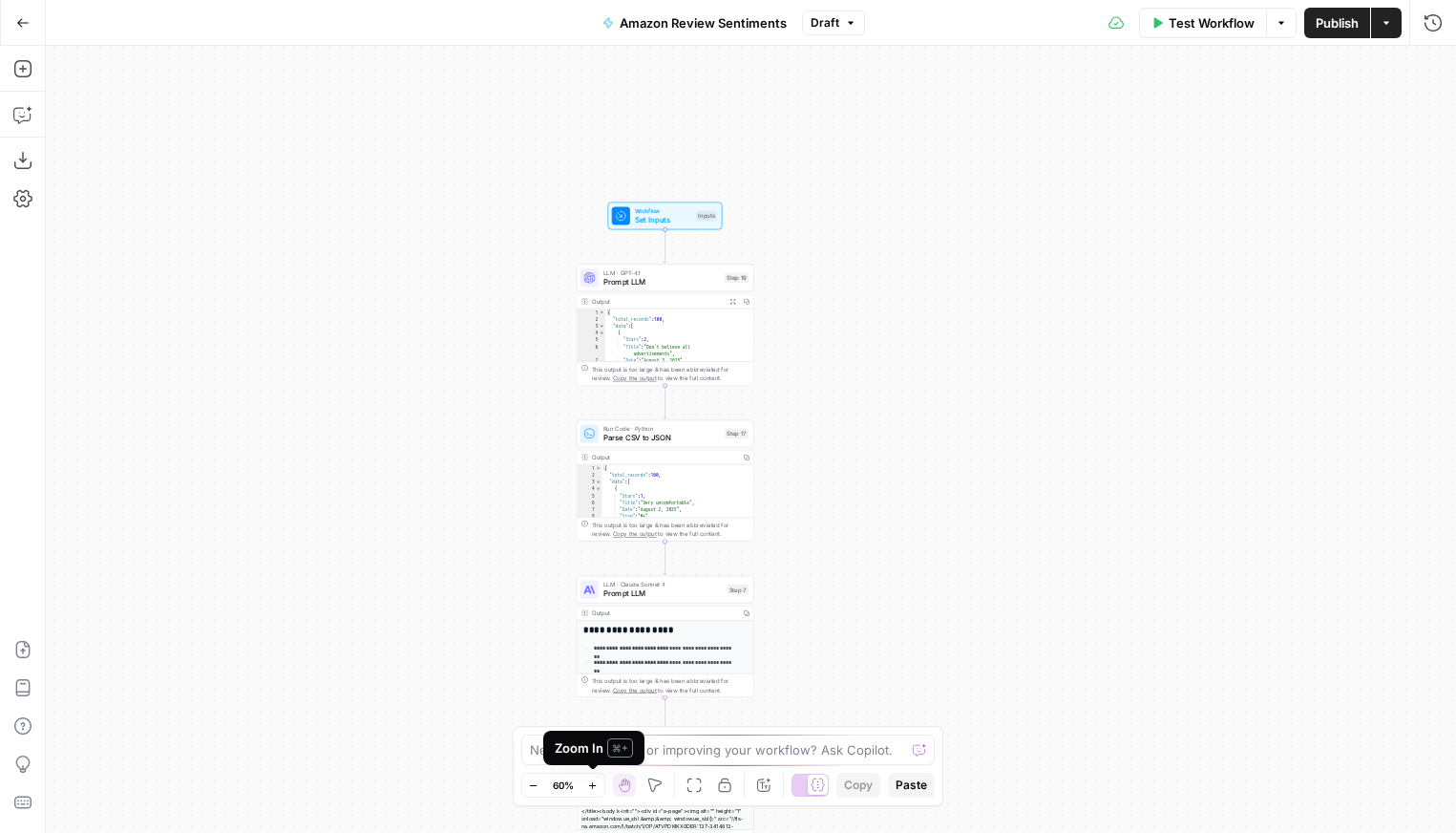 click 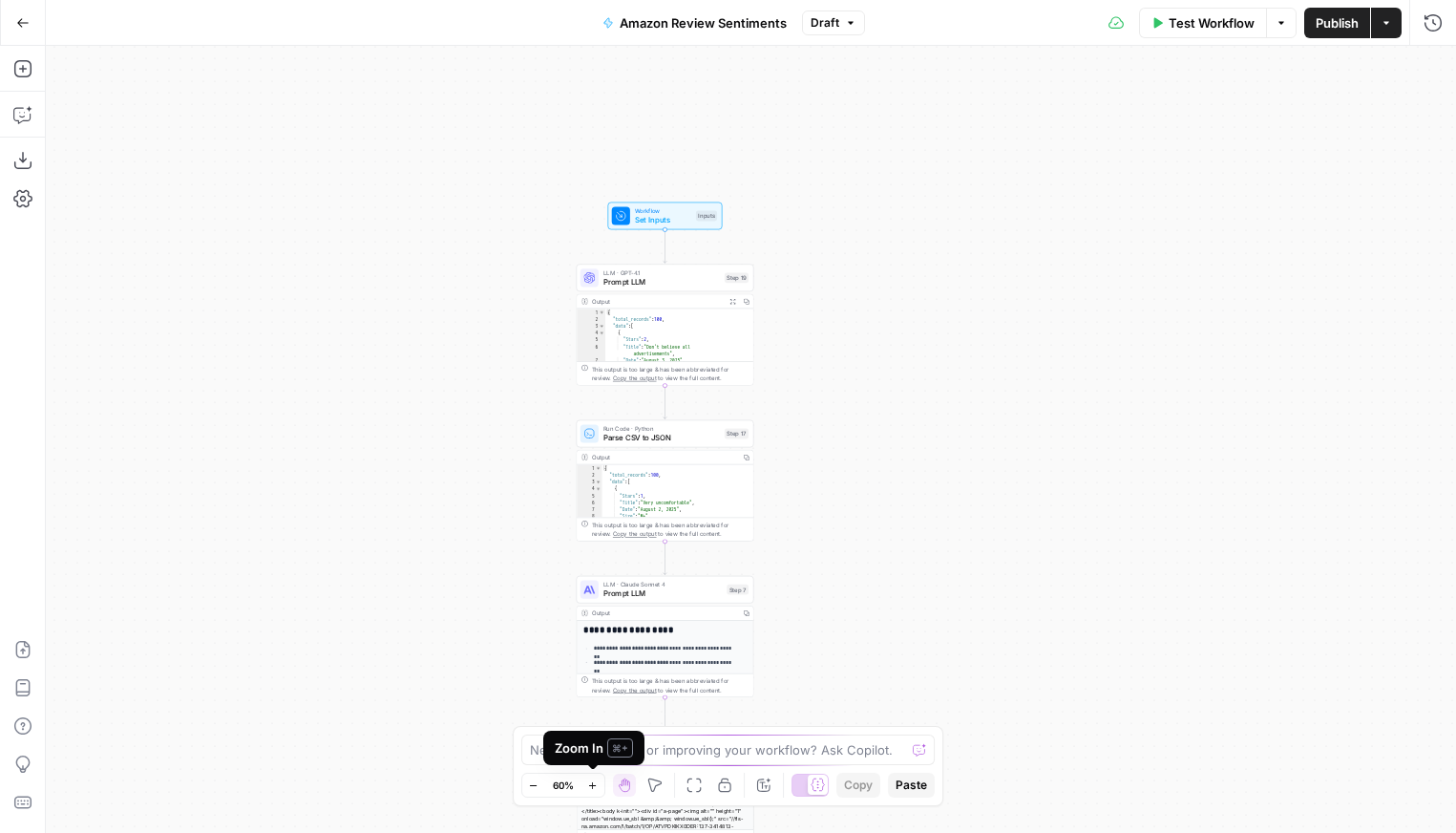 click 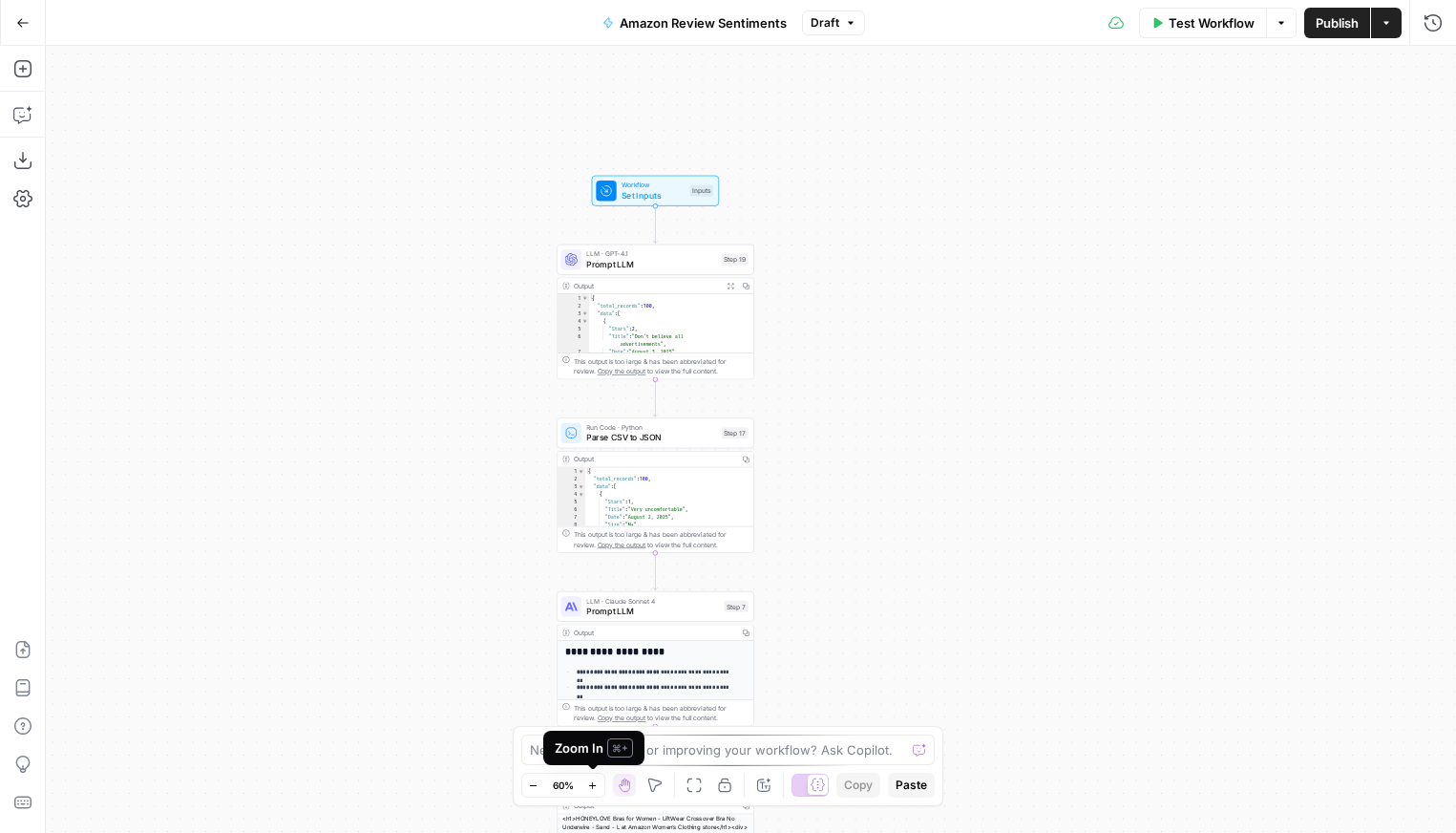 click 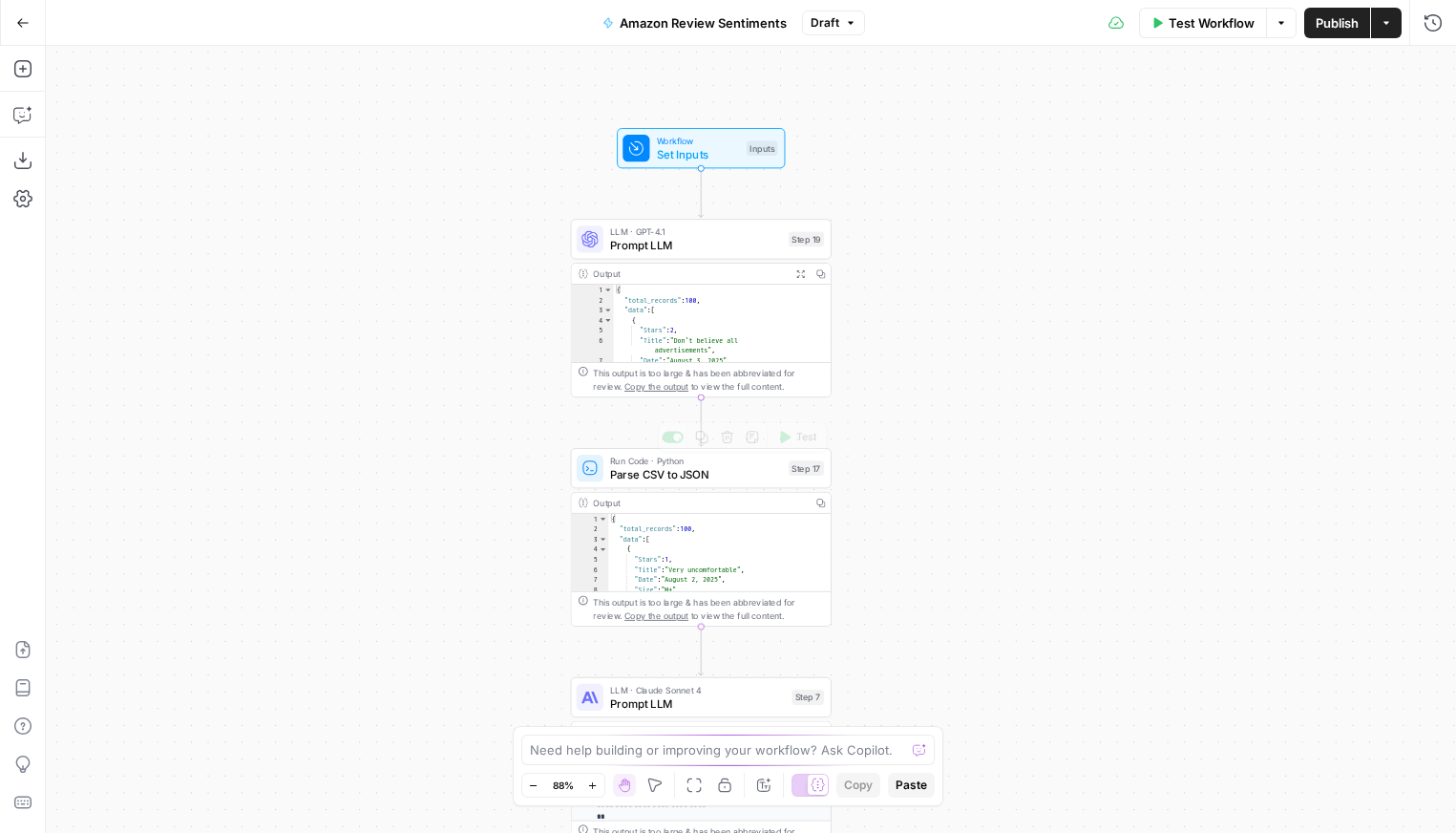 drag, startPoint x: 758, startPoint y: 393, endPoint x: 848, endPoint y: 466, distance: 115.883562 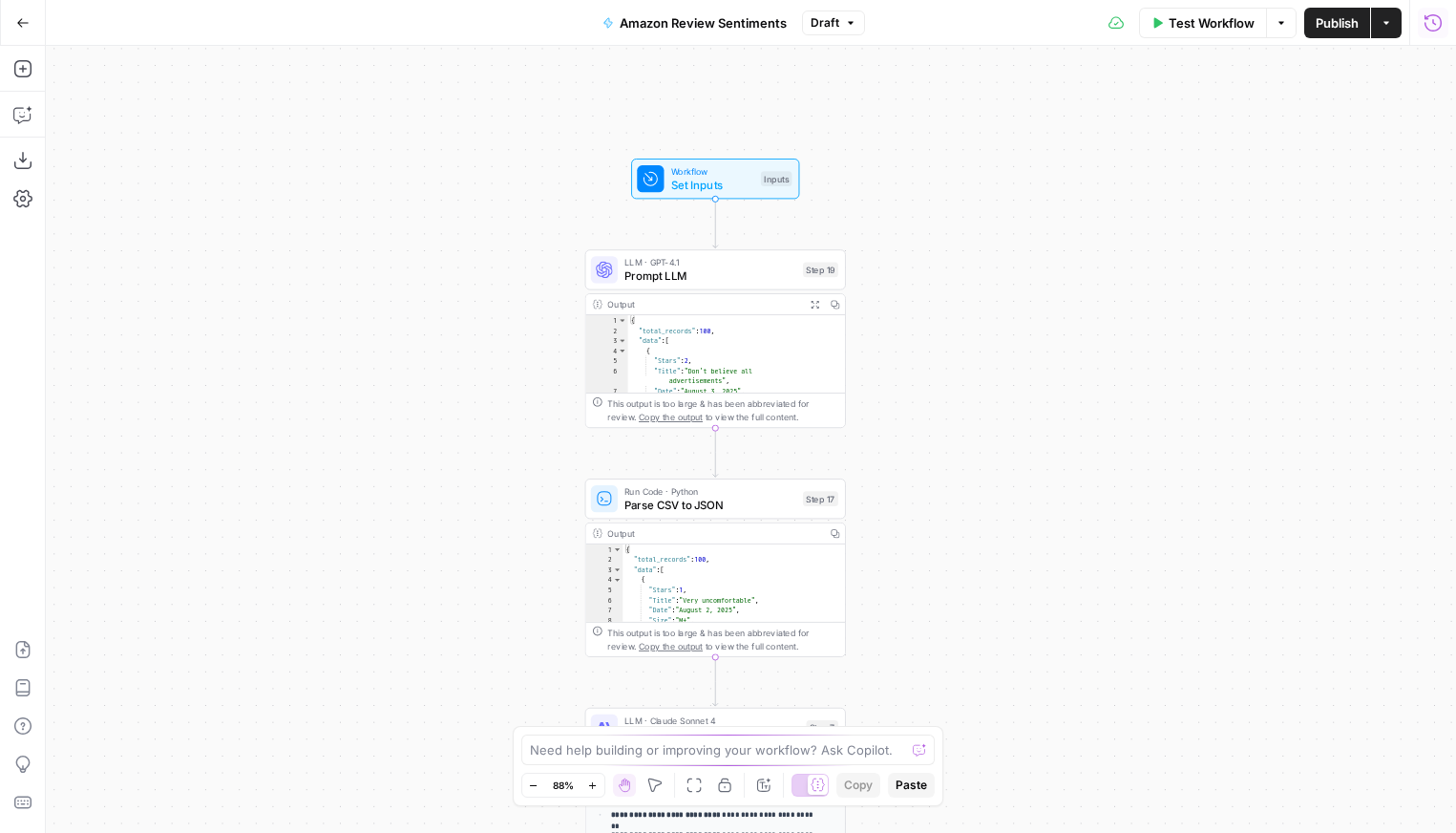 click on "Run History" at bounding box center [1433, 23] 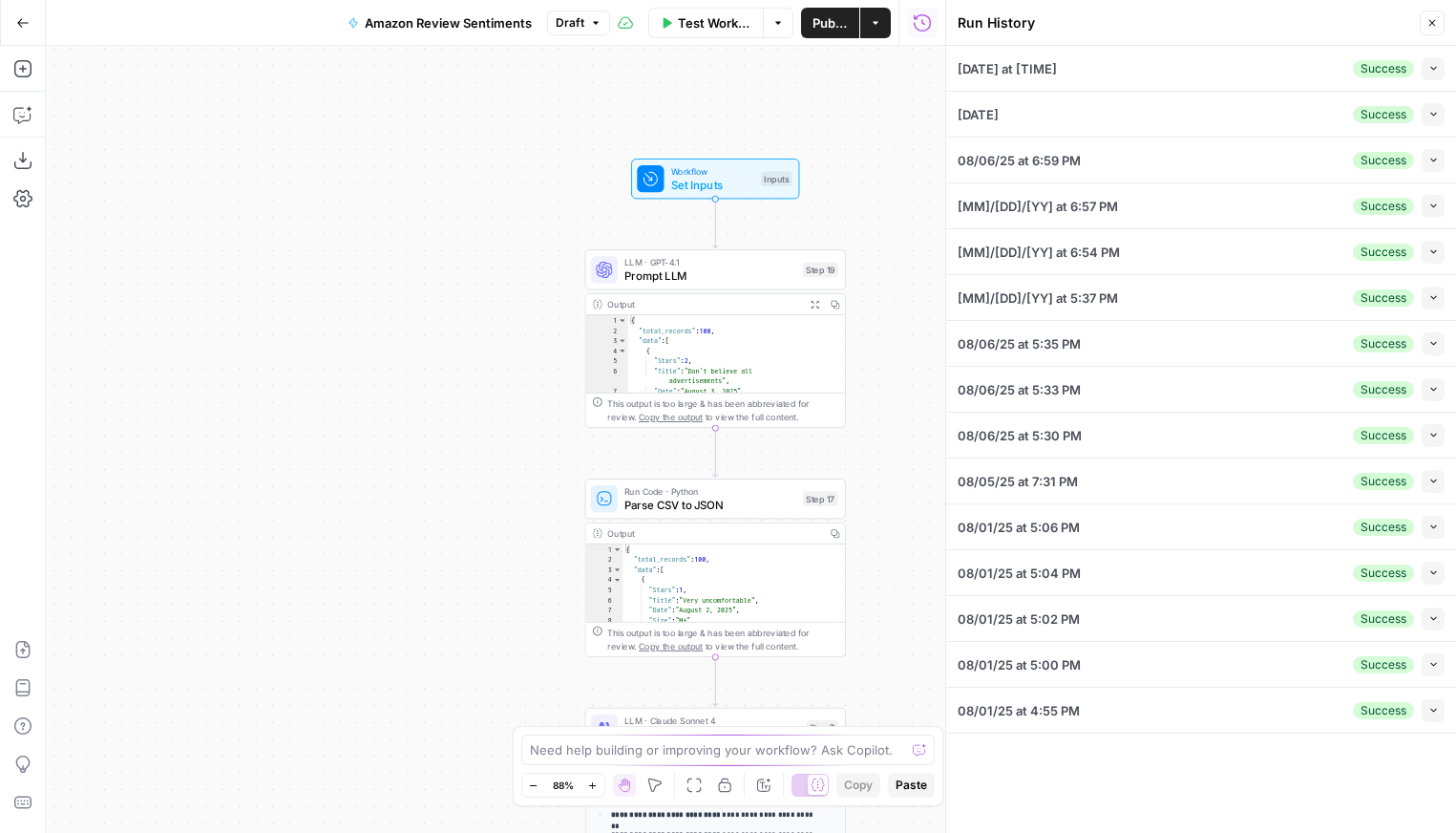 click on "Collapse" at bounding box center (1433, 69) 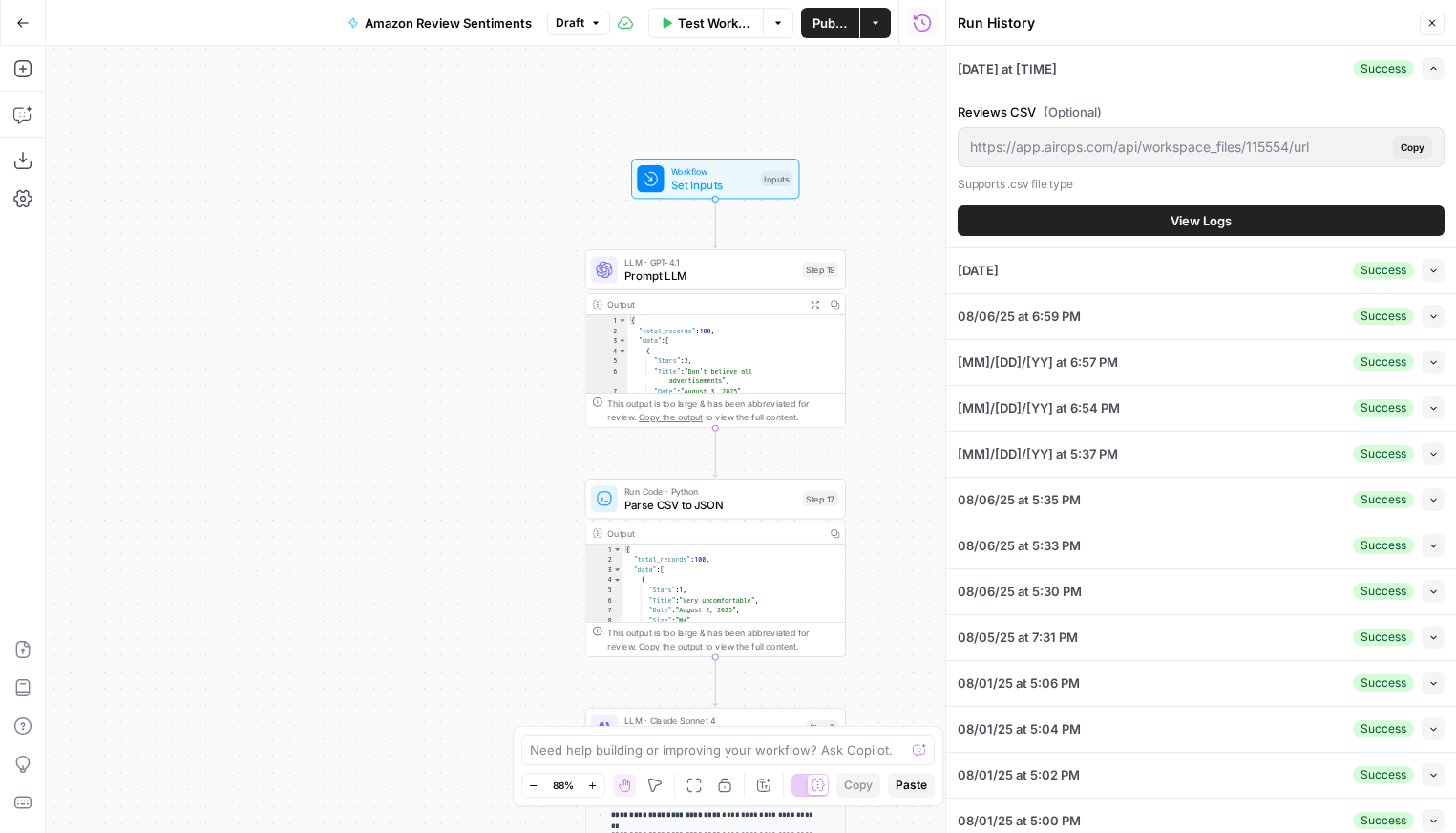 click on "View Logs" at bounding box center [1201, 221] 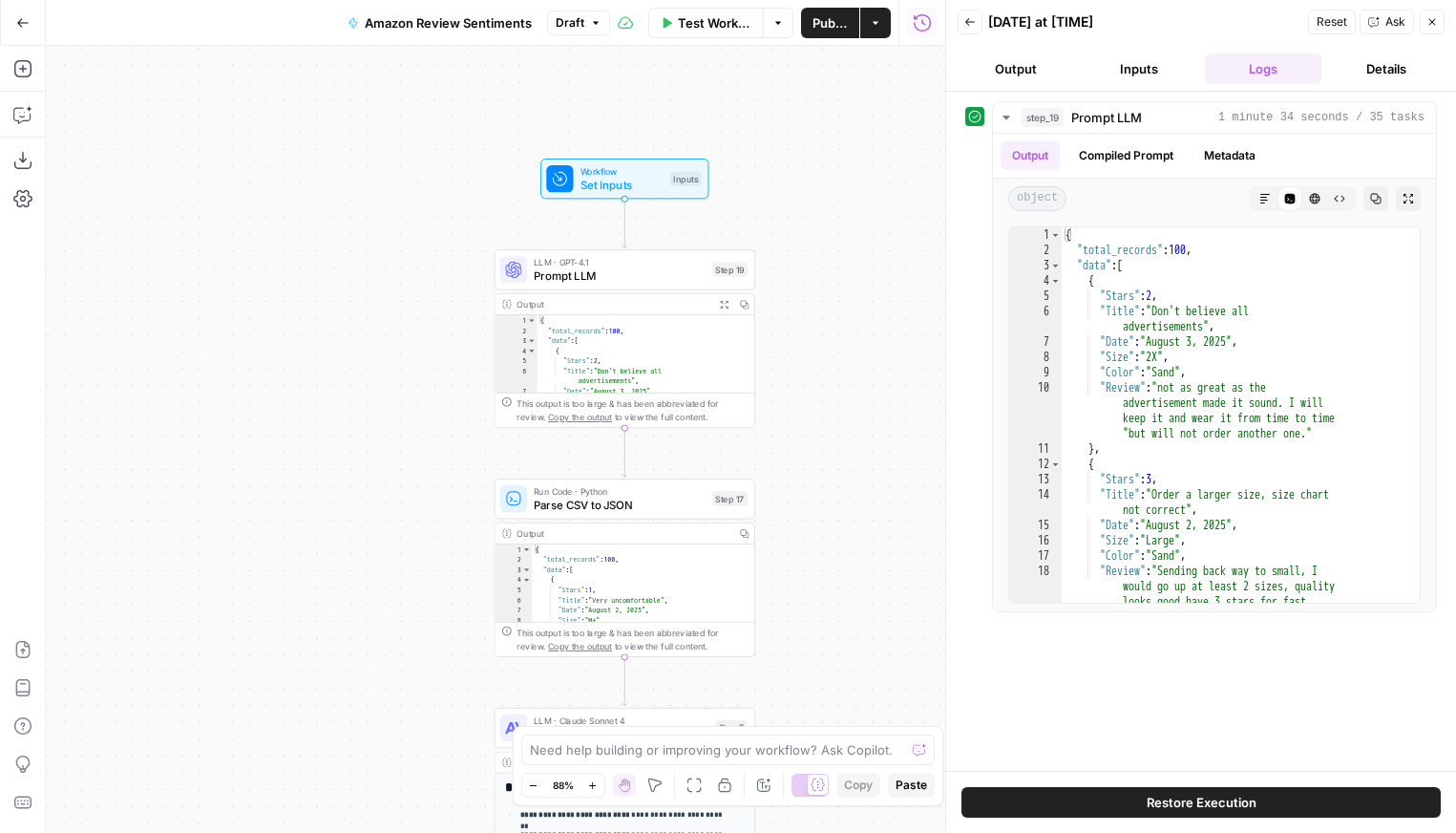 drag, startPoint x: 497, startPoint y: 320, endPoint x: 267, endPoint y: 320, distance: 230 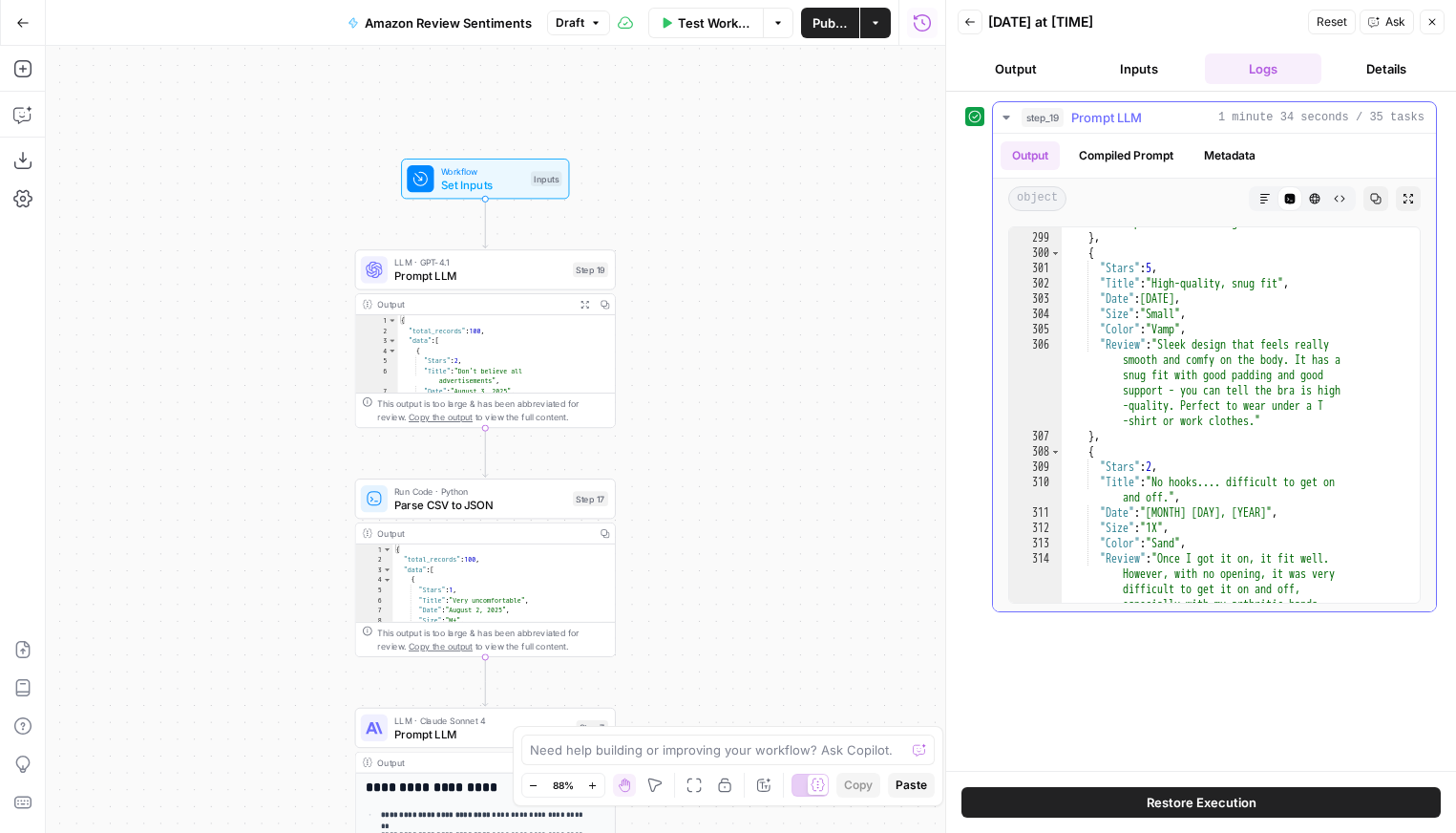 scroll, scrollTop: 0, scrollLeft: 0, axis: both 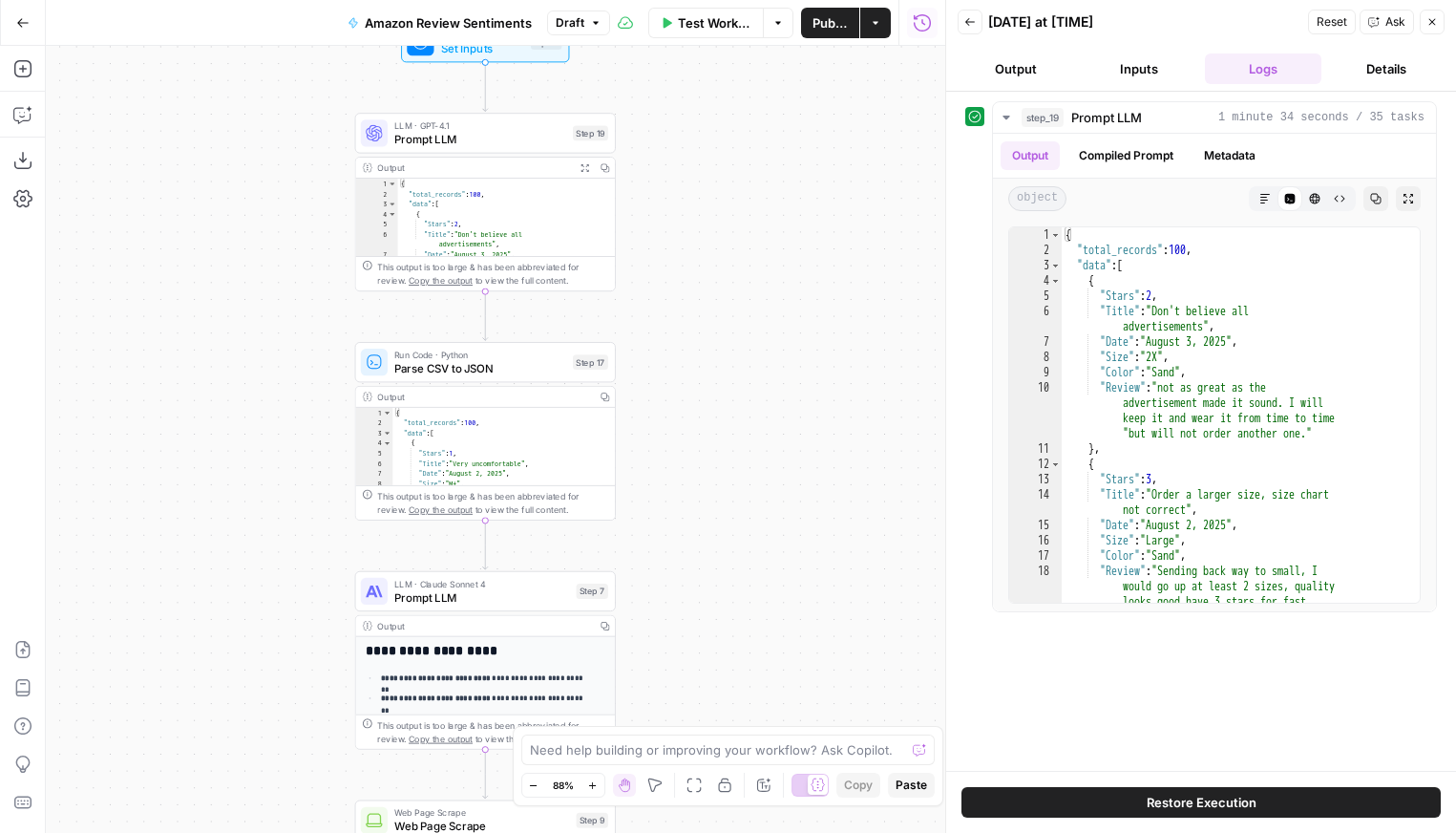 drag, startPoint x: 807, startPoint y: 472, endPoint x: 807, endPoint y: 307, distance: 165 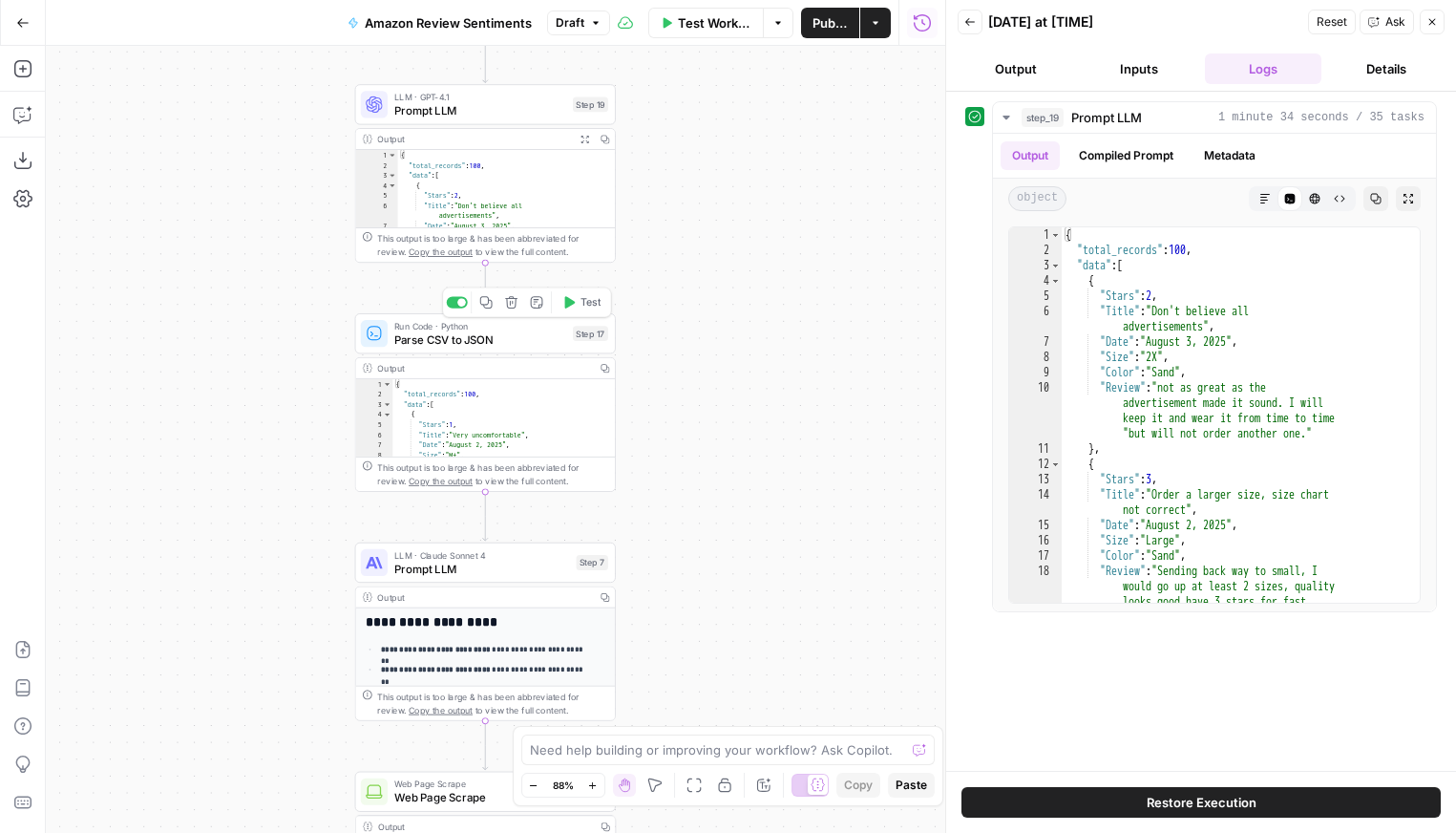 click at bounding box center (457, 302) 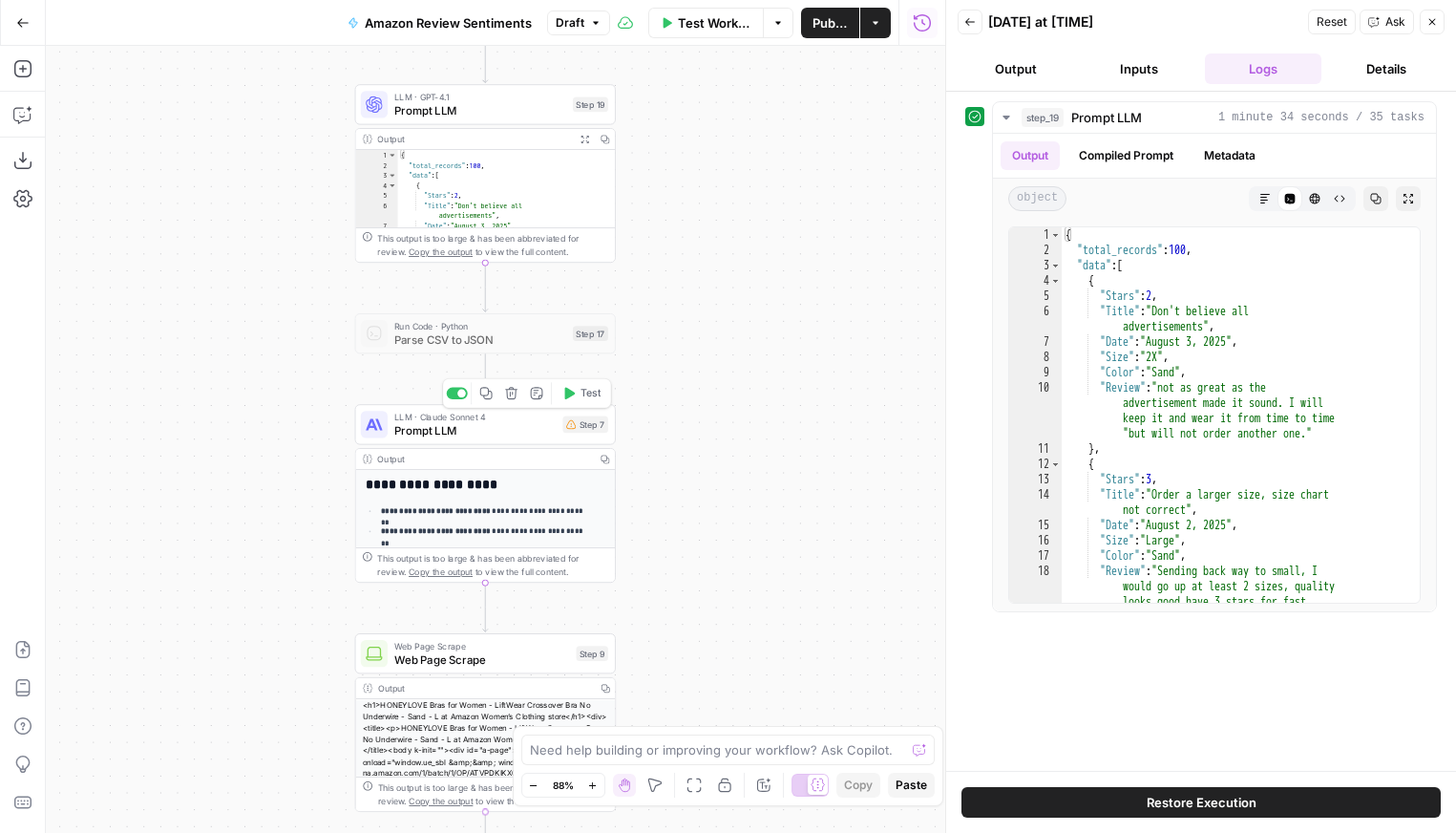 click on "LLM · Claude Sonnet 4 Prompt LLM Step 7 Copy step Delete step Add Note Test" at bounding box center (484, 424) 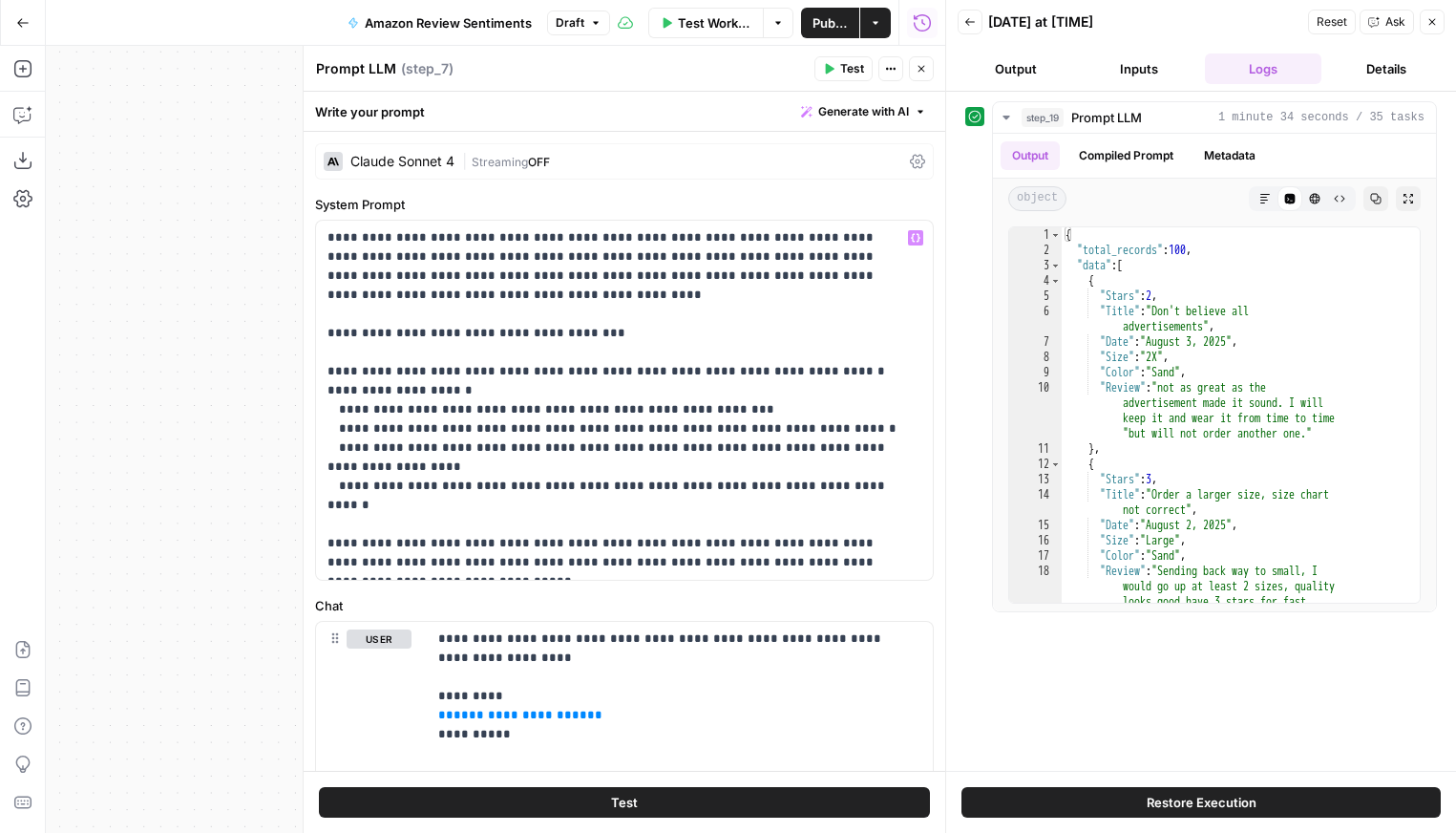 scroll, scrollTop: 4, scrollLeft: 0, axis: vertical 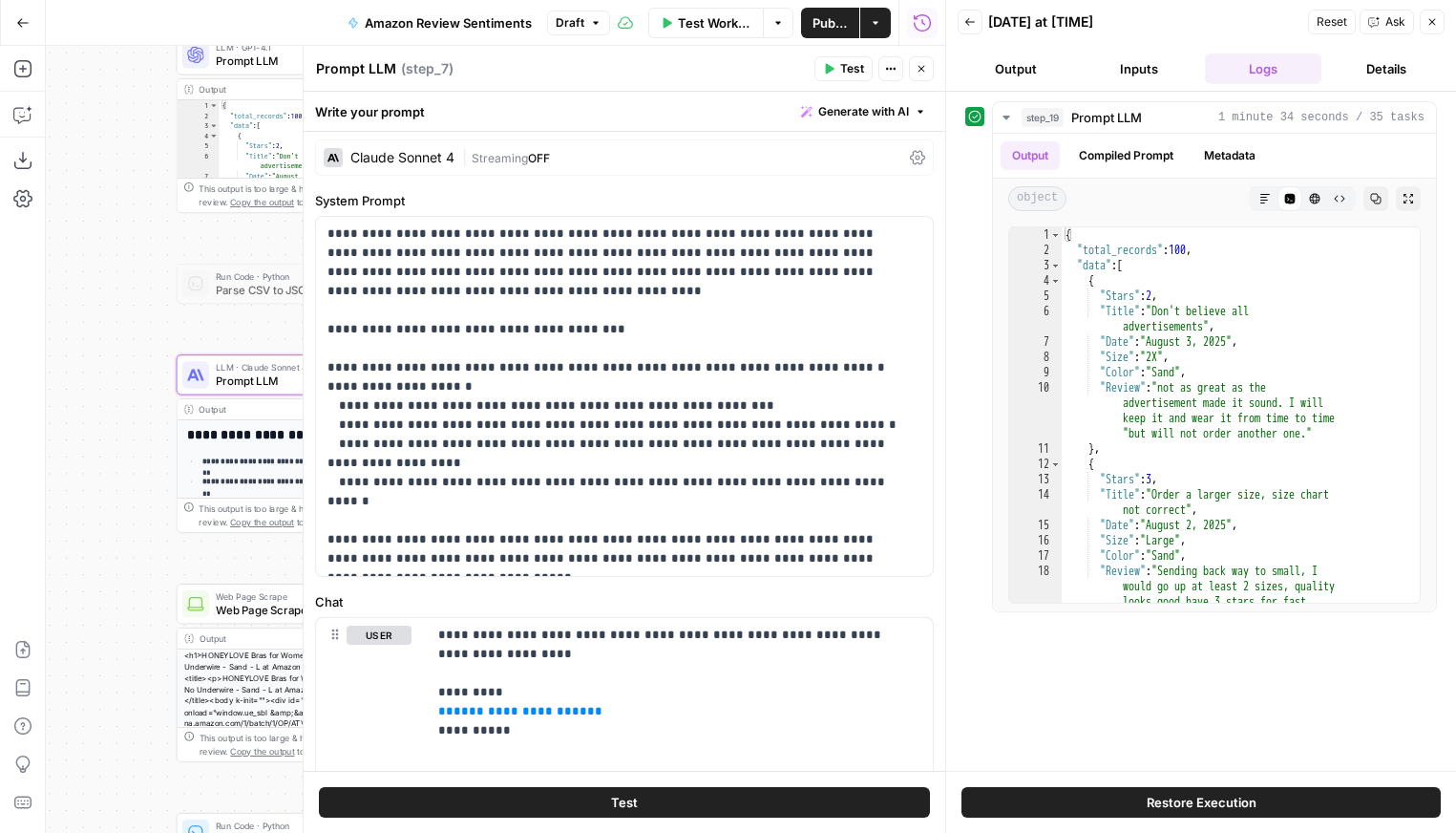 drag, startPoint x: 198, startPoint y: 439, endPoint x: 13, endPoint y: 390, distance: 191.3792 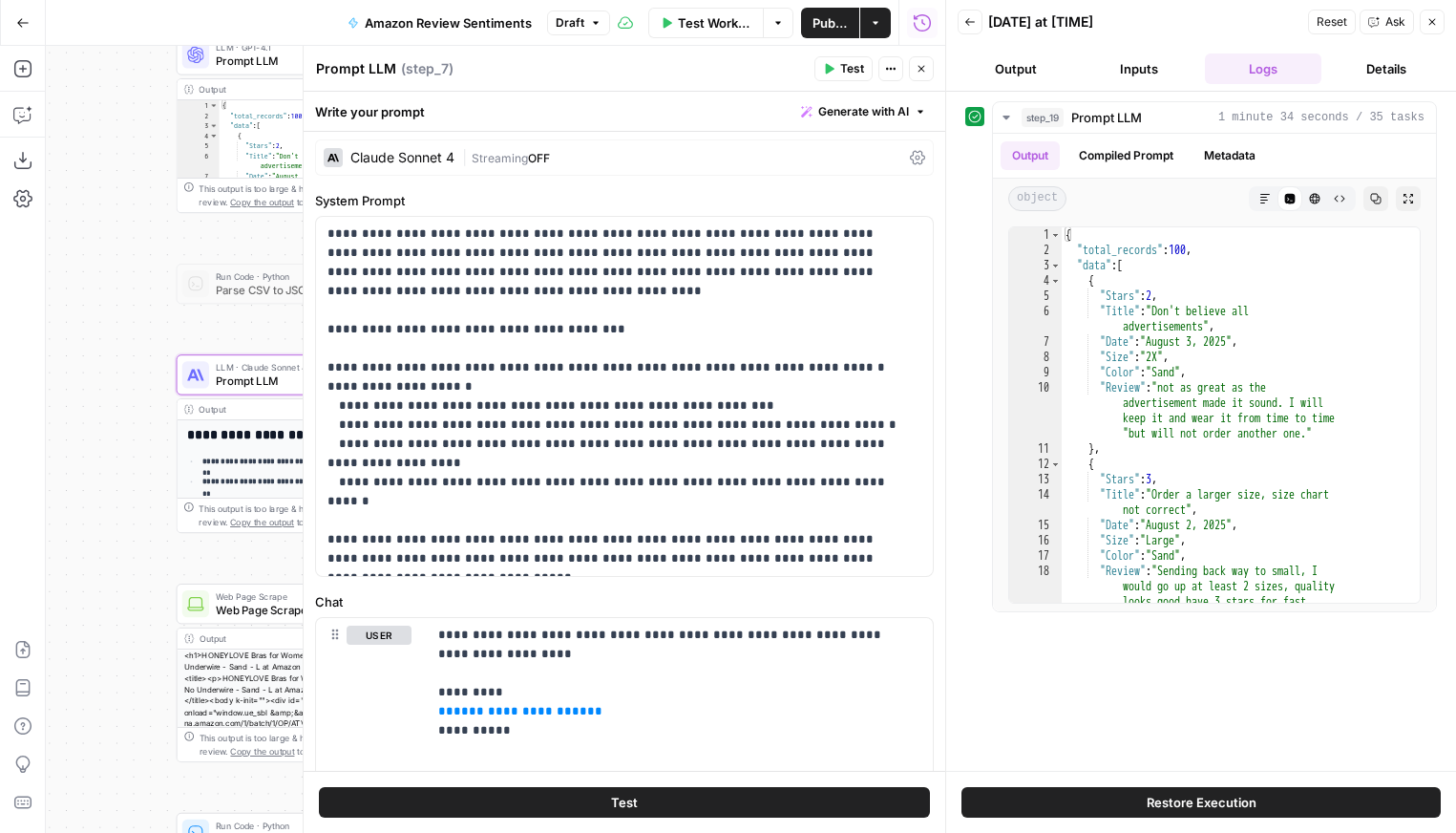 click on "Add Steps Copilot Download as JSON Settings Import JSON AirOps Academy Help Give Feedback Shortcuts Workflow Set Inputs Inputs LLM · GPT-4.1 Prompt LLM Step 19 Output Expand Output Copy 1 2 3 4 5 6 7 8 {    "total_records" :  100 ,    "data" :  [      {         "Stars" :  2 ,         "Title" :  "Don't believe all             advertisements" ,         "Date" :  "August 3, 2025" ,         "Size" :  "2X" ,     XXXXXXXXXXXXXXXXXXXXXXXXXXXXXXXXXXXXXXXXXXXXXXXXXXXXXXXXXXXXXXXXXXXXXXXXXXXXXXXXXXXXXXXXXXXXXXXXXXXXXXXXXXXXXXXXXXXXXXXXXXXXXXXXXXXXXXXXXXXXXXXXXXXXXXXXXXXXXXXXXXXXXXXXXXXXXXXXXXXXXXXXXXXXXXXXXXXXXXXXXXXXXXXXXXXXXXXXXXXXXXXXXXXXXXXXXXXXXXXXXXXXXXXXXXXXXXXXXXXXXXXXXXXXXXXXXXXXXXXXXXXXXXXXXXXXXXXXXXXXXXXXXXXXXXXXXXXXXXXXXXXXXXXXXXXXXXXXXXXXXXXXXXXXXXXXXXXXXXXXXXXXXXXXXXXXXXXXXXXXXXXXXXXXXXXXXXXXXXXXXXXXXXXXXXXXXXXXXXXXXXXXXXXXXXXXXXXXXXXXXXXXXXXXXXXXXXXXXXXXXXXXXXXXXXXXXXXXXXXXXXXXXXXXXXXXXXXXXXXXXXXXXXXXXXXX This output is too large & has been abbreviated for review.   Copy the output   Step 17" at bounding box center (473, 439) 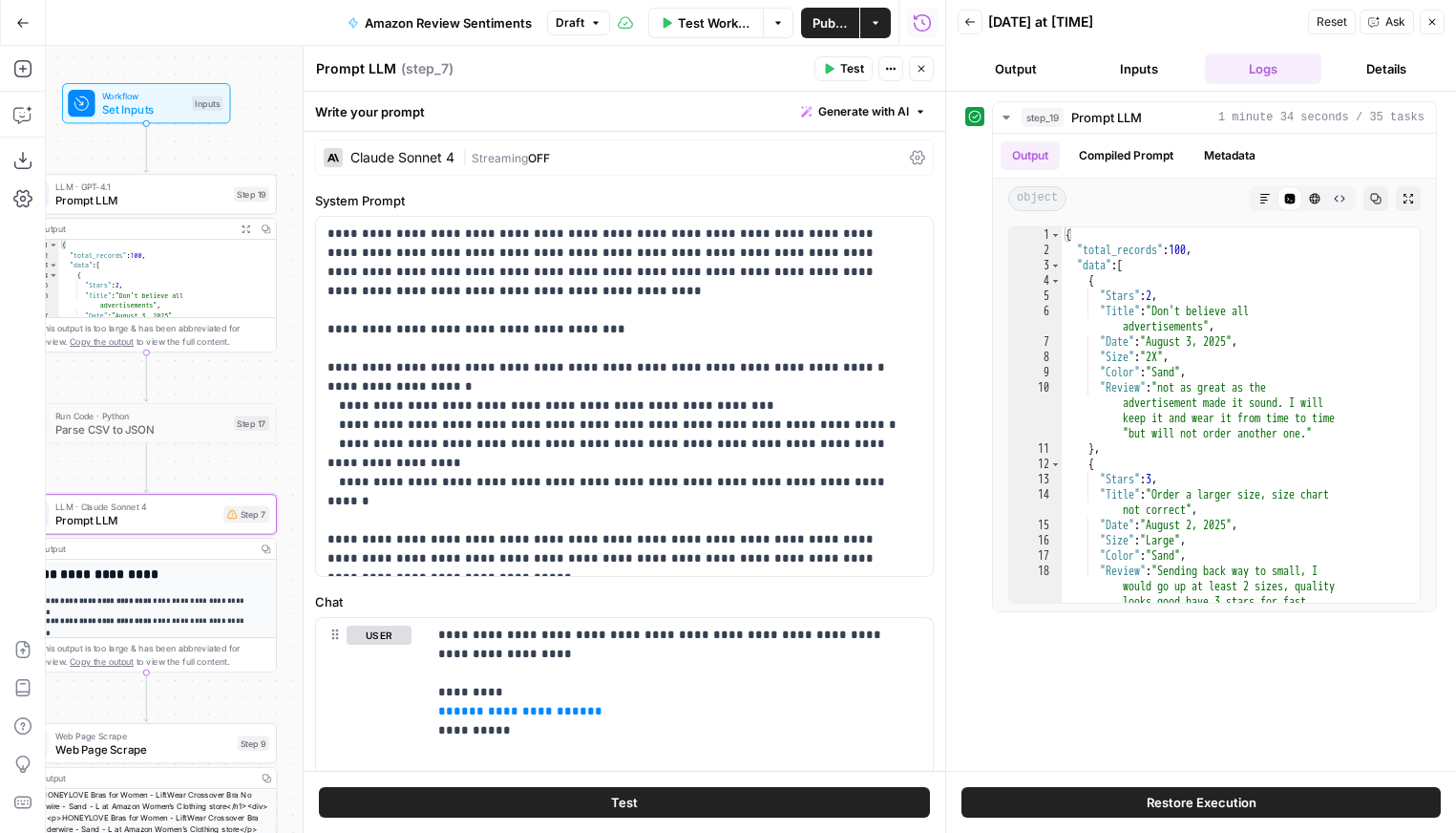 drag, startPoint x: 150, startPoint y: 365, endPoint x: 16, endPoint y: 475, distance: 173.36666 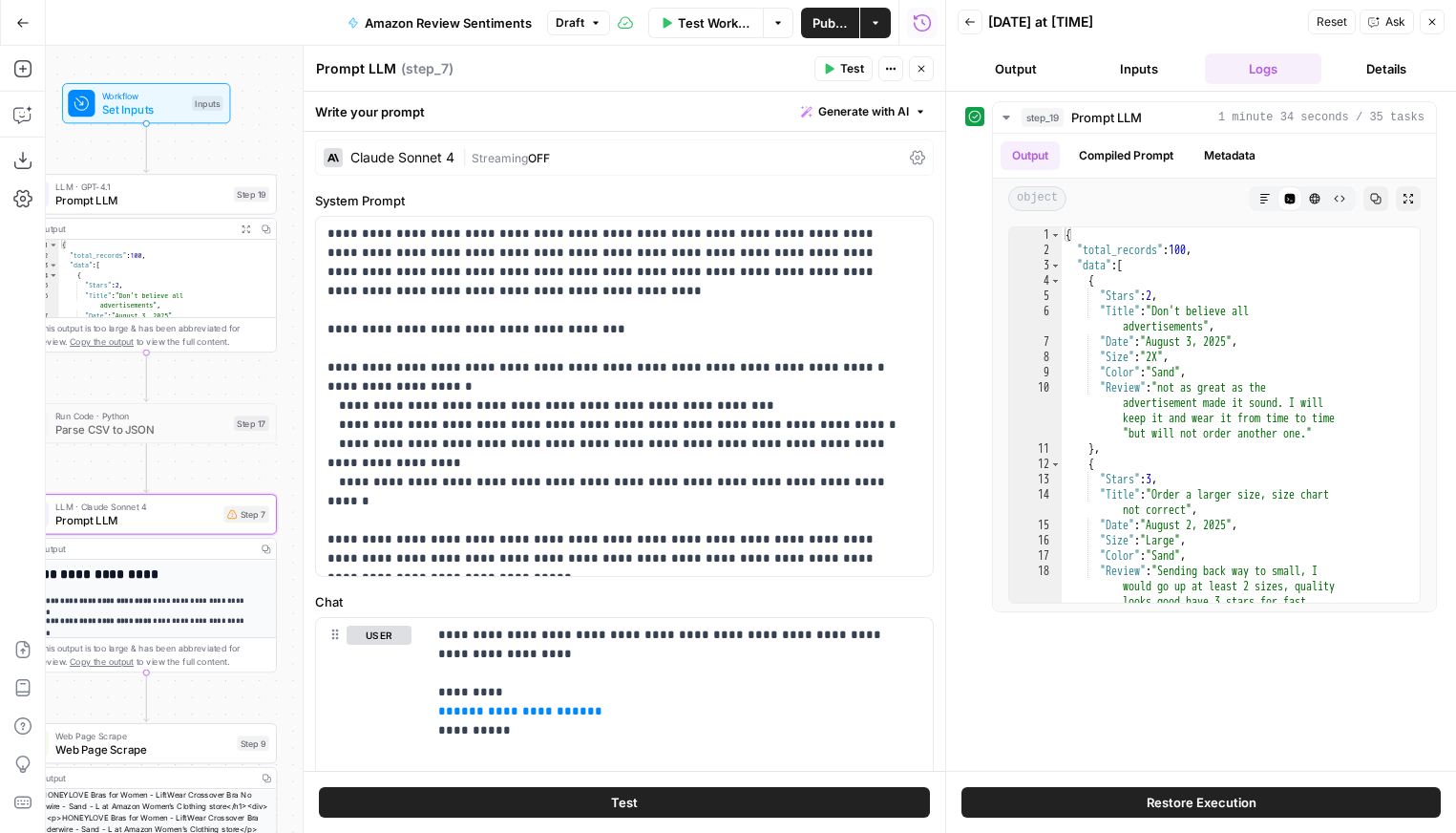 click on "Add Steps Copilot Download as JSON Settings Import JSON AirOps Academy Help Give Feedback Shortcuts Workflow Set Inputs Inputs LLM · GPT-4.1 Prompt LLM Step 19 Output Expand Output Copy 1 2 3 4 5 6 7 8 {    "total_records" :  100 ,    "data" :  [      {         "Stars" :  2 ,         "Title" :  "Don't believe all             advertisements" ,         "Date" :  "August 3, 2025" ,         "Size" :  "2X" ,     XXXXXXXXXXXXXXXXXXXXXXXXXXXXXXXXXXXXXXXXXXXXXXXXXXXXXXXXXXXXXXXXXXXXXXXXXXXXXXXXXXXXXXXXXXXXXXXXXXXXXXXXXXXXXXXXXXXXXXXXXXXXXXXXXXXXXXXXXXXXXXXXXXXXXXXXXXXXXXXXXXXXXXXXXXXXXXXXXXXXXXXXXXXXXXXXXXXXXXXXXXXXXXXXXXXXXXXXXXXXXXXXXXXXXXXXXXXXXXXXXXXXXXXXXXXXXXXXXXXXXXXXXXXXXXXXXXXXXXXXXXXXXXXXXXXXXXXXXXXXXXXXXXXXXXXXXXXXXXXXXXXXXXXXXXXXXXXXXXXXXXXXXXXXXXXXXXXXXXXXXXXXXXXXXXXXXXXXXXXXXXXXXXXXXXXXXXXXXXXXXXXXXXXXXXXXXXXXXXXXXXXXXXXXXXXXXXXXXXXXXXXXXXXXXXXXXXXXXXXXXXXXXXXXXXXXXXXXXXXXXXXXXXXXXXXXXXXXXXXXXXXXXXXXXXXX This output is too large & has been abbreviated for review.   Copy the output   Step 17" at bounding box center (473, 439) 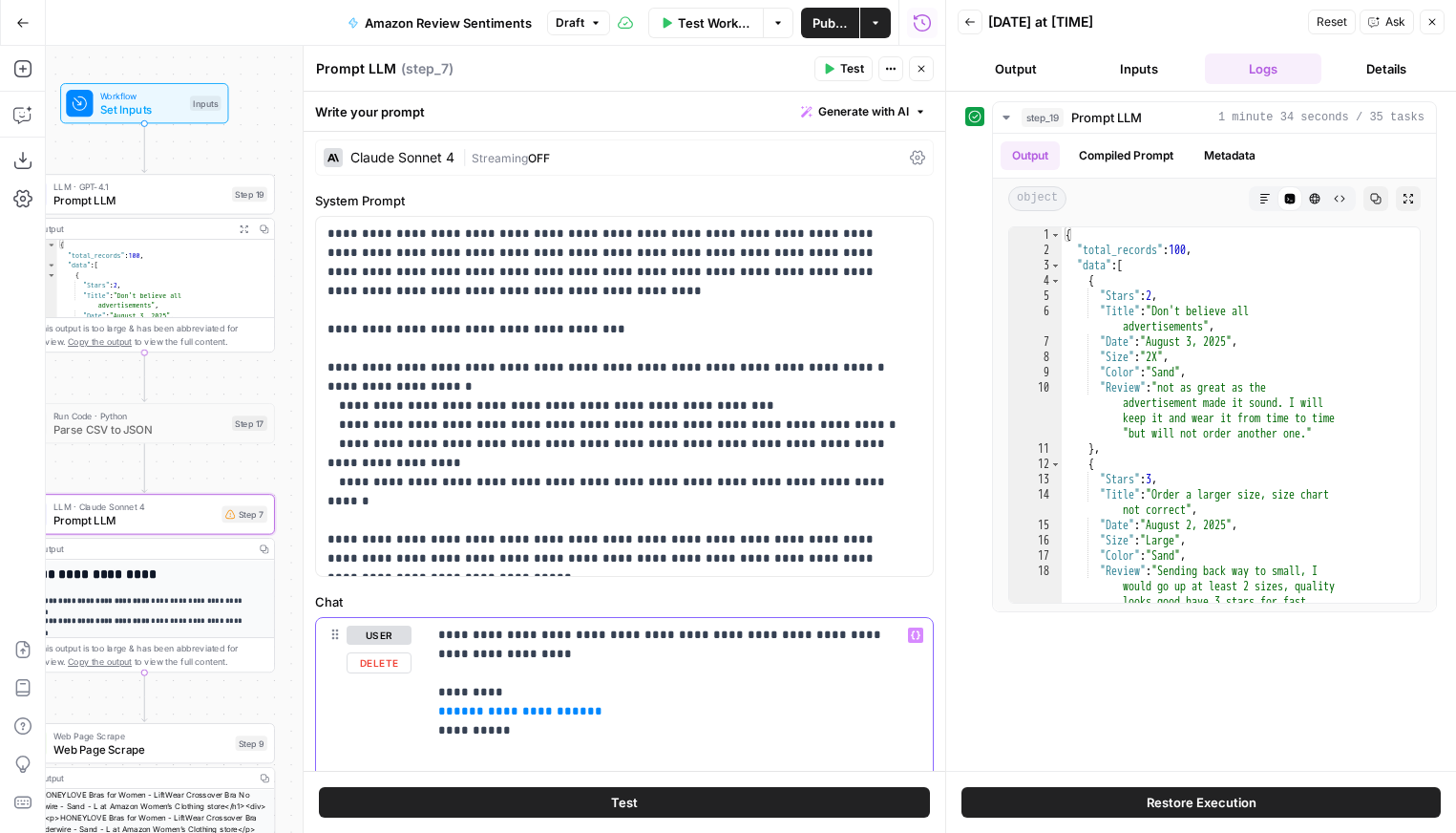 click on "**********" at bounding box center (665, 1275) 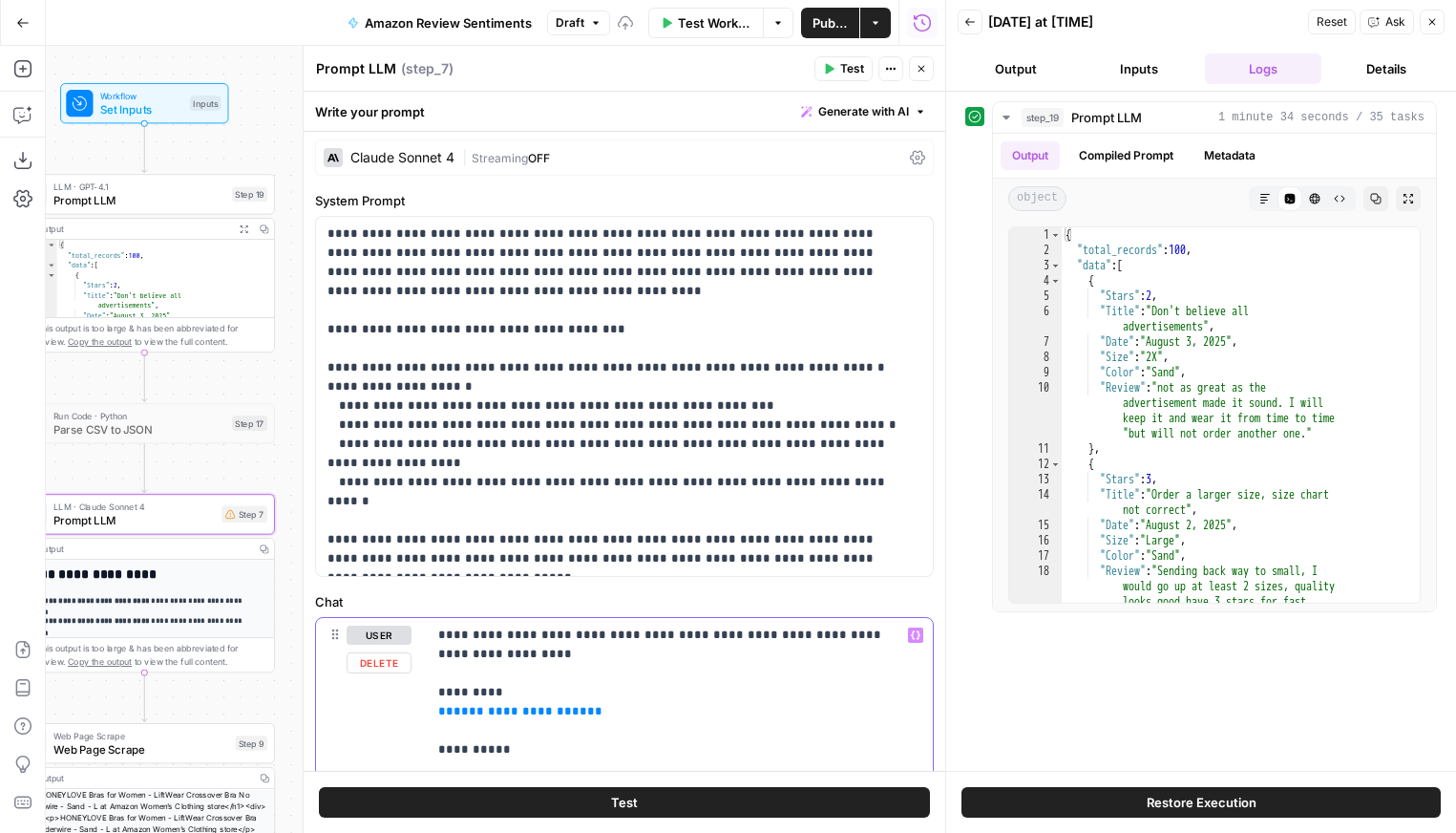type 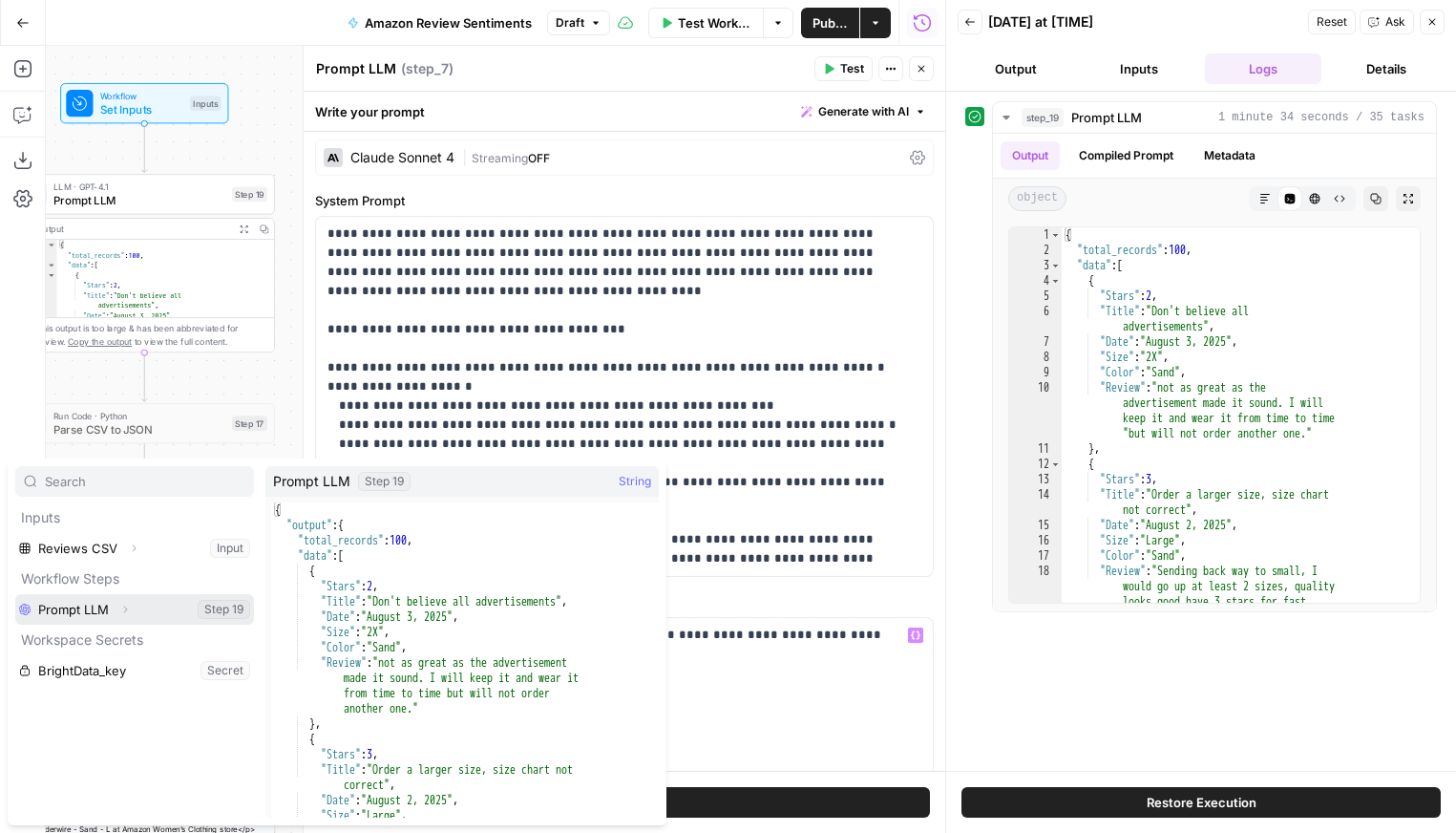 click 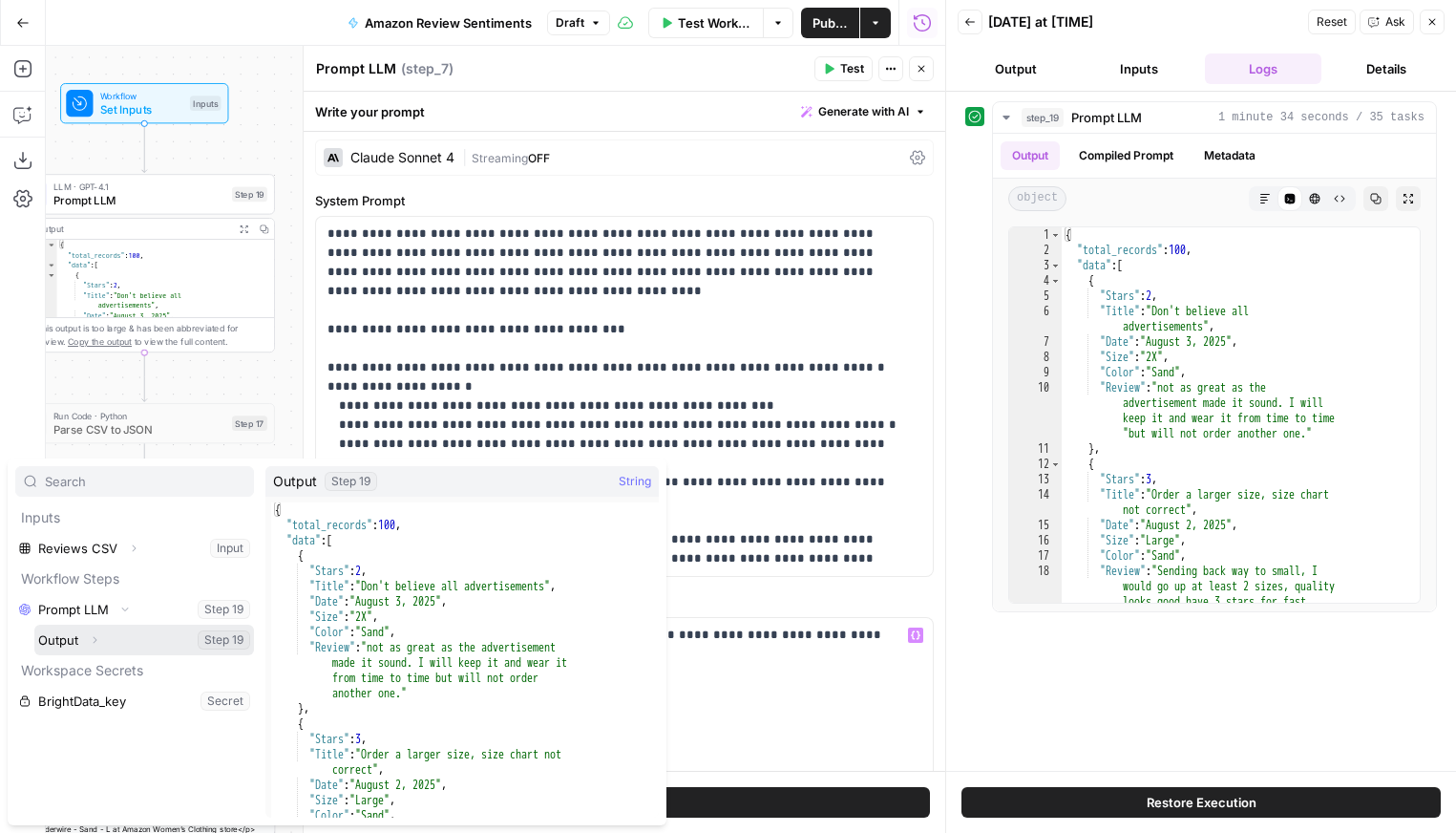 click 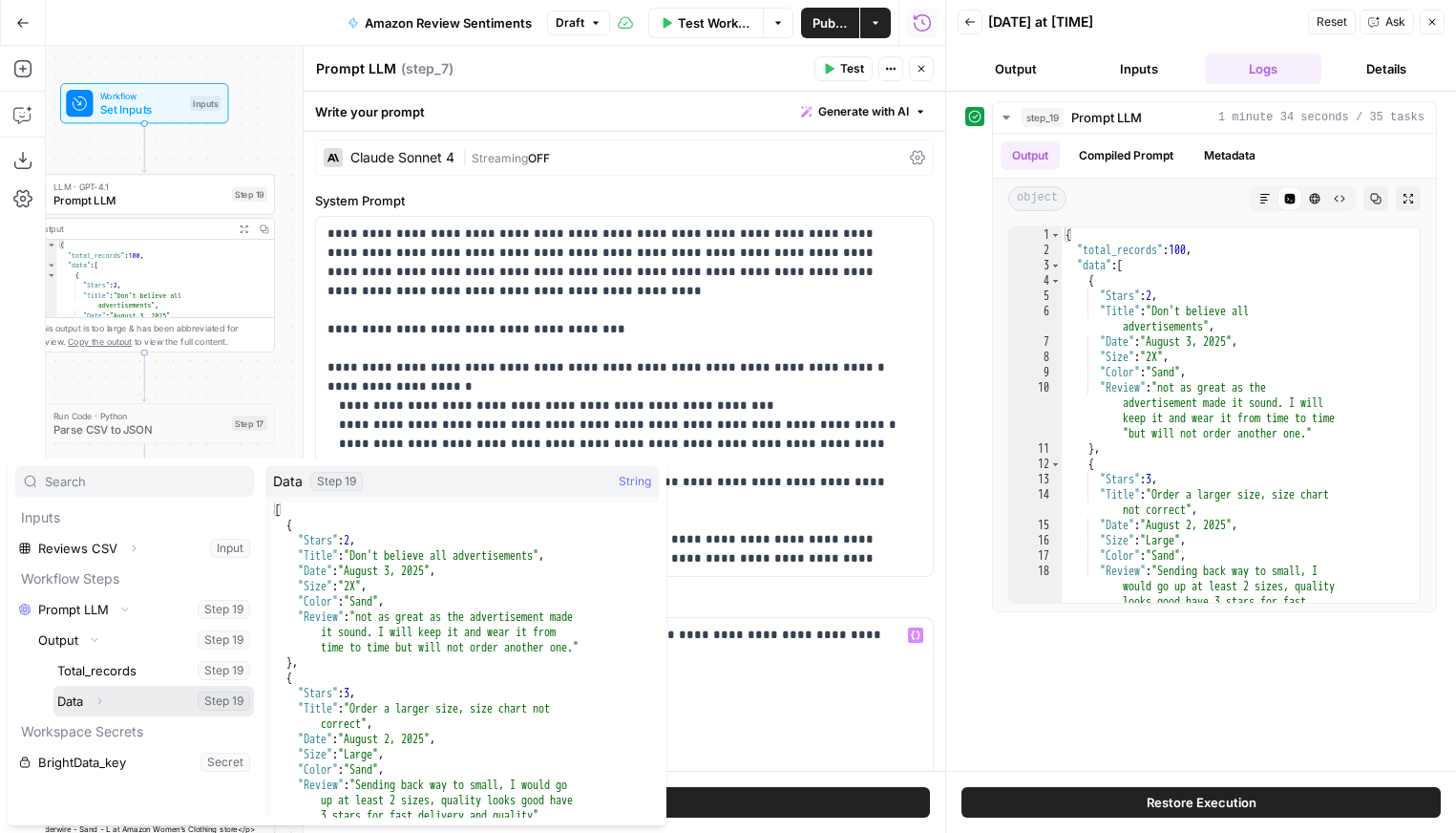 click at bounding box center [154, 701] 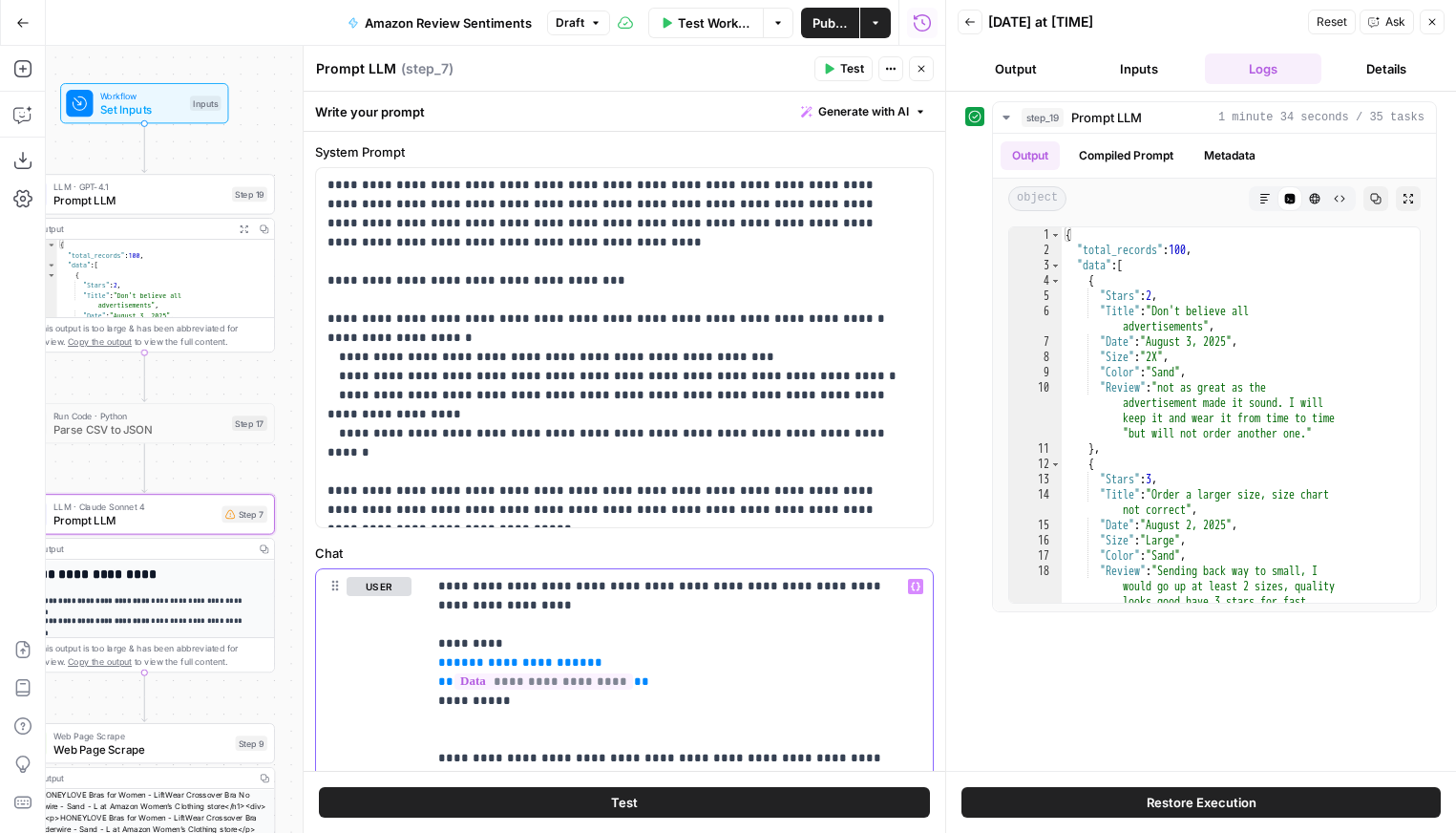 scroll, scrollTop: 90, scrollLeft: 0, axis: vertical 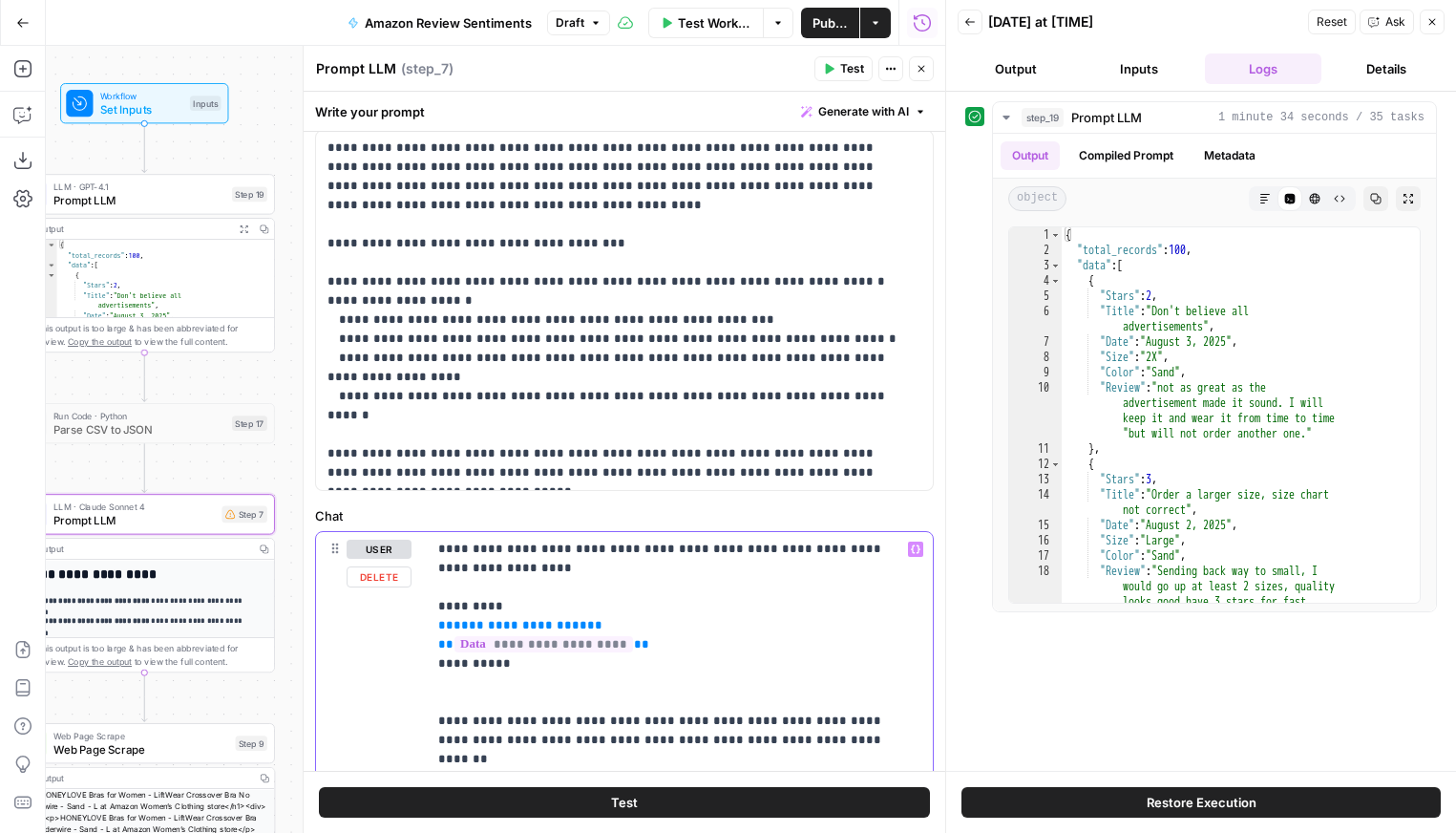 drag, startPoint x: 596, startPoint y: 620, endPoint x: 435, endPoint y: 619, distance: 161.00311 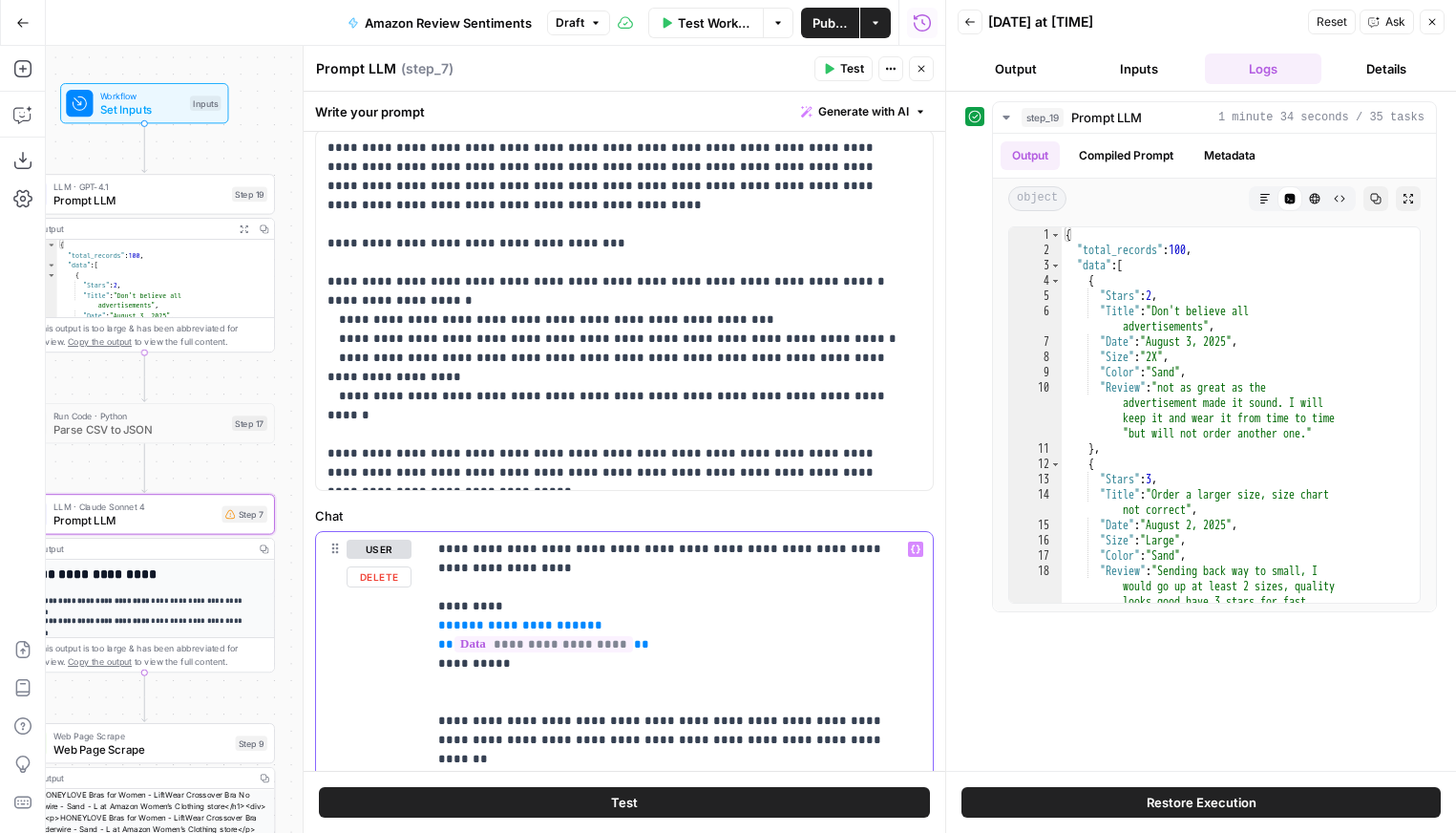 click on "**********" at bounding box center [680, 921] 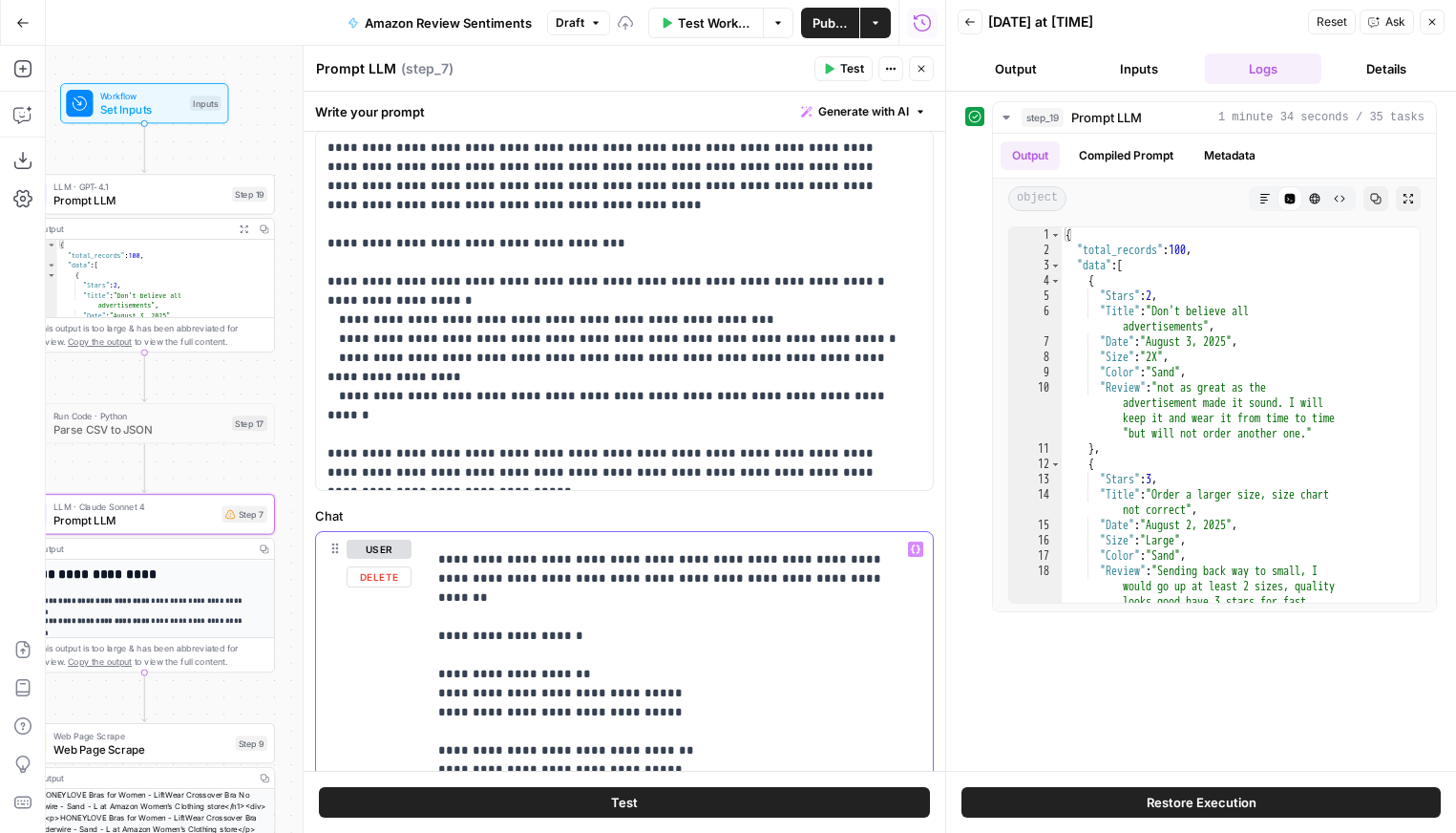scroll, scrollTop: 148, scrollLeft: 0, axis: vertical 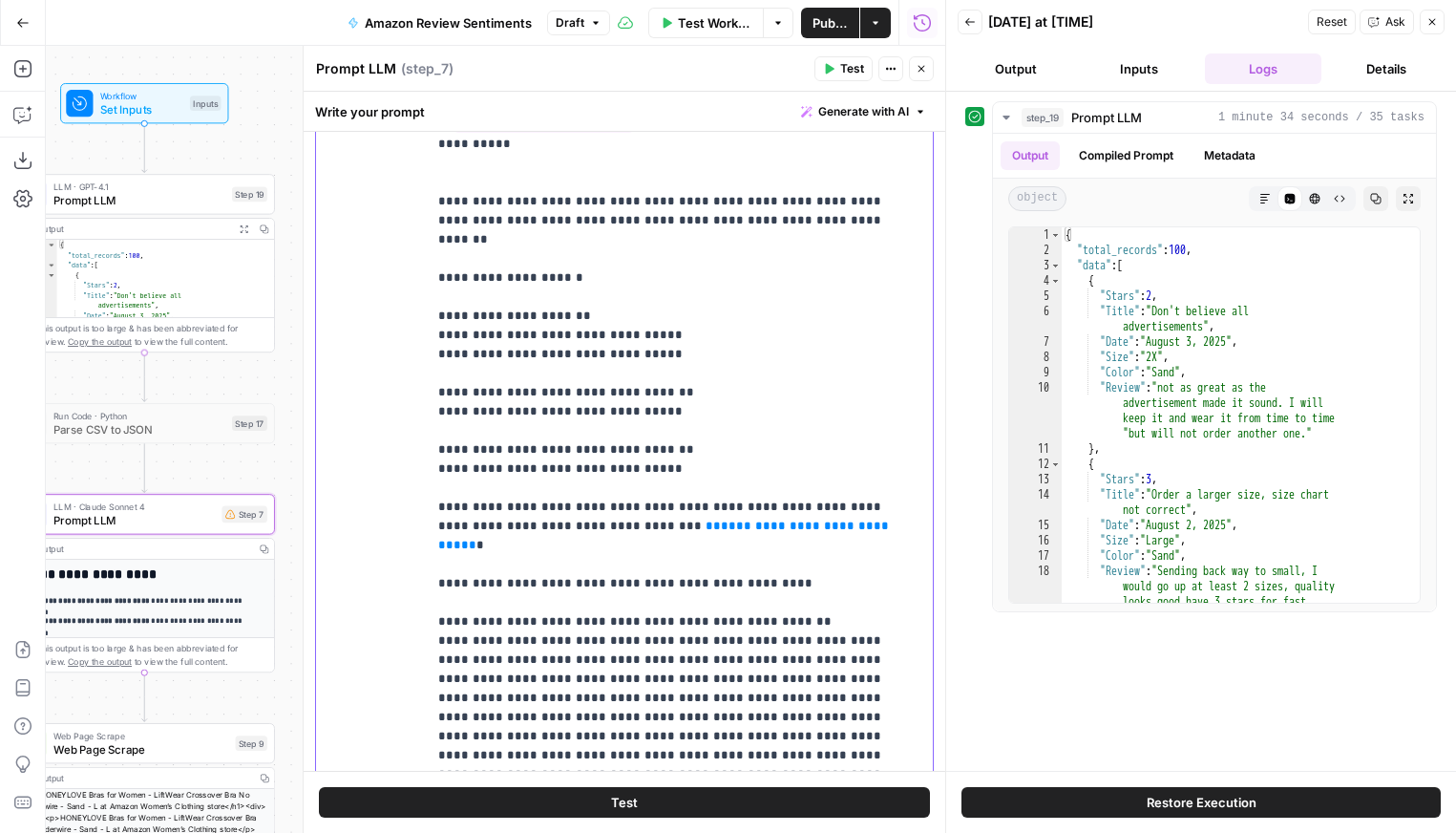 click on "**********" at bounding box center (665, 535) 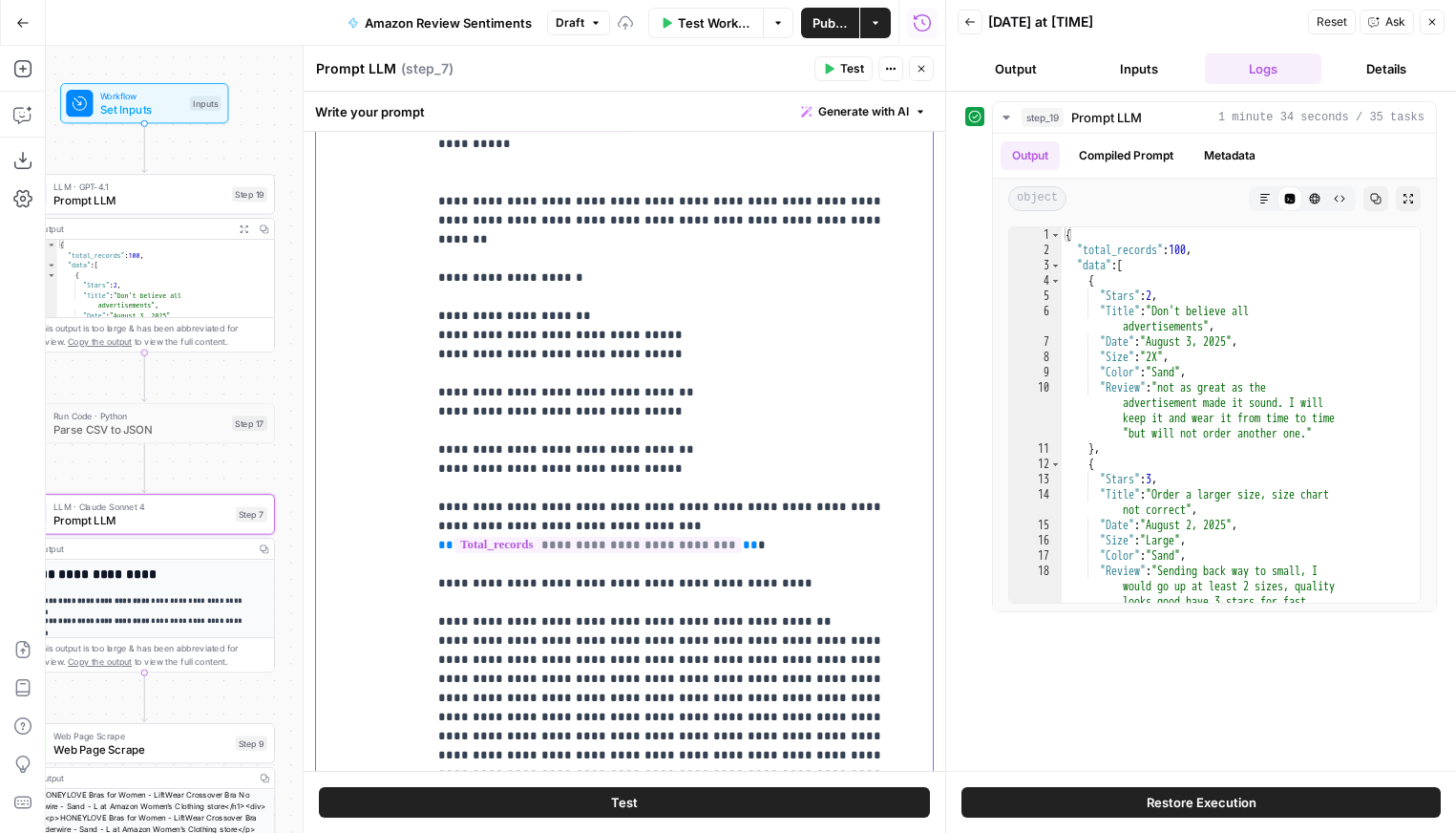click on "**********" at bounding box center (665, 698) 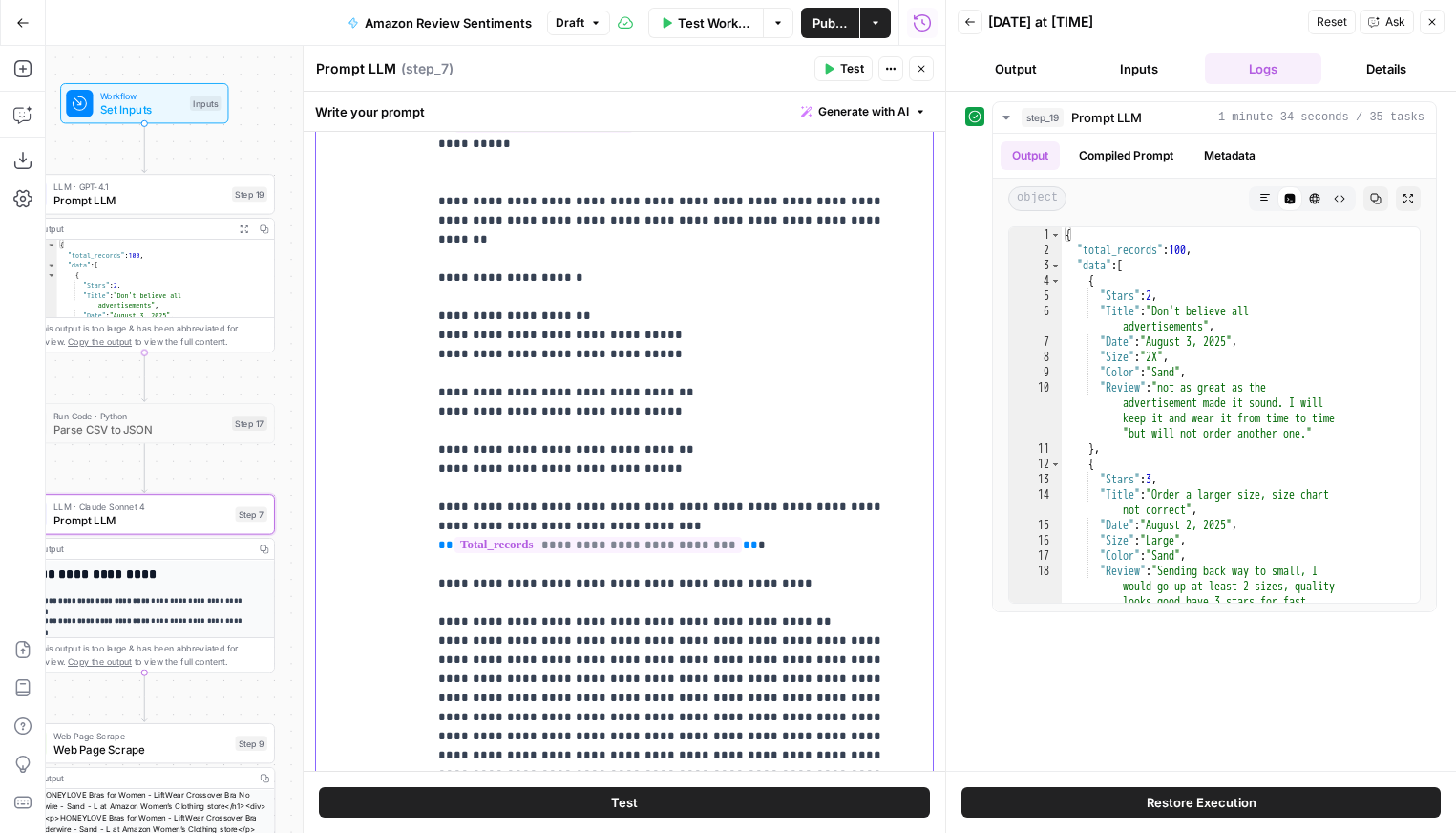 click on "**********" at bounding box center (665, 698) 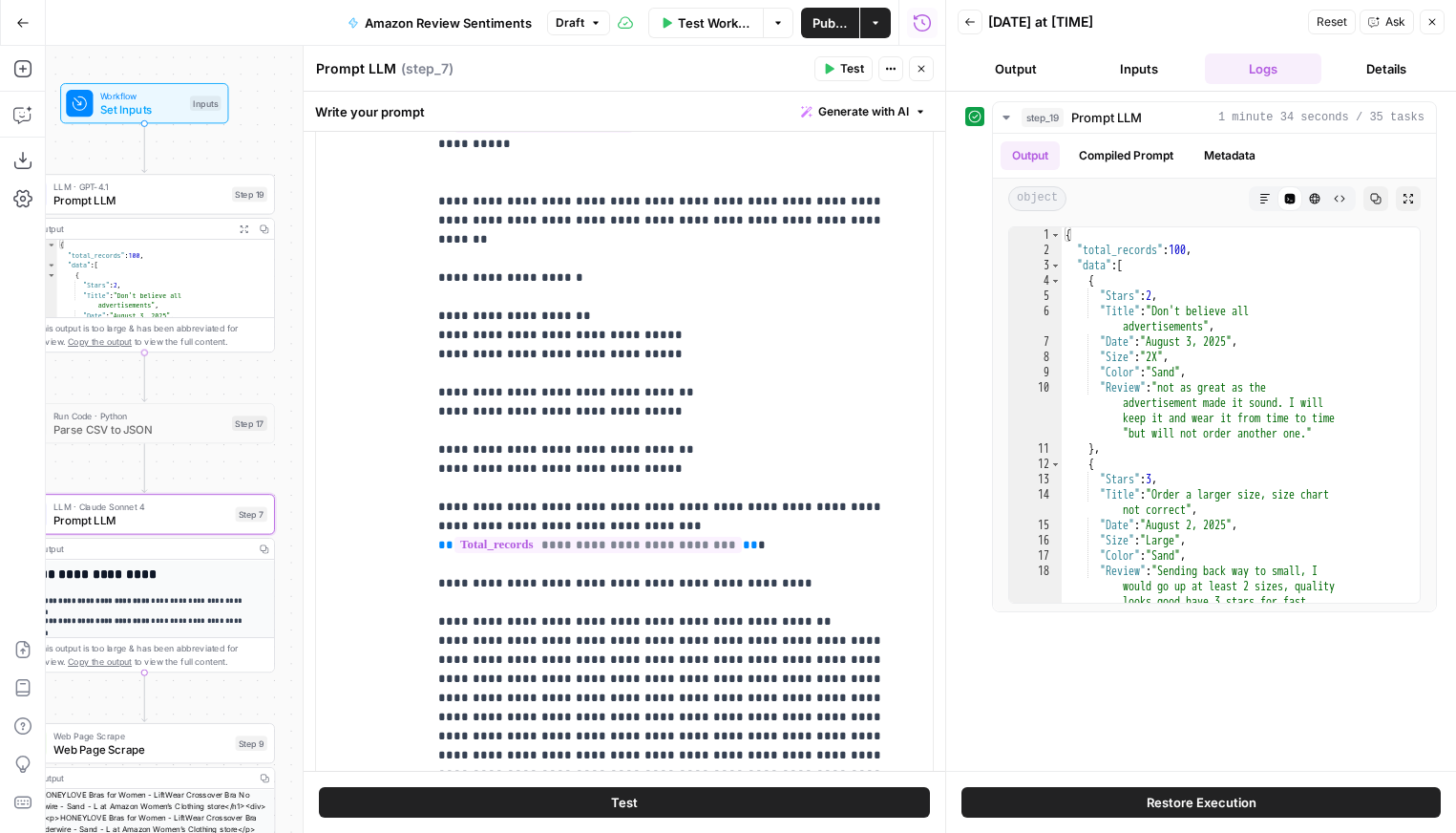 click 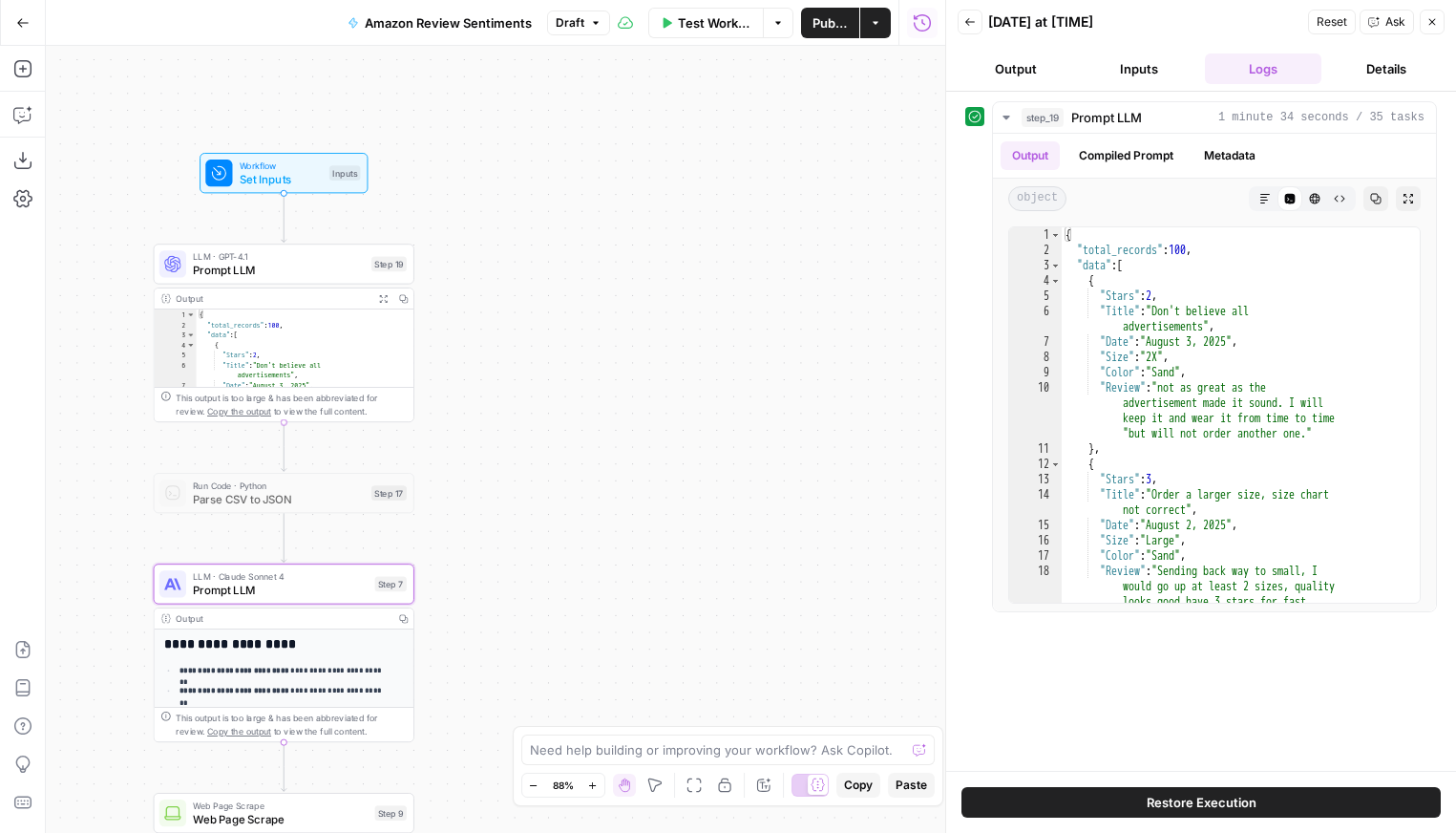 drag, startPoint x: 461, startPoint y: 469, endPoint x: 580, endPoint y: 546, distance: 141.7392 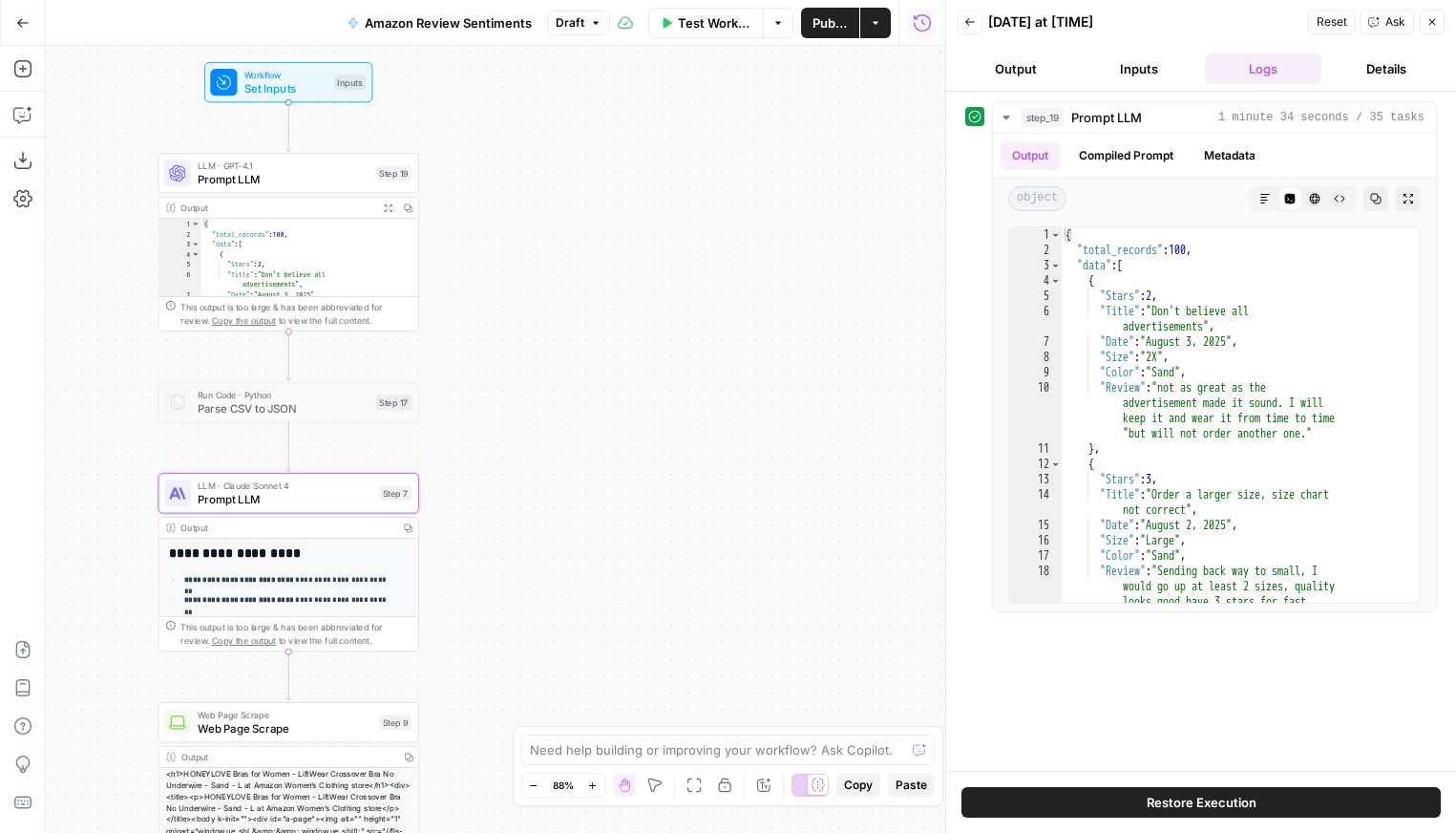 drag, startPoint x: 599, startPoint y: 529, endPoint x: 601, endPoint y: 431, distance: 98.02041 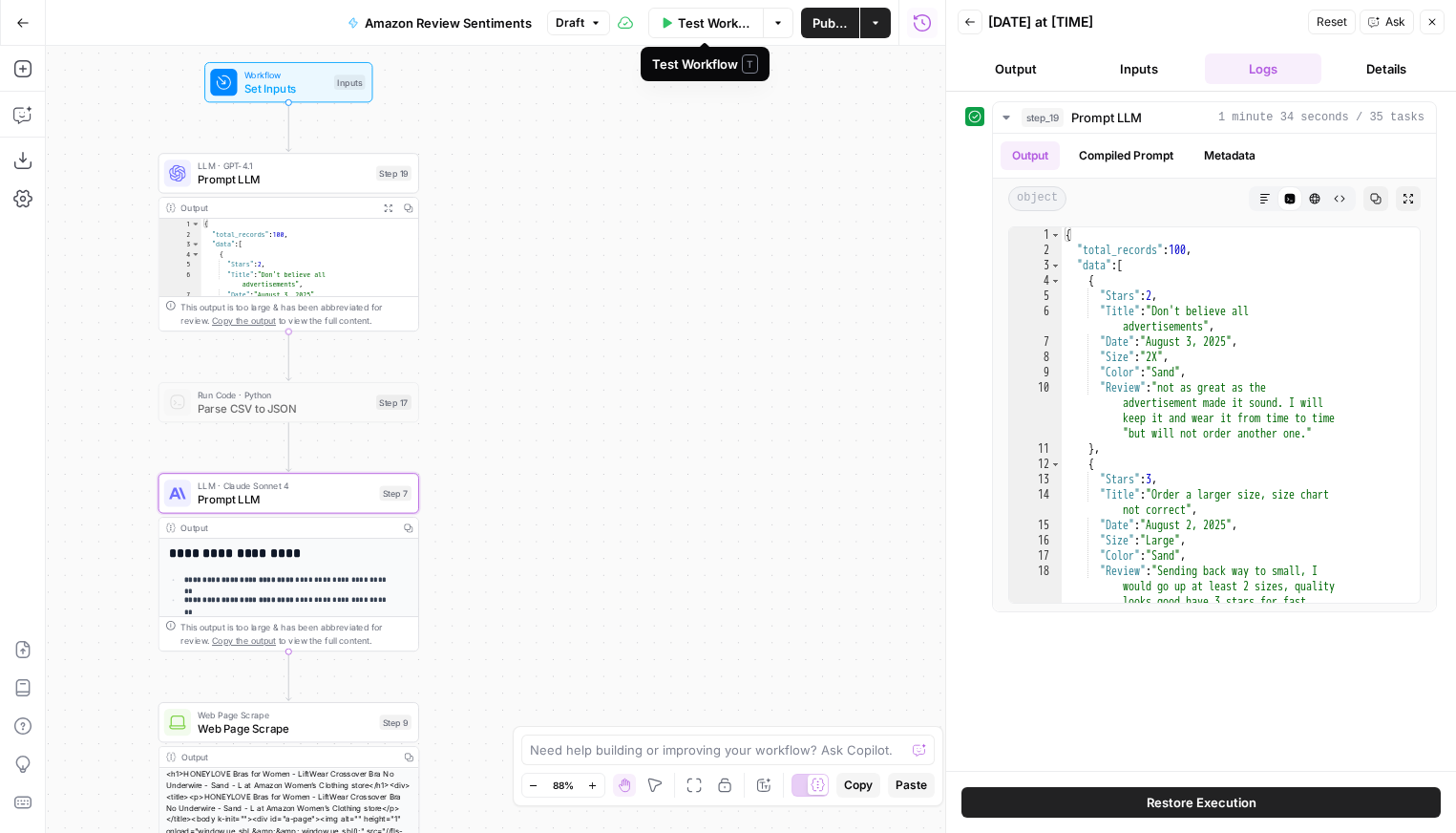 click on "Test Workflow" at bounding box center [714, 23] 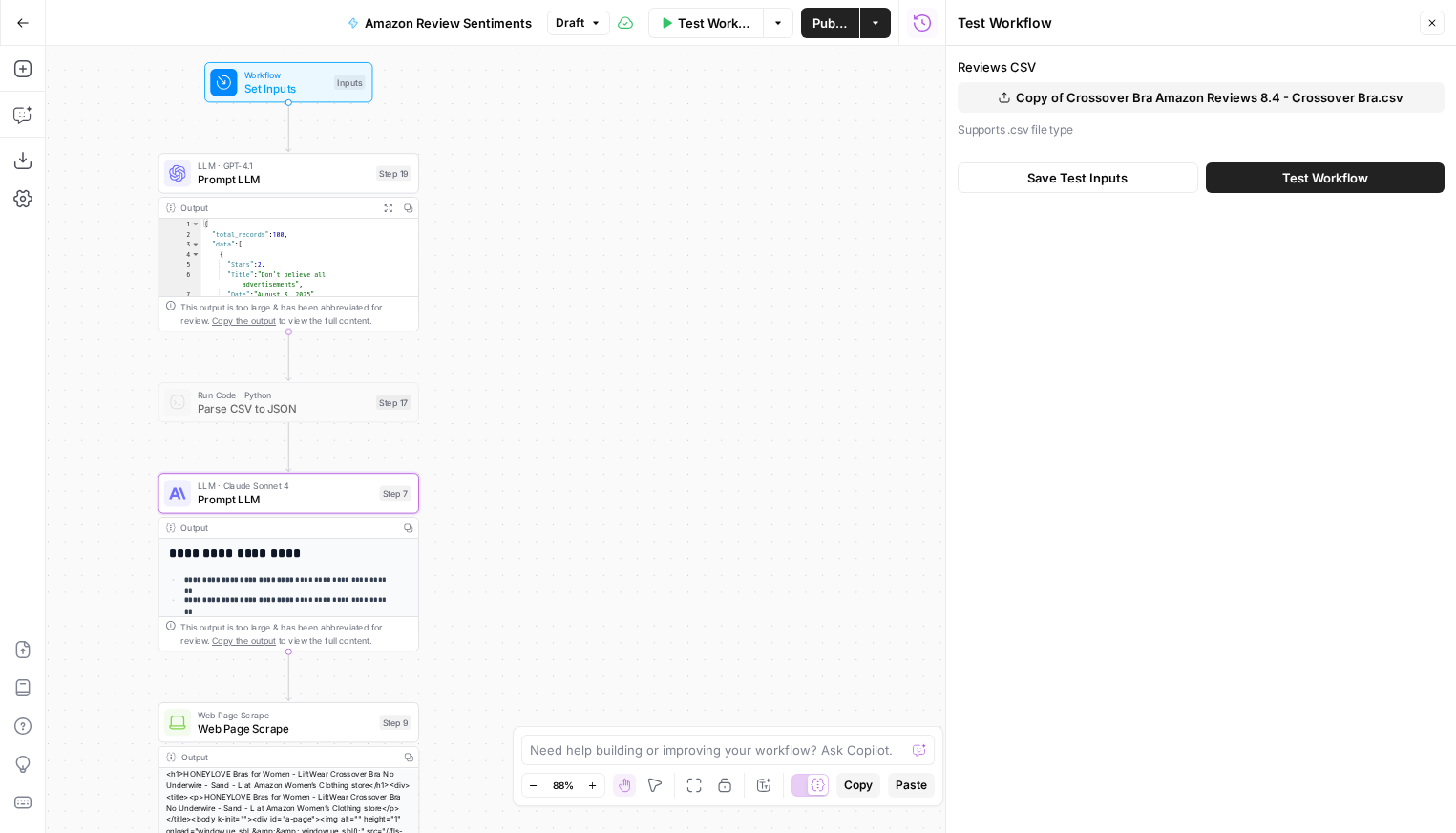 click on "Copy of Crossover Bra Amazon Reviews 8.4 - Crossover Bra.csv" at bounding box center [1210, 97] 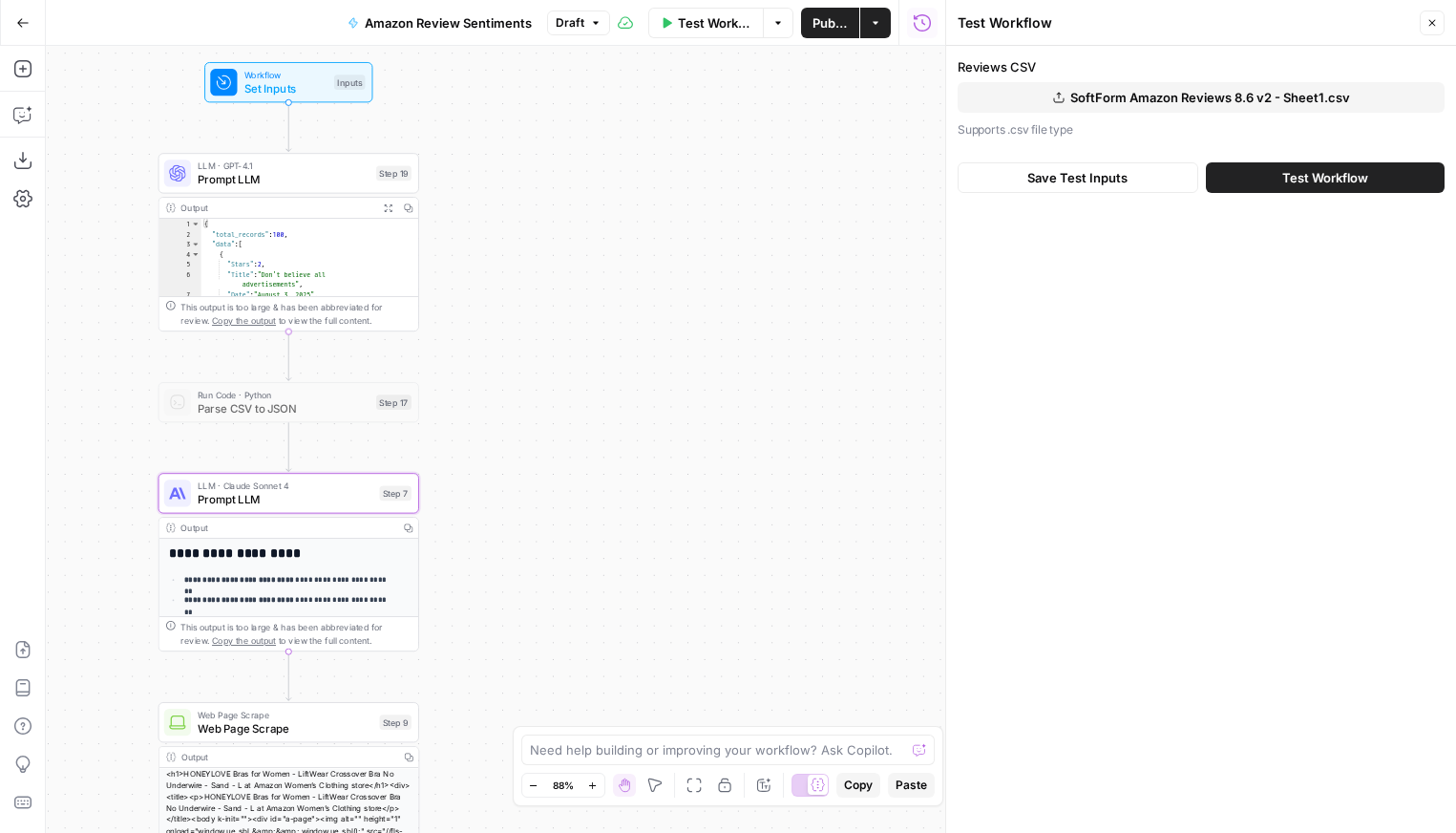 click on "Test Workflow" at bounding box center (1325, 178) 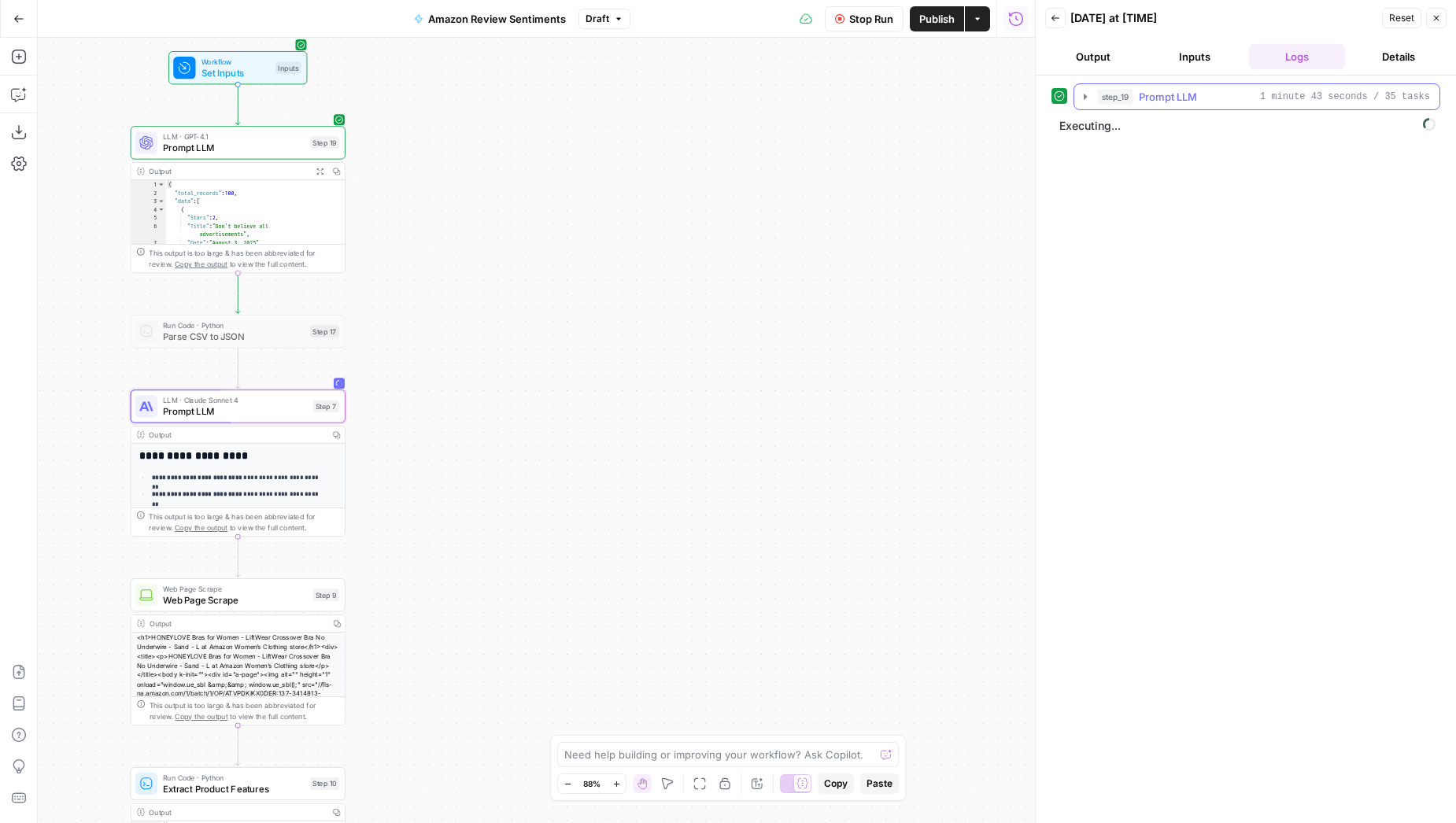 click 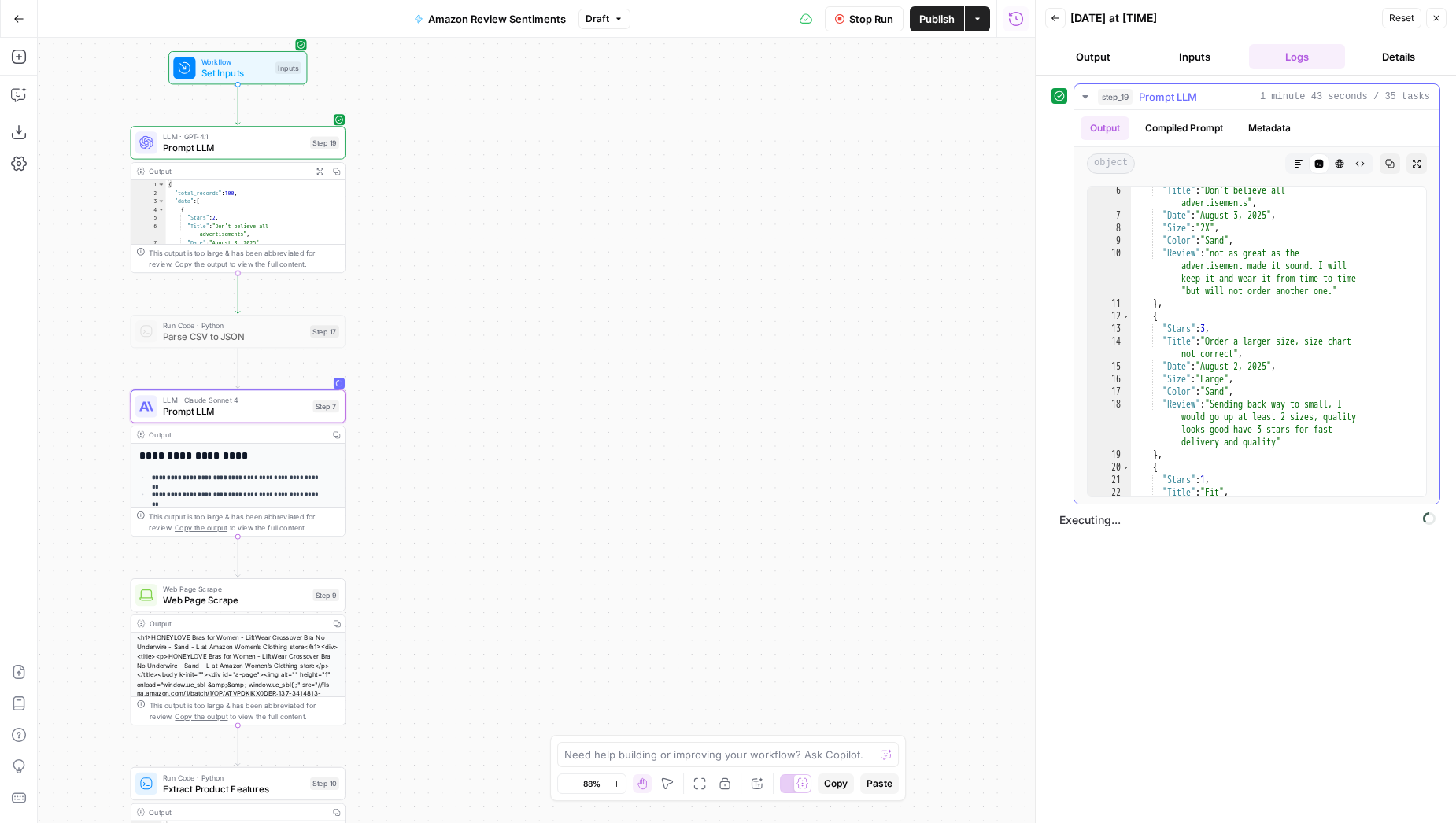 scroll, scrollTop: 0, scrollLeft: 0, axis: both 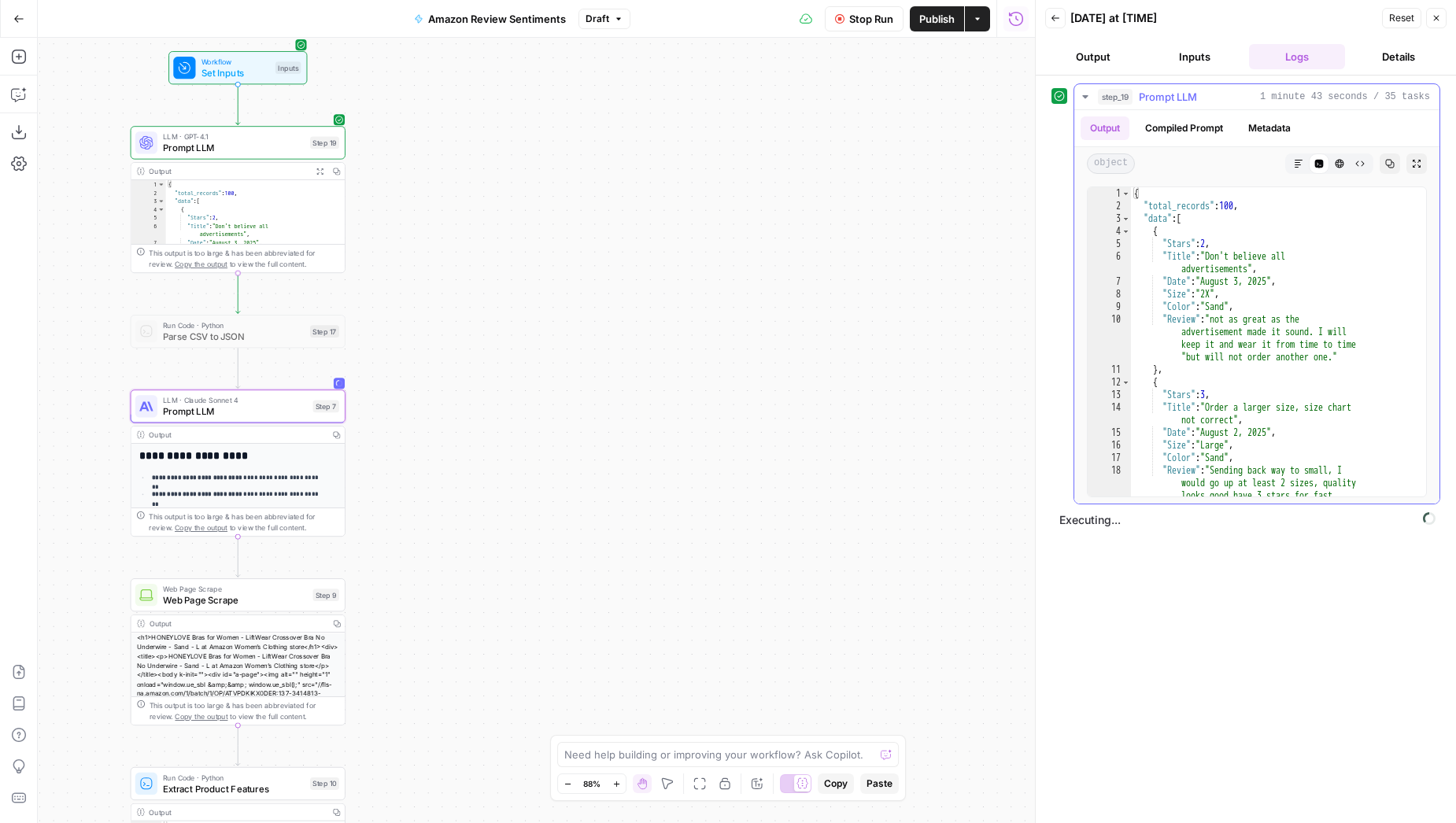 click 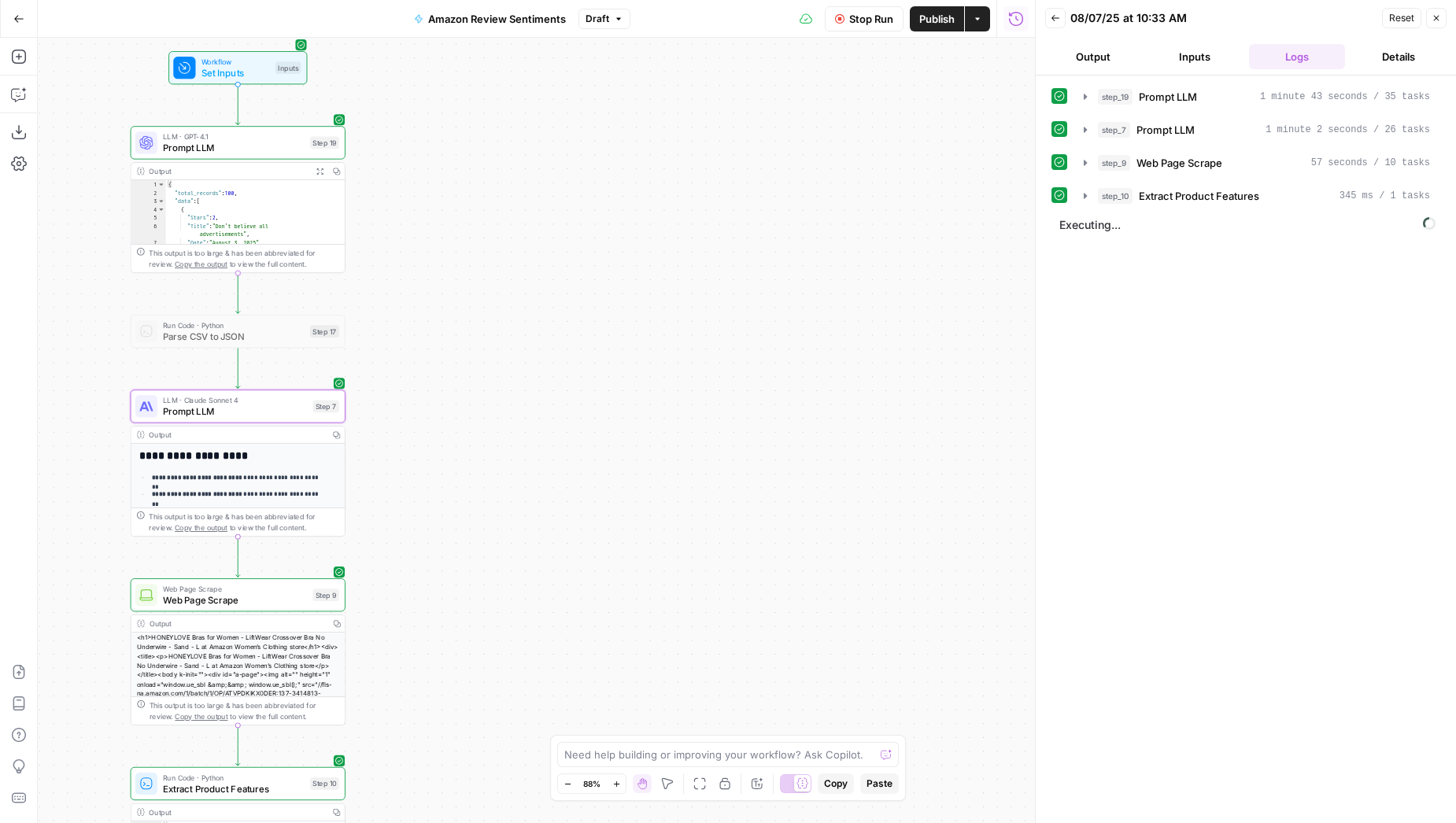 scroll, scrollTop: 0, scrollLeft: 0, axis: both 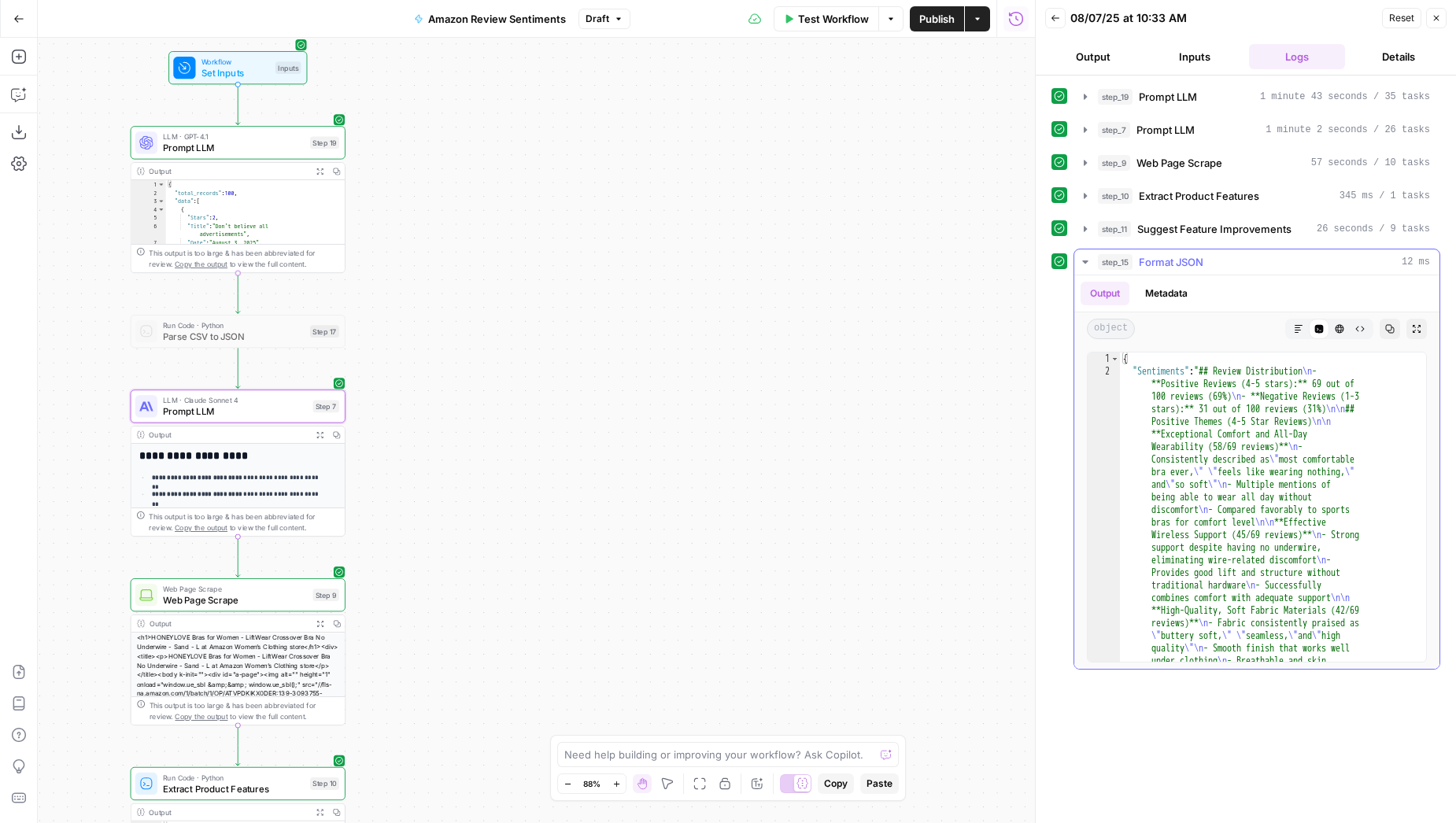 click on "object Markdown Code Editor HTML Viewer Raw Output Copy Expand Output" at bounding box center (1257, 329) 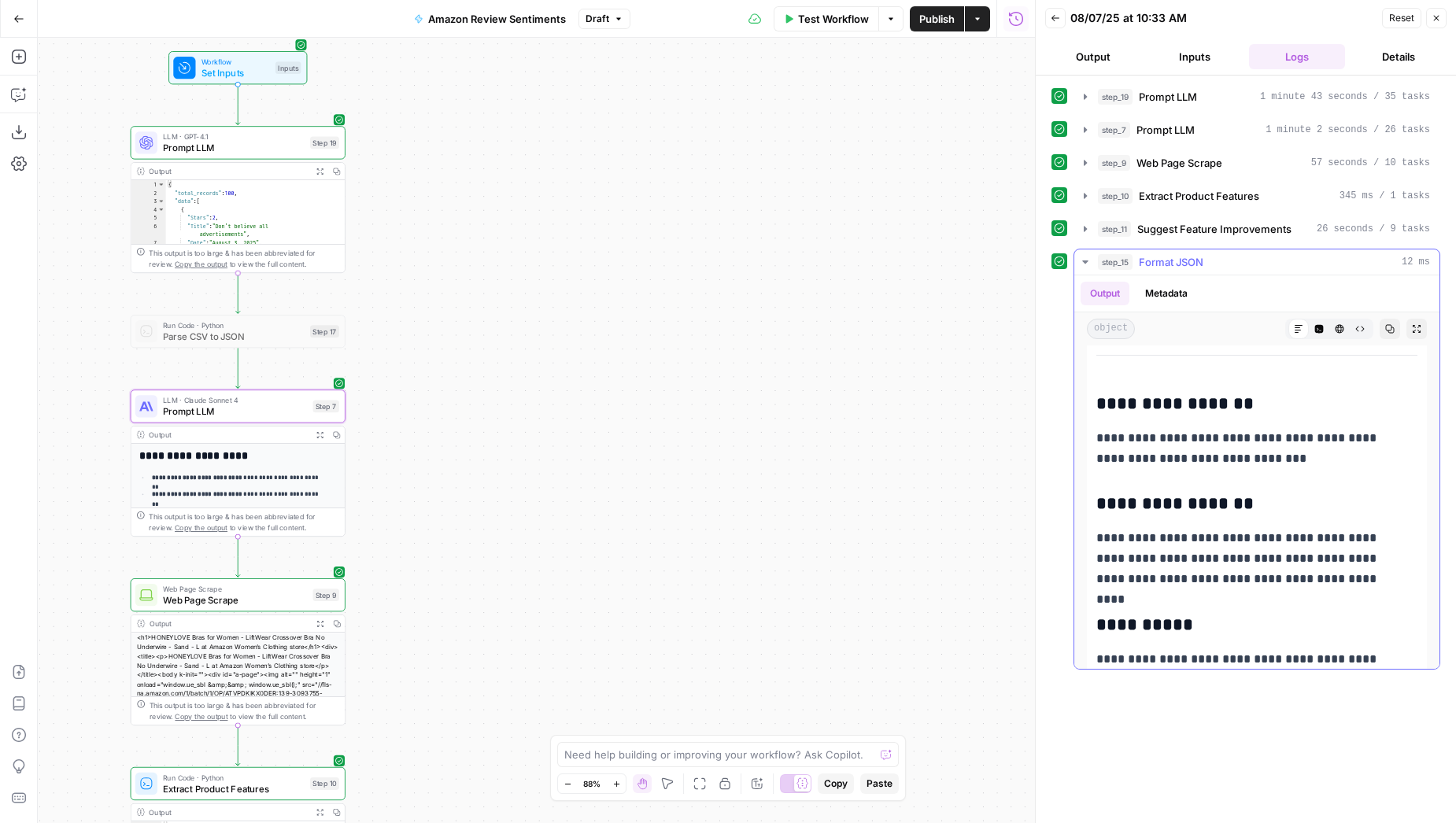 scroll, scrollTop: 5685, scrollLeft: 0, axis: vertical 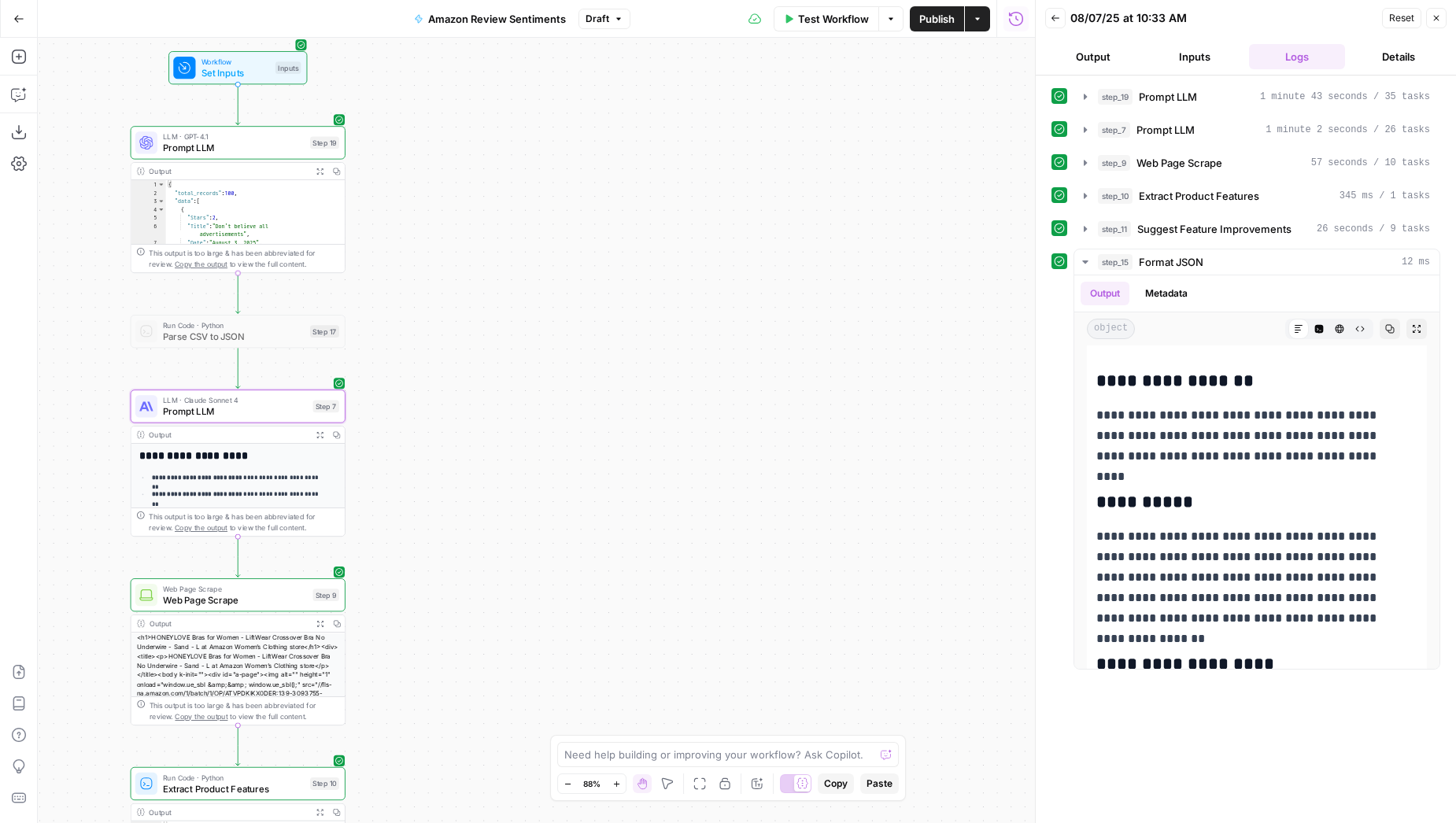 click on "Draft" at bounding box center [597, 19] 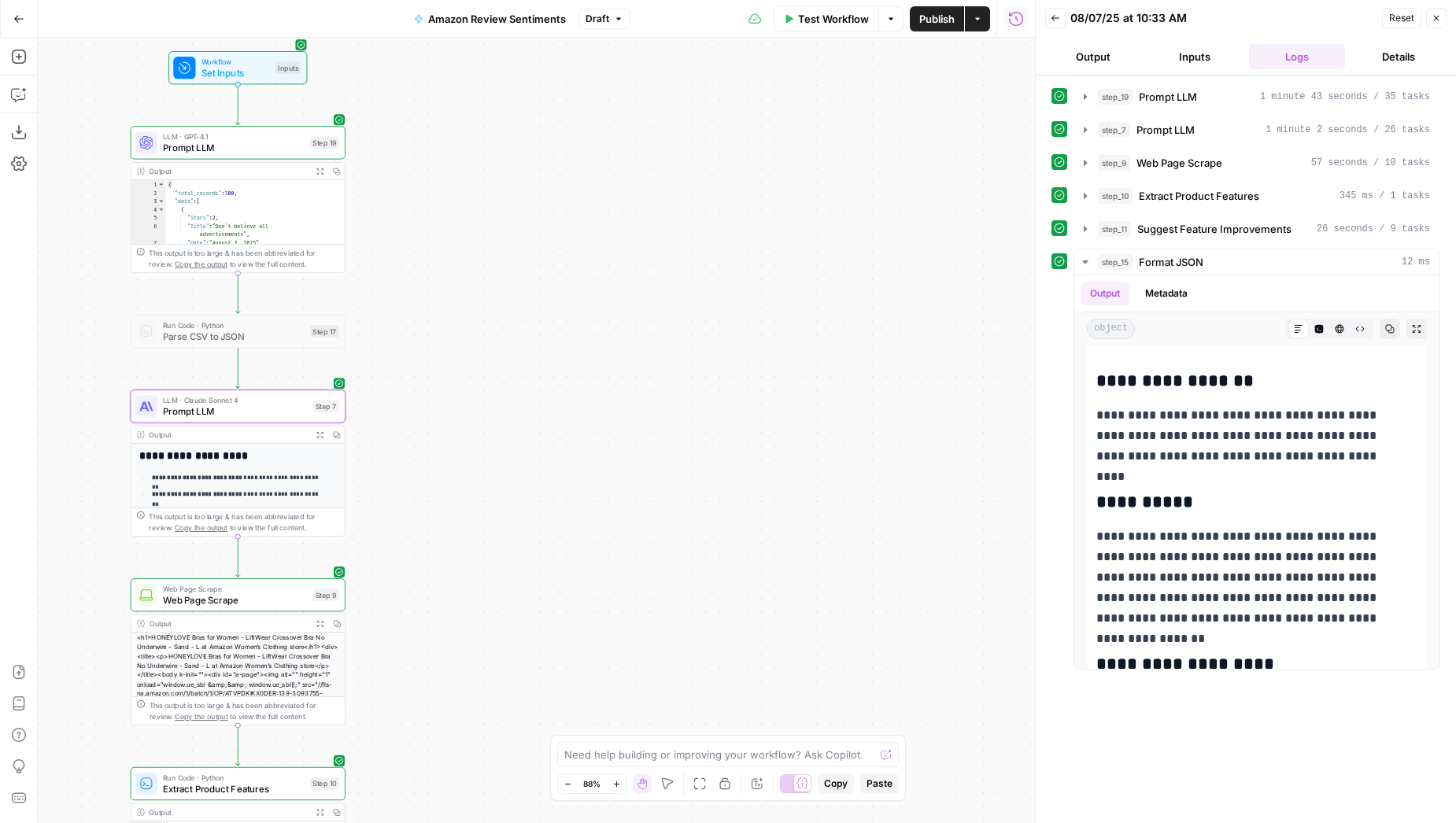 click on "Draft" at bounding box center (597, 19) 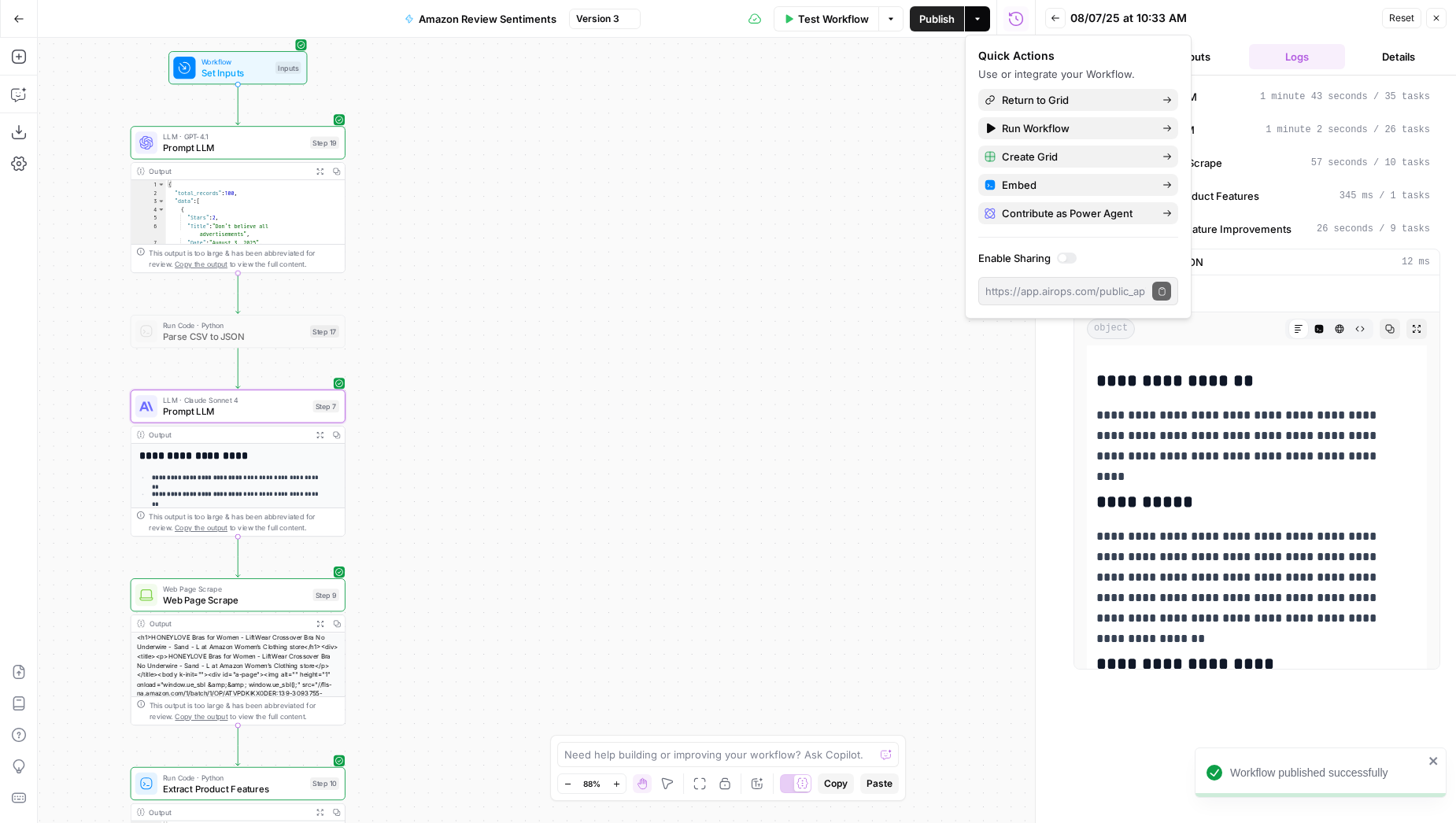 click 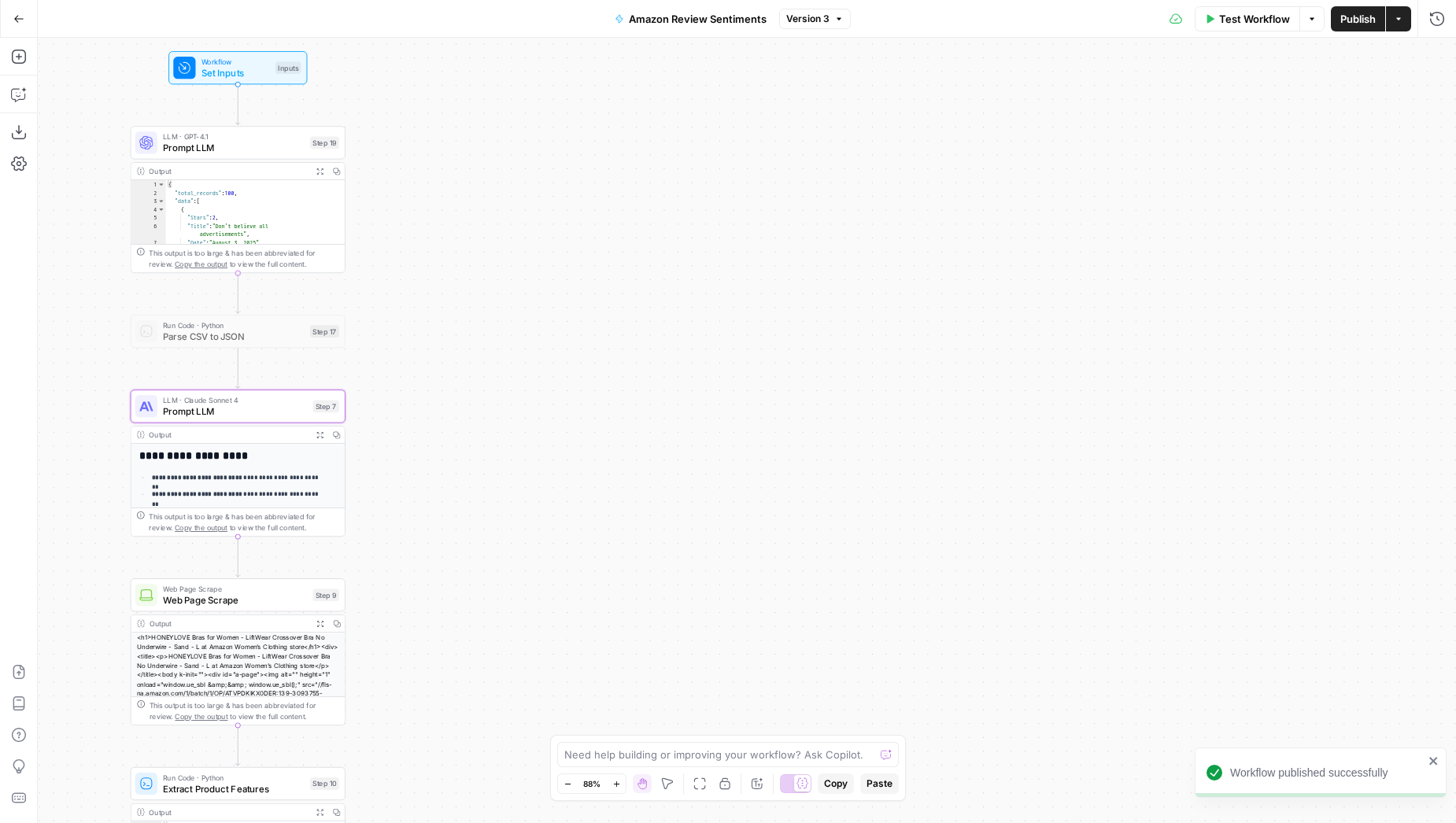 click 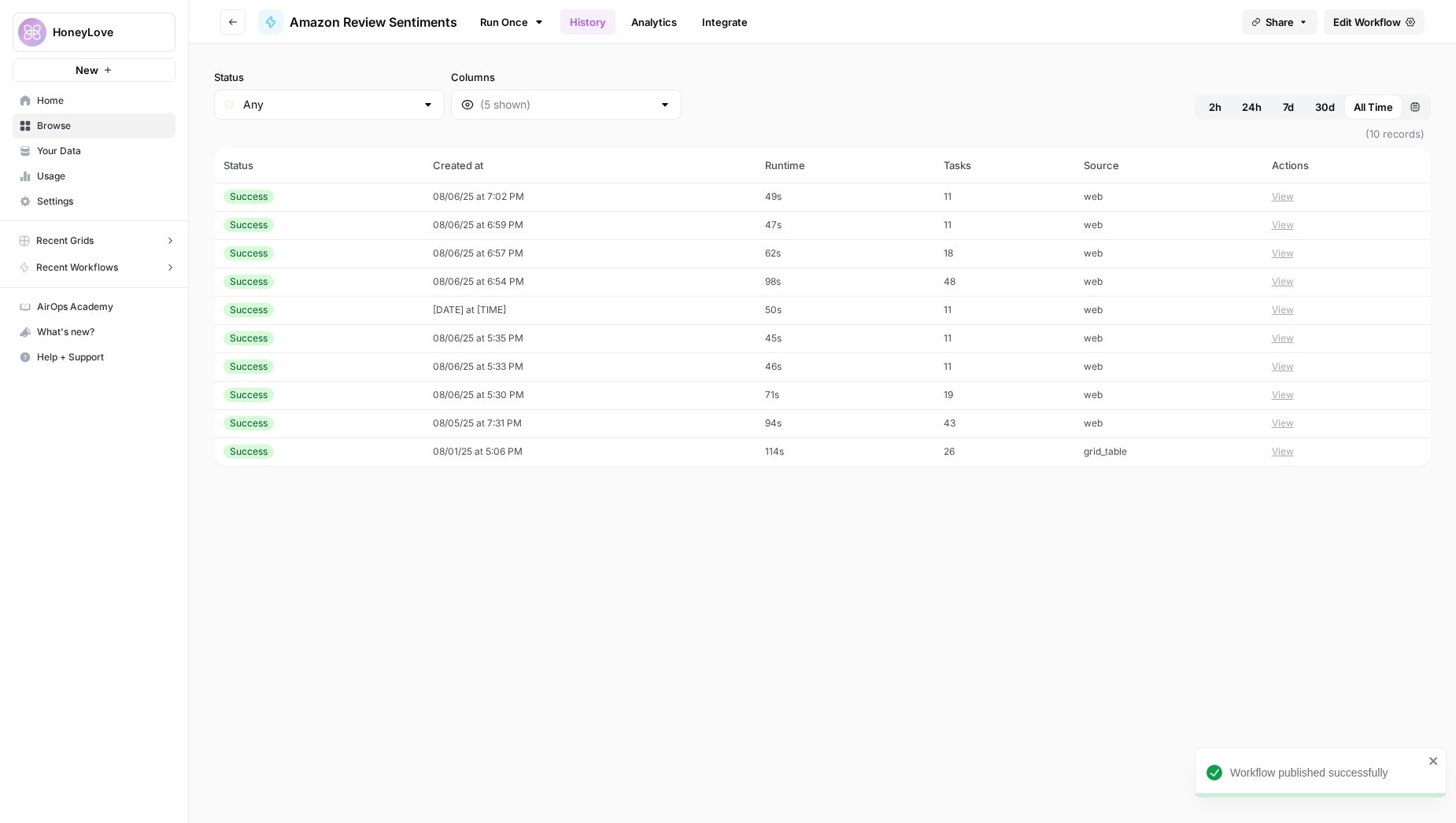 click 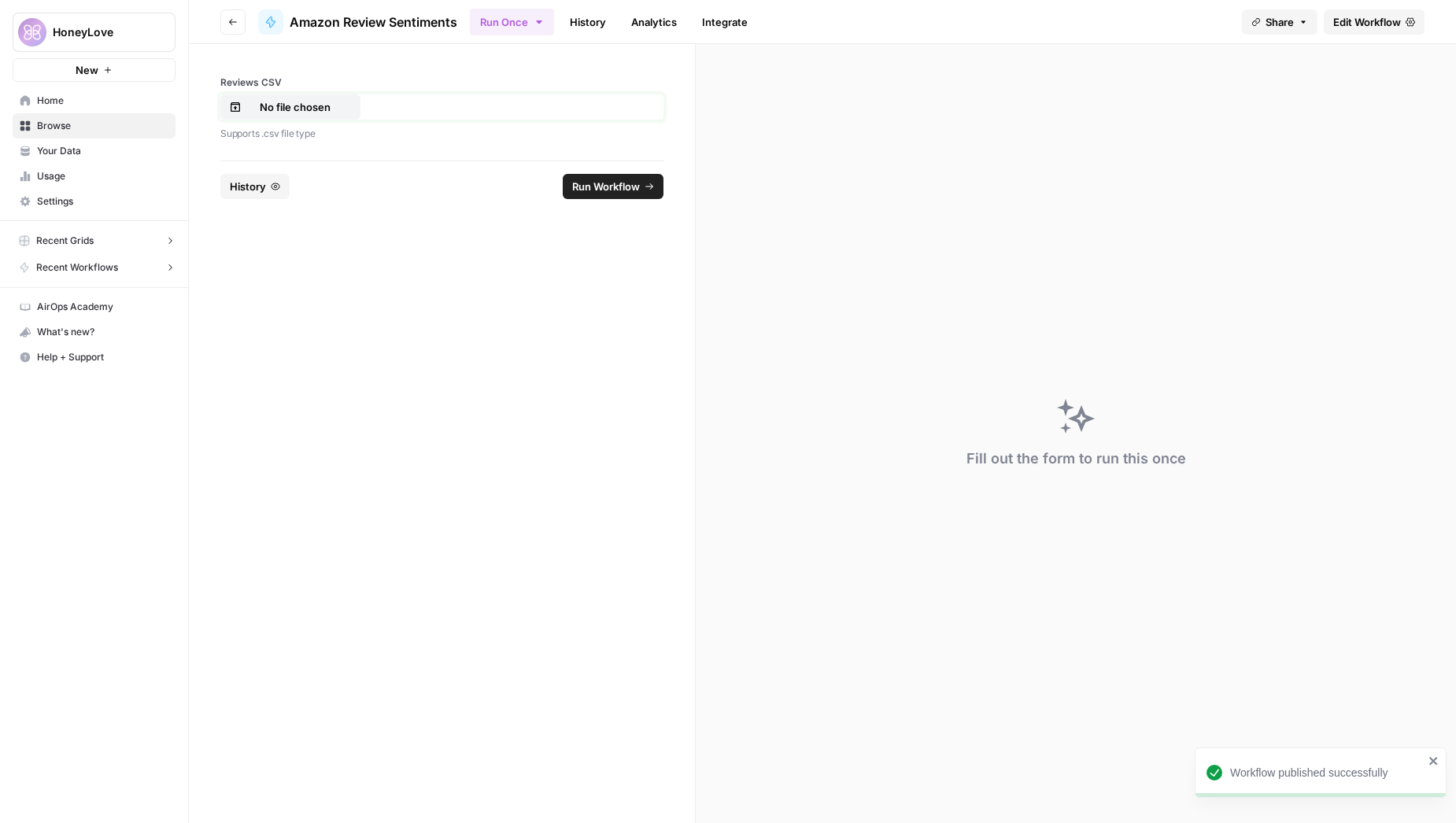 click on "No file chosen" at bounding box center (295, 107) 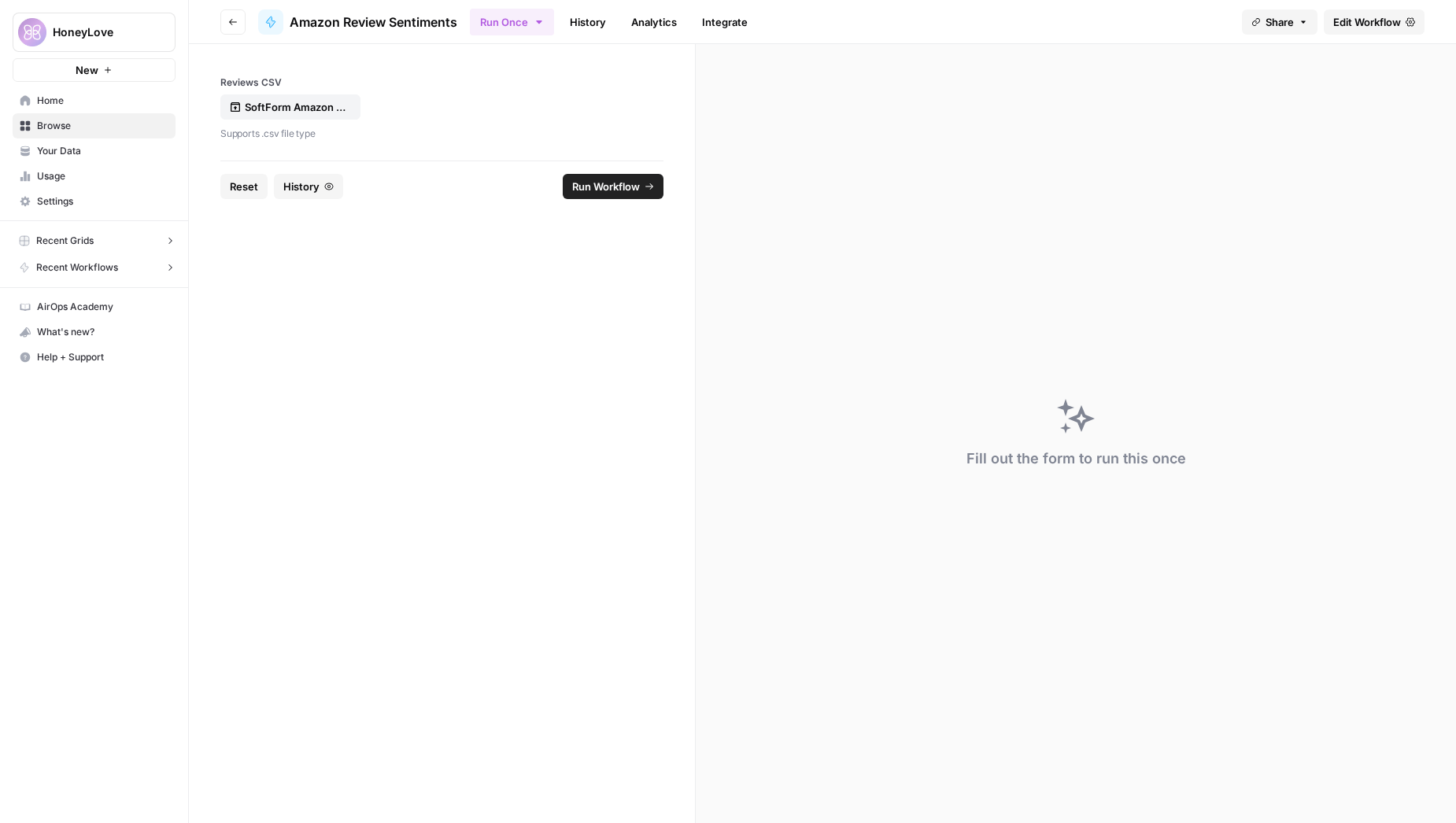 click on "Run Workflow" at bounding box center (606, 186) 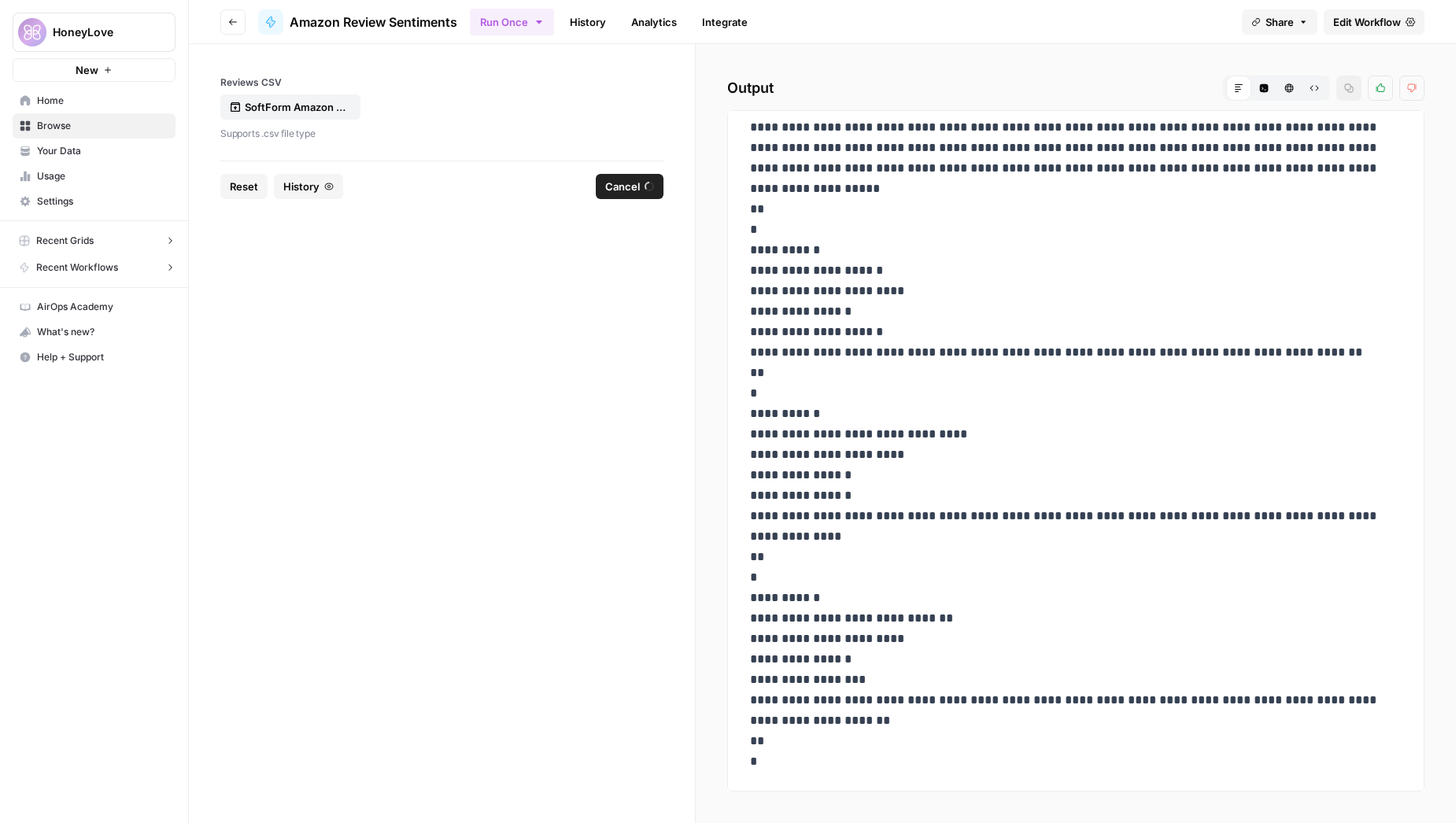 scroll, scrollTop: 749, scrollLeft: 0, axis: vertical 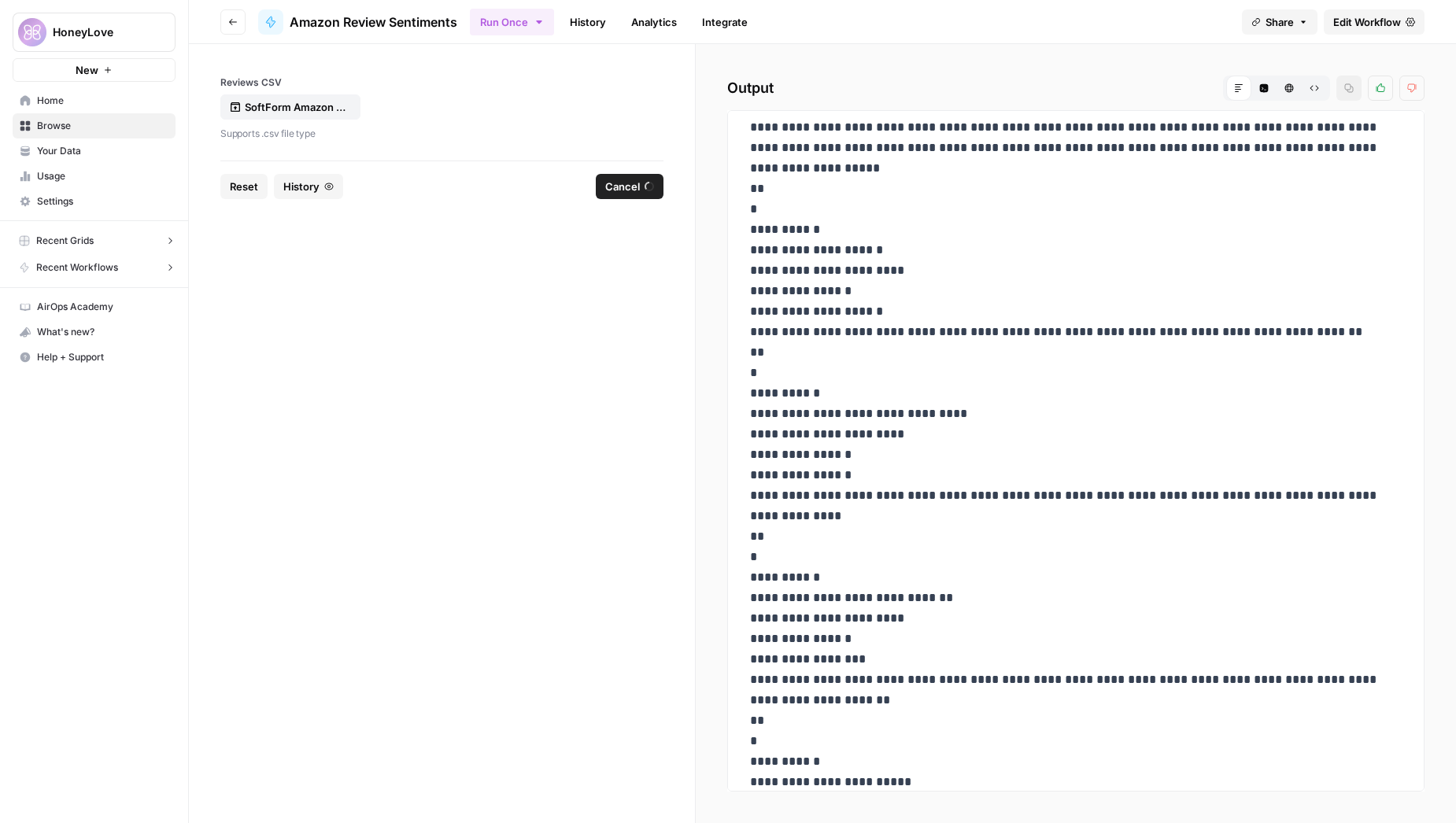 click on "Cancel" at bounding box center (623, 186) 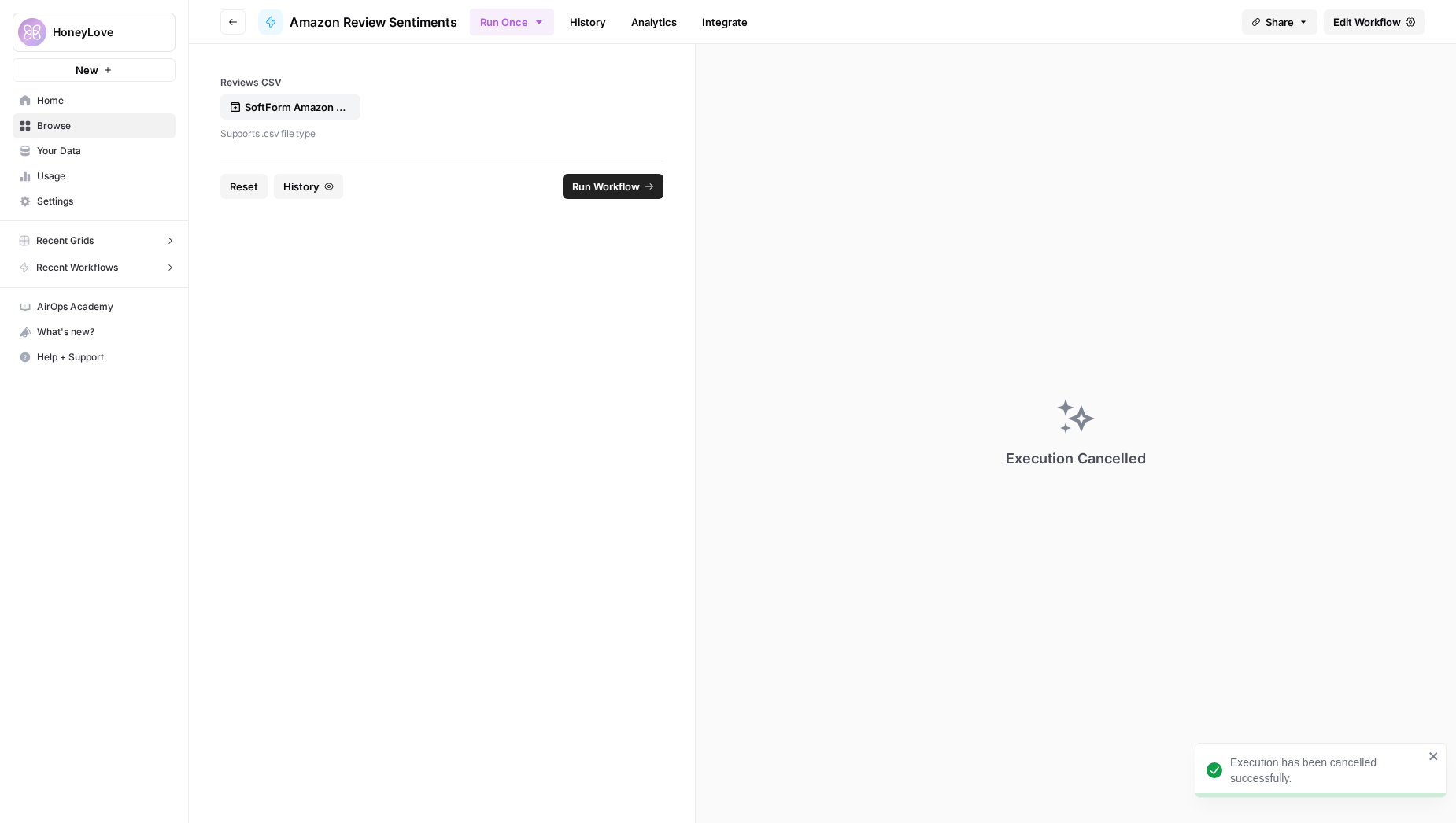 click on "Edit Workflow" at bounding box center (1367, 22) 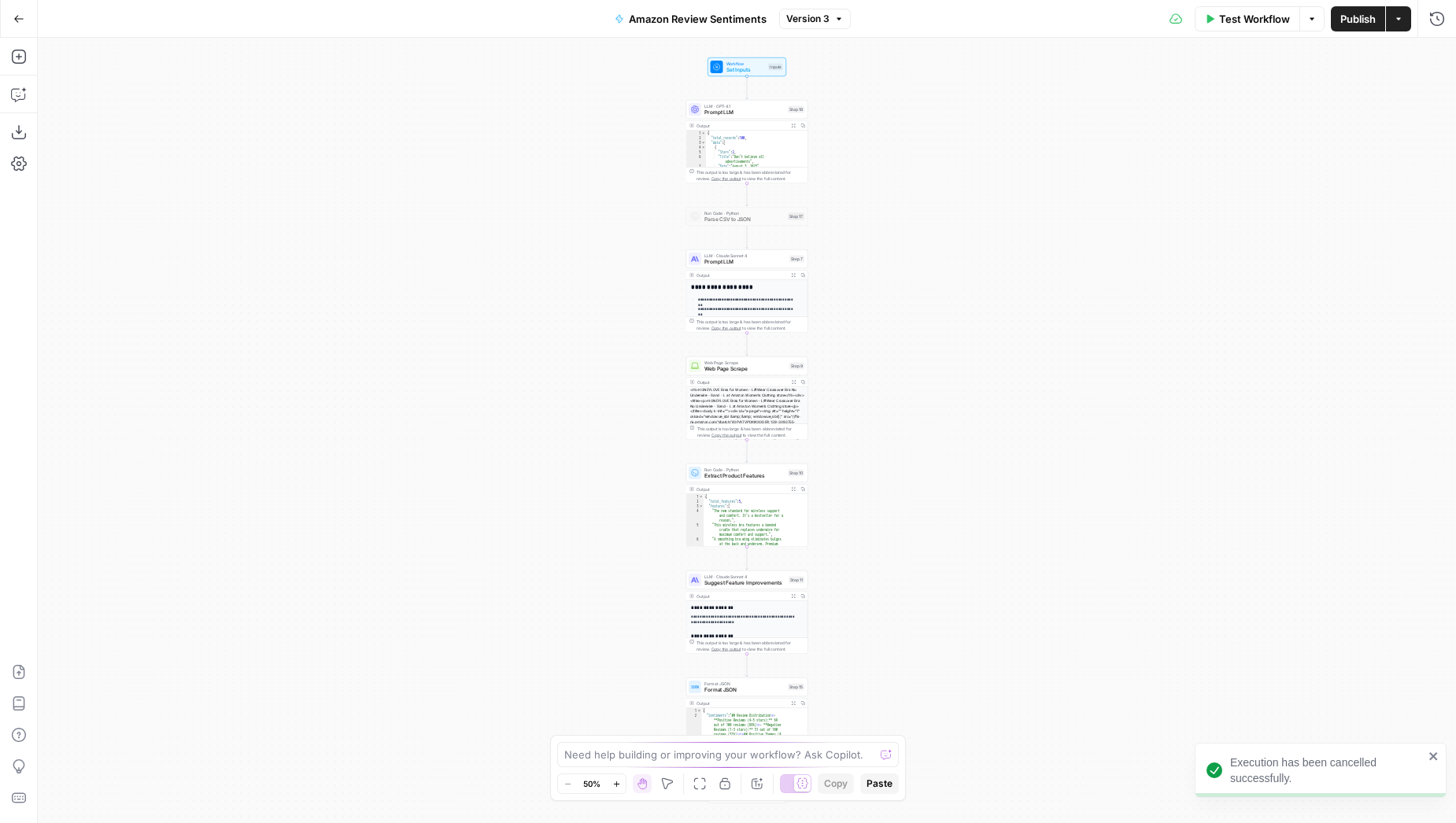 click on "Prompt LLM" at bounding box center (745, 113) 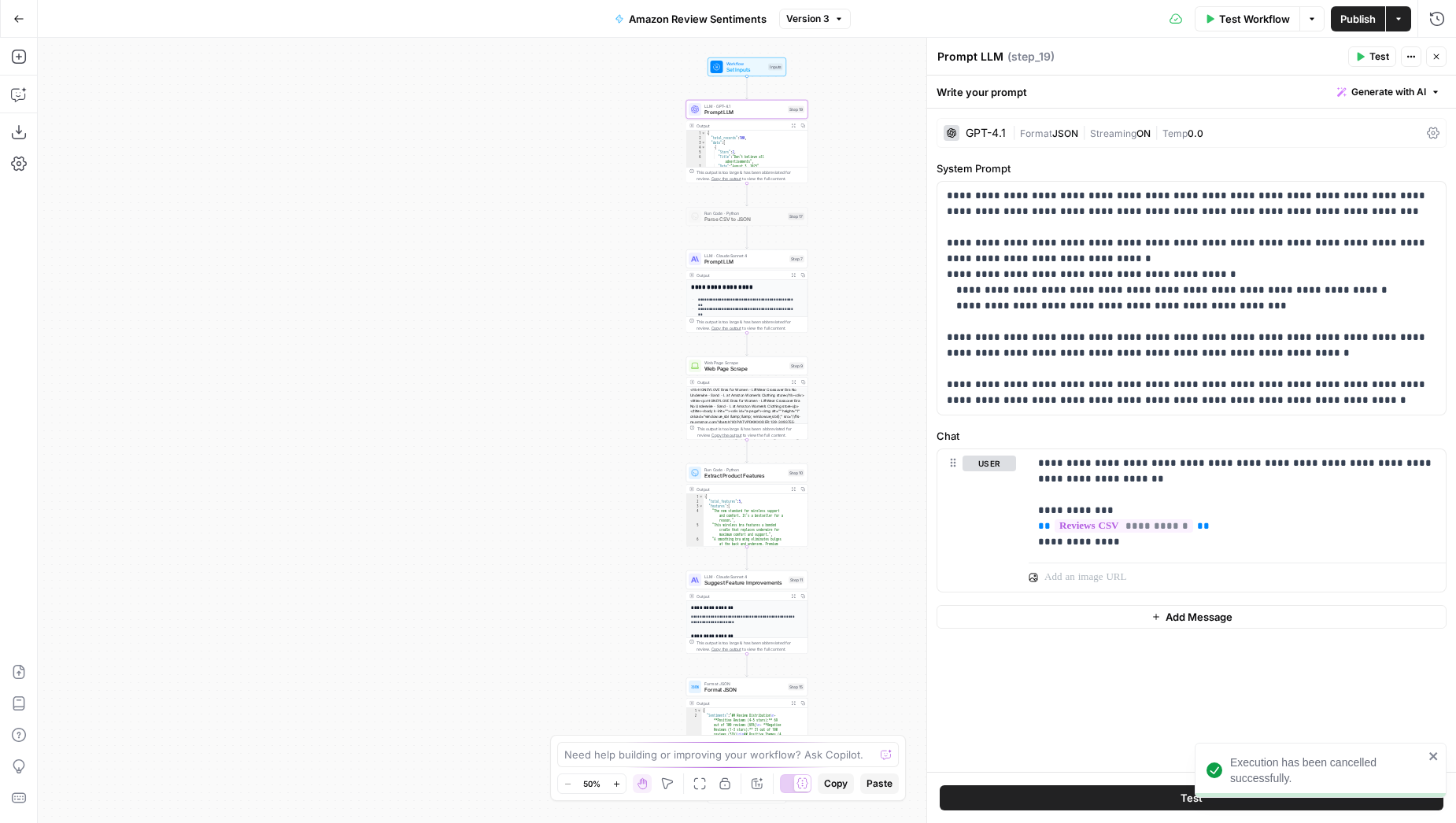 click 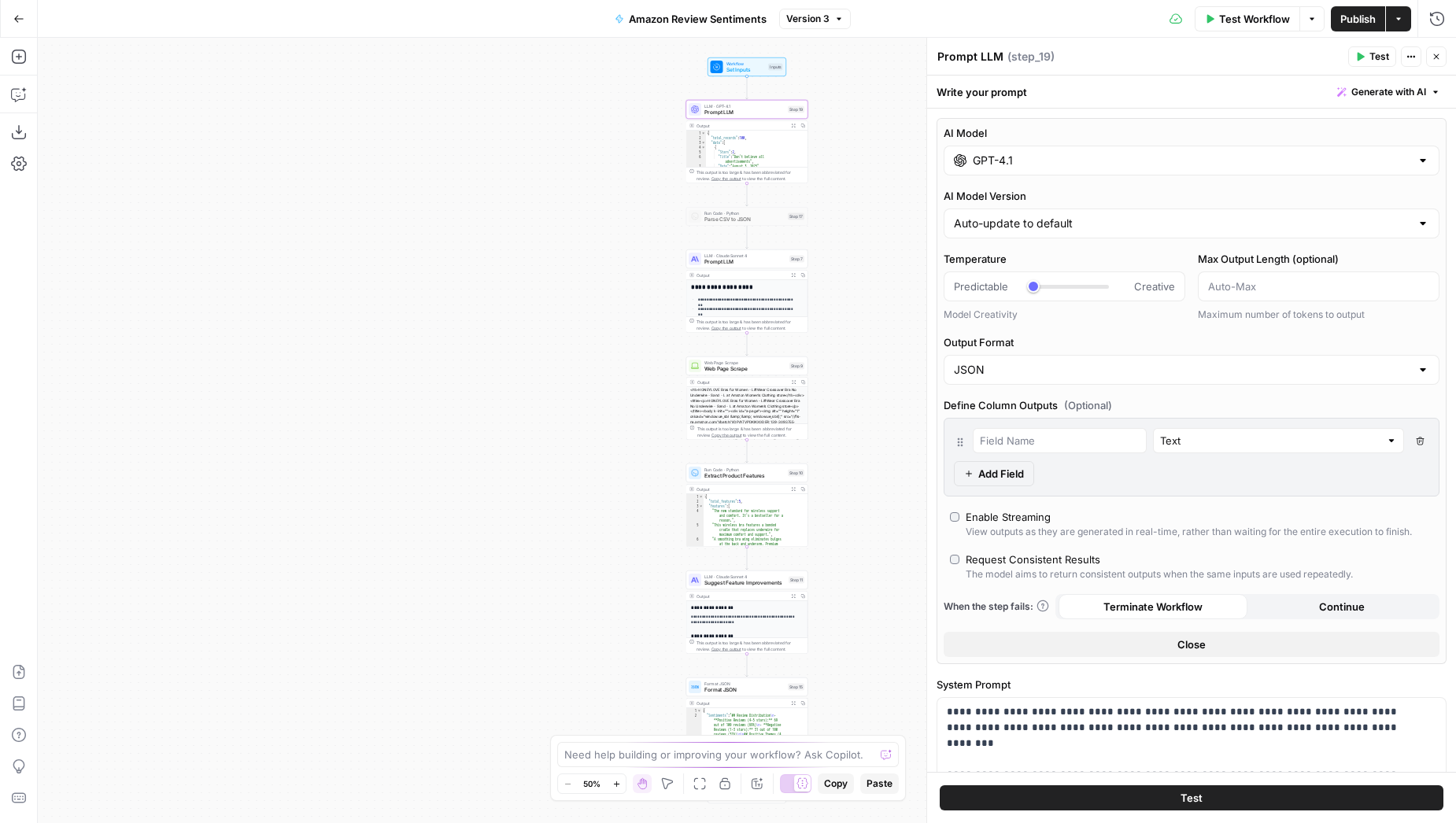 drag, startPoint x: 885, startPoint y: 427, endPoint x: 793, endPoint y: 380, distance: 103.31021 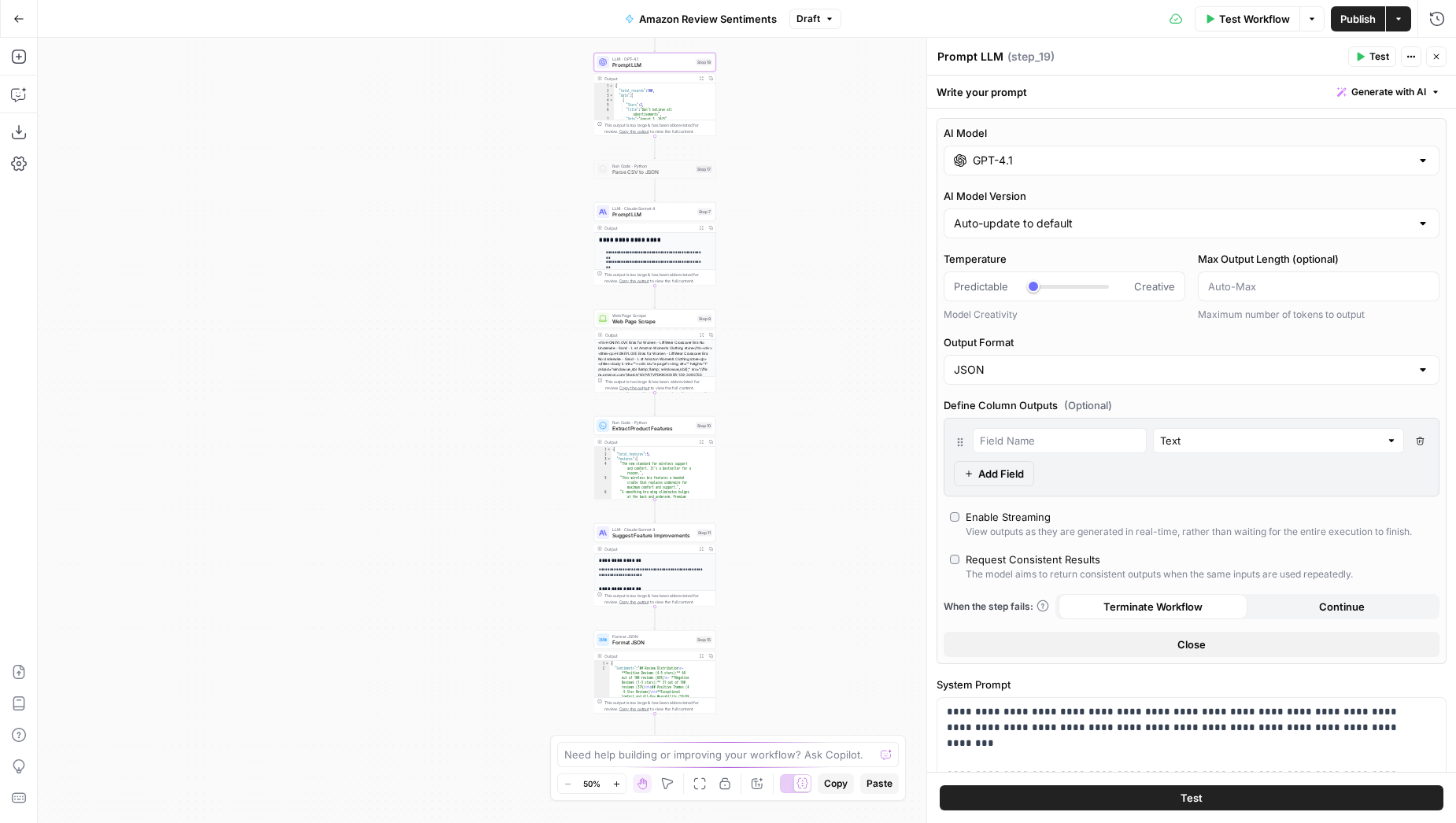 click on "Prompt LLM" at bounding box center (653, 215) 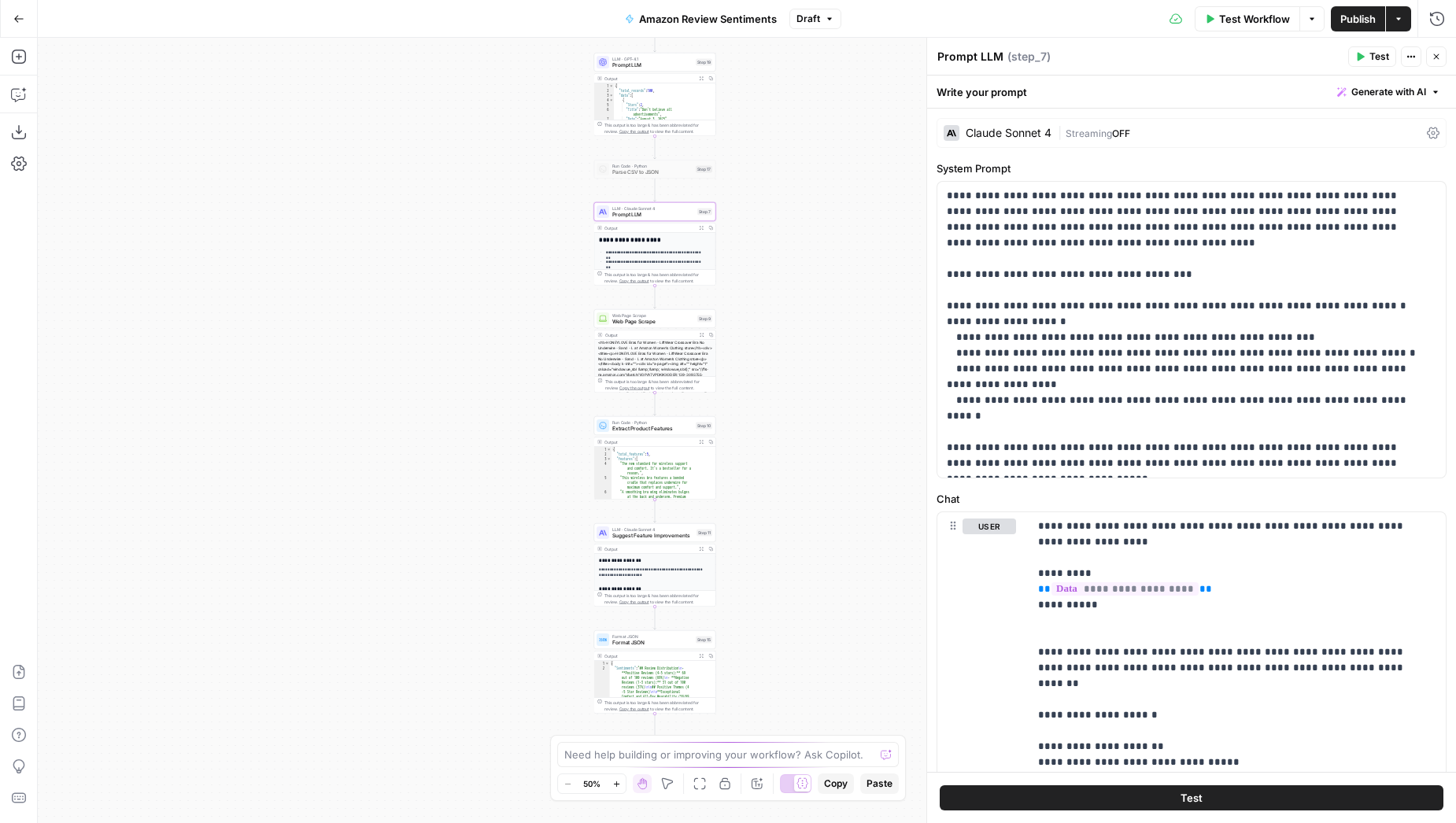 click on "Suggest Feature Improvements" at bounding box center [652, 536] 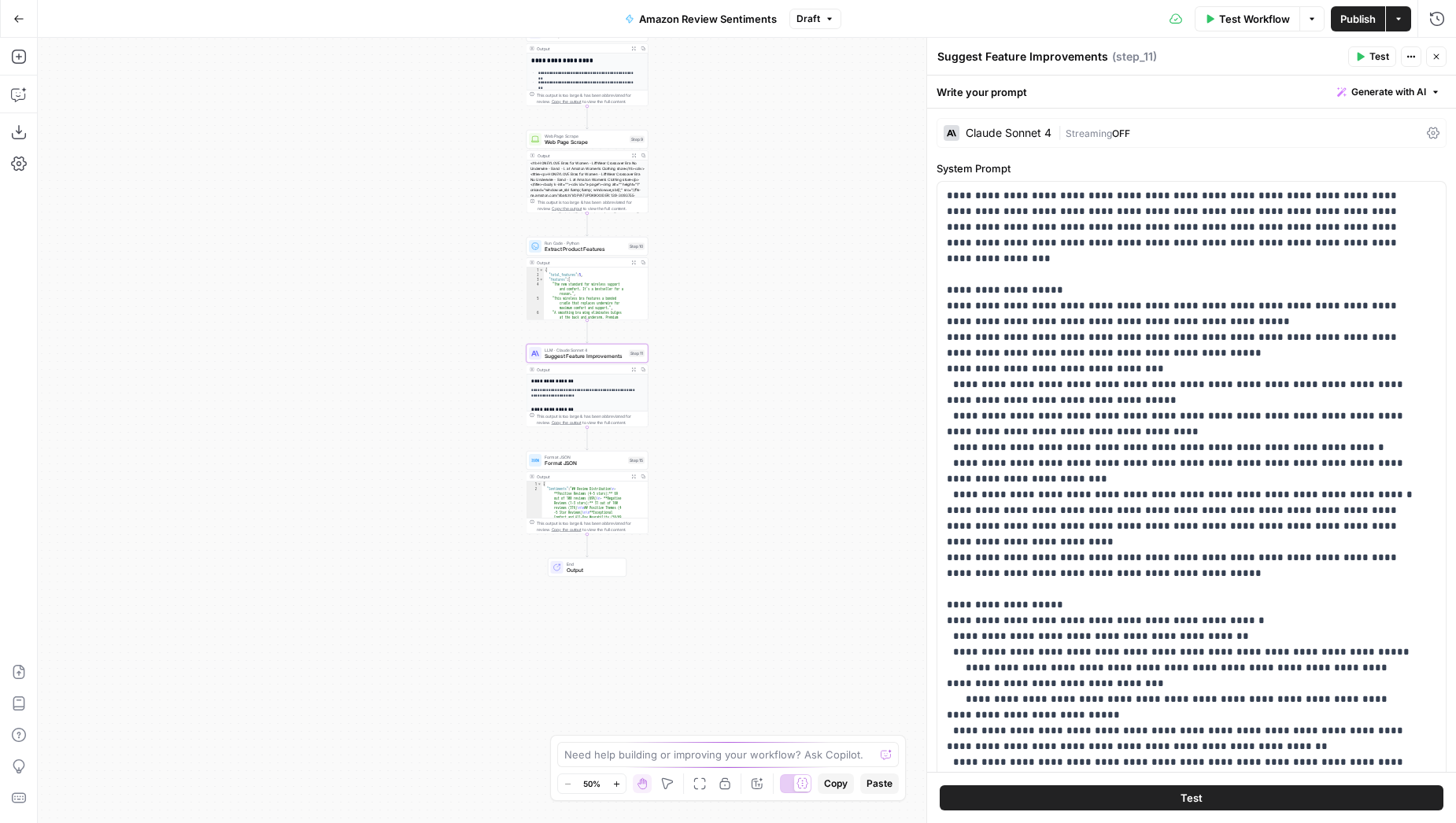 drag, startPoint x: 568, startPoint y: 562, endPoint x: 449, endPoint y: 714, distance: 193.04145 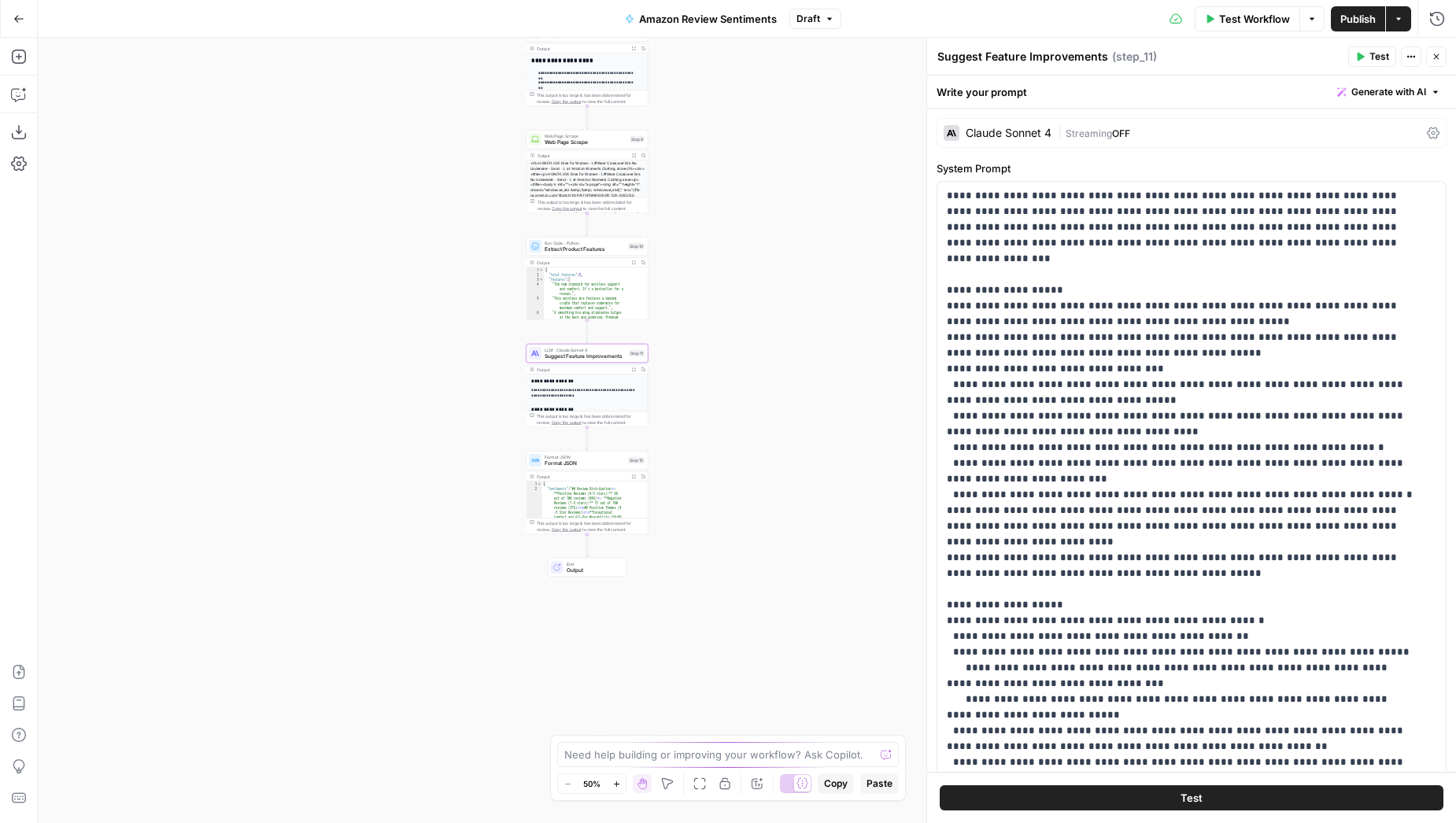 click on "Workflow Set Inputs Inputs LLM · GPT-4.1 Prompt LLM Step 19 Output Expand Output Copy 1 2 3 4 5 6 7 8 {    "total_records" :  100 ,    "data" :  [      {         "Stars" :  2 ,         "Title" :  "Don't believe all             advertisements" ,         "Date" :  "August 3, 2025" ,         "Size" :  "2X" ,     XXXXXXXXXXXXXXXXXXXXXXXXXXXXXXXXXXXXXXXXXXXXXXXXXXXXXXXXXXXXXXXXXXXXXXXXXXXXXXXXXXXXXXXXXXXXXXXXXXXXXXXXXXXXXXXXXXXXXXXXXXXXXXXXXXXXXXXXXXXXXXXXXXXXXXXXXXXXXXXXXXXXXXXXXXXXXXXXXXXXXXXXXXXXXXXXXXXXXXXXXXXXXXXXXXXXXXXXXXXXXXXXXXXXXXXXXXXXXXXXXXXXXXXXXXXXXXXXXXXXXXXXXXXXXXXXXXXXXXXXXXXXXXXXXXXXXXXXXXXXXXXXXXXXXXXXXXXXXXXXXXXXXXXXXXXXXXXXXXXXXXXXXXXXXXXXXXXXXXXXXXXXXXXXXXXXXXXXXXXXXXXXXXXXXXXXXXXXXXXXXXXXXXXXXXXXXXXXXXXXXXXXXXXXXXXXXXXXXXXXXXXXXXXXXXXXXXXXXXXXXXXXXXXXXXXXXXXXXXXXXXXXXXXXXXXXXXXXXXXXXXXXXXXXXXXX This output is too large & has been abbreviated for review.   Copy the output   to view the full content. Run Code · Python Parse CSV to JSON Step 17 LLM · Claude Sonnet 4 Prompt LLM" at bounding box center (747, 430) 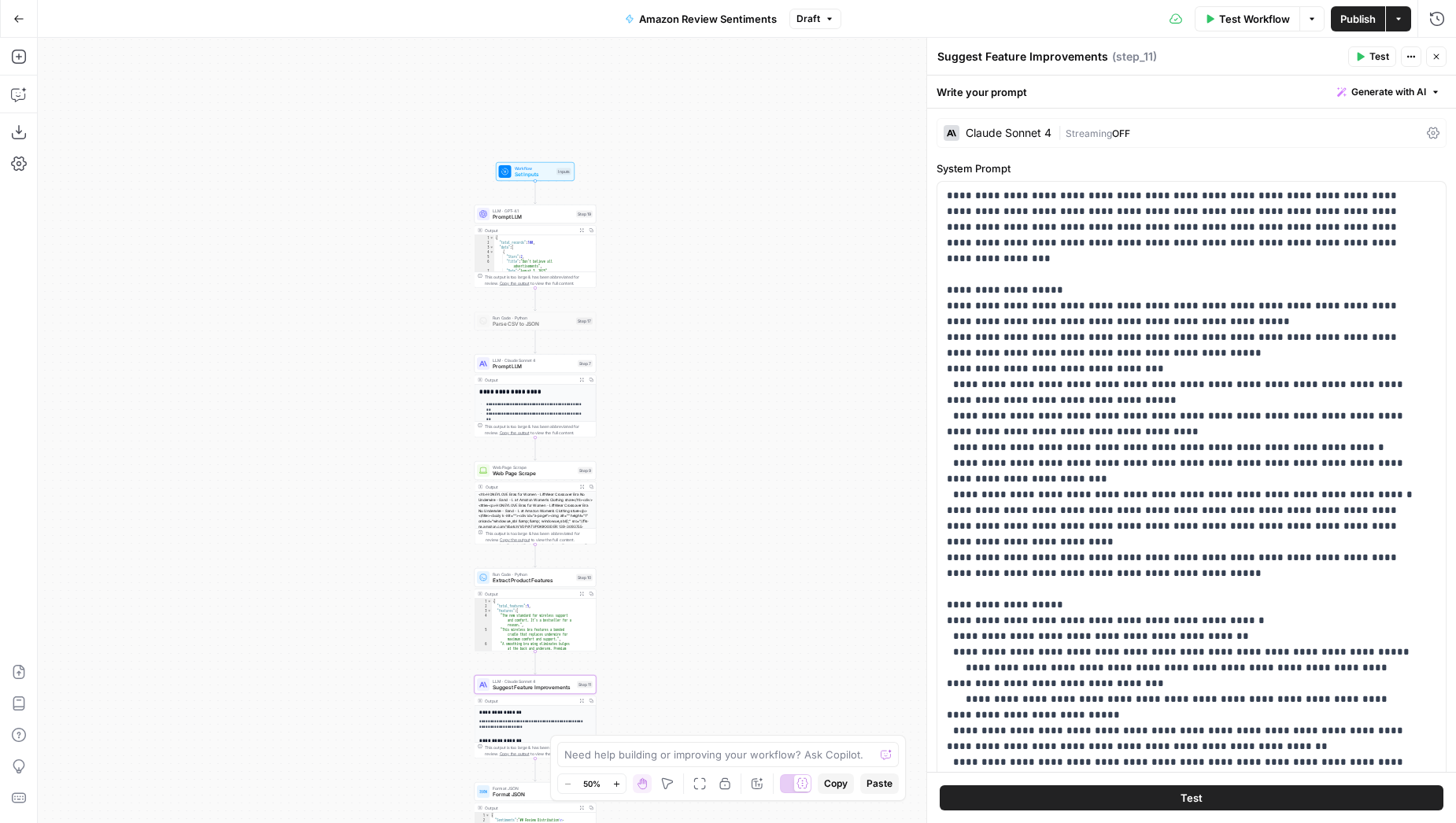 click on "Prompt LLM" at bounding box center [533, 217] 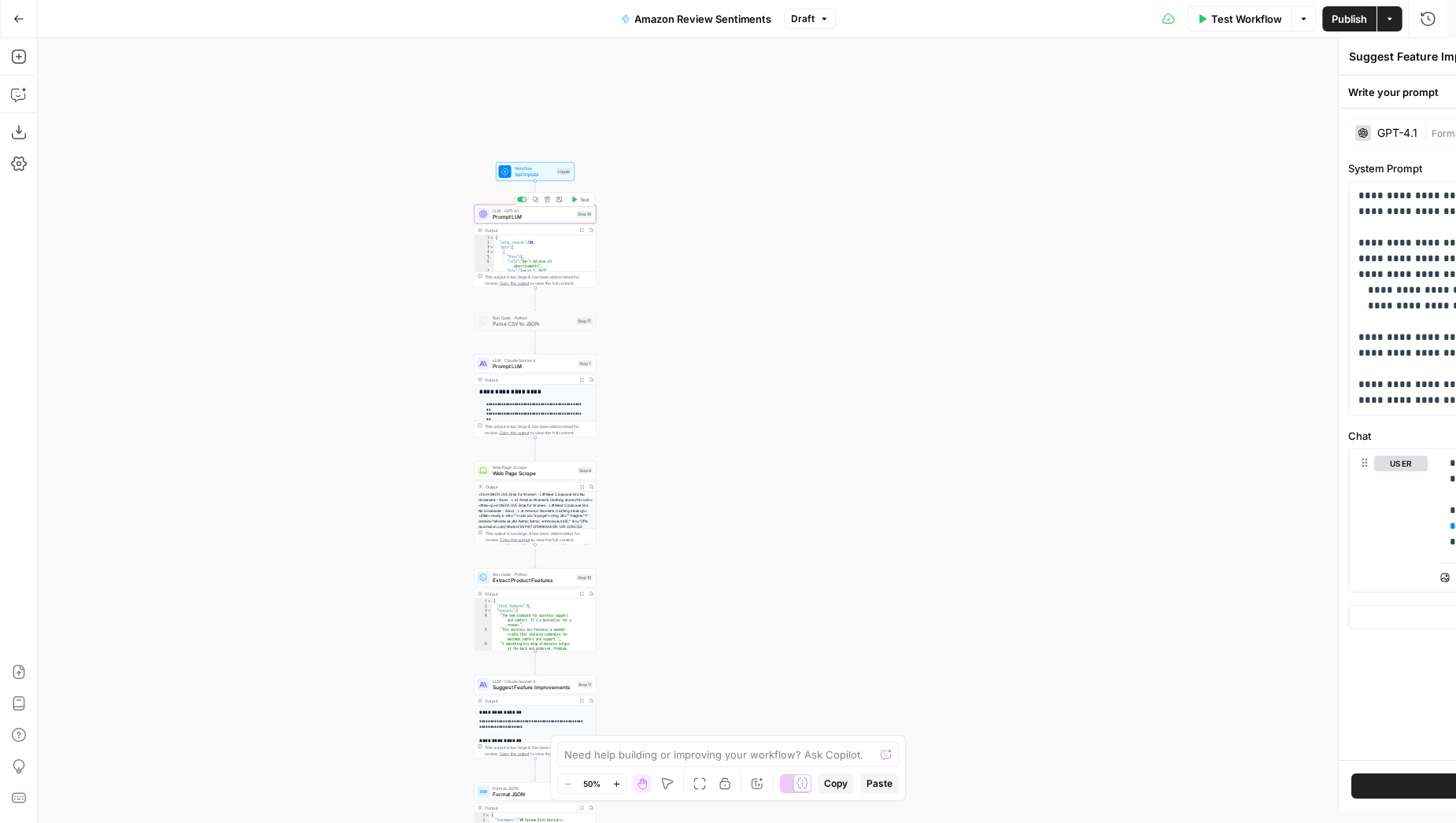 type on "Prompt LLM" 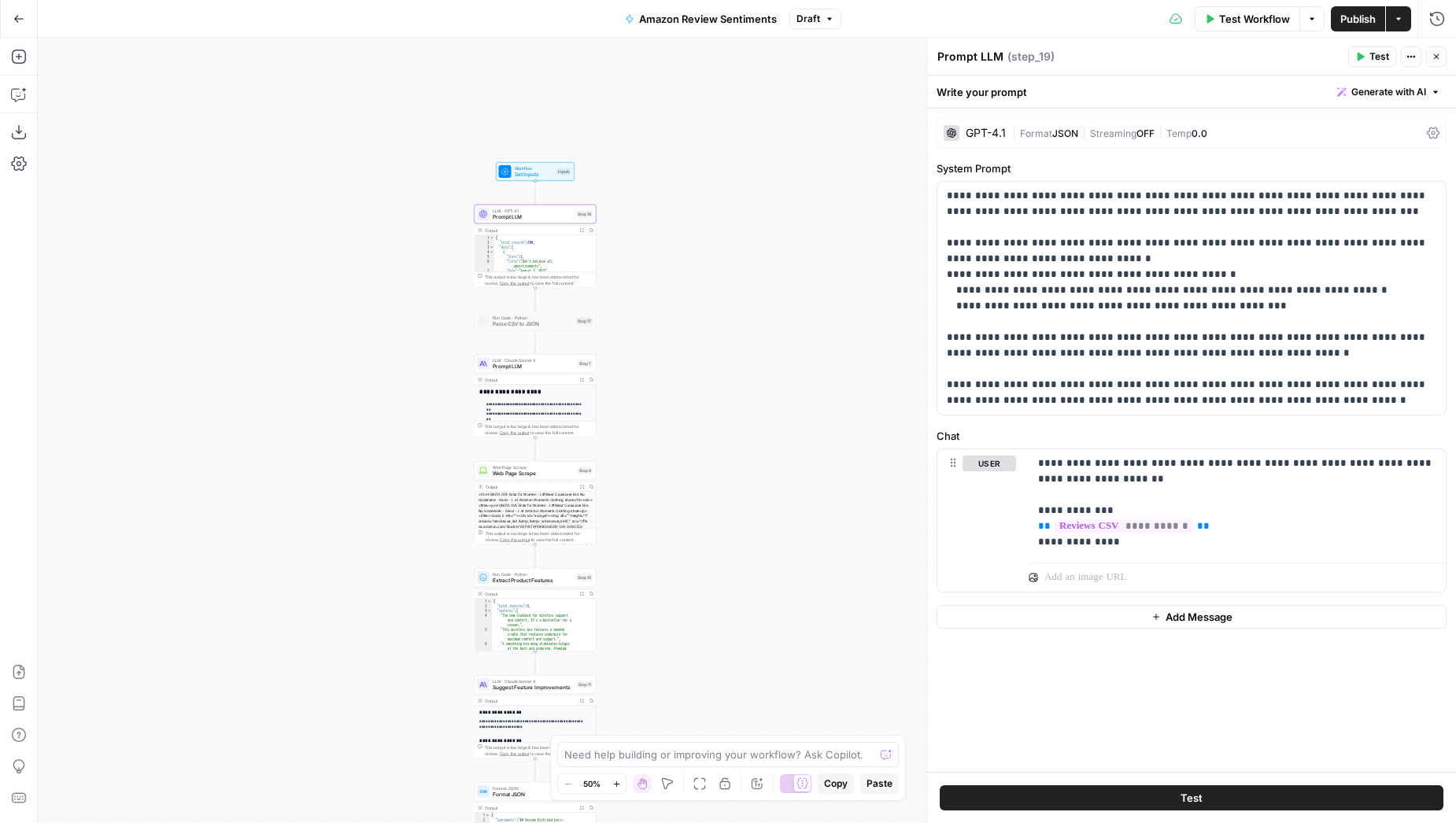 click on "Publish" at bounding box center [1358, 19] 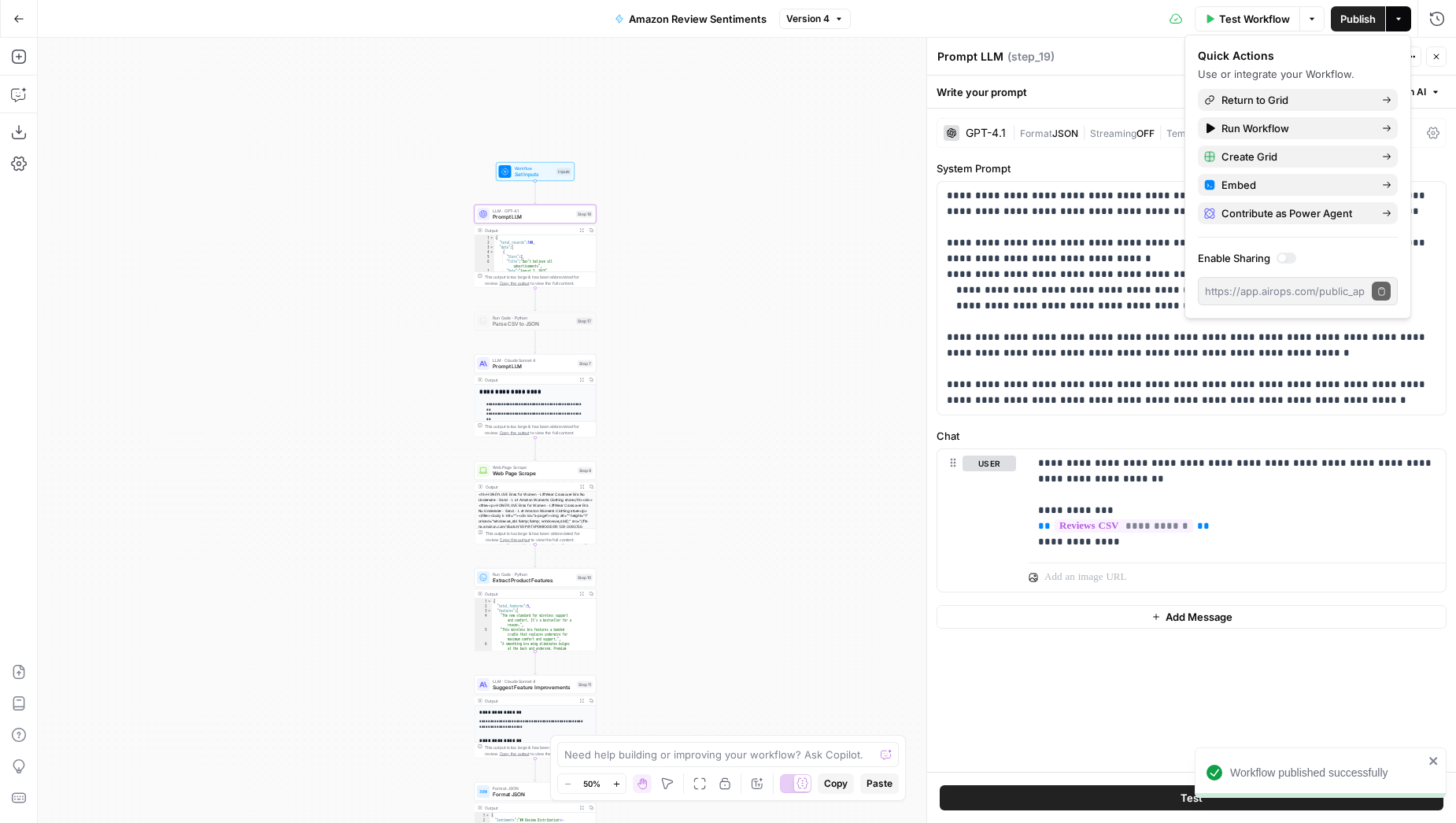 click 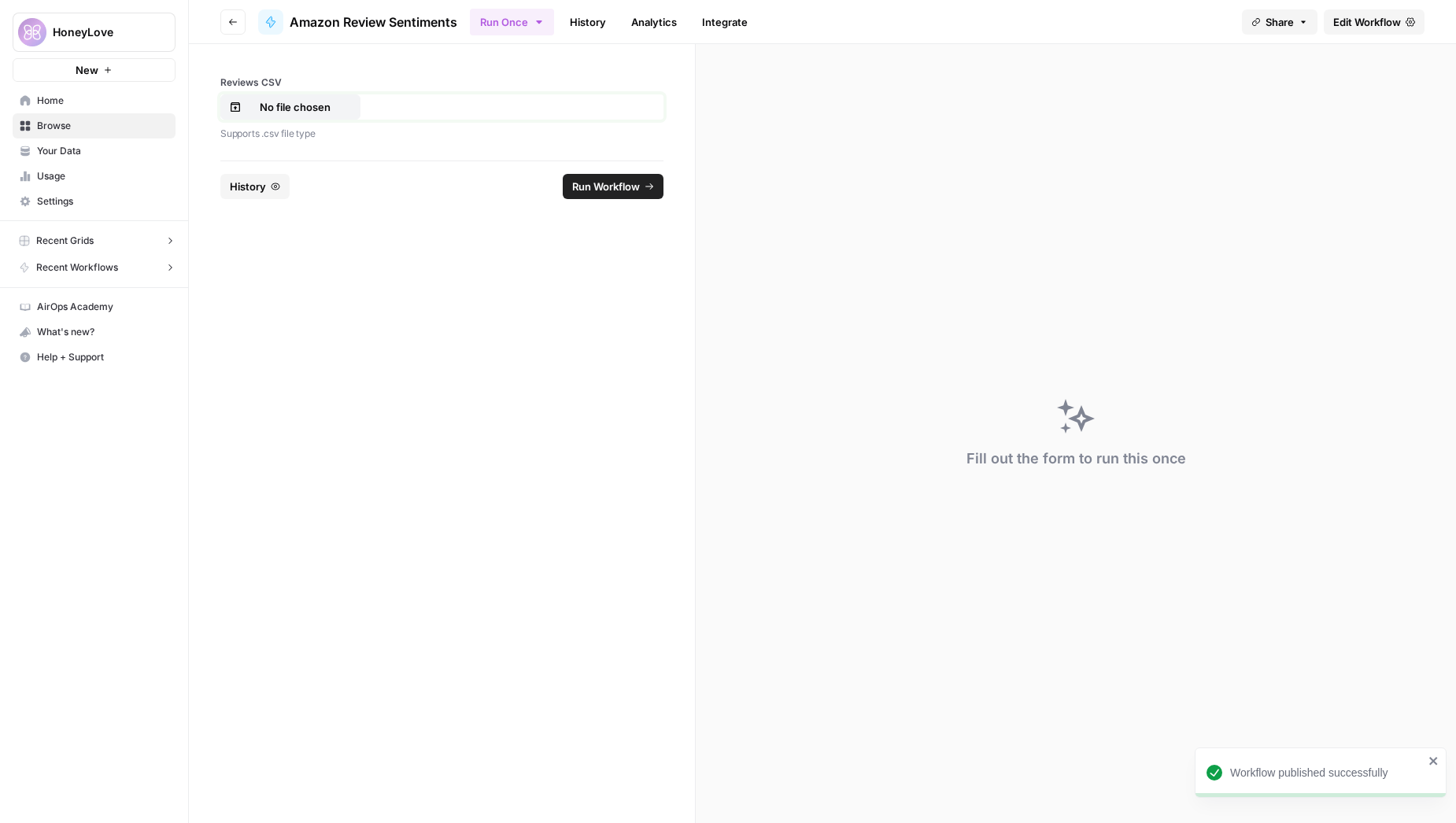 click on "No file chosen" at bounding box center (290, 107) 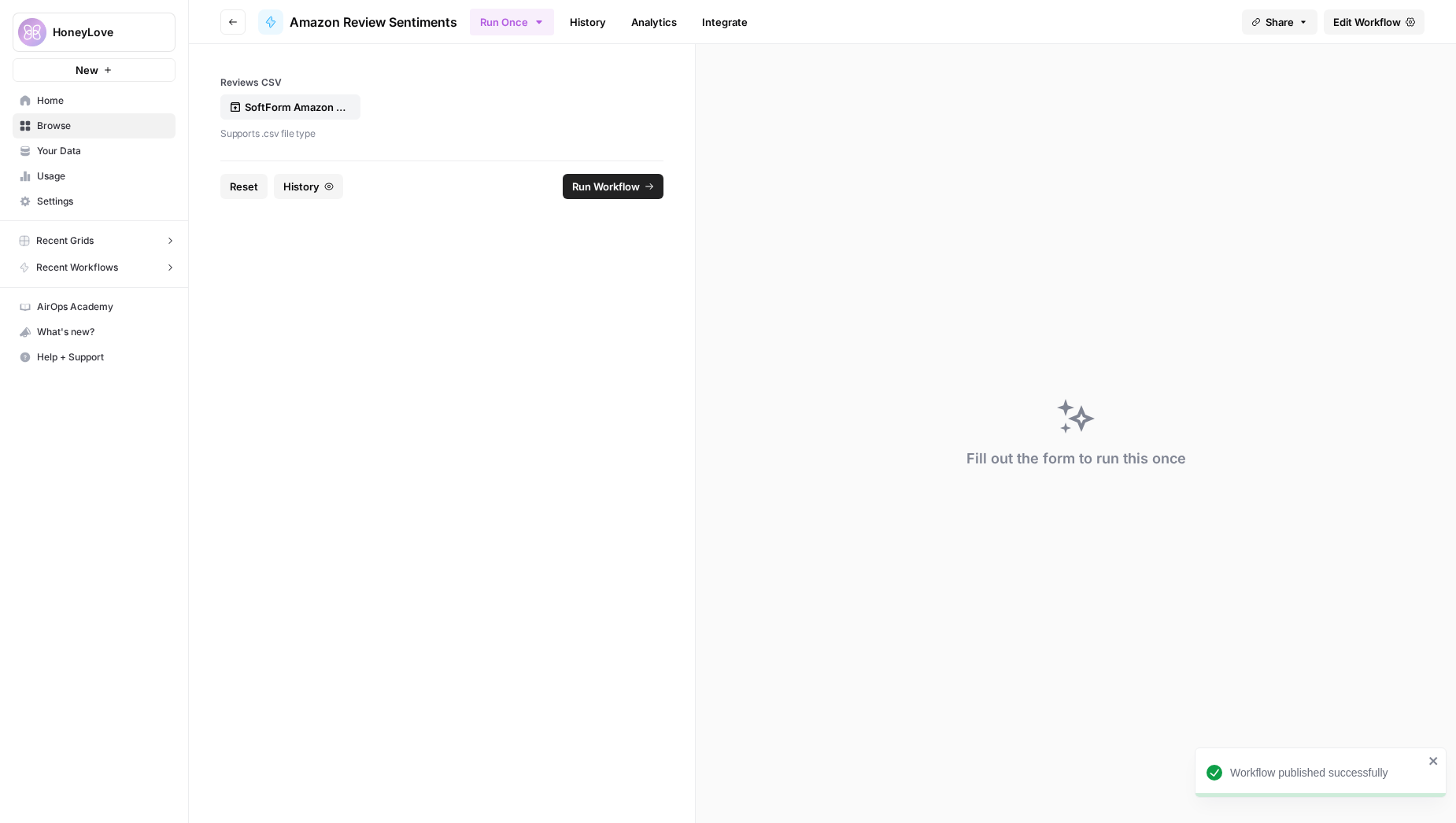 click on "Run Workflow" at bounding box center (606, 186) 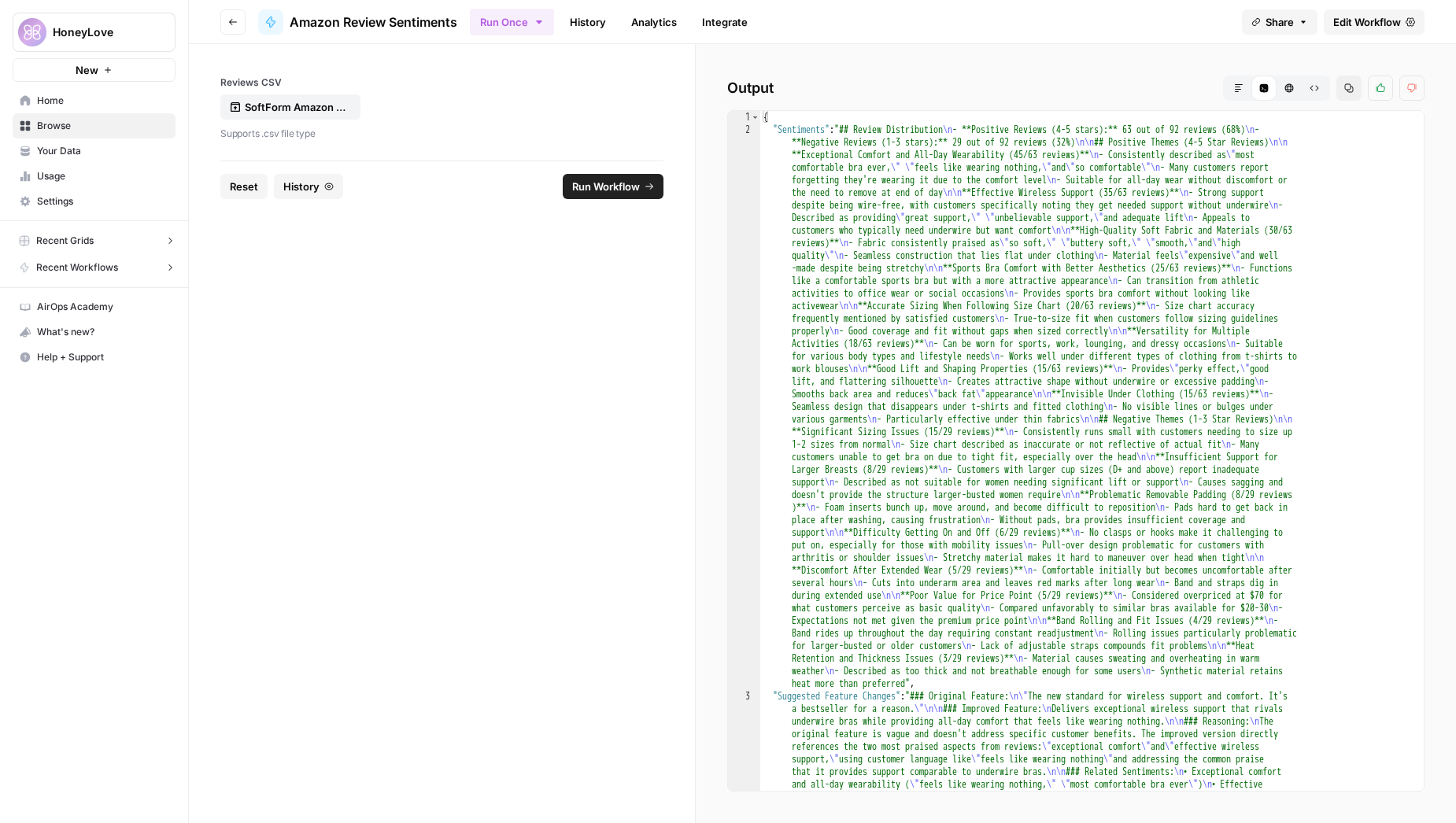 click 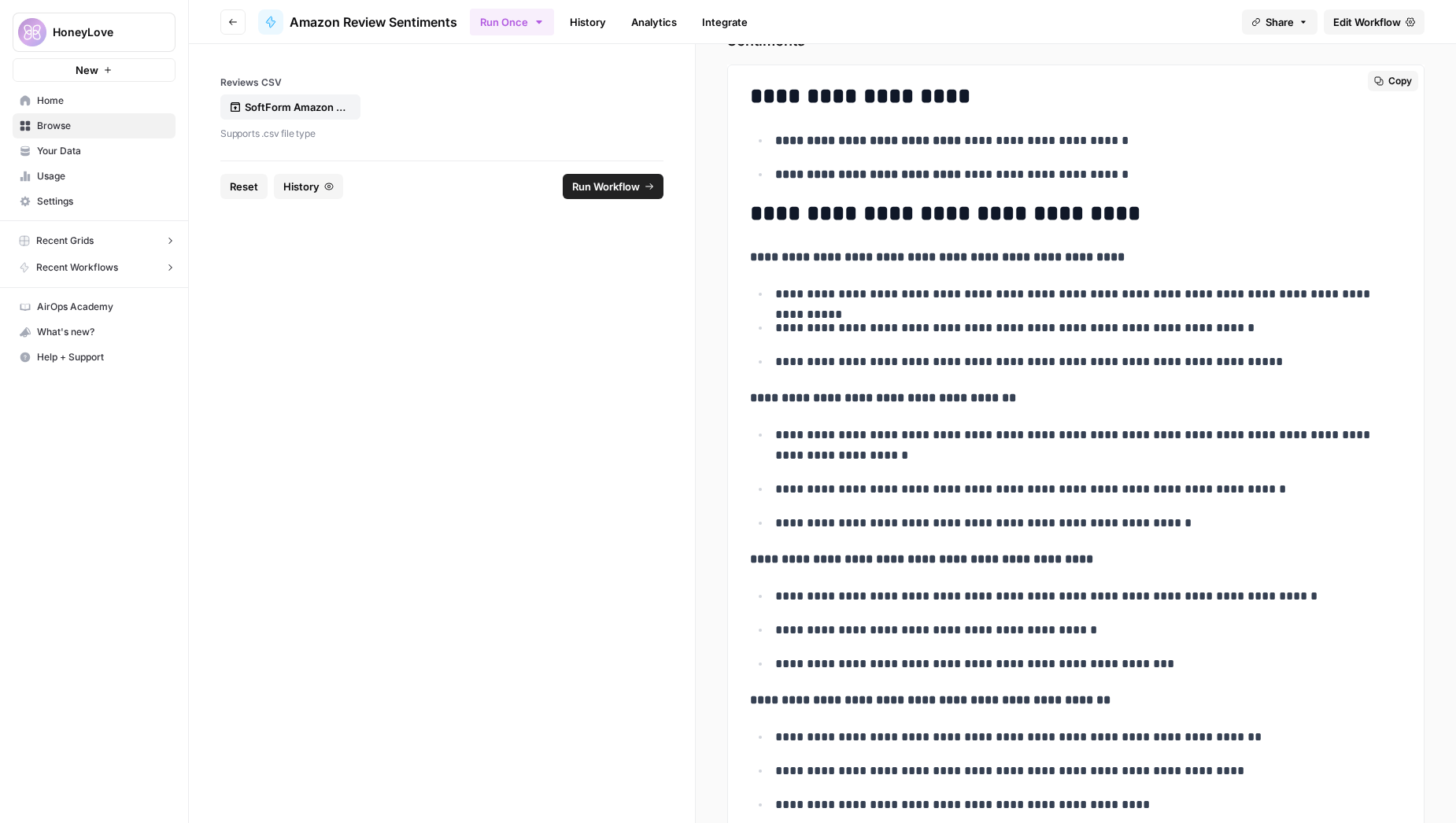 scroll, scrollTop: 68, scrollLeft: 0, axis: vertical 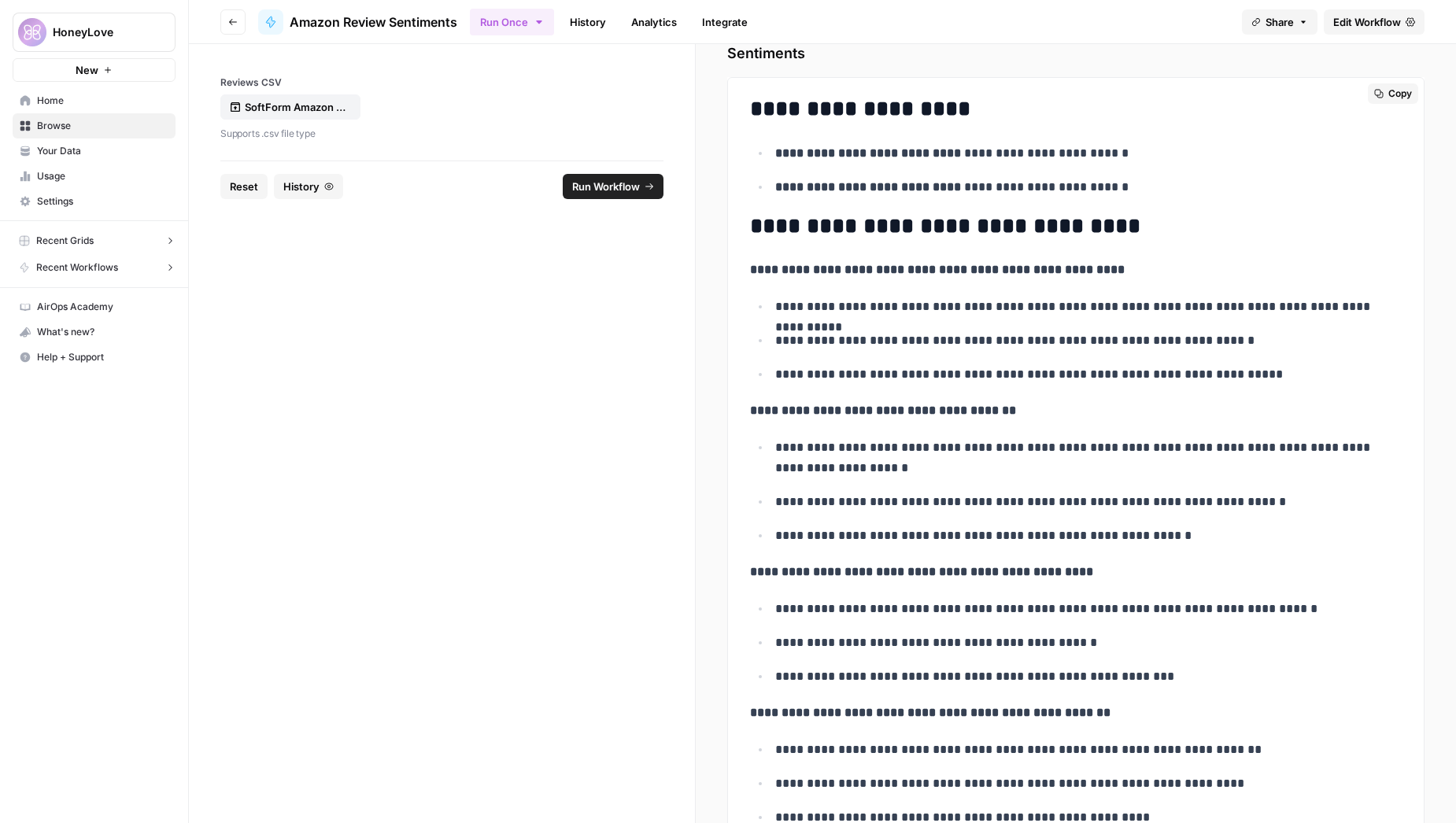 drag, startPoint x: 951, startPoint y: 187, endPoint x: 1116, endPoint y: 187, distance: 165 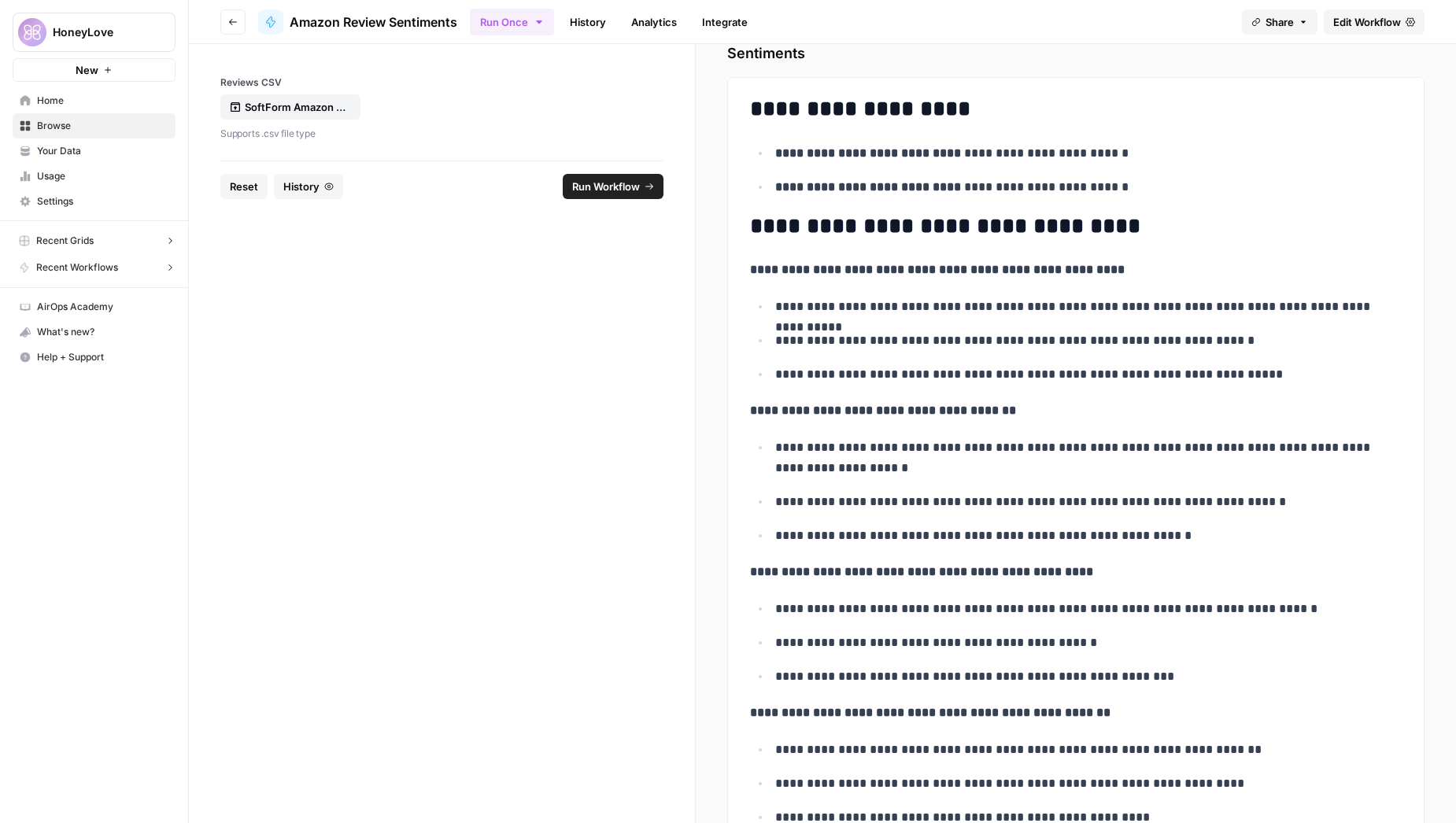 click on "Supports .csv file type" at bounding box center [442, 134] 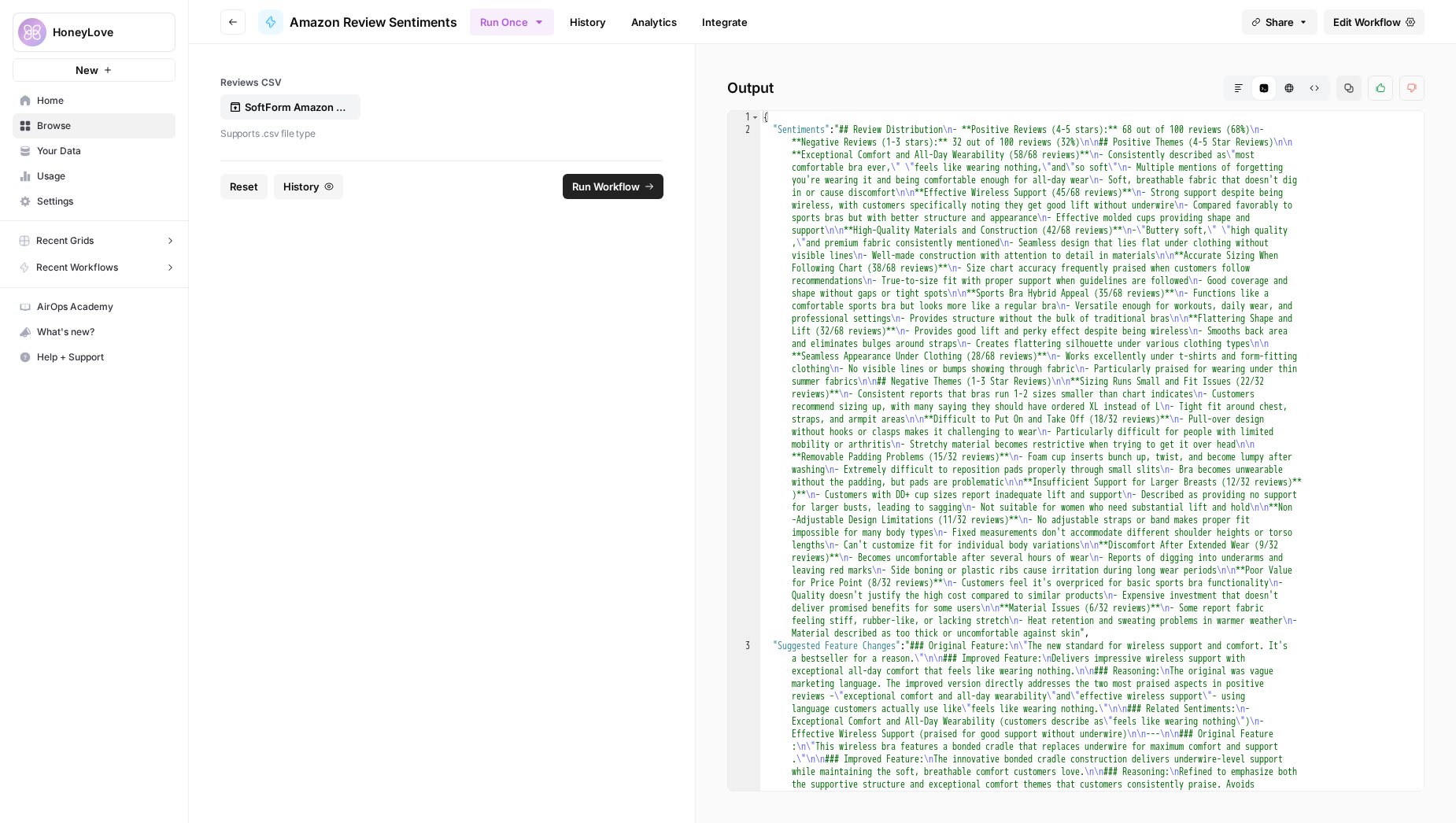 click 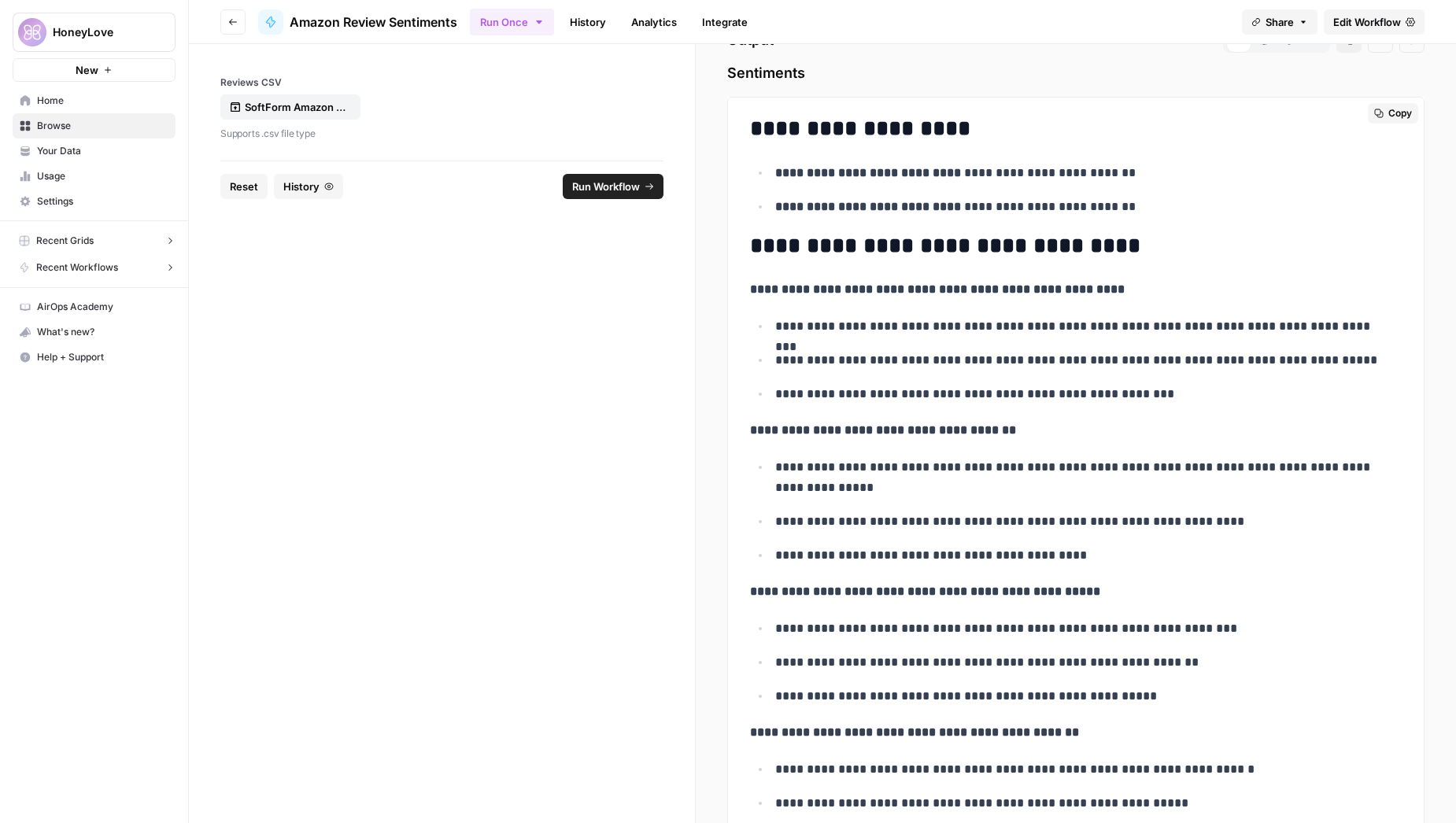 scroll, scrollTop: 0, scrollLeft: 0, axis: both 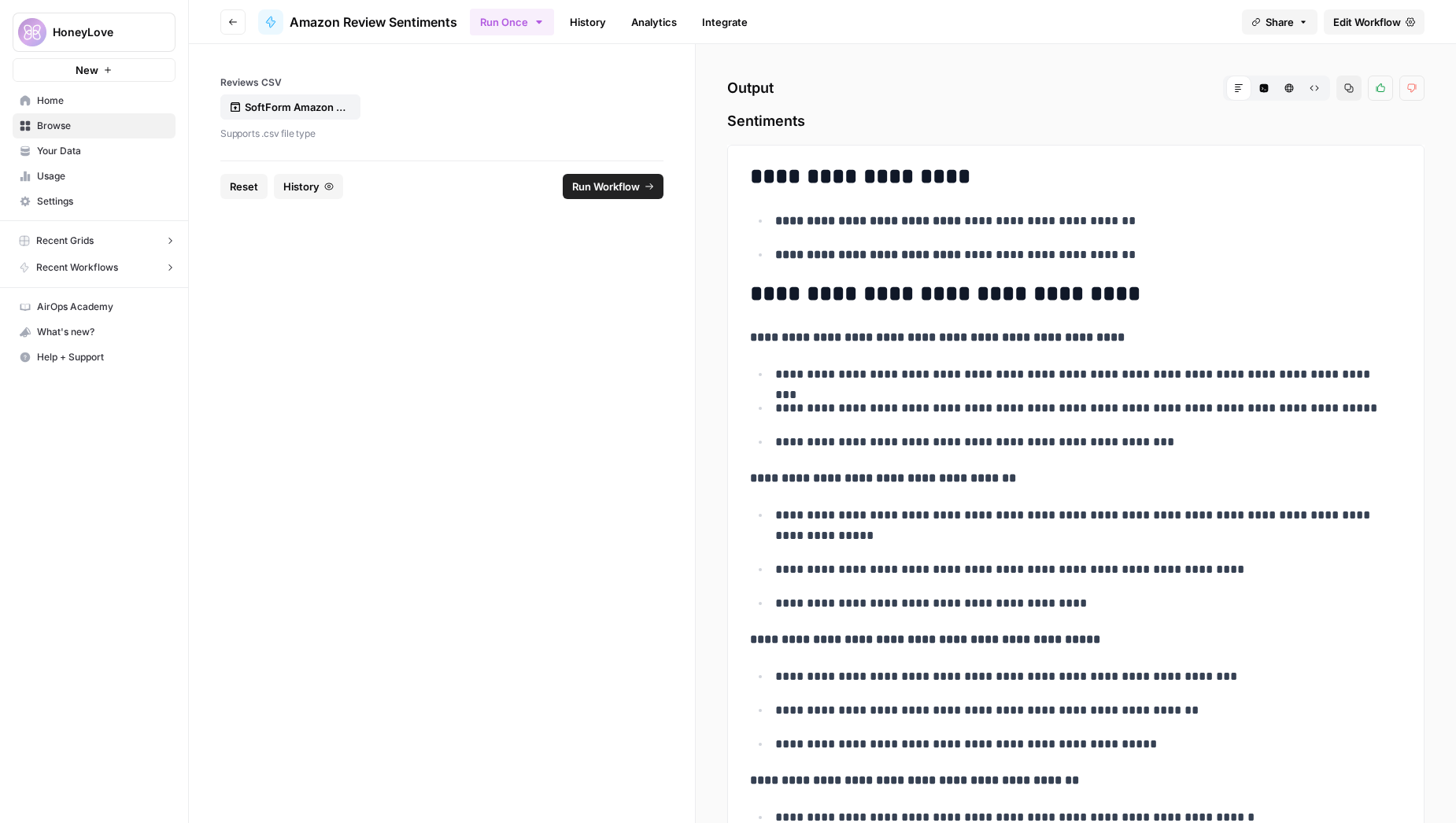 click on "Edit Workflow" at bounding box center [1367, 22] 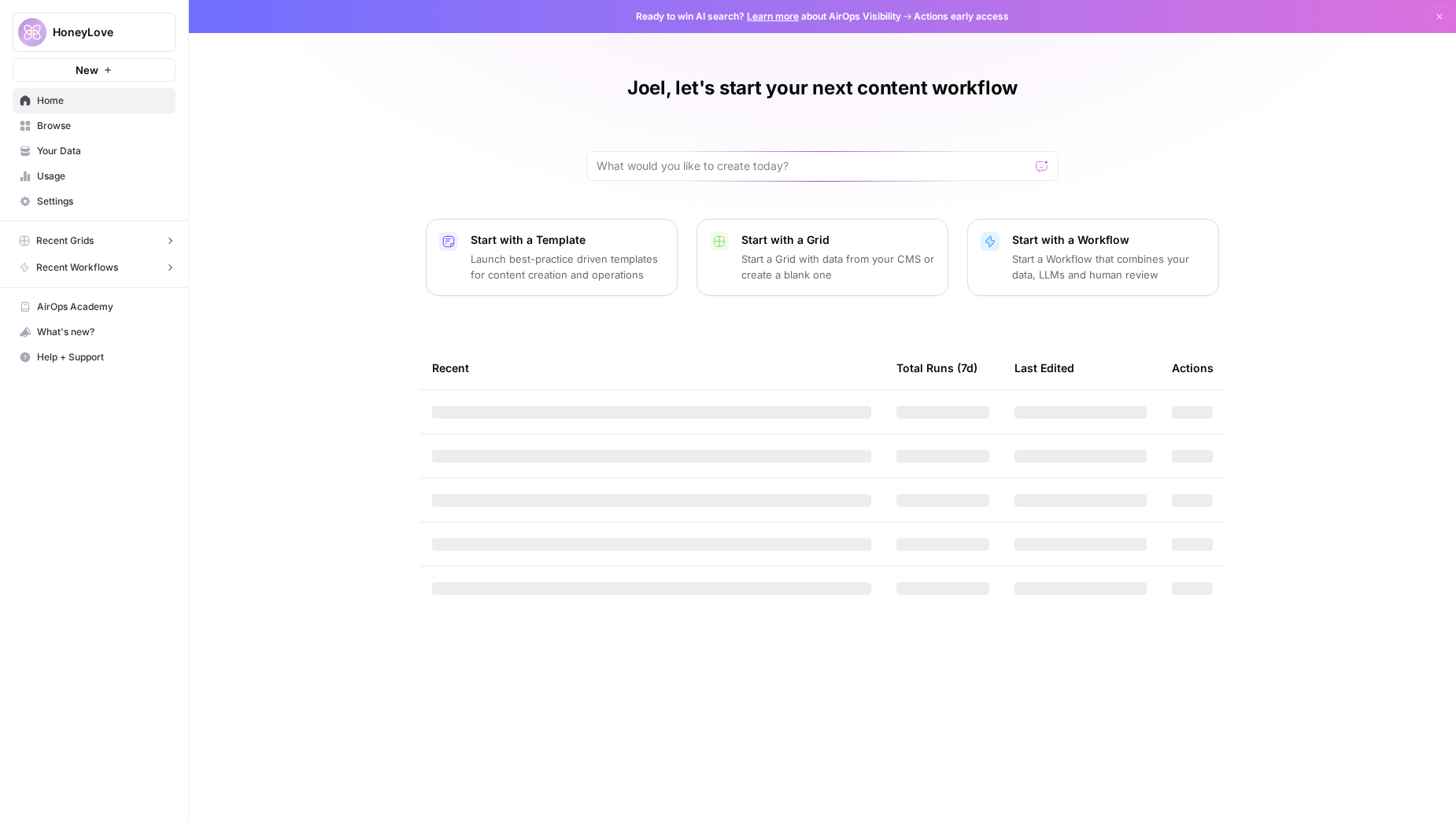 scroll, scrollTop: 0, scrollLeft: 0, axis: both 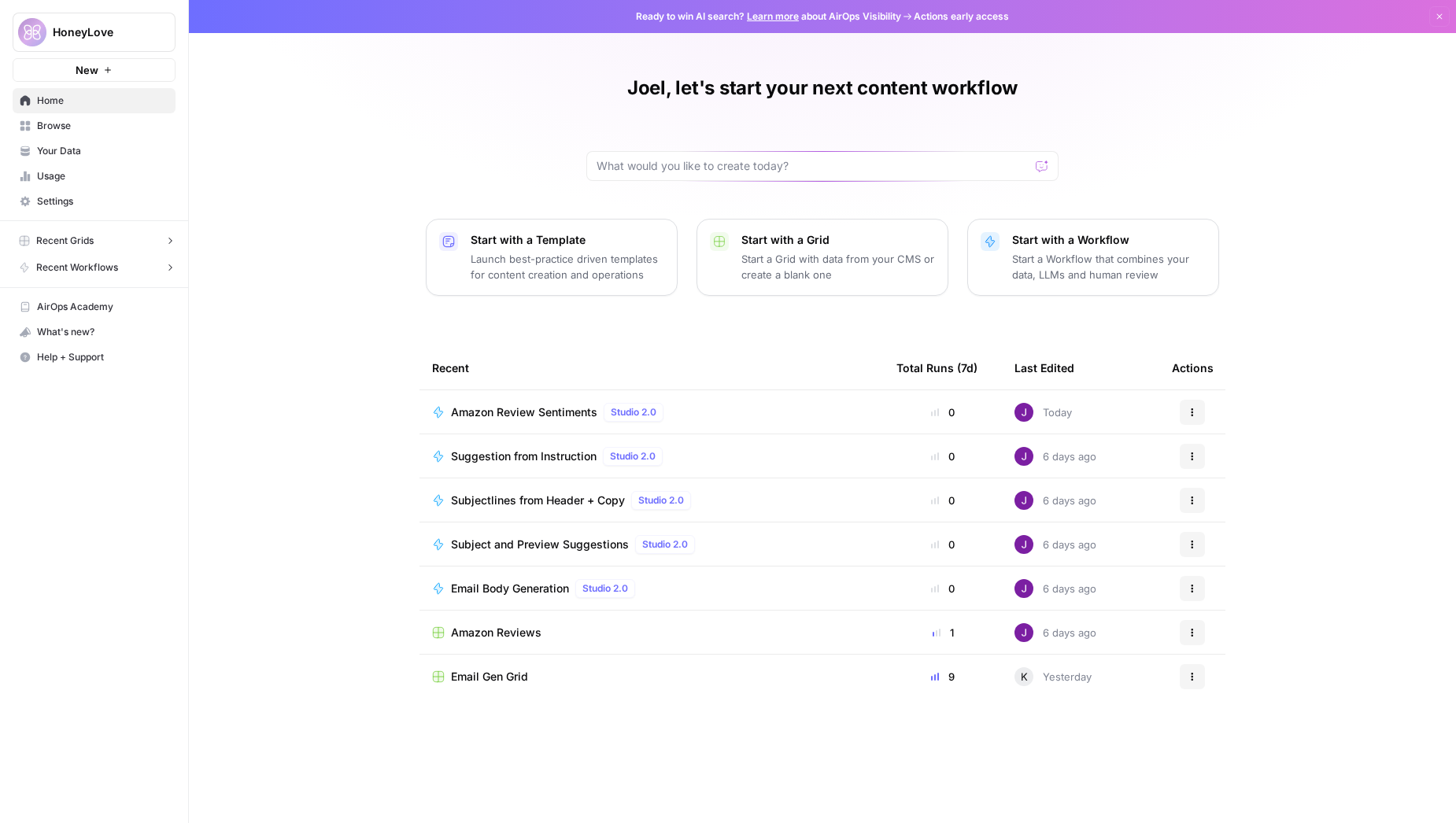 click on "Amazon Review Sentiments" at bounding box center (524, 412) 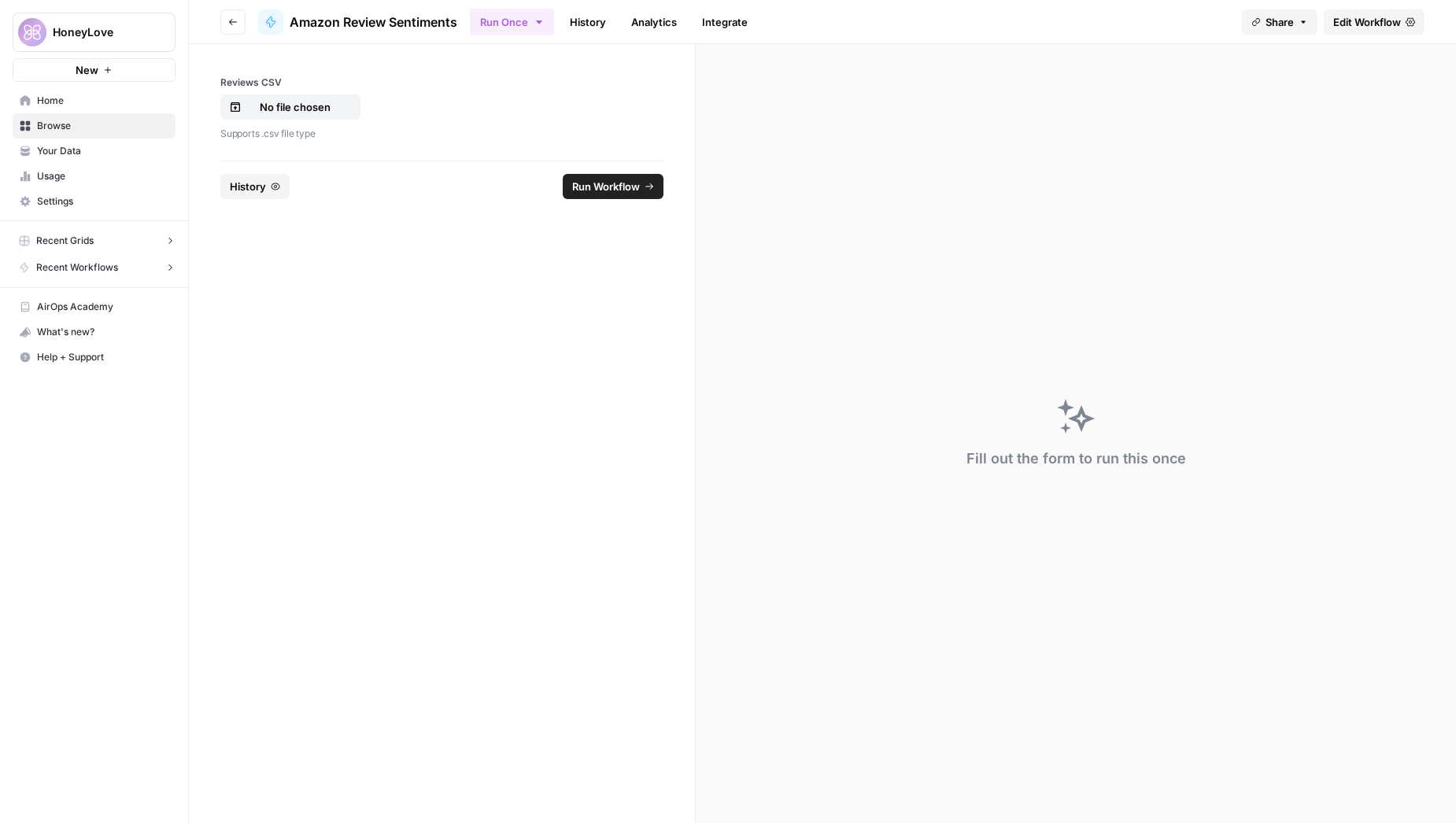 click on "History" at bounding box center [588, 22] 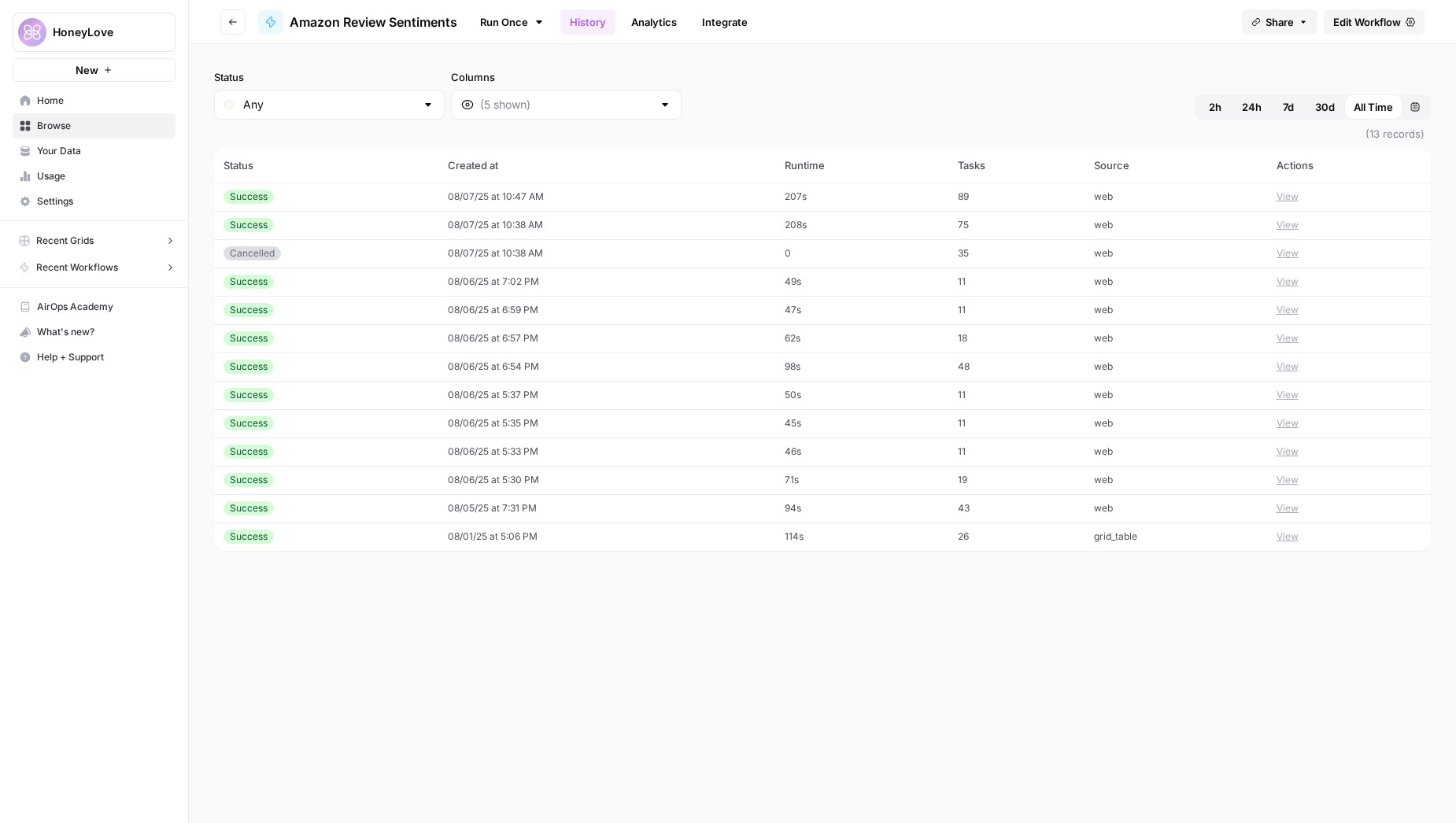click on "View" at bounding box center (1349, 197) 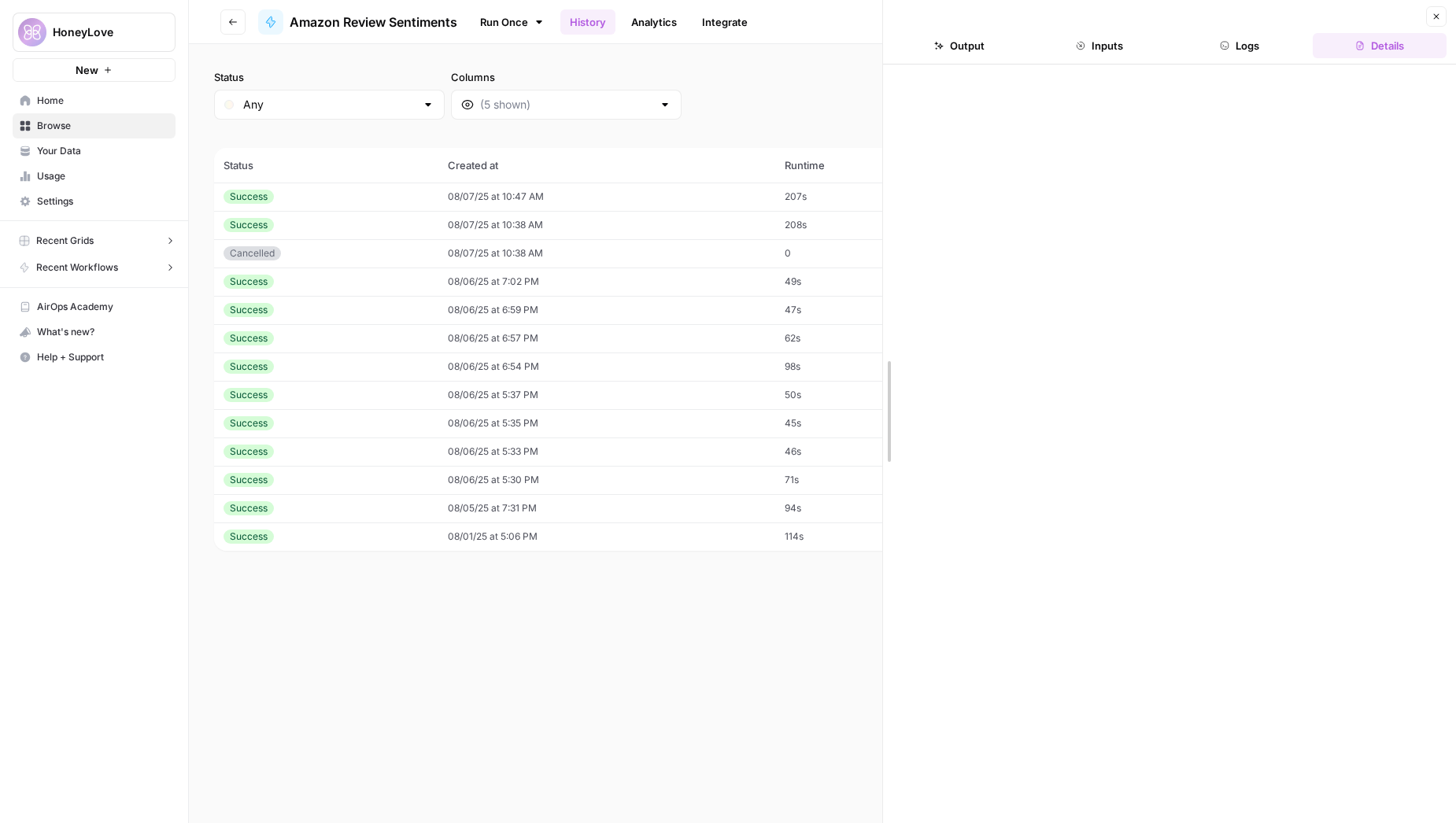 drag, startPoint x: 989, startPoint y: 208, endPoint x: 755, endPoint y: 202, distance: 234.0769 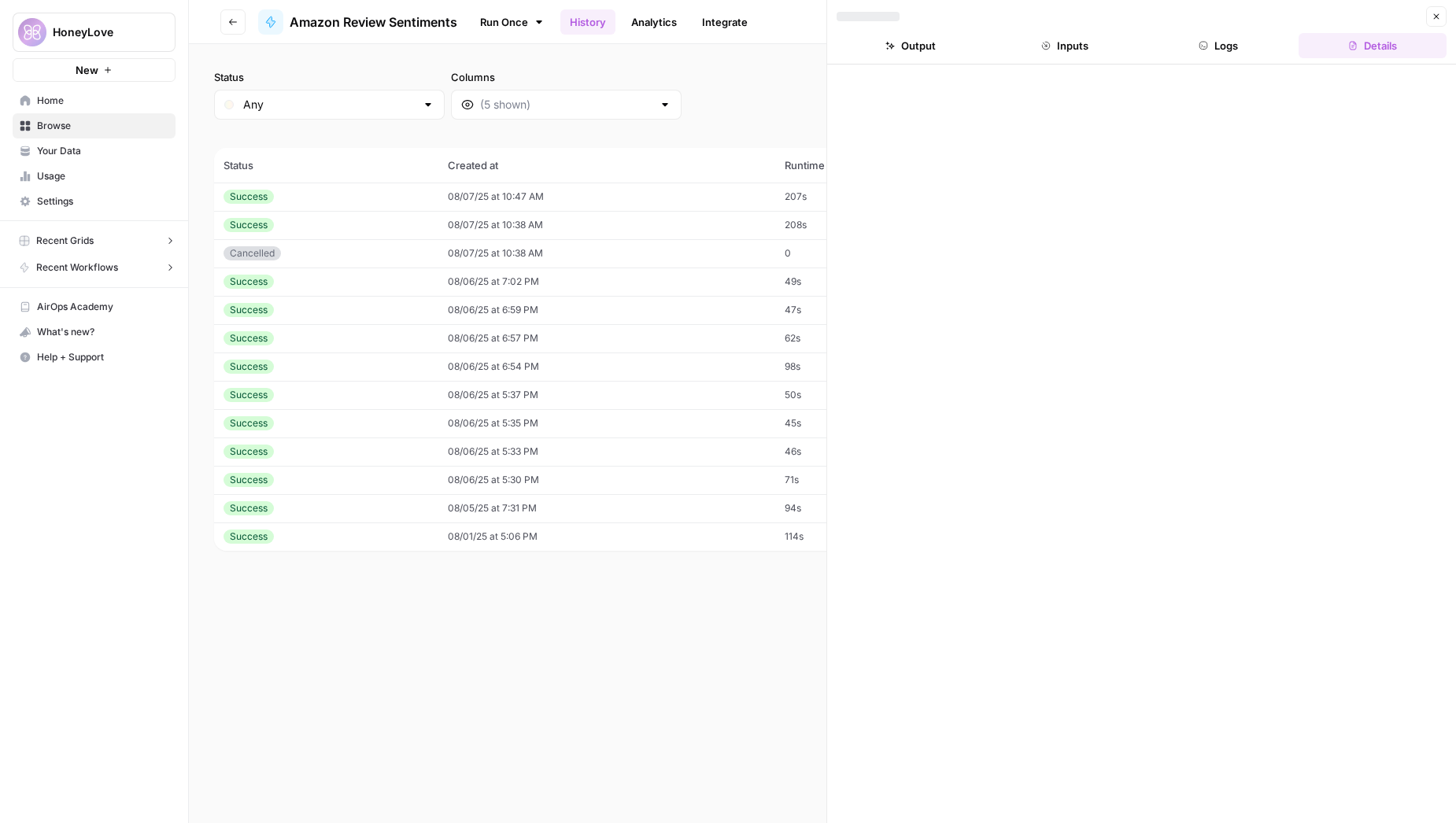 click on "Output" at bounding box center (911, 46) 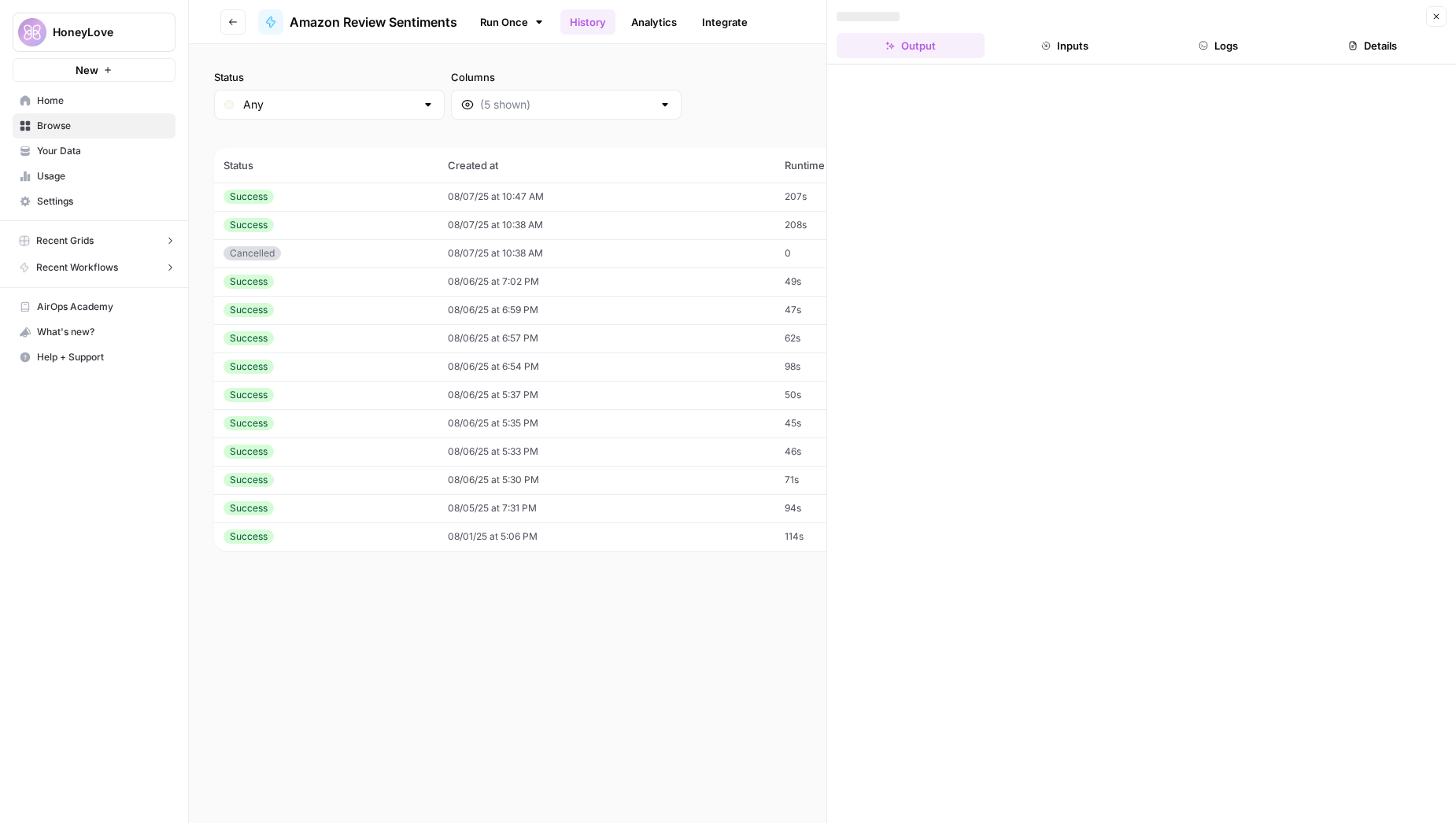 click on "Inputs" at bounding box center (1065, 46) 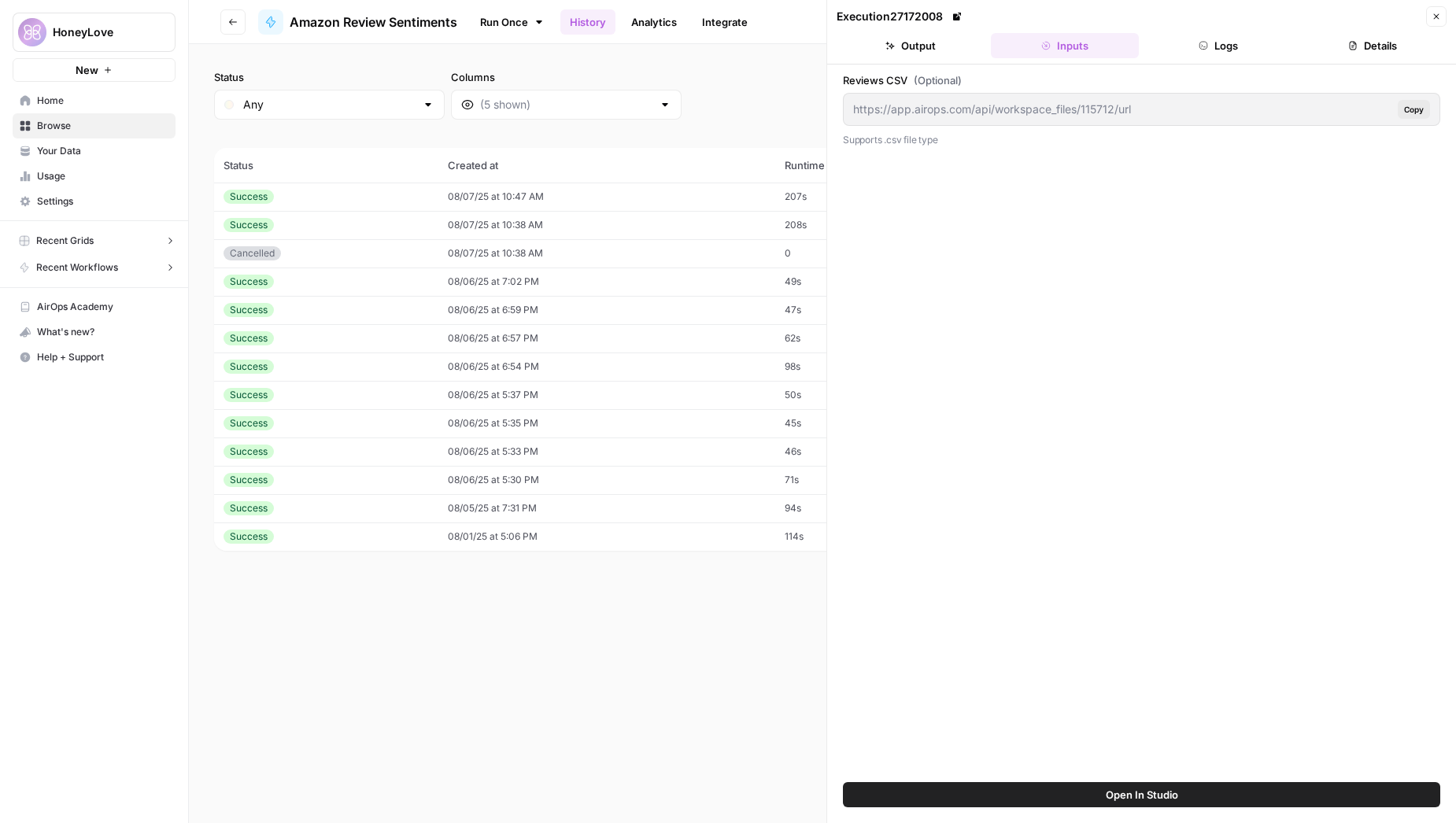 click on "Logs" at bounding box center [1219, 46] 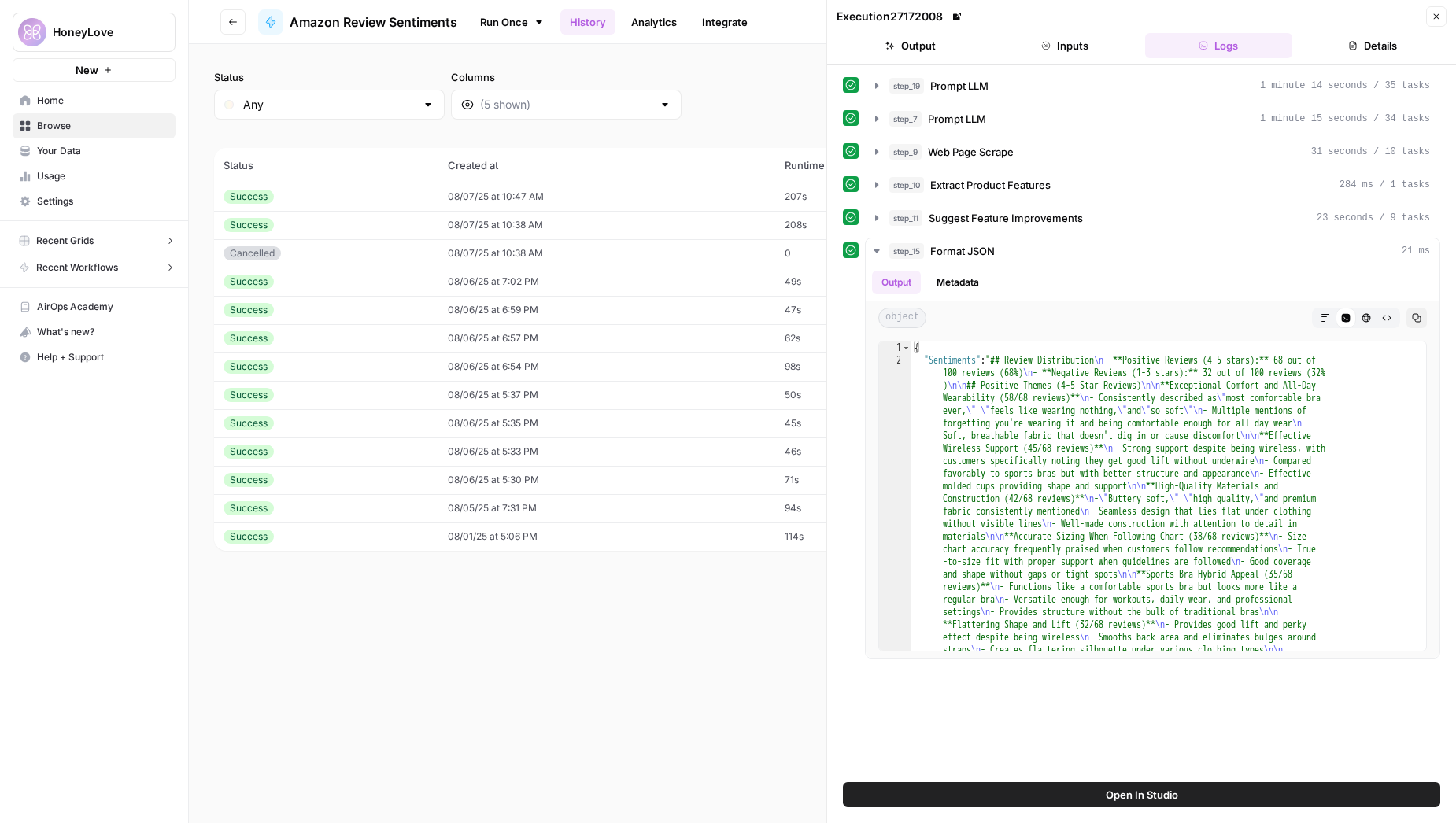 click on "Output" at bounding box center [911, 46] 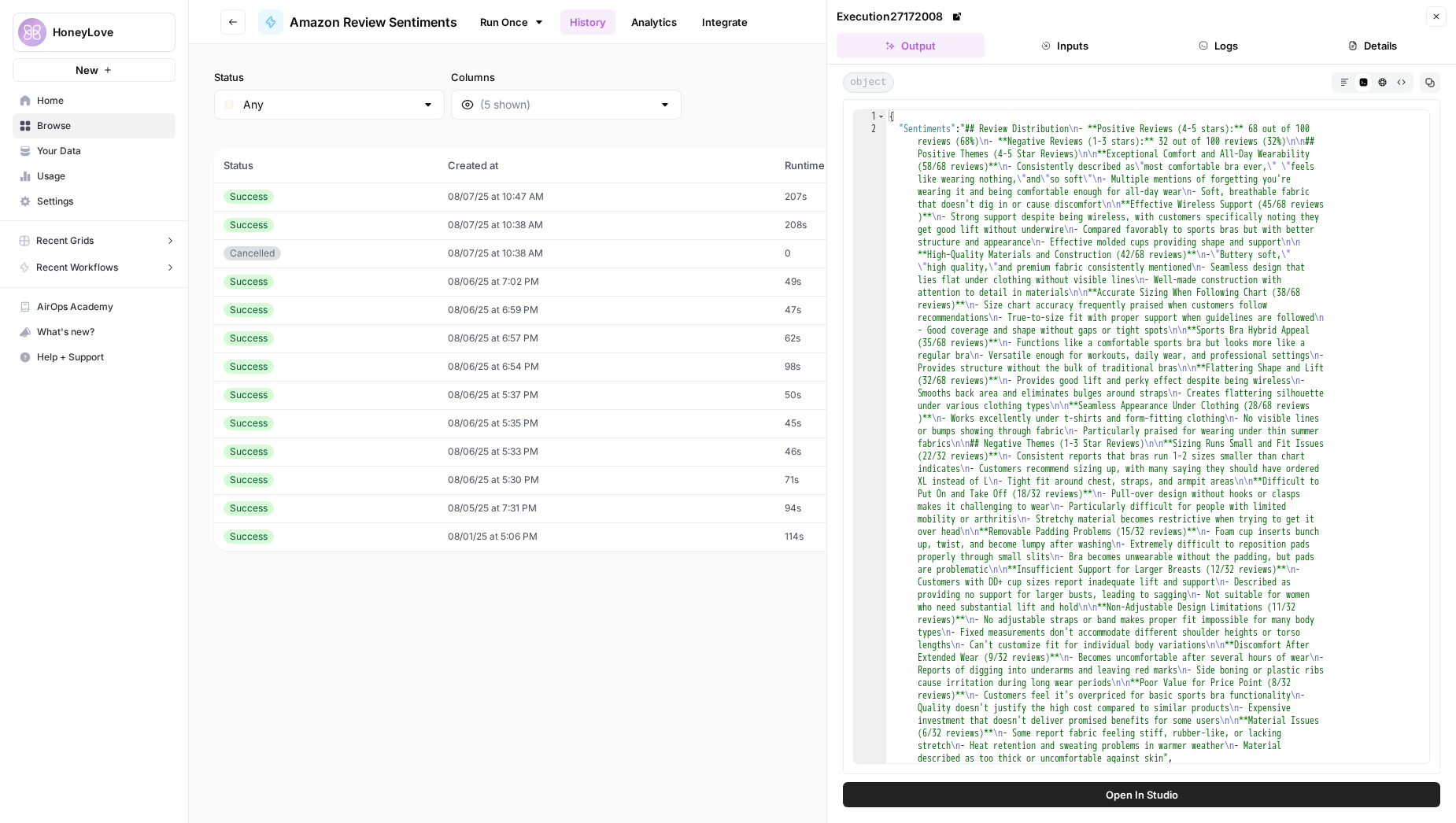 click on "Logs" at bounding box center (1219, 46) 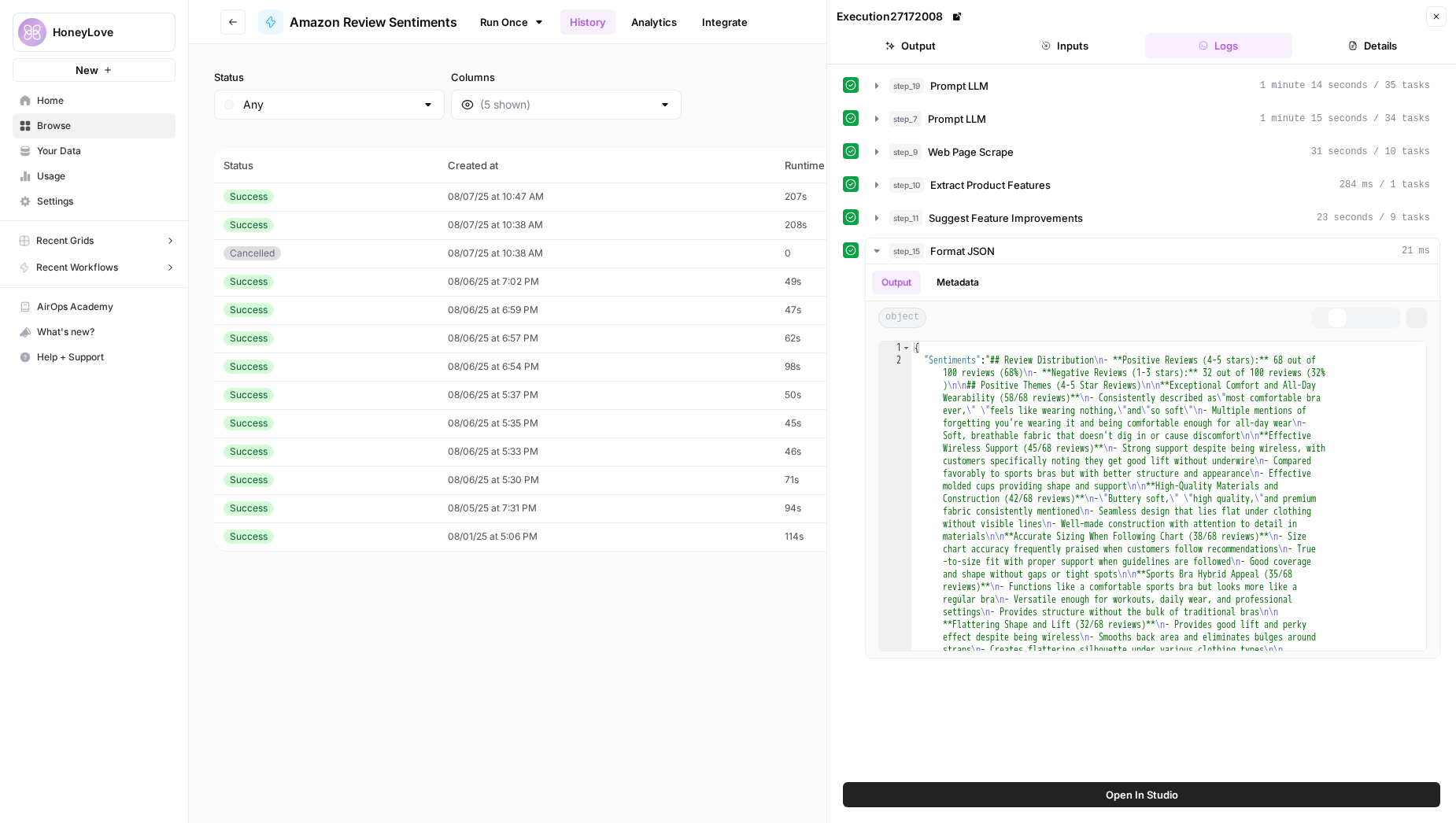 click 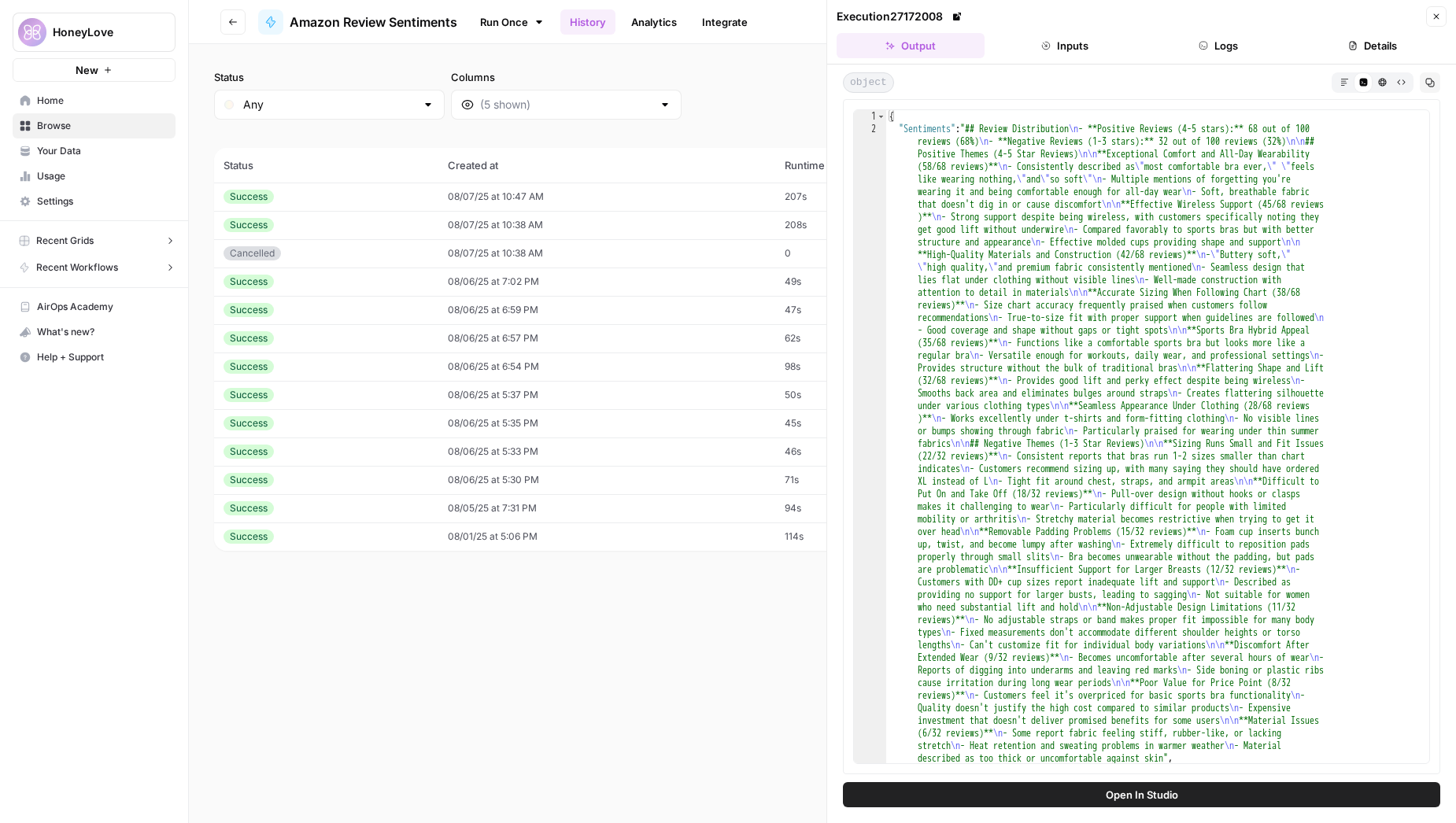 click 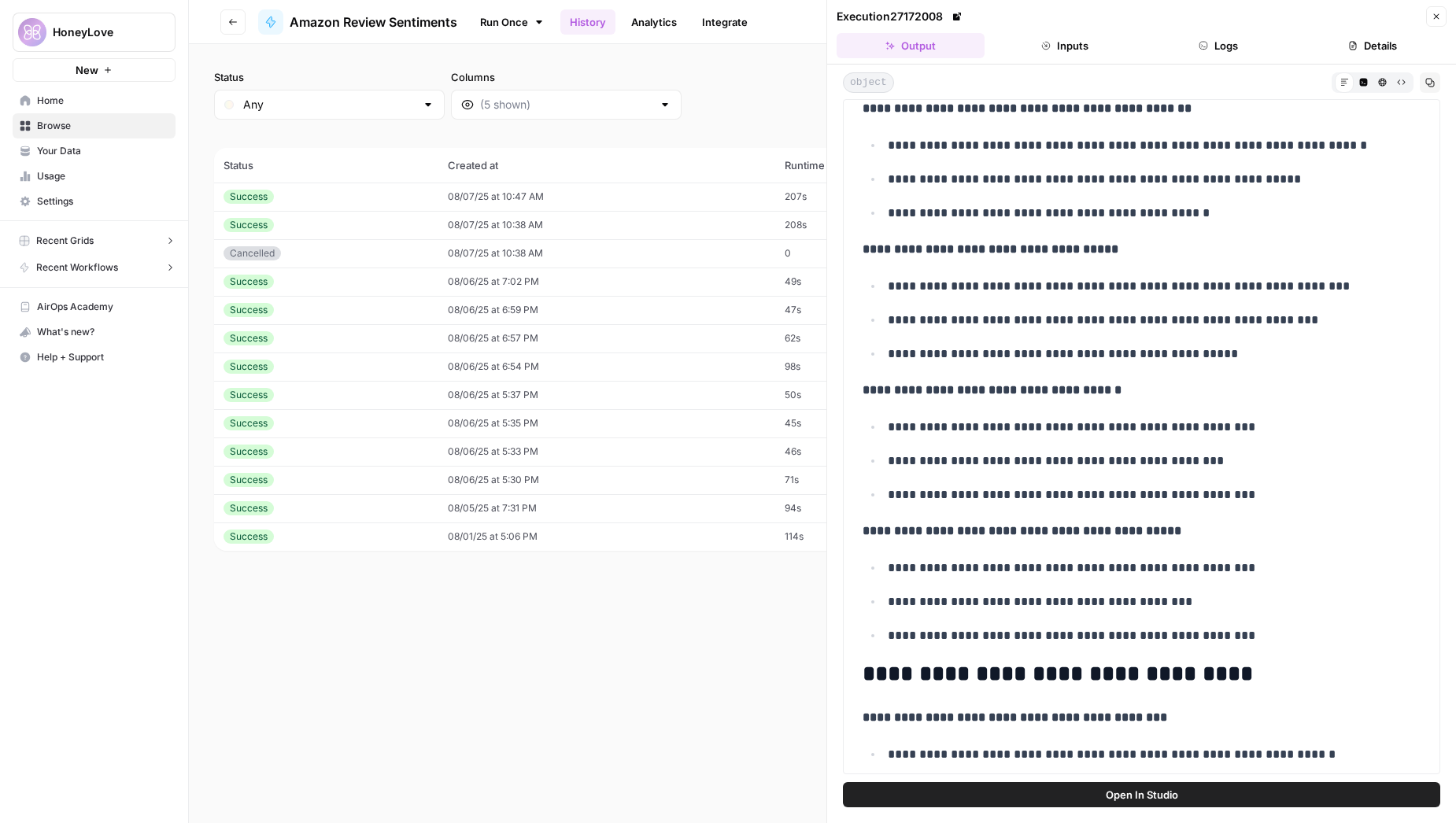 scroll, scrollTop: 0, scrollLeft: 0, axis: both 